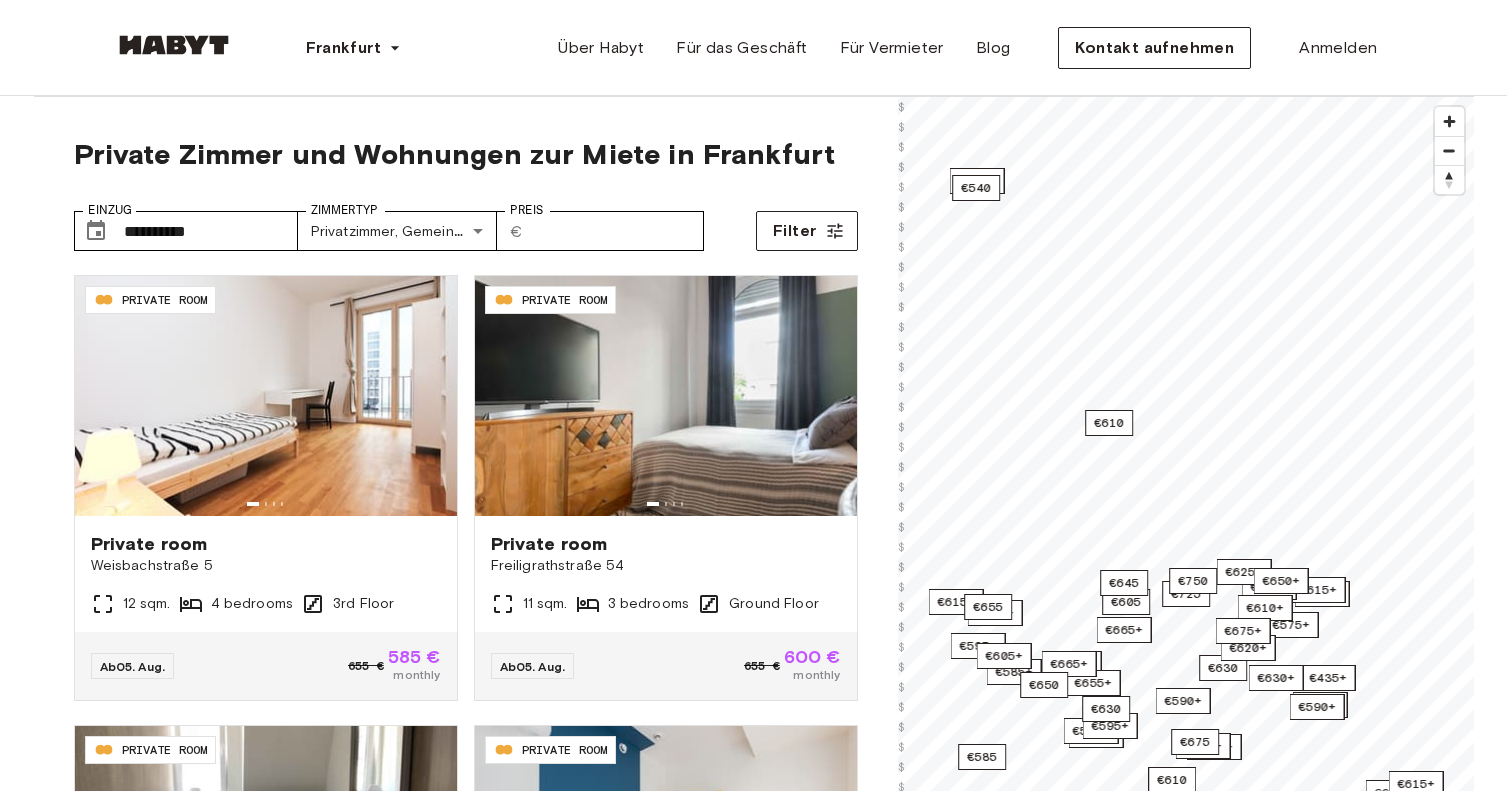 scroll, scrollTop: 0, scrollLeft: 0, axis: both 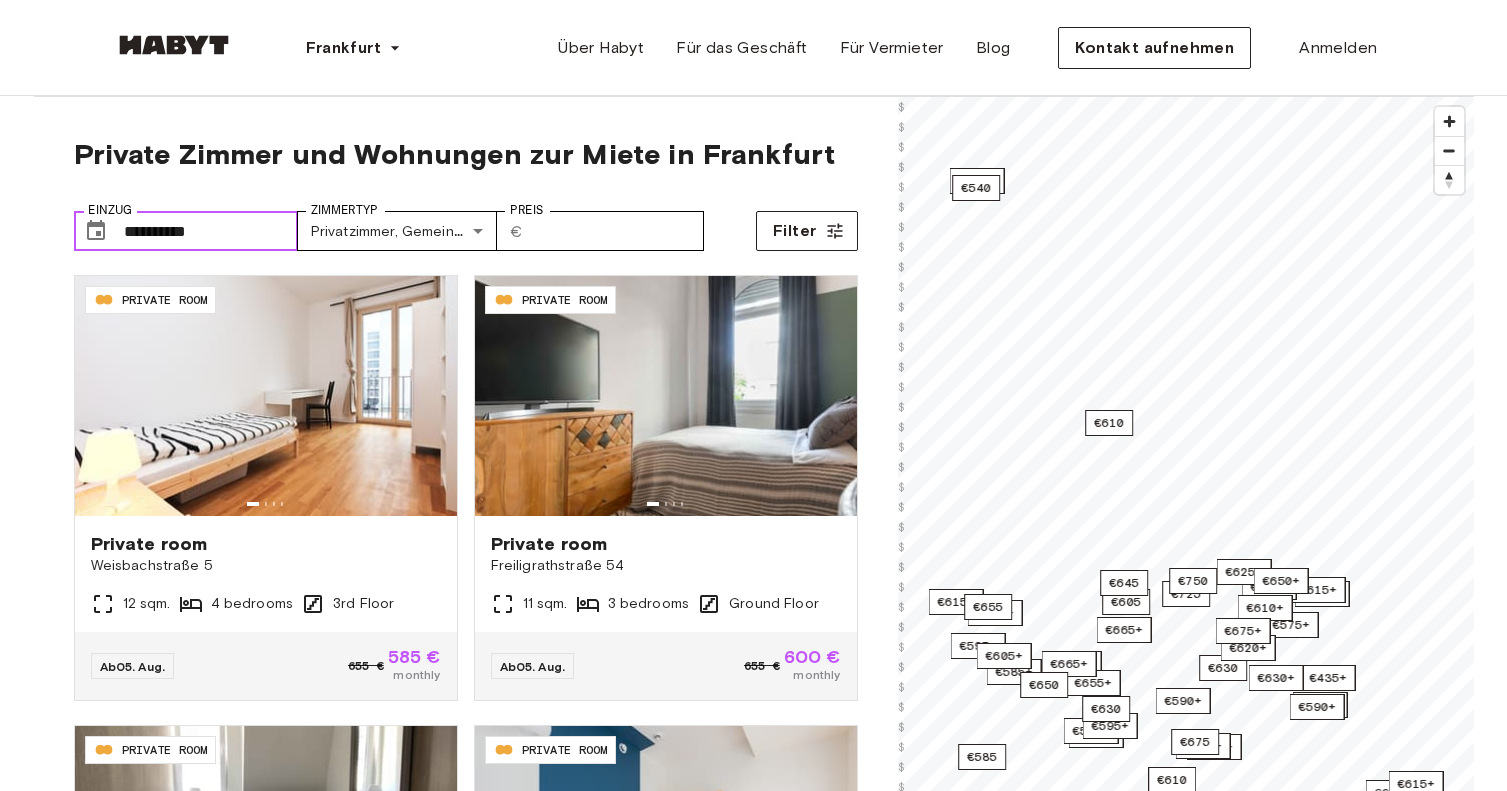 click on "**********" at bounding box center (211, 231) 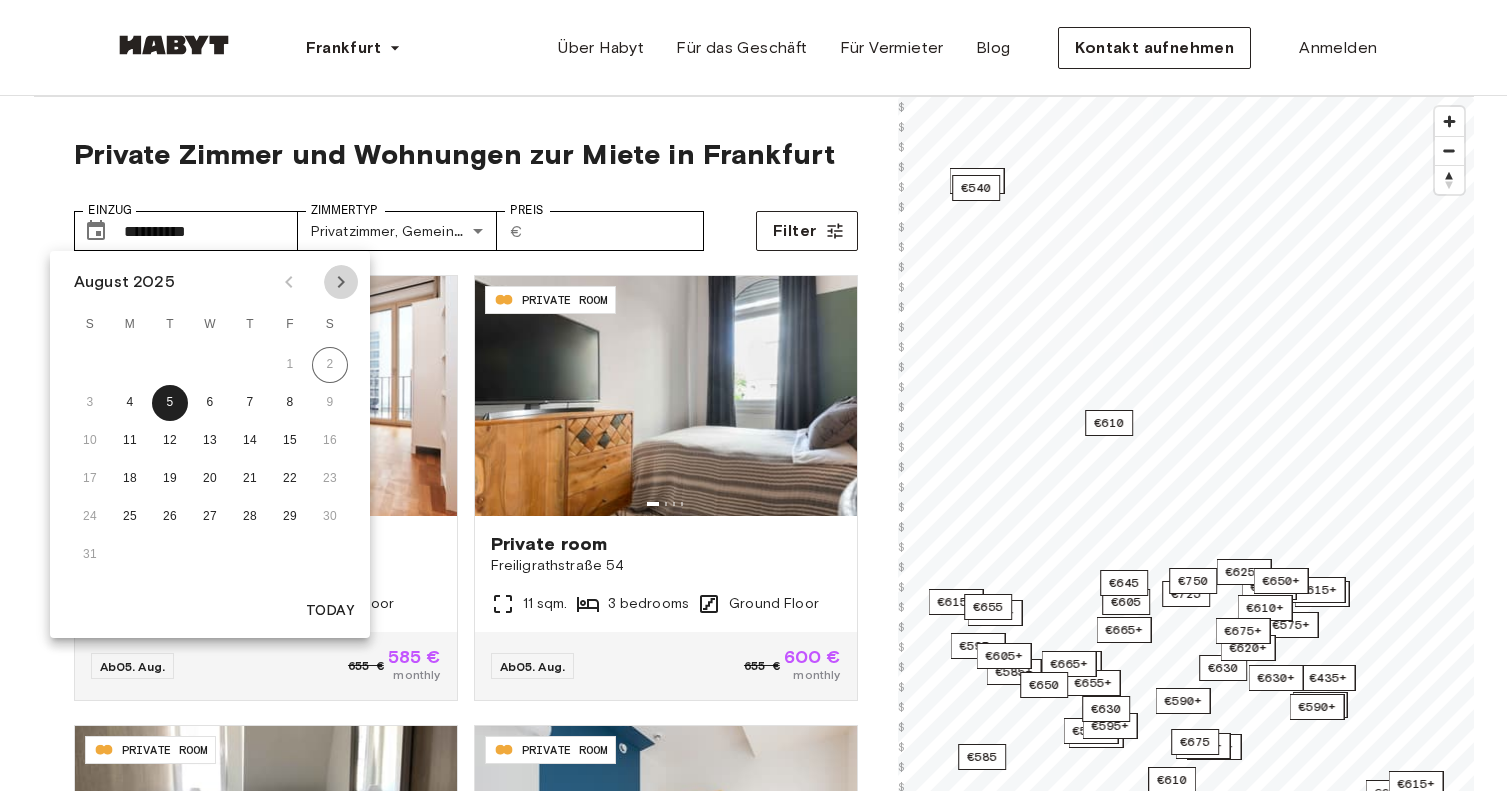 click 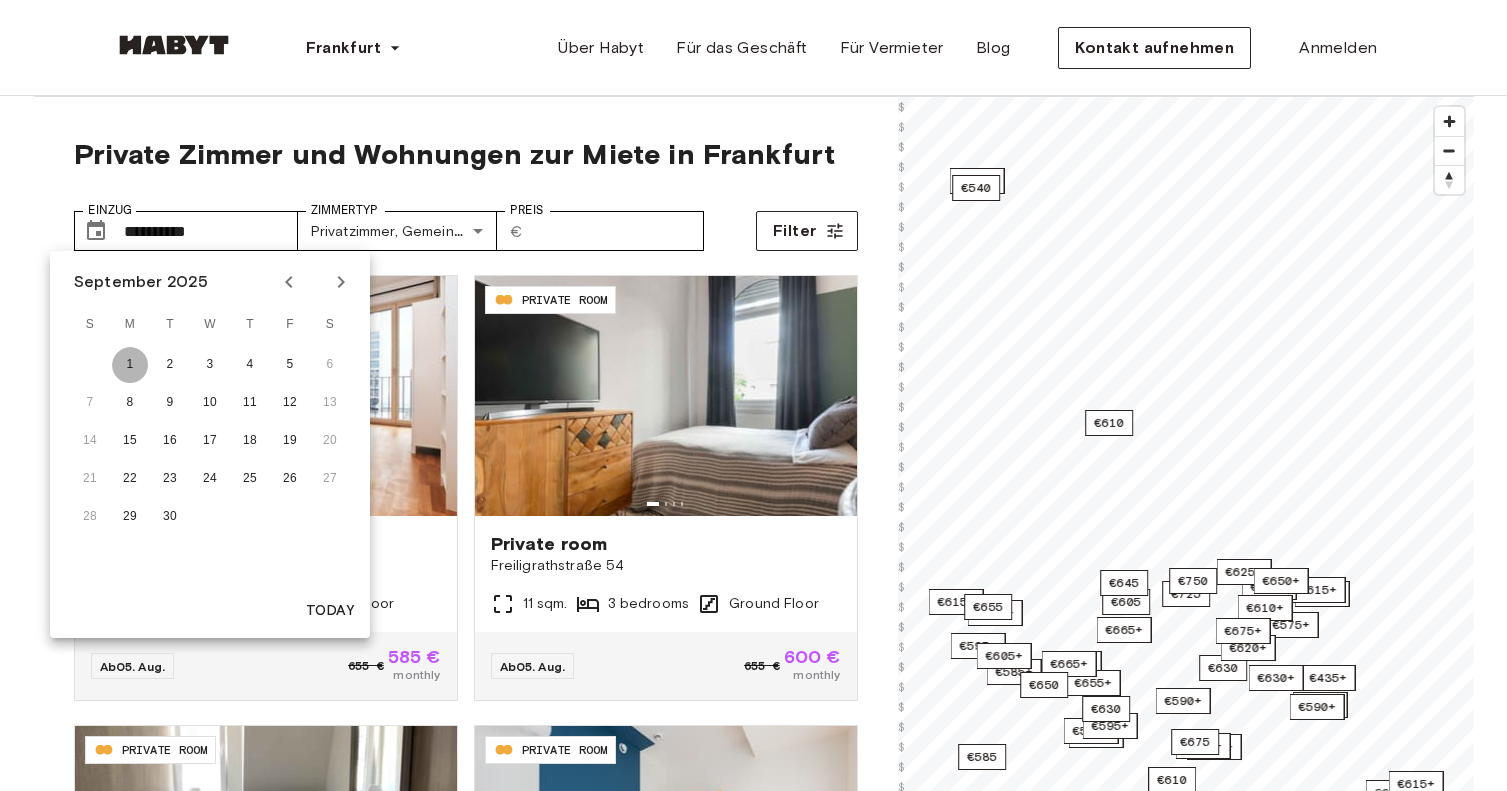 click on "1" at bounding box center [130, 365] 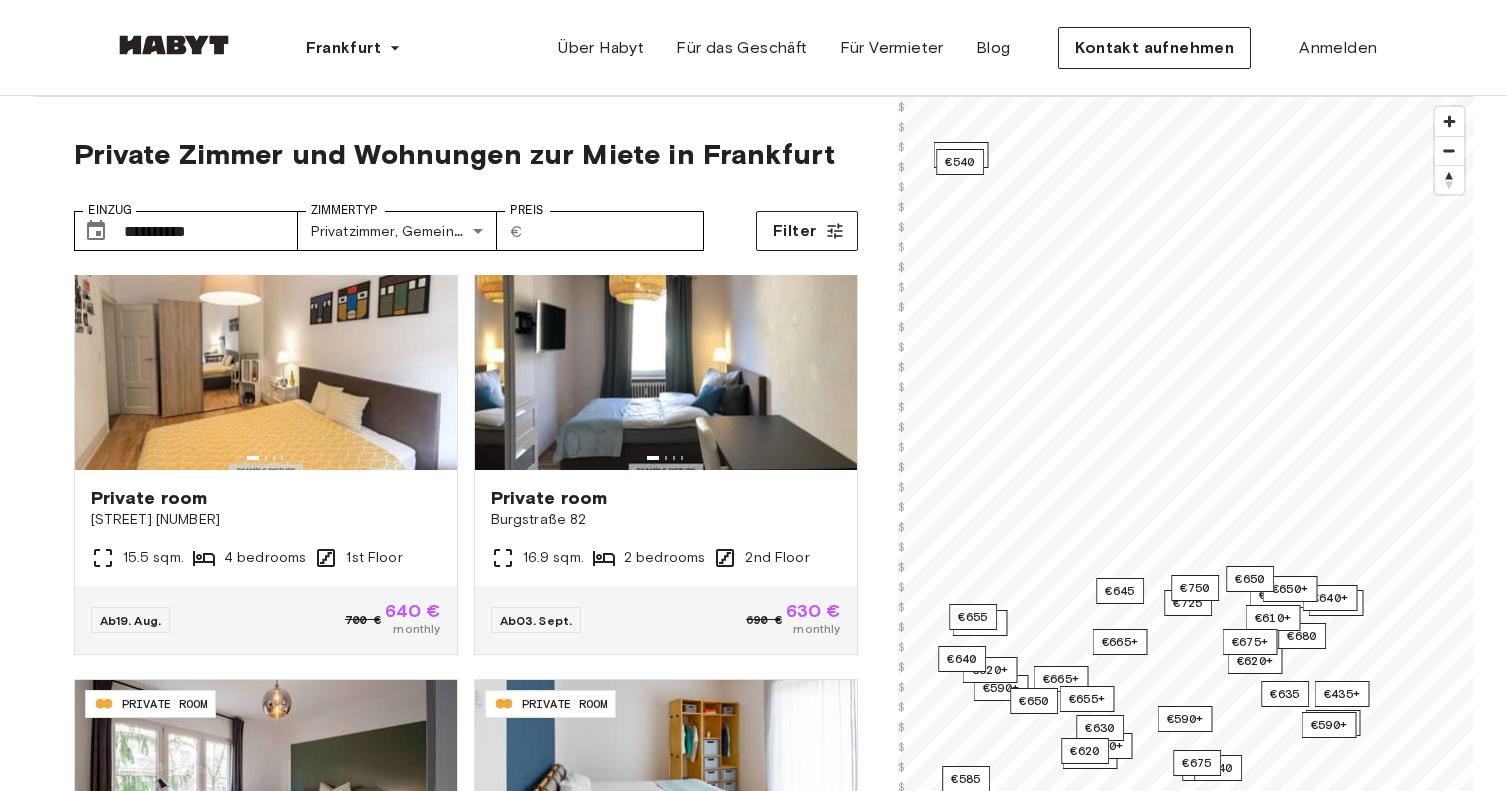 scroll, scrollTop: 0, scrollLeft: 0, axis: both 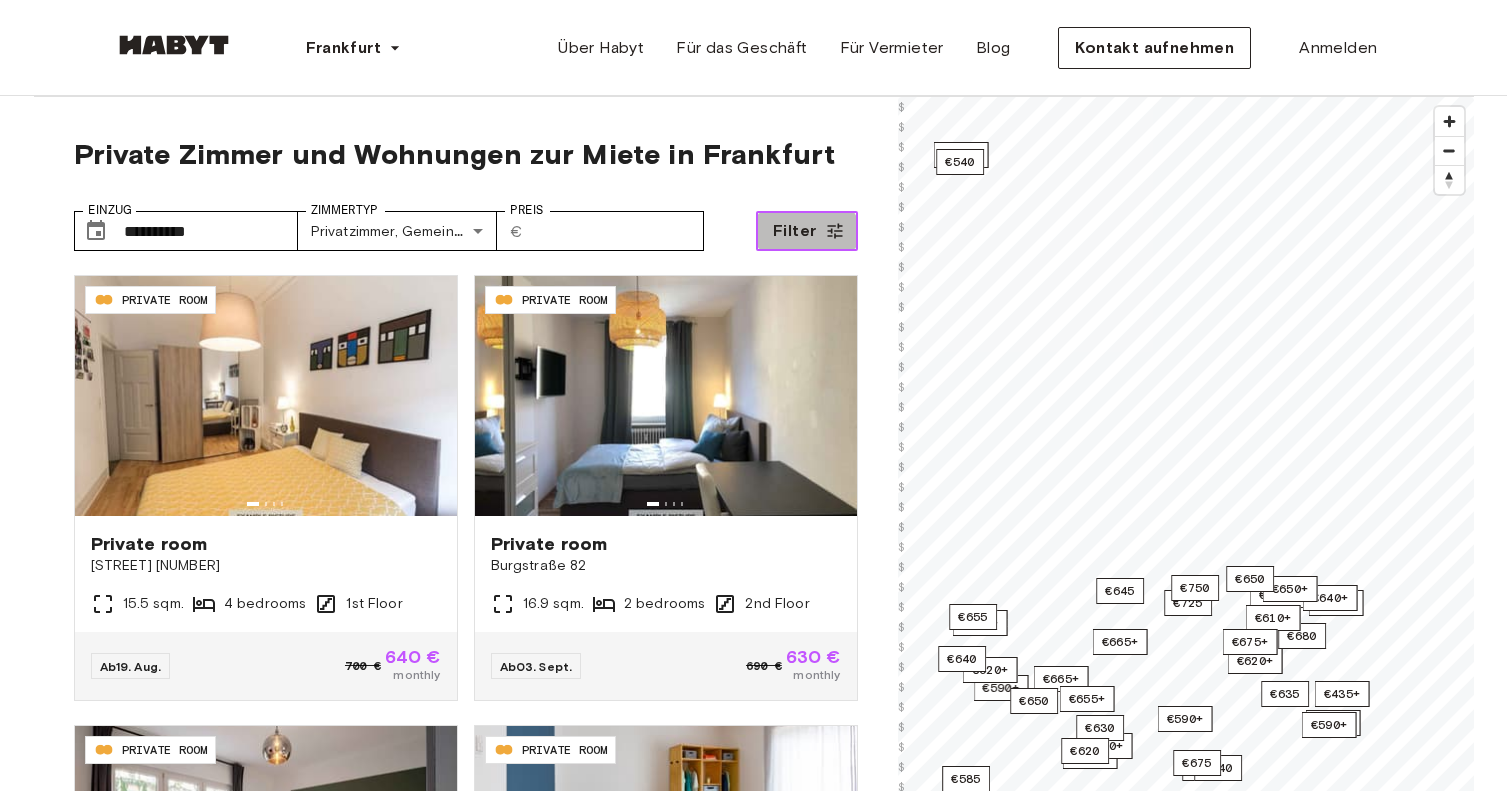 click on "Filter" at bounding box center (794, 231) 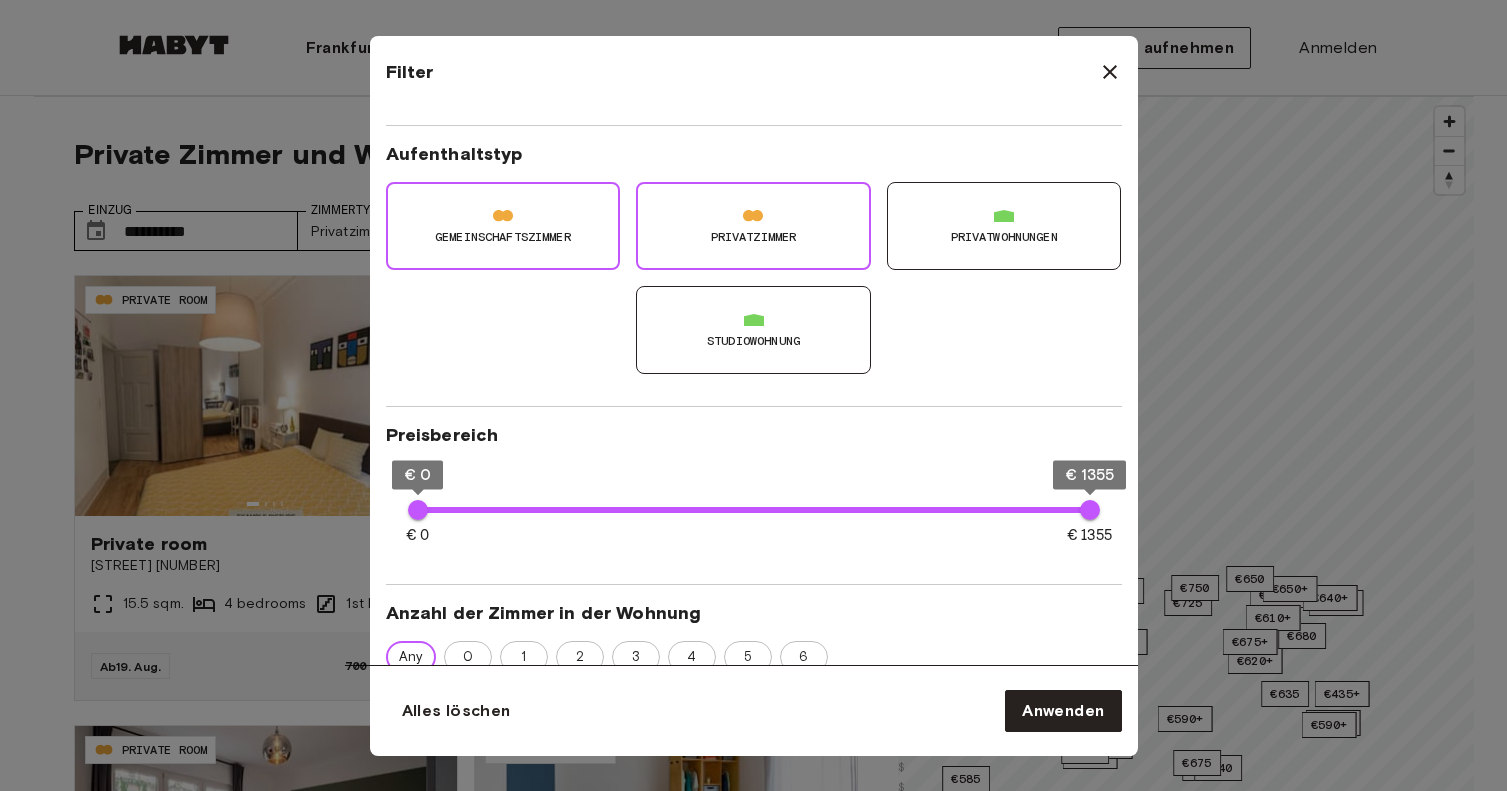 scroll, scrollTop: 227, scrollLeft: 0, axis: vertical 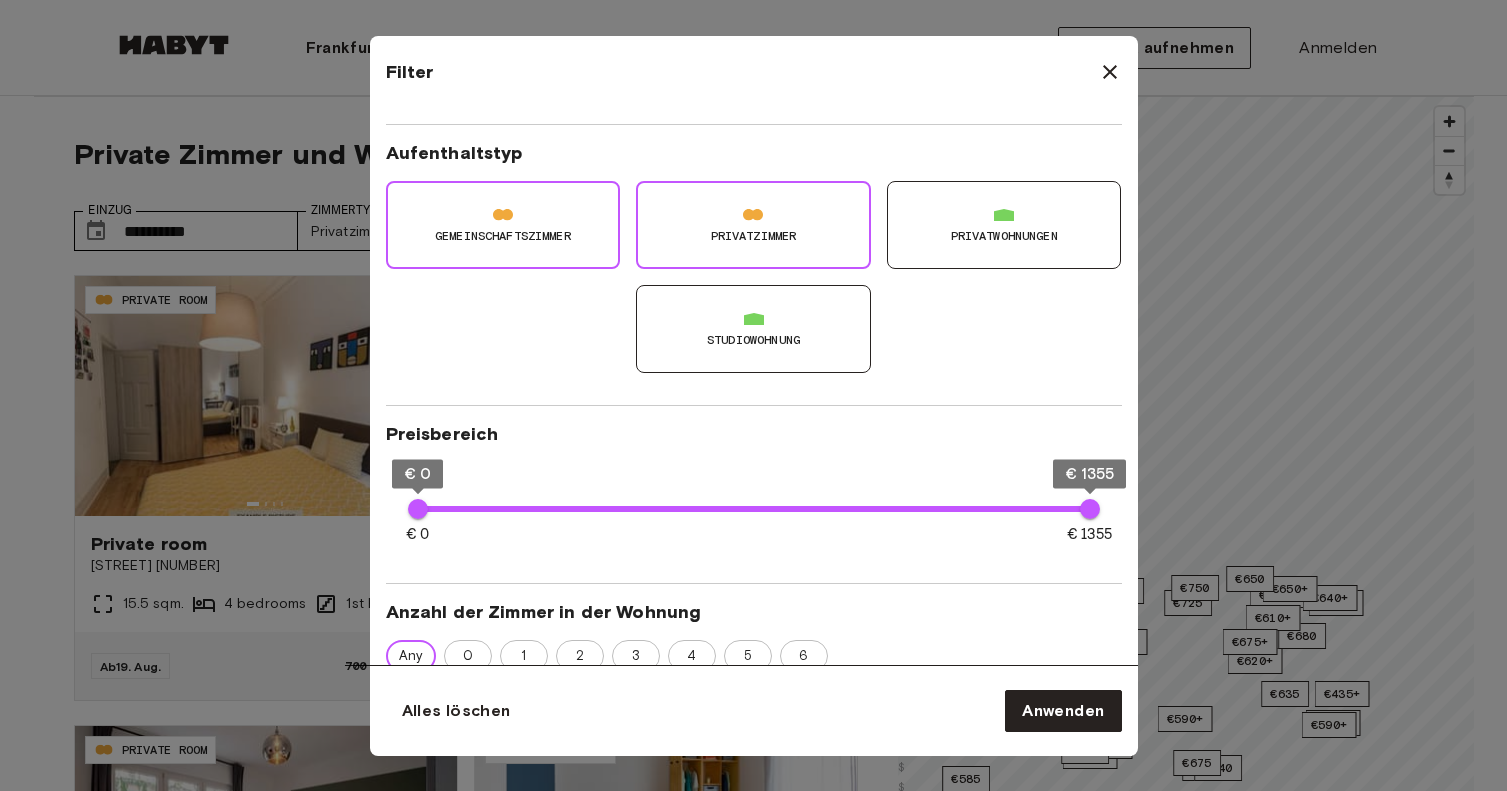 click on "Gemeinschaftszimmer" at bounding box center [503, 225] 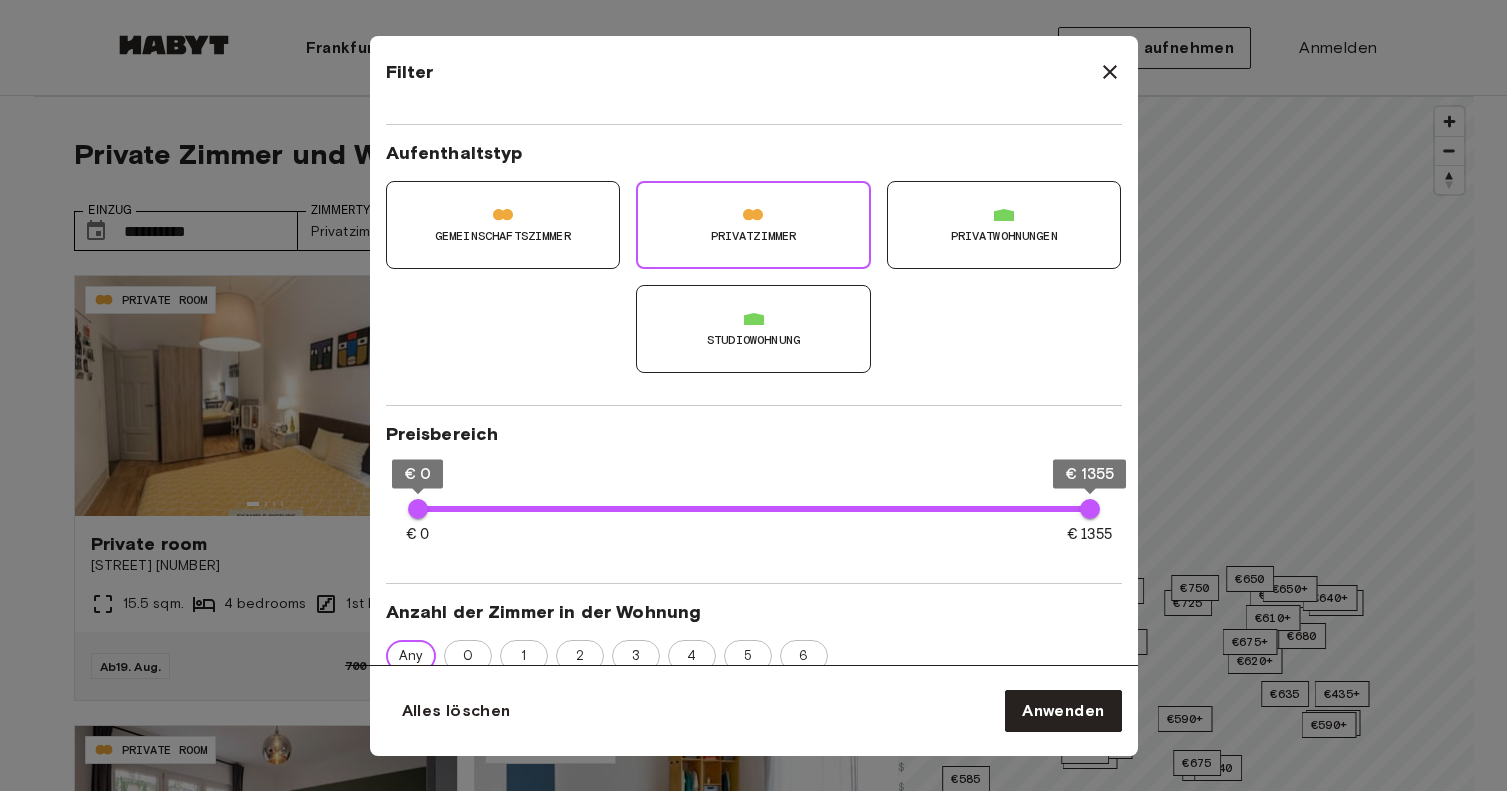 click on "Studiowohnung" at bounding box center (753, 329) 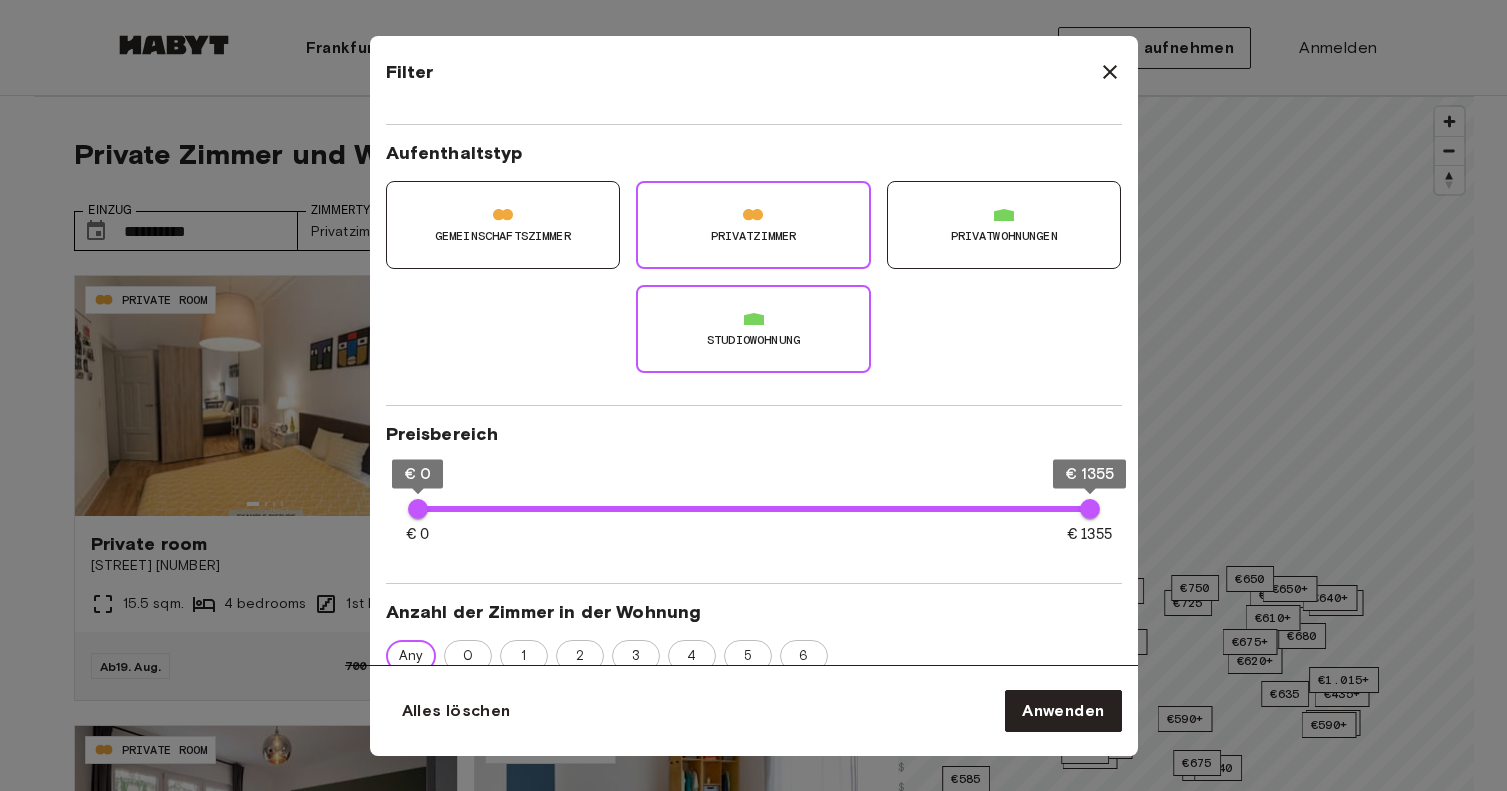 click on "Privatwohnungen" at bounding box center (1004, 225) 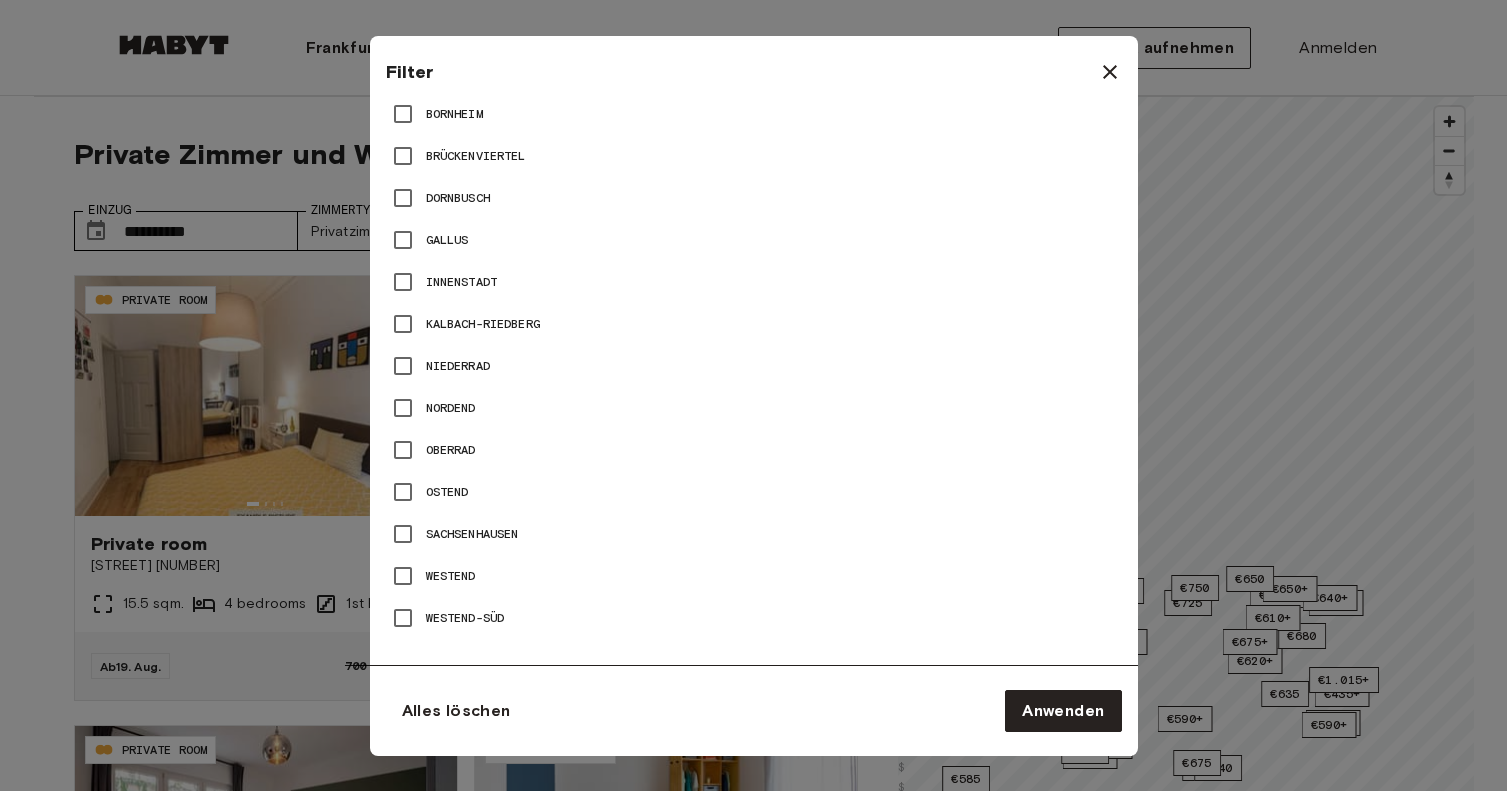 scroll, scrollTop: 1229, scrollLeft: 0, axis: vertical 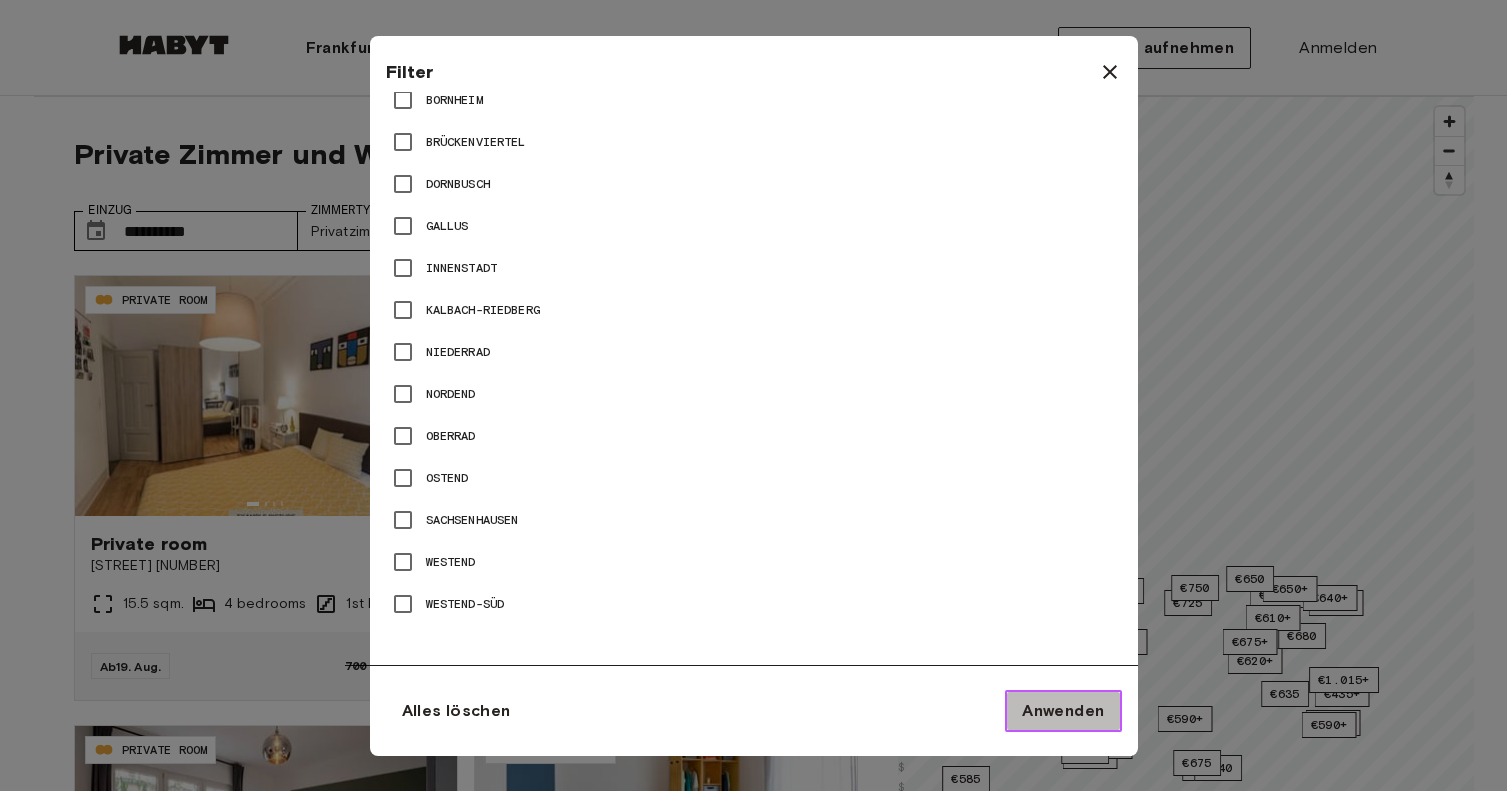click on "Anwenden" at bounding box center (1063, 711) 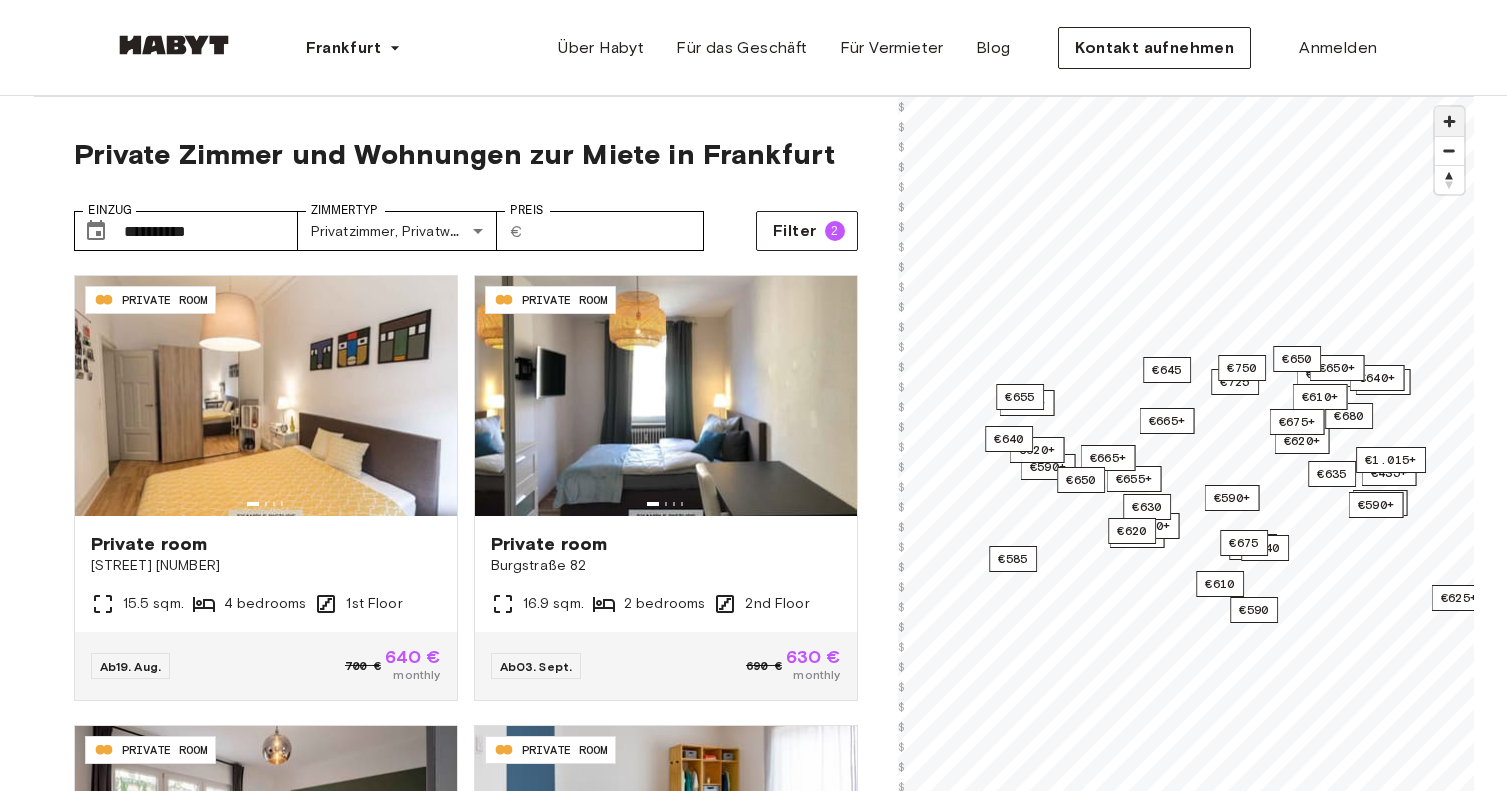 click at bounding box center [1449, 121] 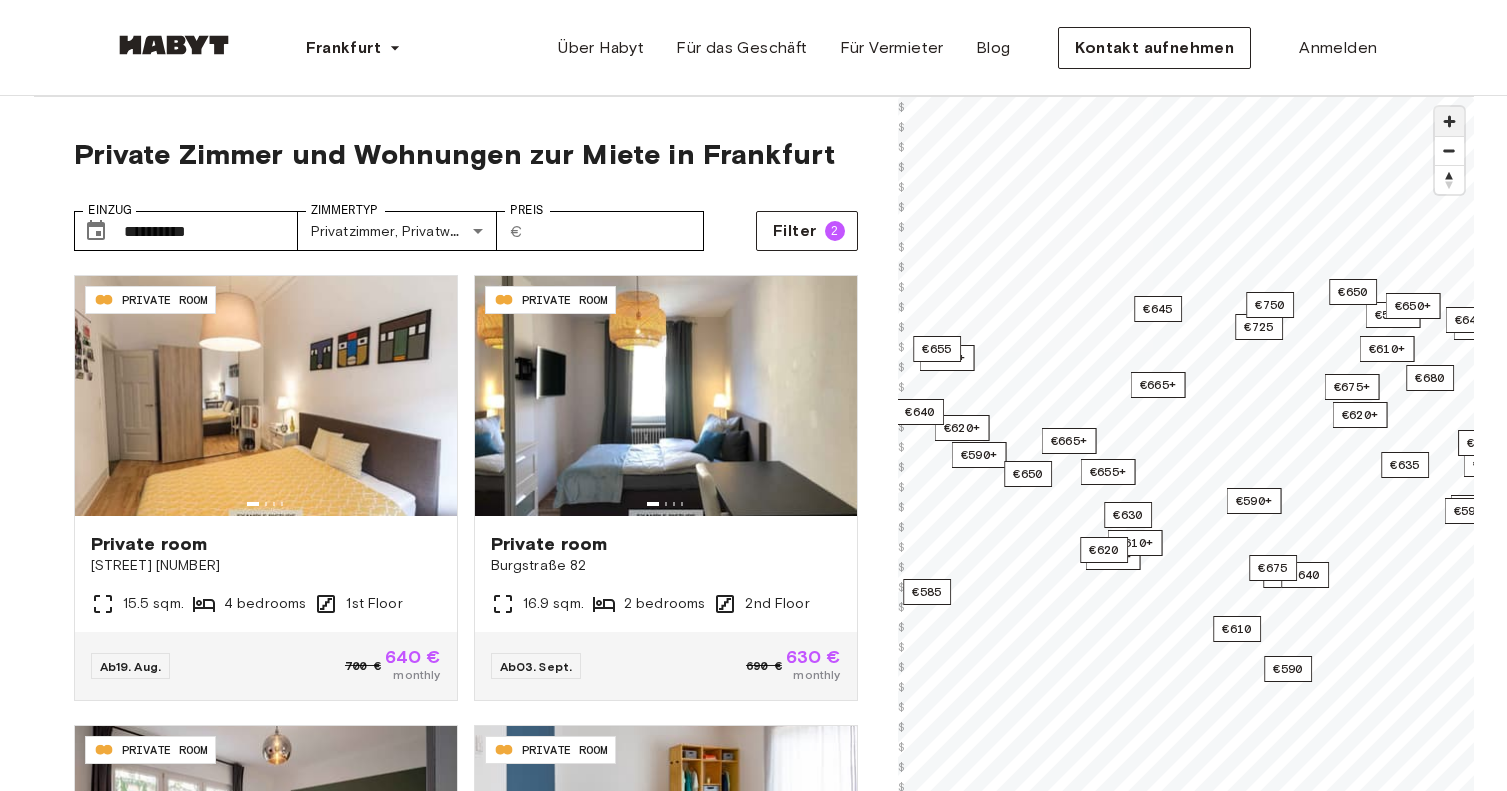 click at bounding box center (1449, 121) 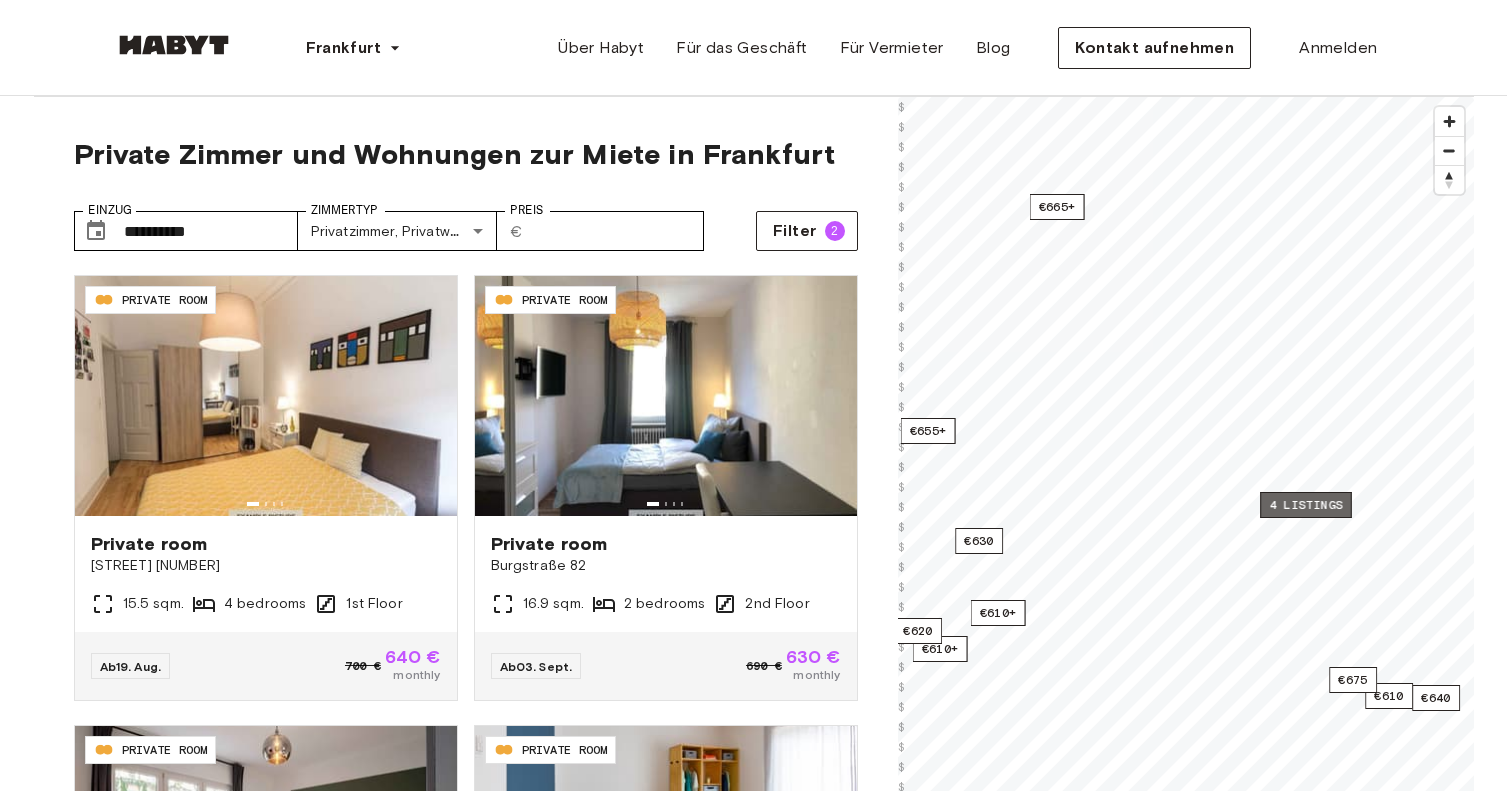 click on "4 listings" at bounding box center (1306, 505) 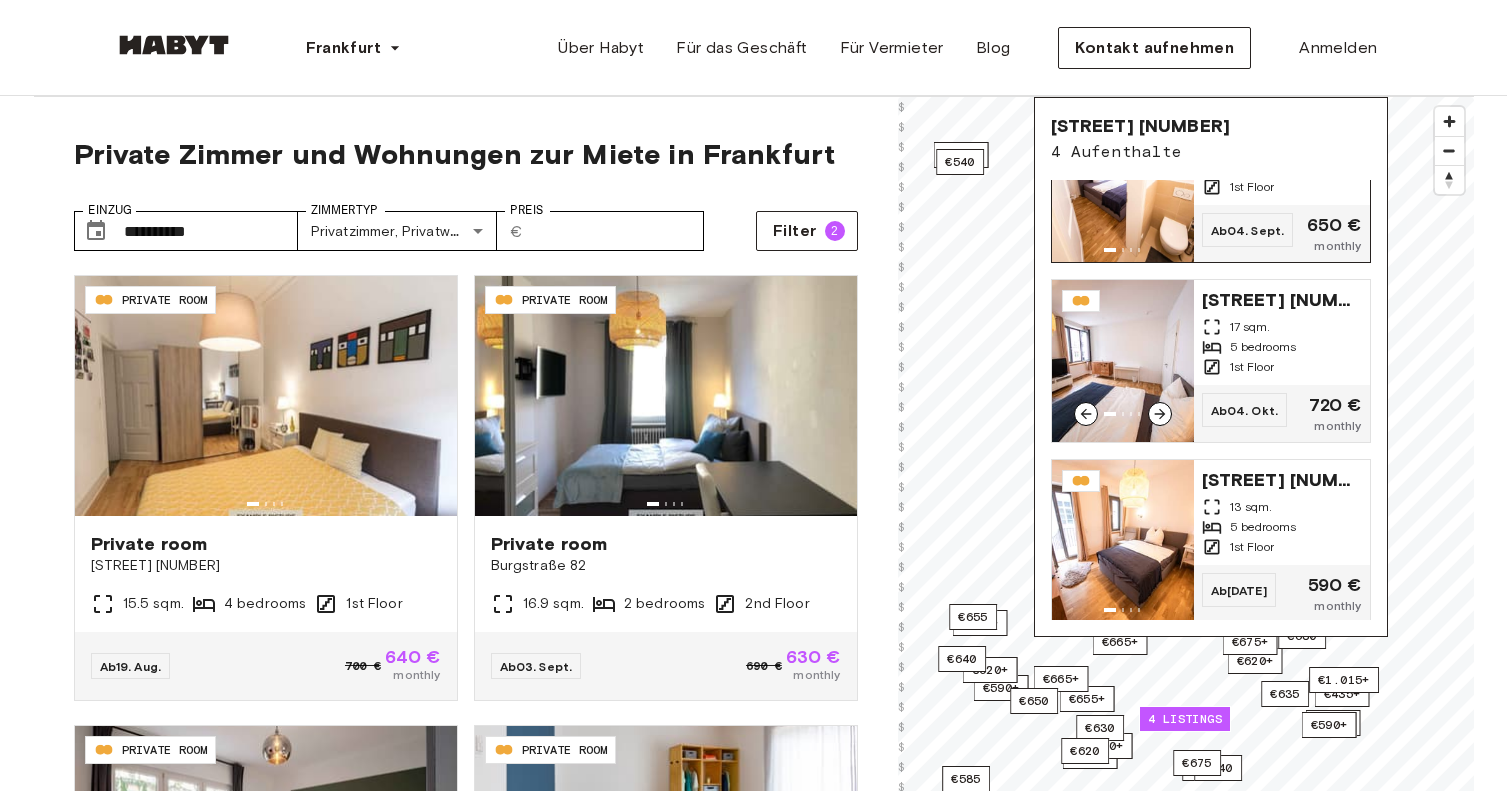 scroll, scrollTop: 263, scrollLeft: 0, axis: vertical 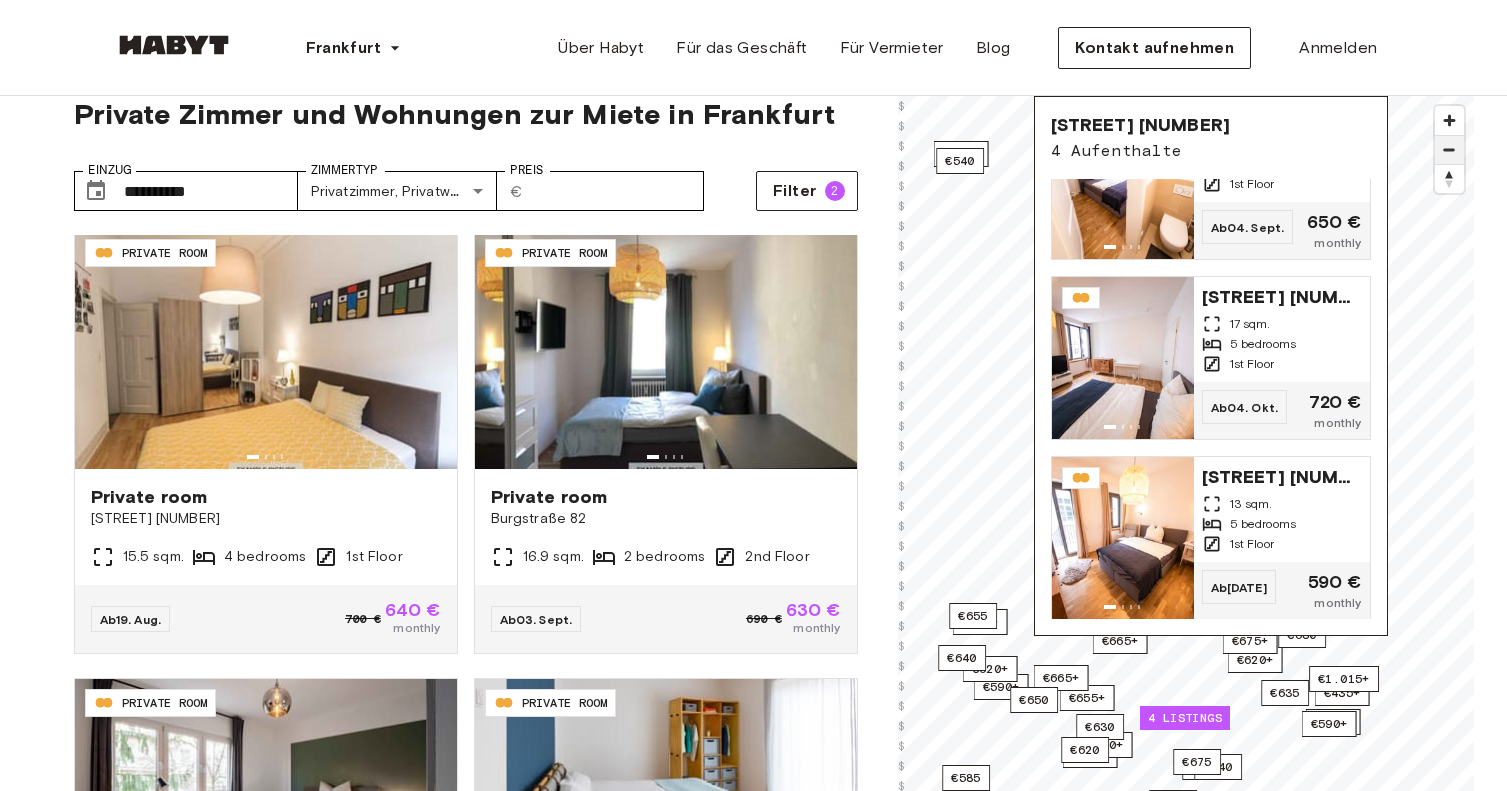 click at bounding box center [1449, 150] 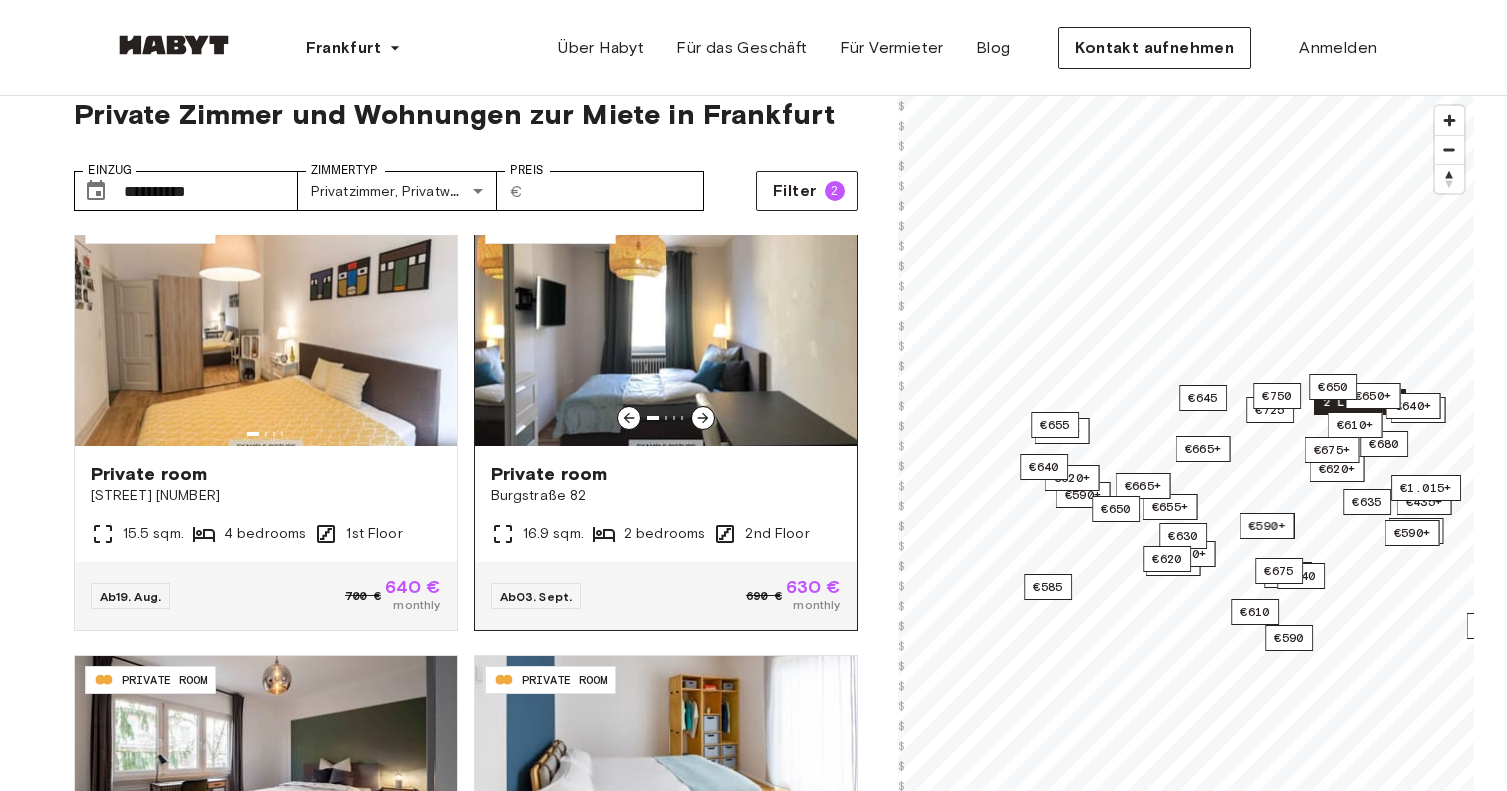 scroll, scrollTop: 0, scrollLeft: 0, axis: both 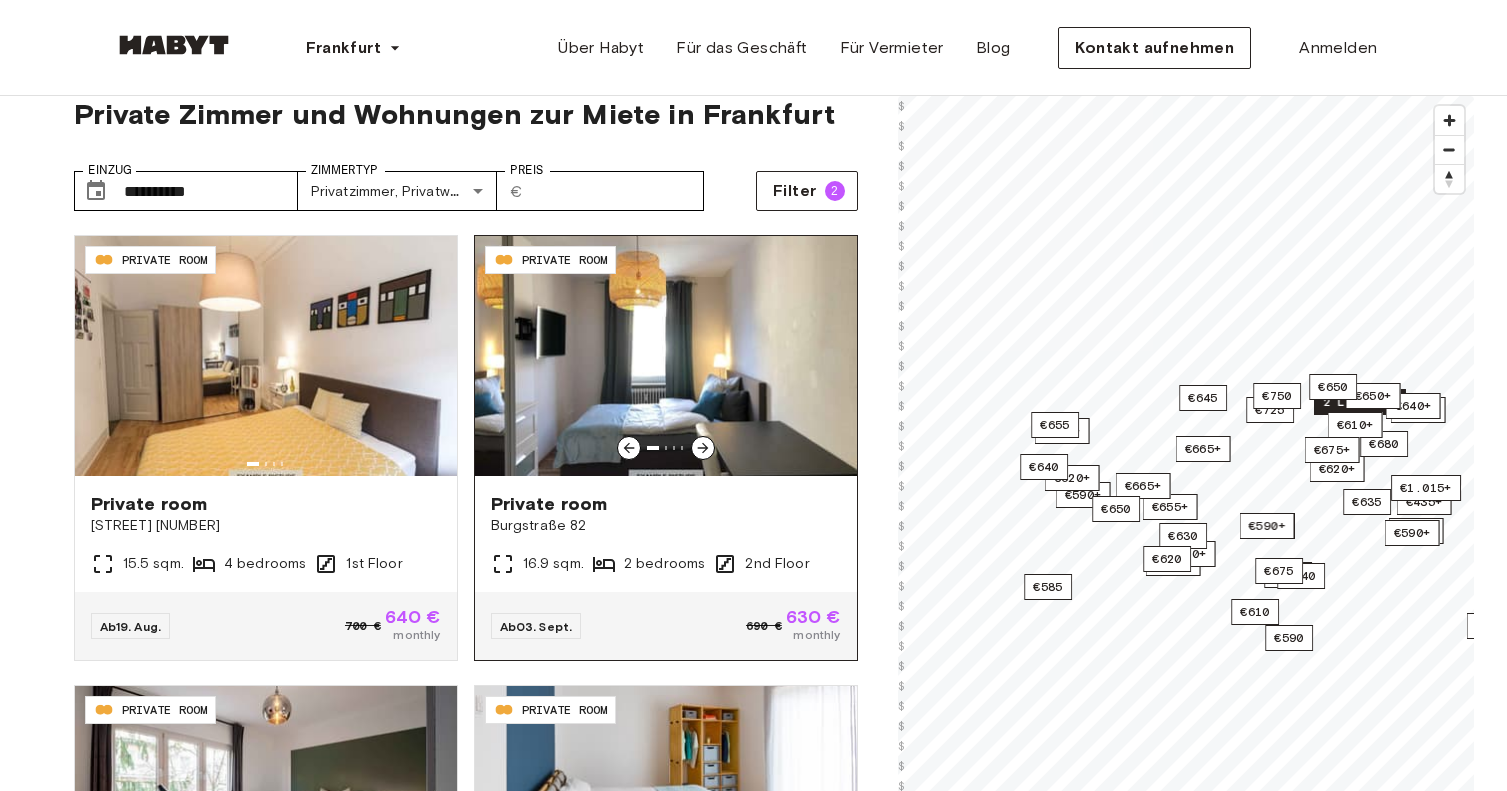 click 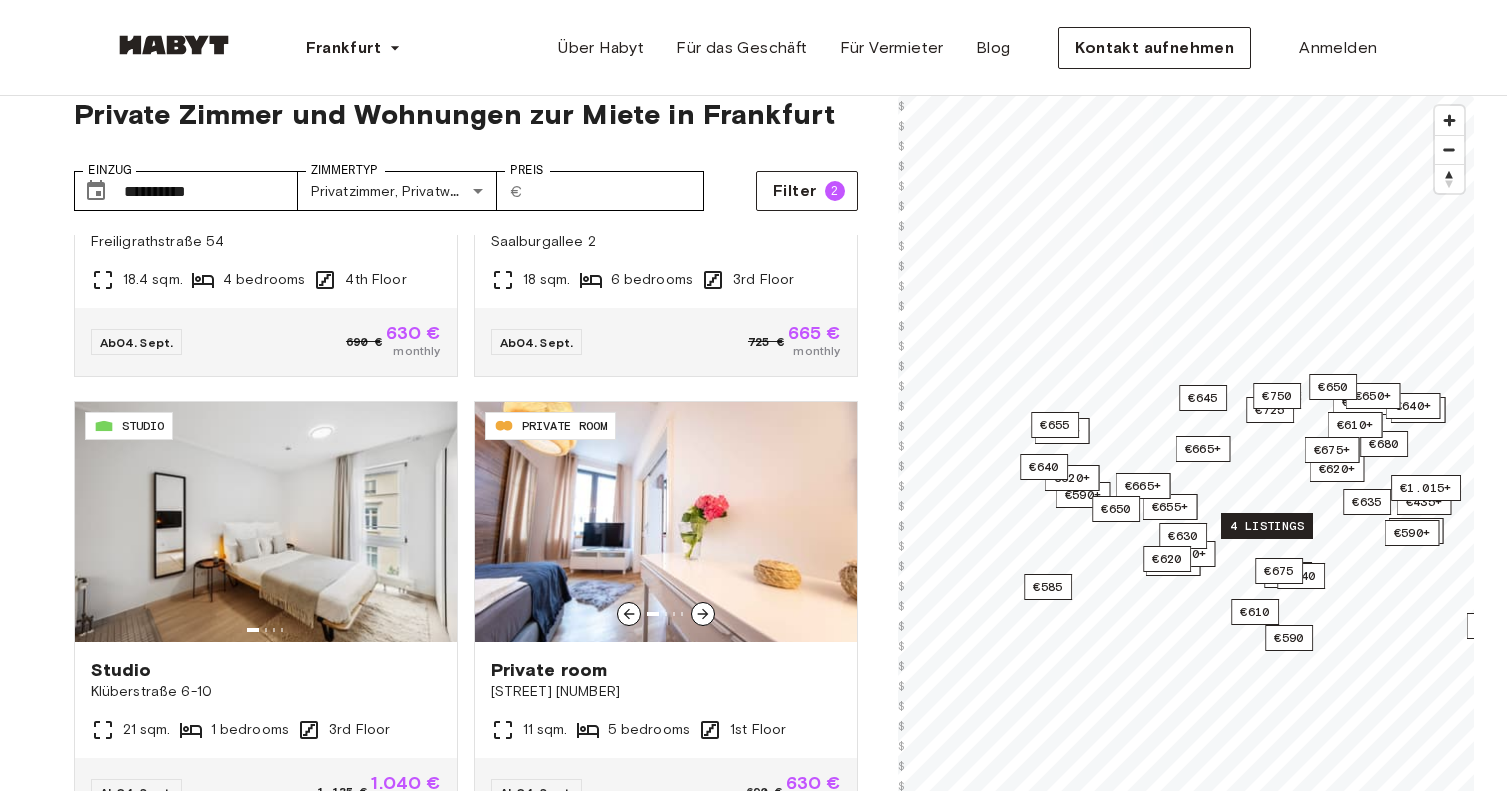 scroll, scrollTop: 2561, scrollLeft: 0, axis: vertical 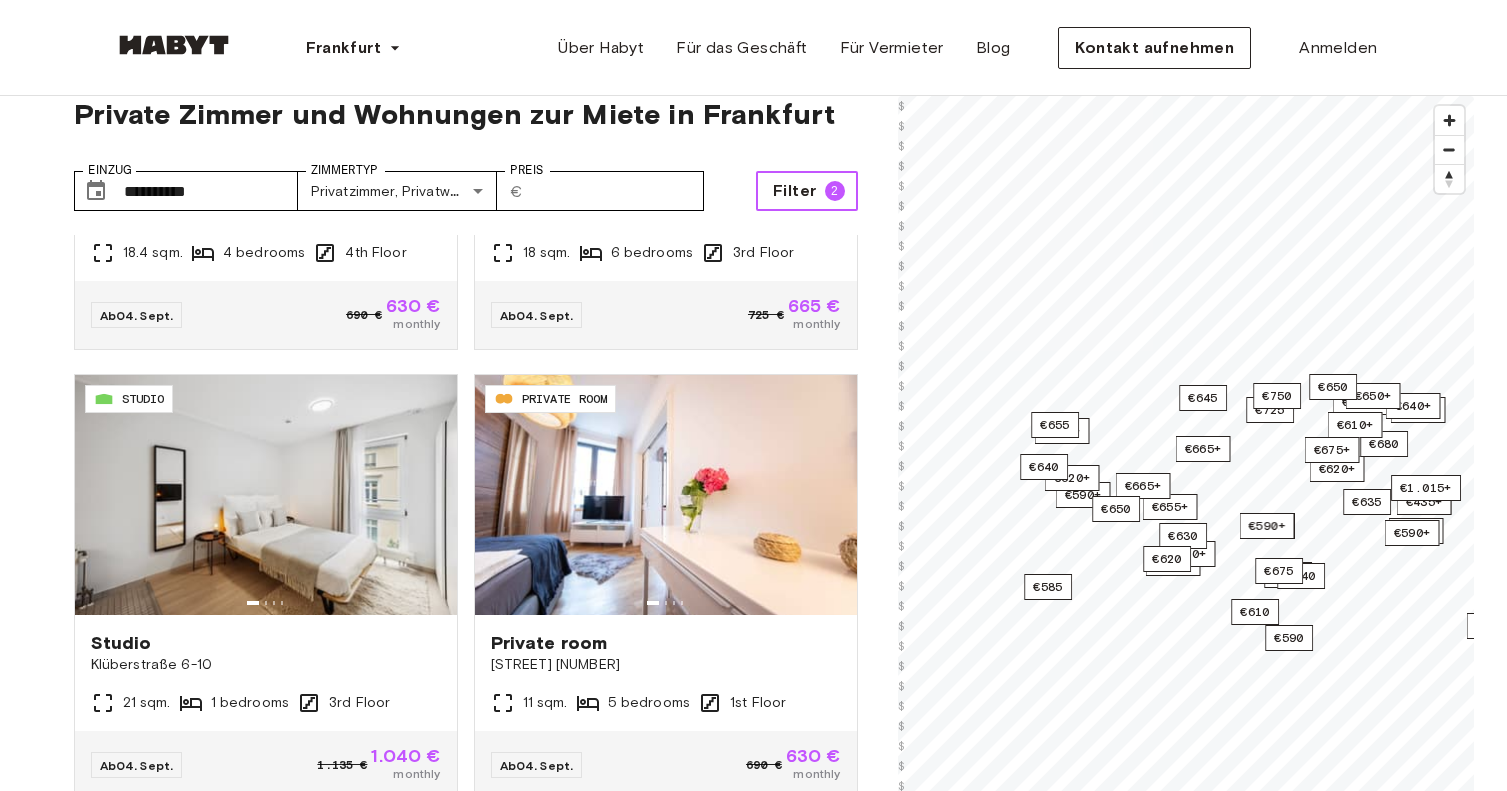 click on "Filter 2" at bounding box center (806, 191) 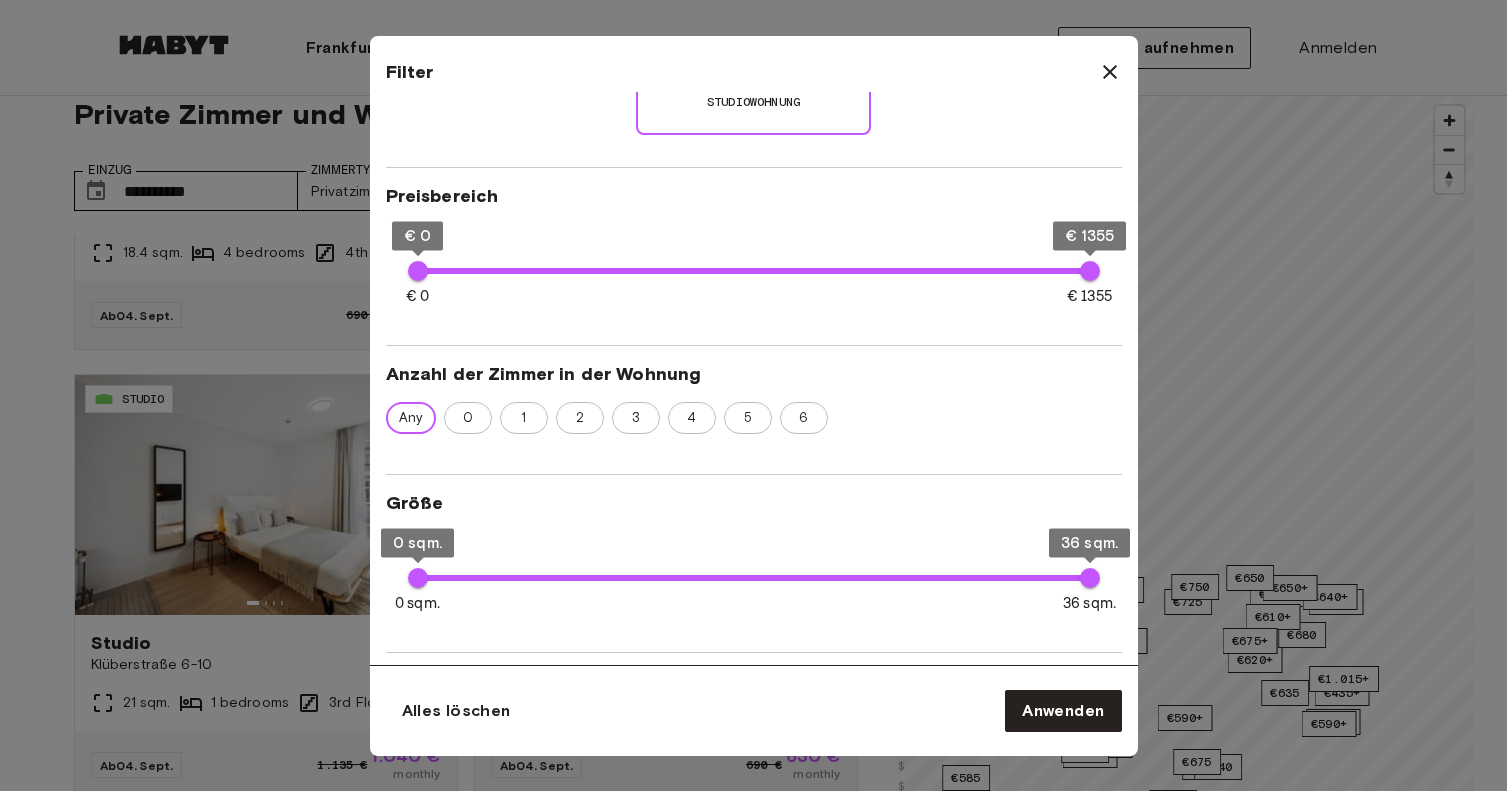 scroll, scrollTop: 568, scrollLeft: 0, axis: vertical 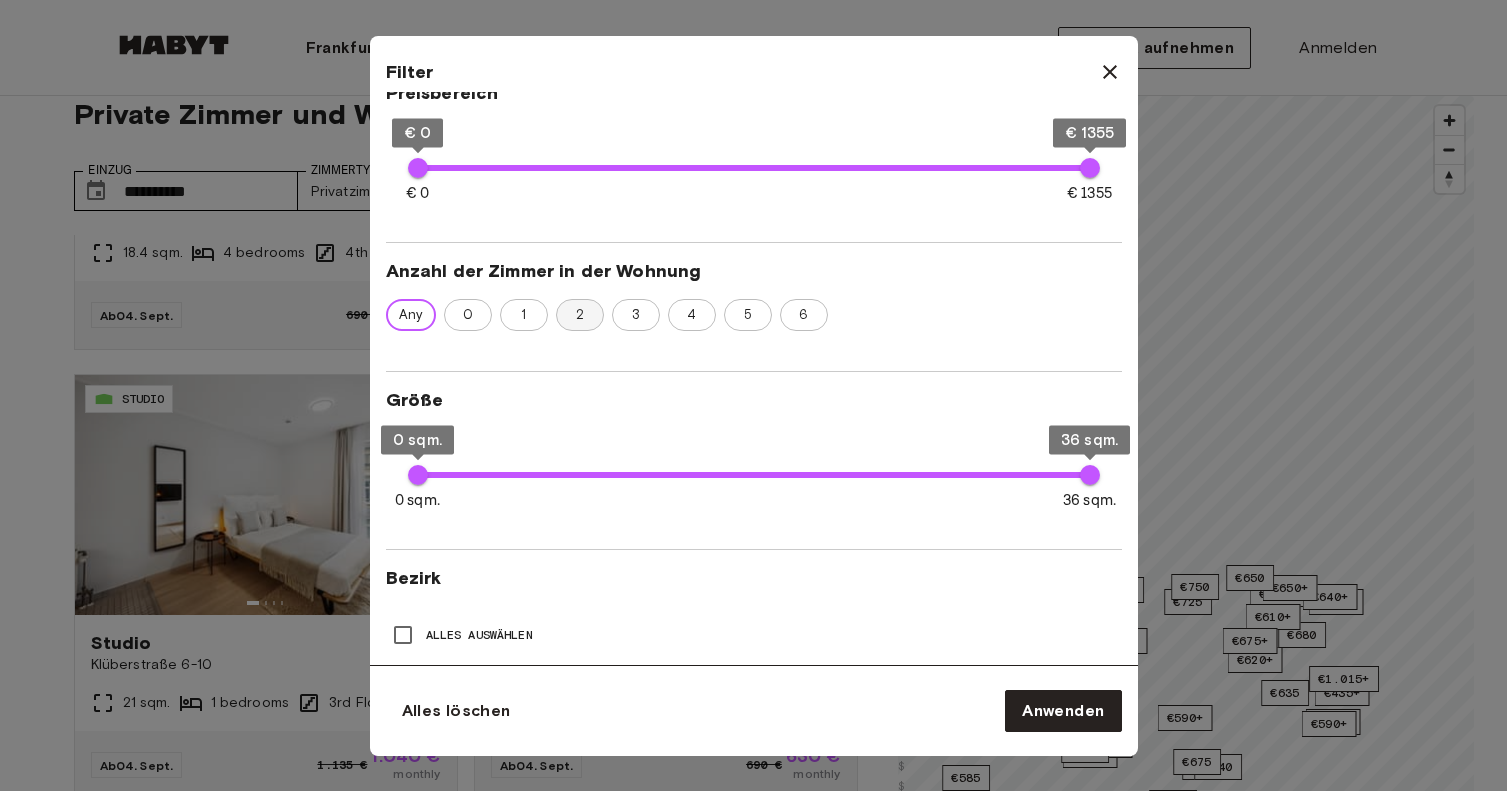 click on "2" at bounding box center [580, 315] 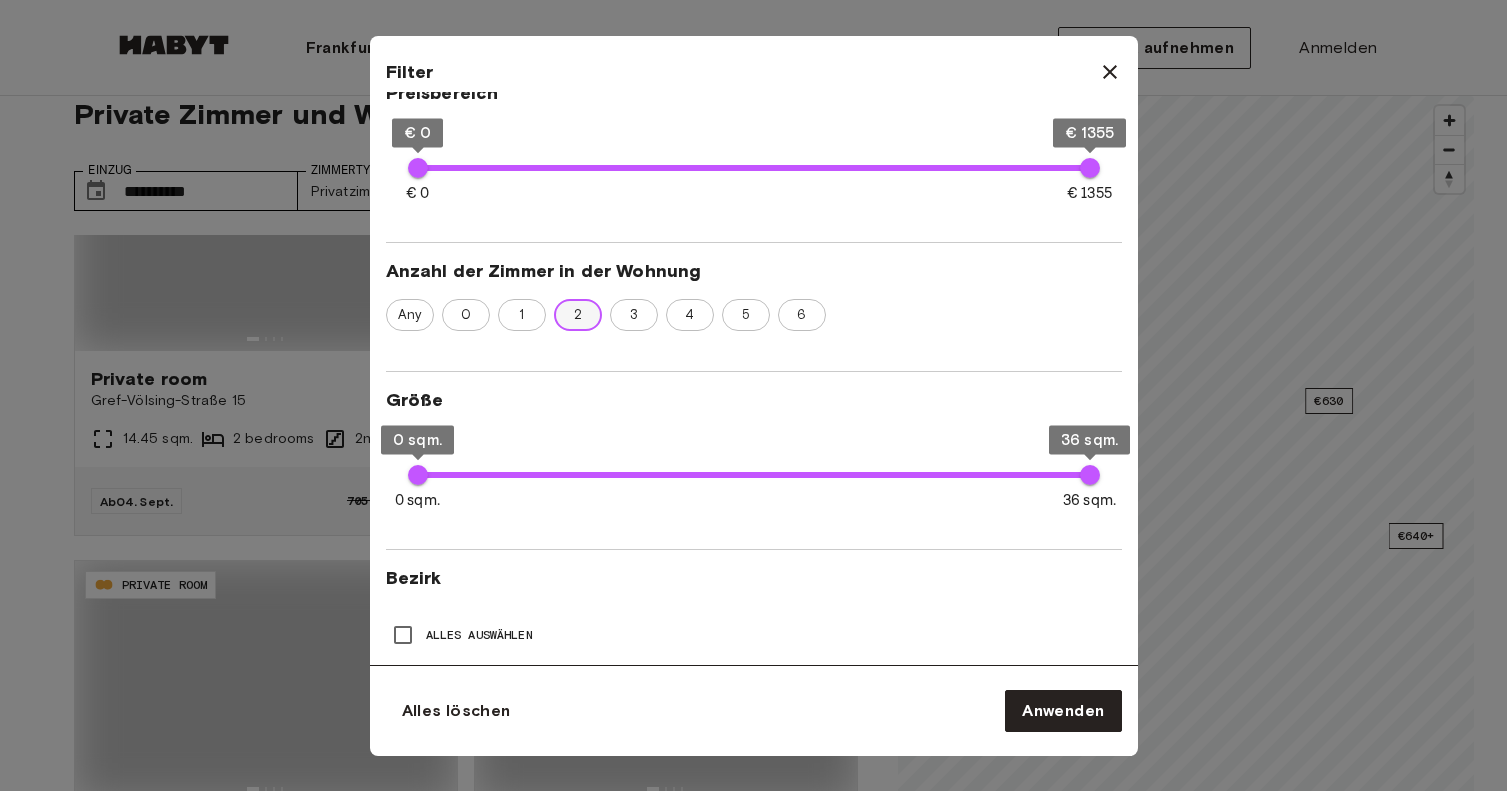 scroll, scrollTop: 575, scrollLeft: 0, axis: vertical 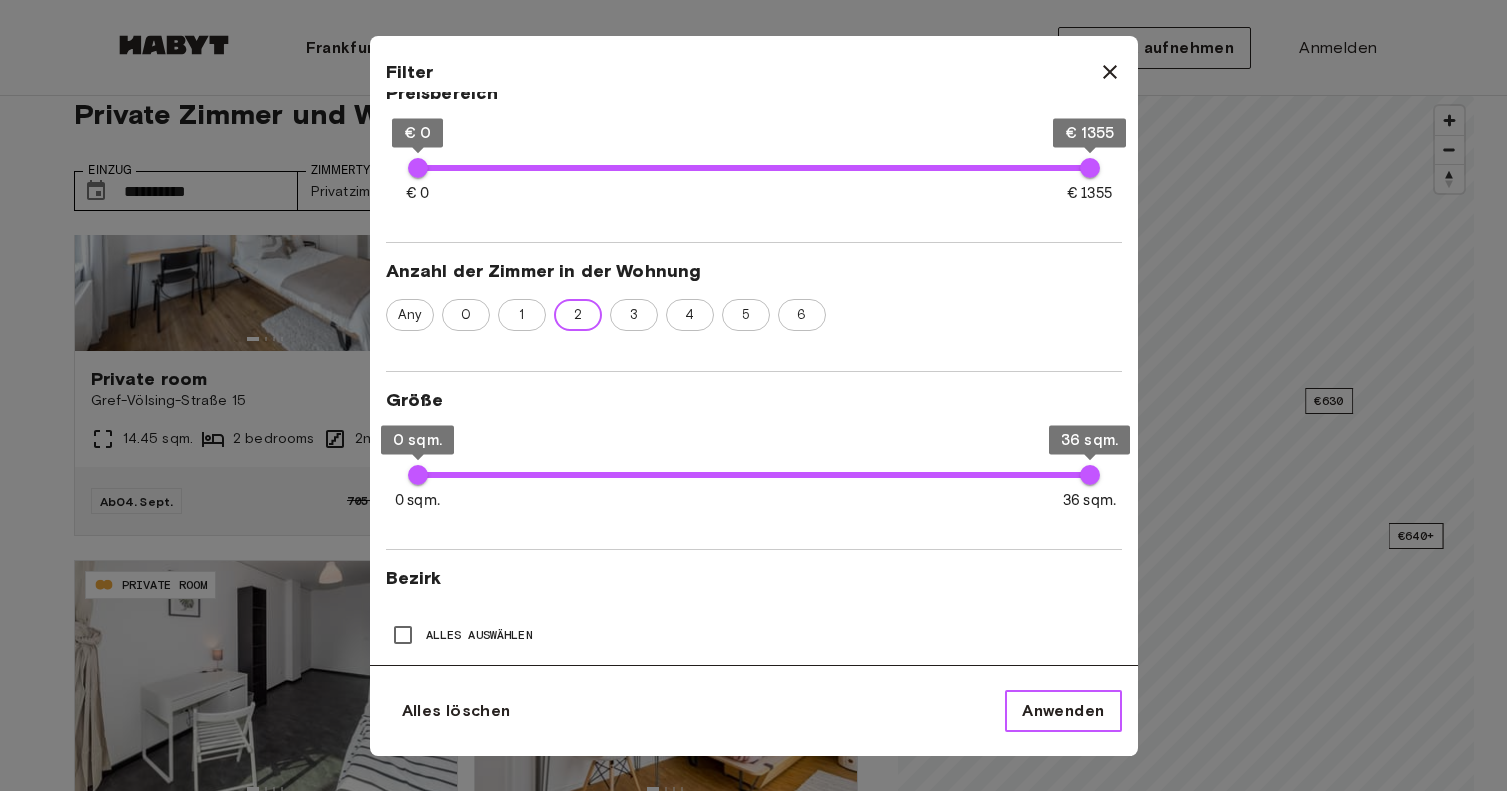 click on "Anwenden" at bounding box center [1063, 711] 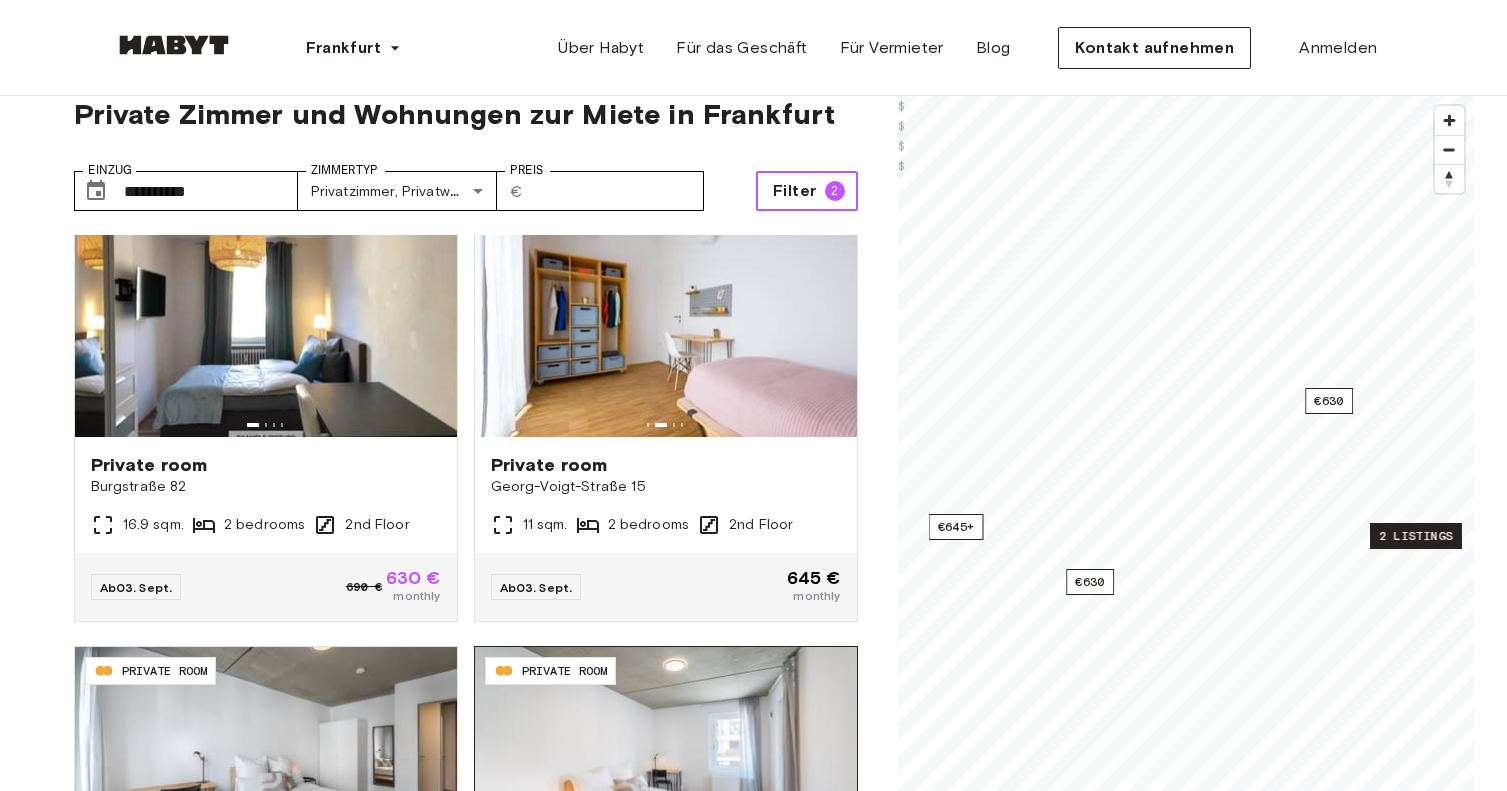 scroll, scrollTop: 0, scrollLeft: 0, axis: both 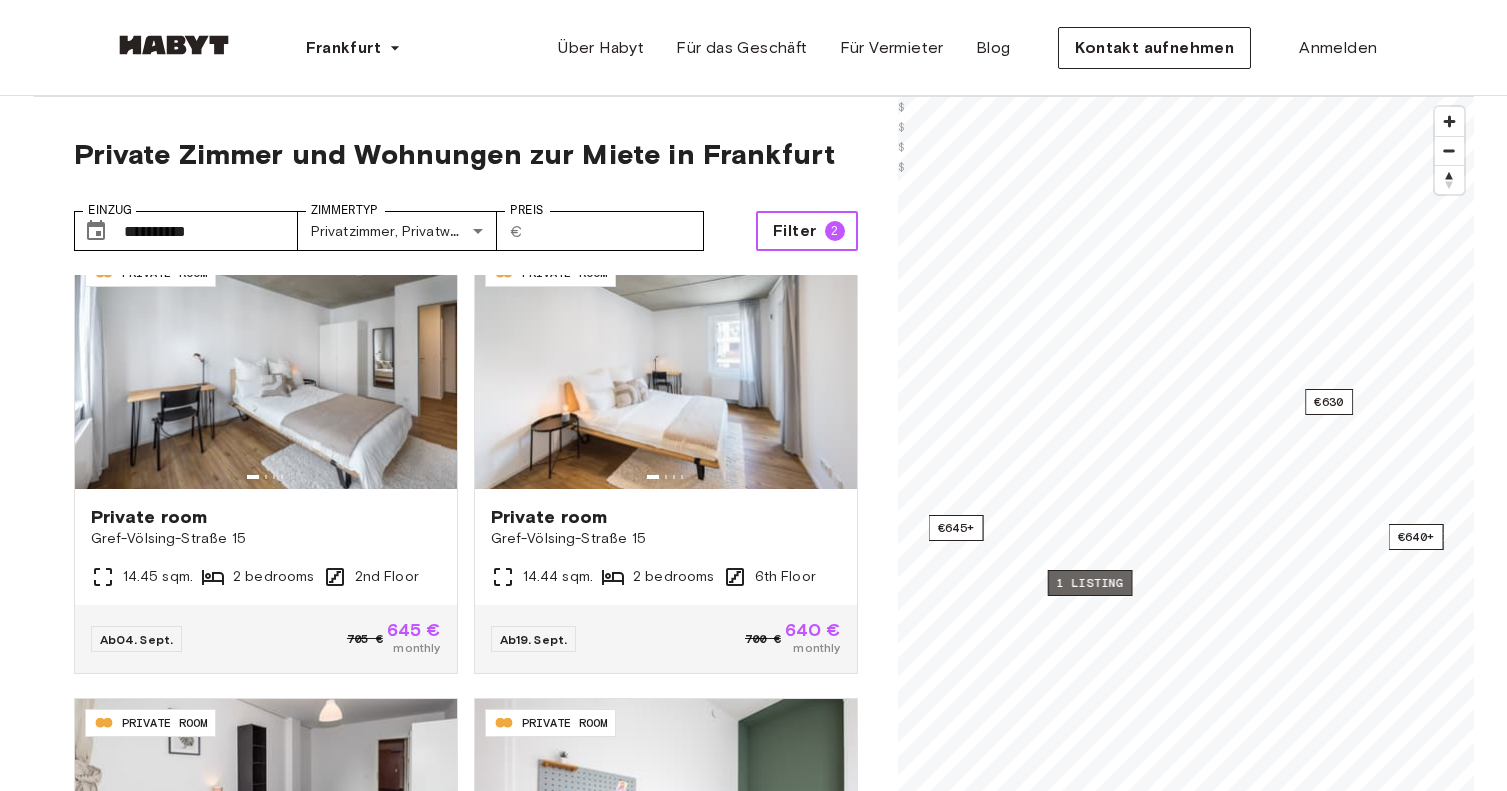 click on "1 listing" at bounding box center (1089, 583) 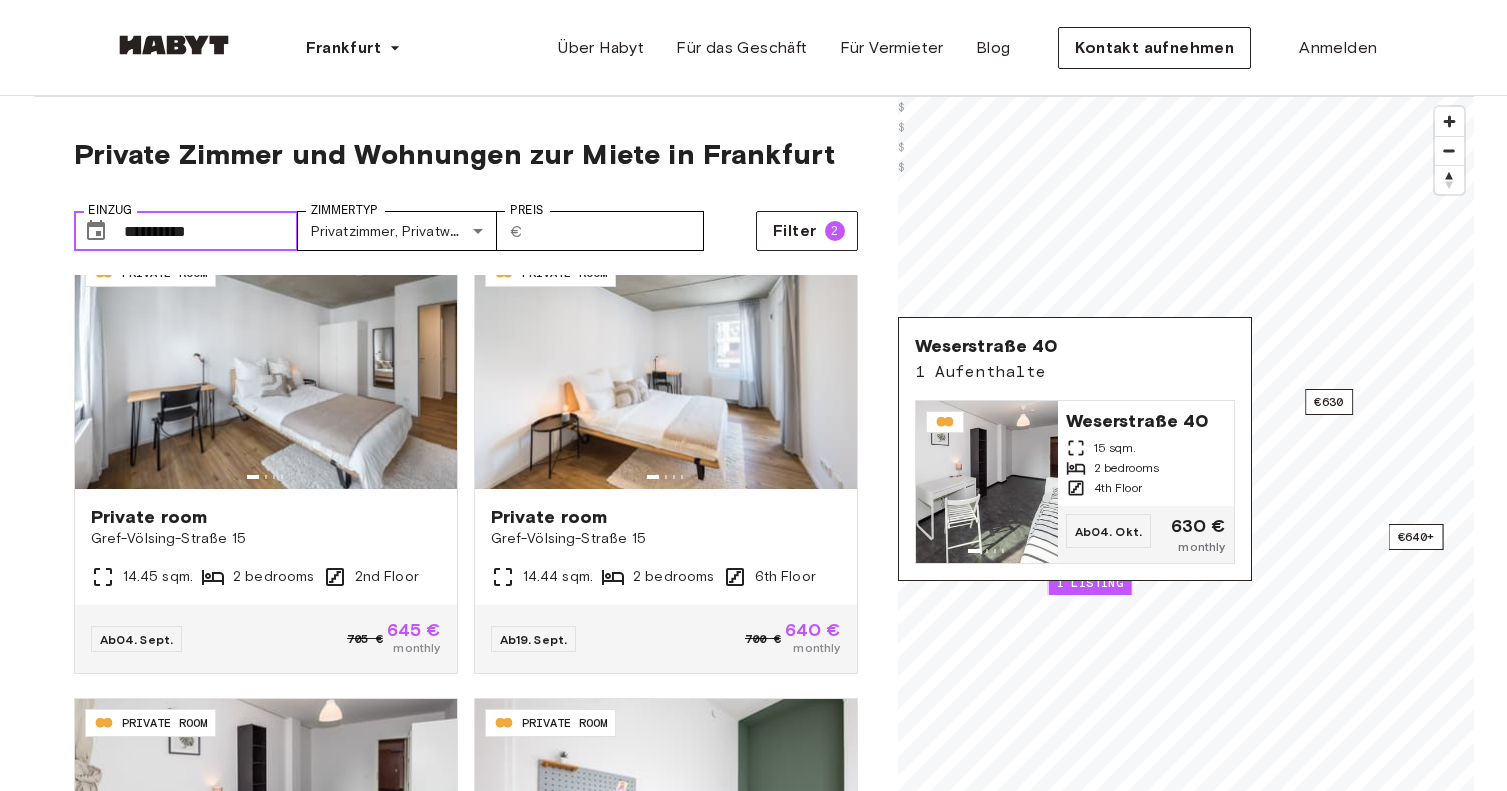 click on "**********" at bounding box center (211, 231) 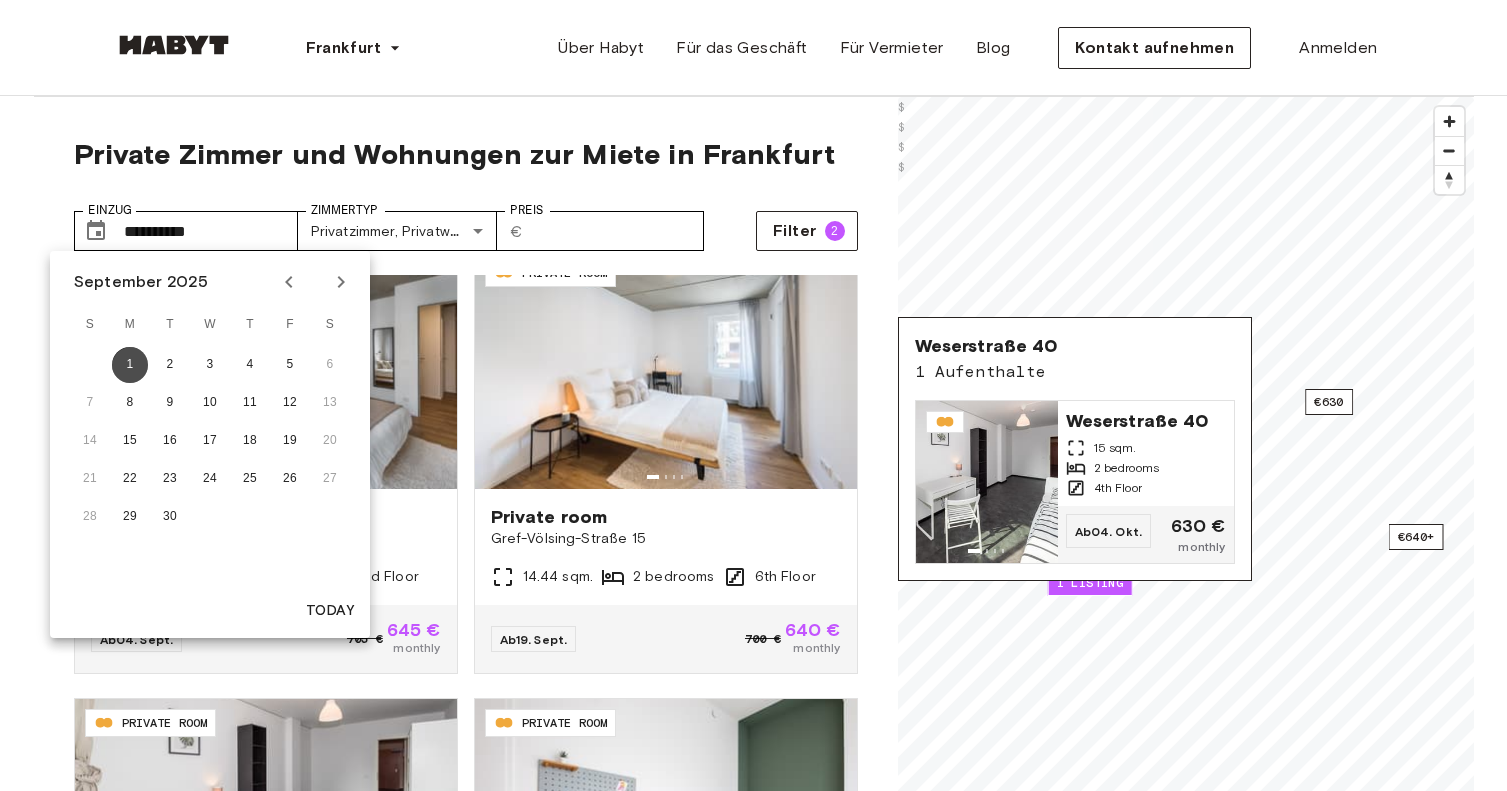 click on "1" at bounding box center [130, 365] 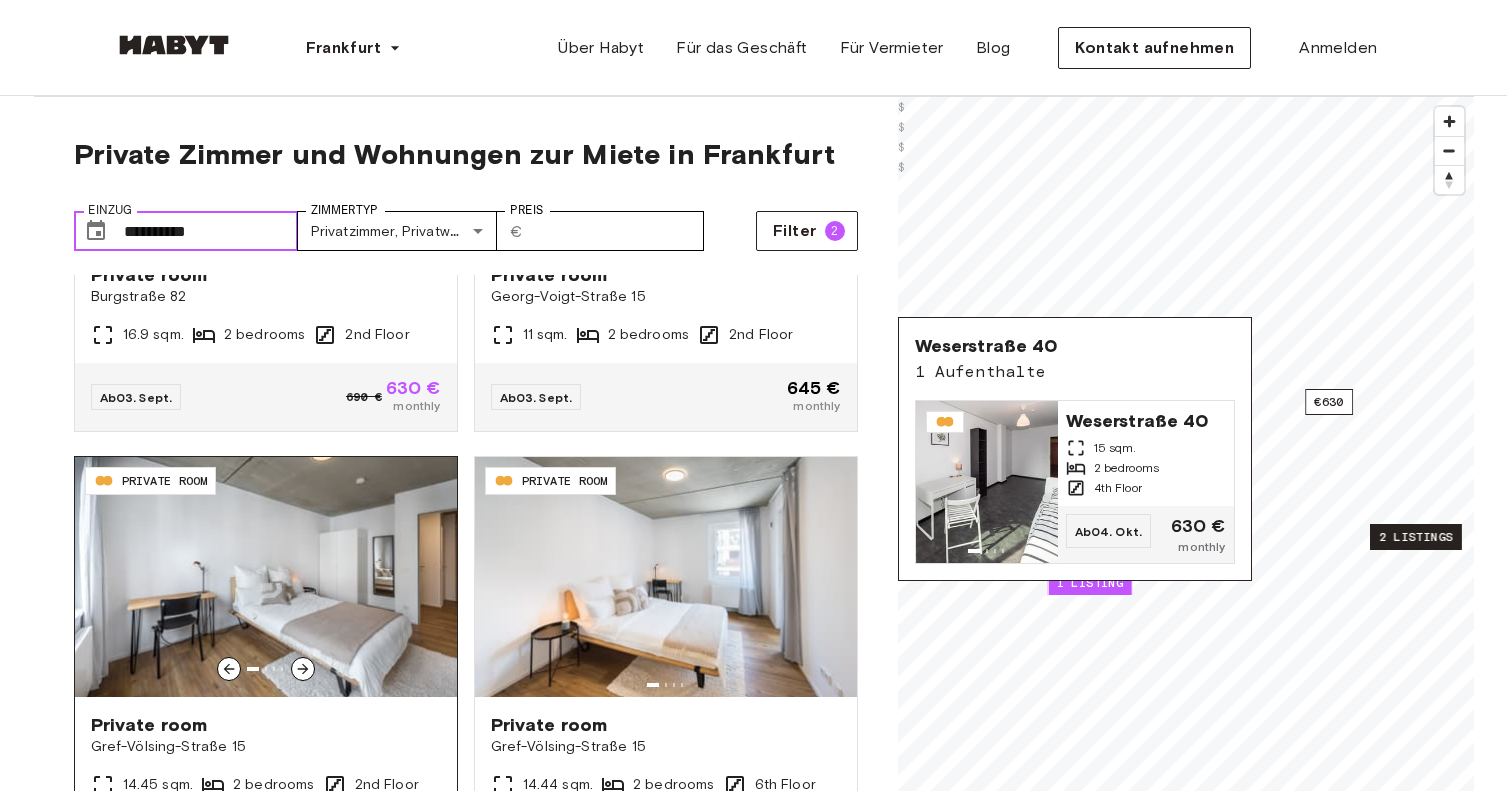 scroll, scrollTop: 254, scrollLeft: 0, axis: vertical 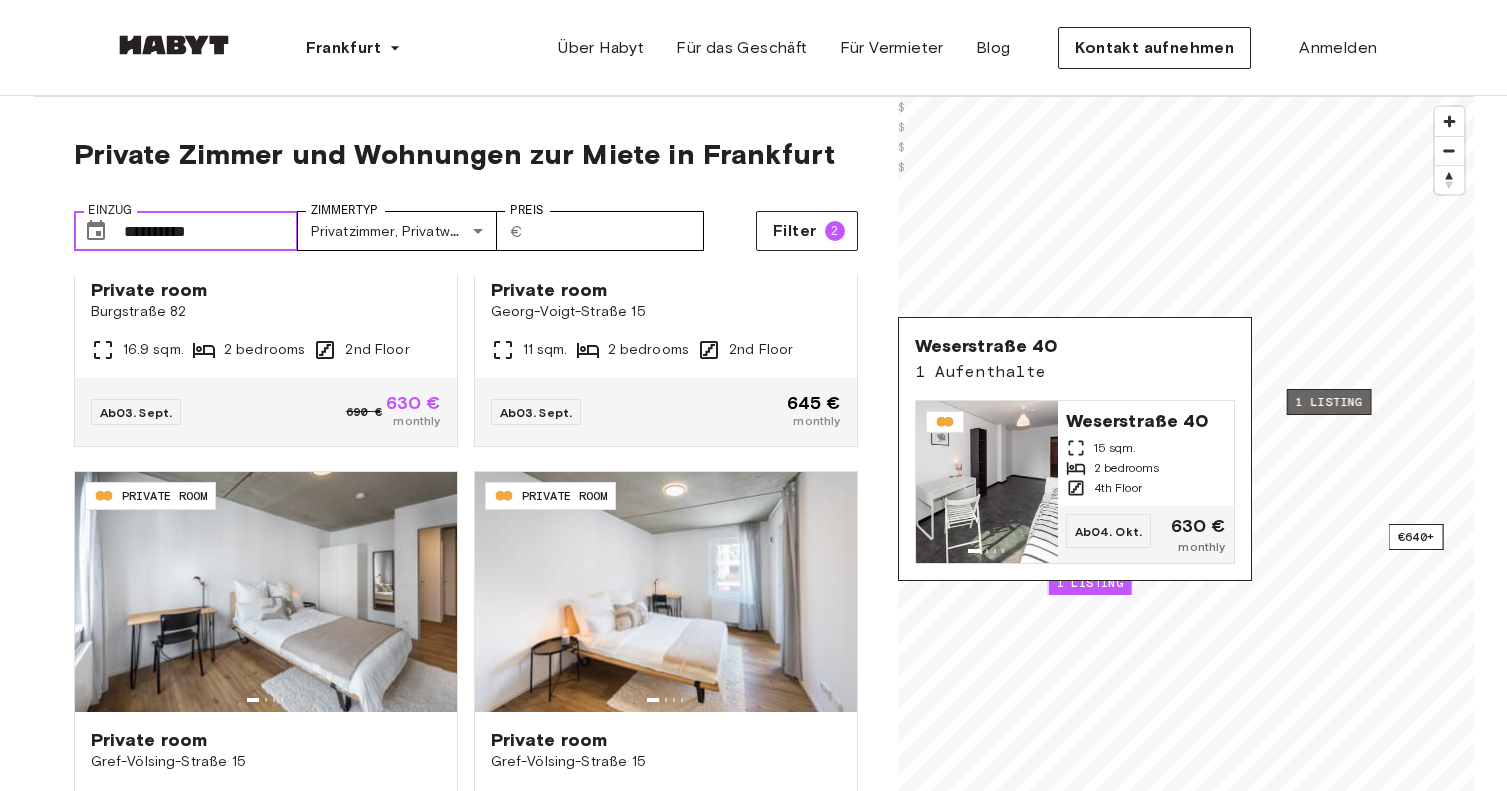 click on "1 listing" at bounding box center [1328, 402] 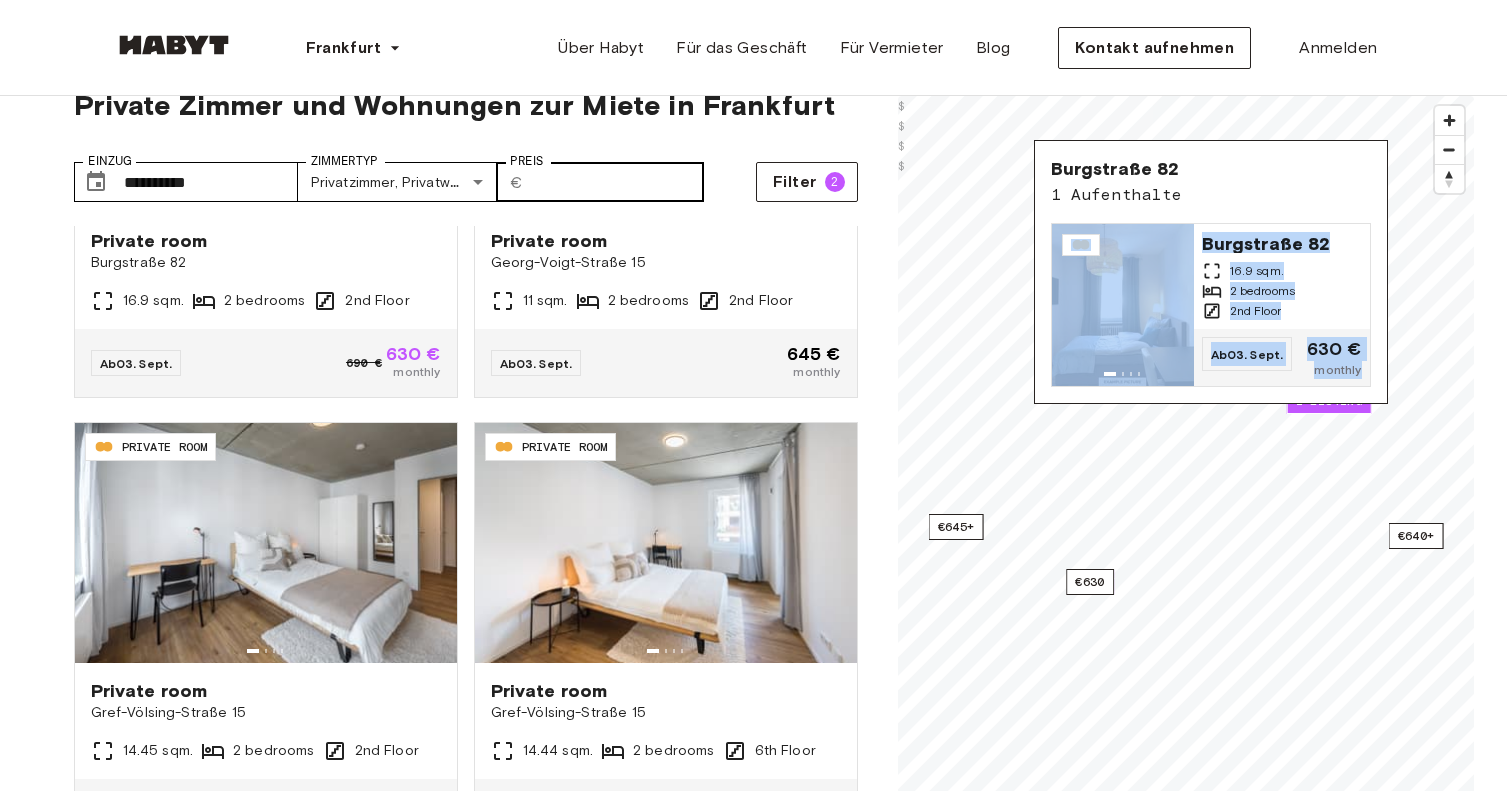 scroll, scrollTop: 0, scrollLeft: 0, axis: both 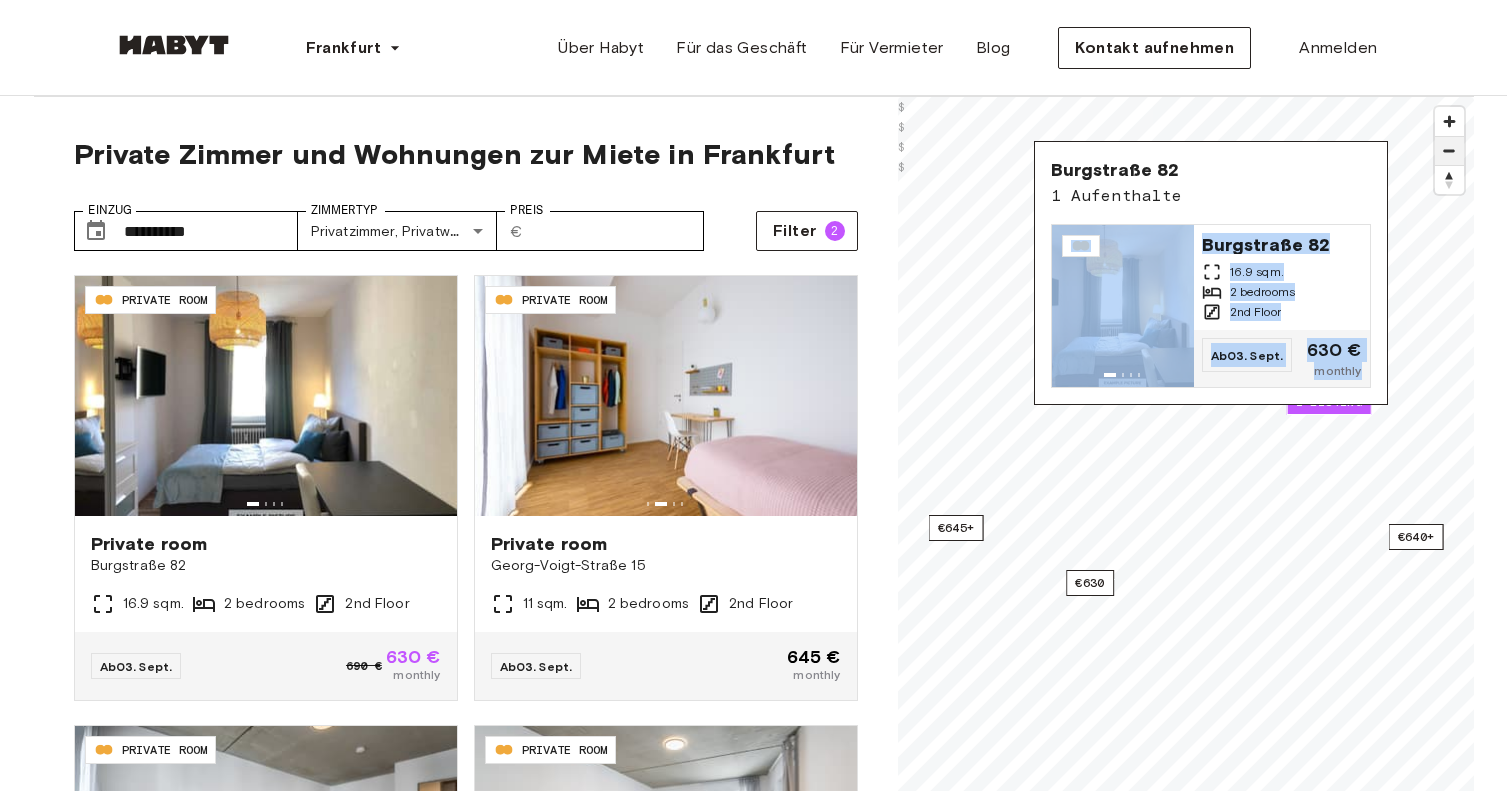 click at bounding box center (1449, 151) 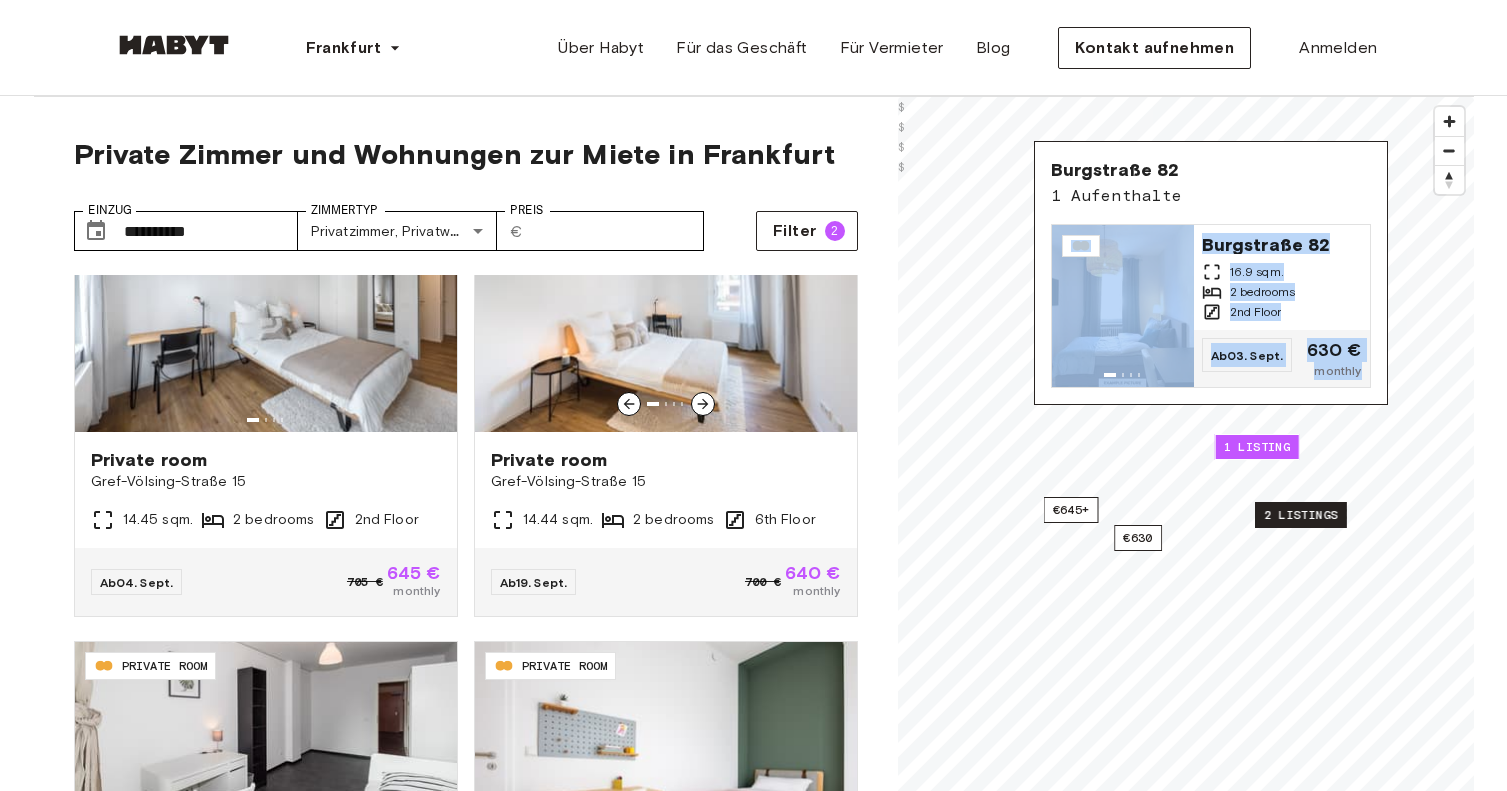 scroll, scrollTop: 575, scrollLeft: 0, axis: vertical 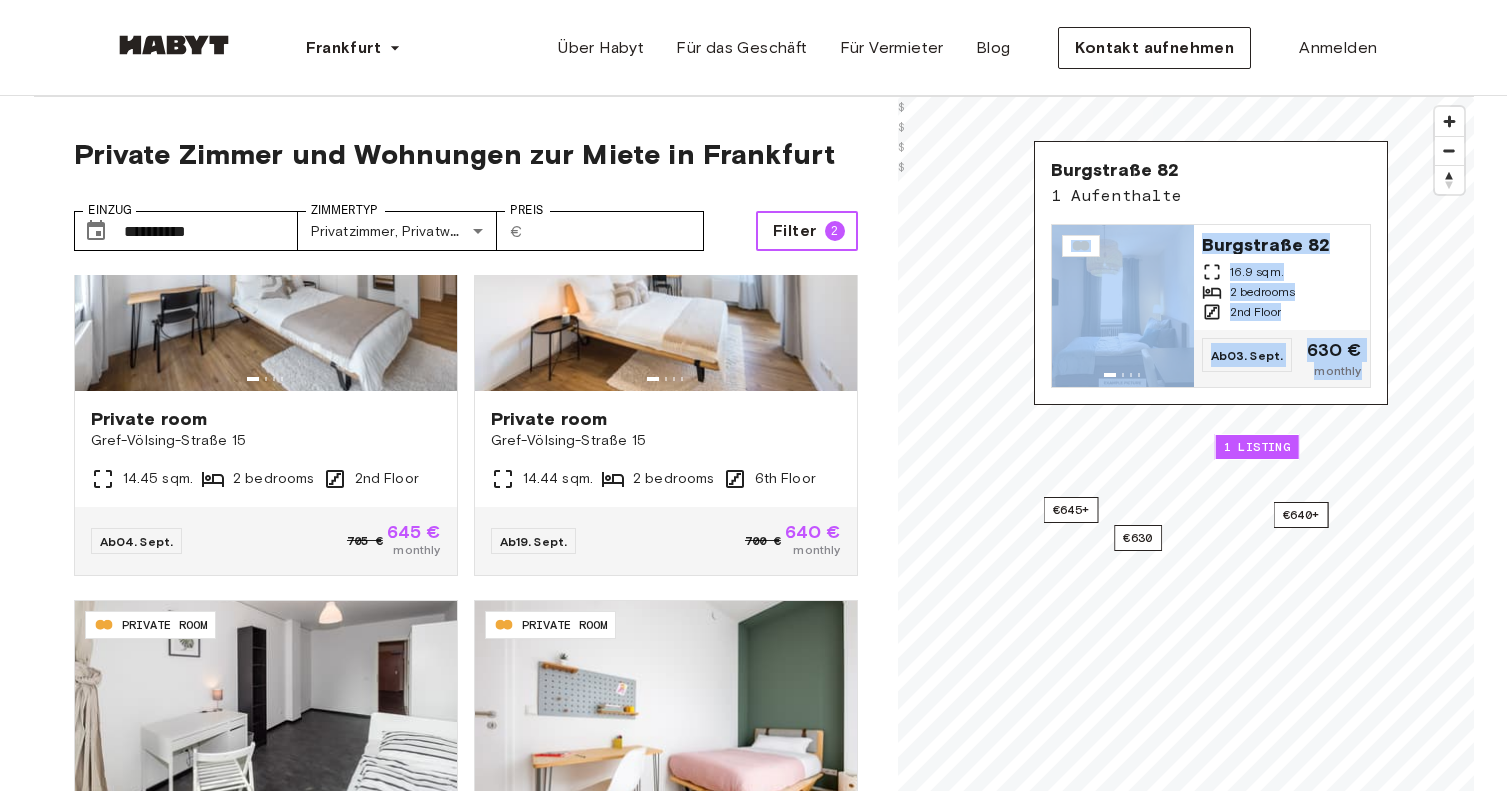 click on "Filter" at bounding box center (794, 231) 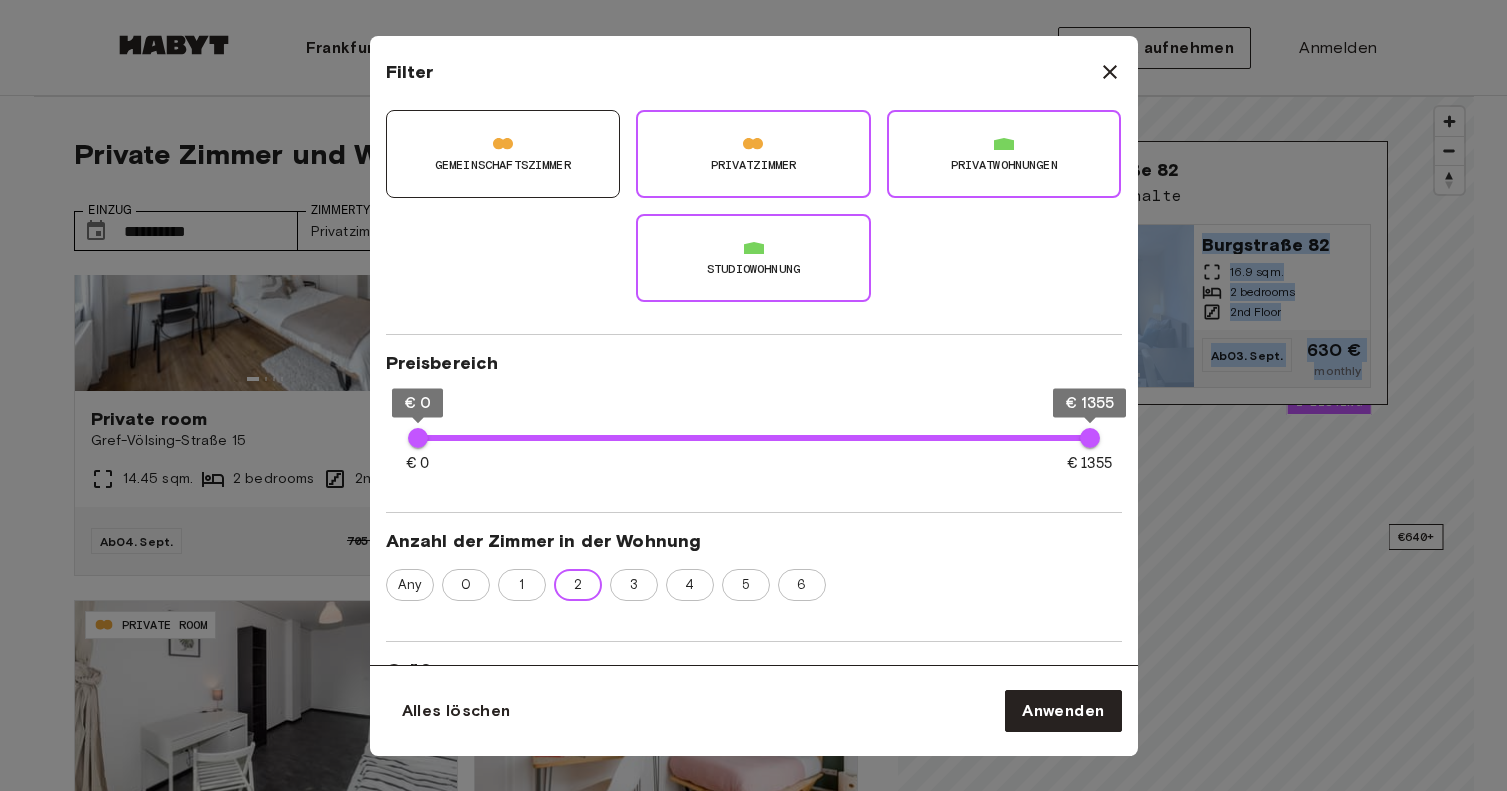 scroll, scrollTop: 316, scrollLeft: 0, axis: vertical 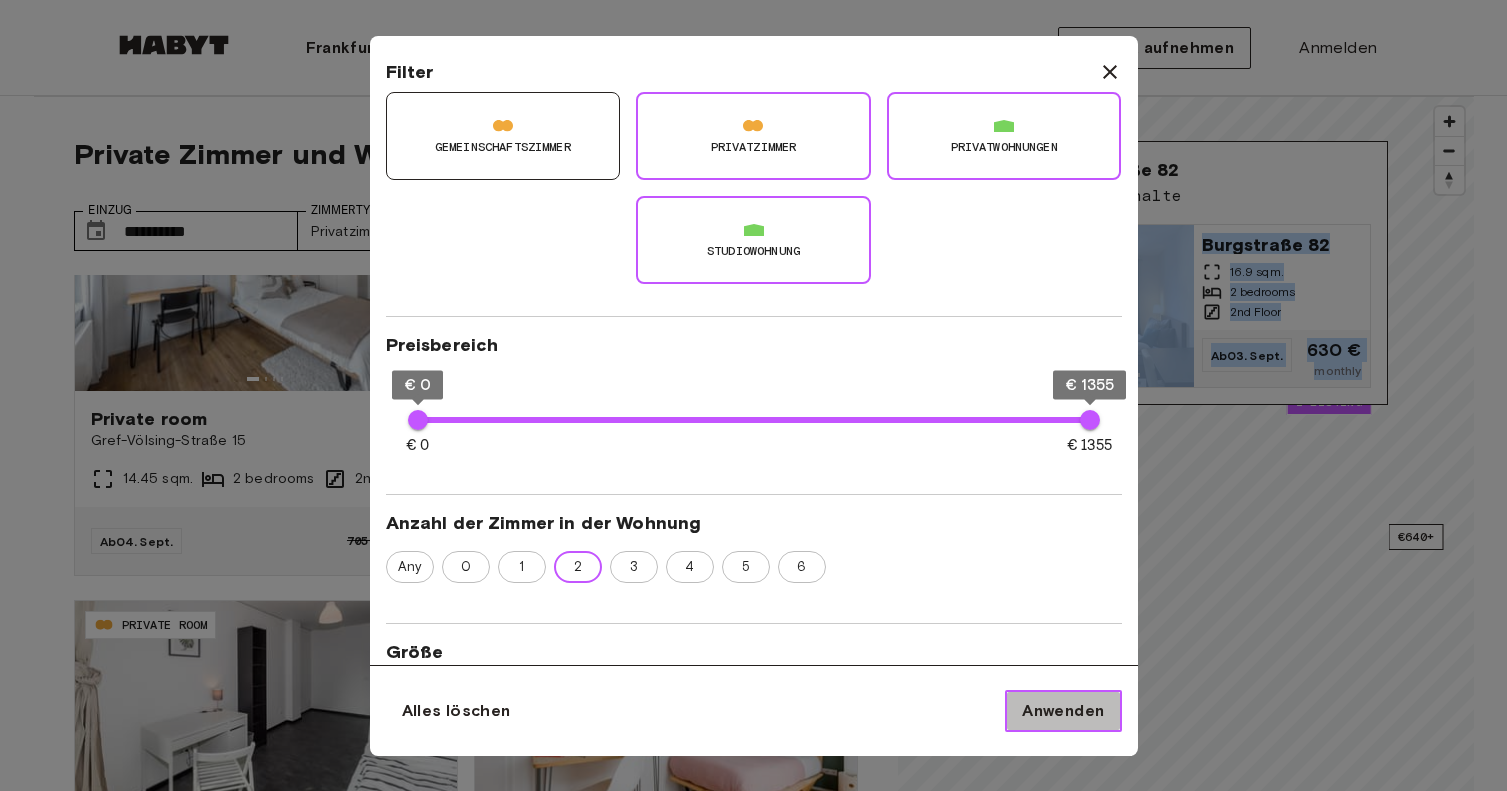 click on "Anwenden" at bounding box center (1063, 711) 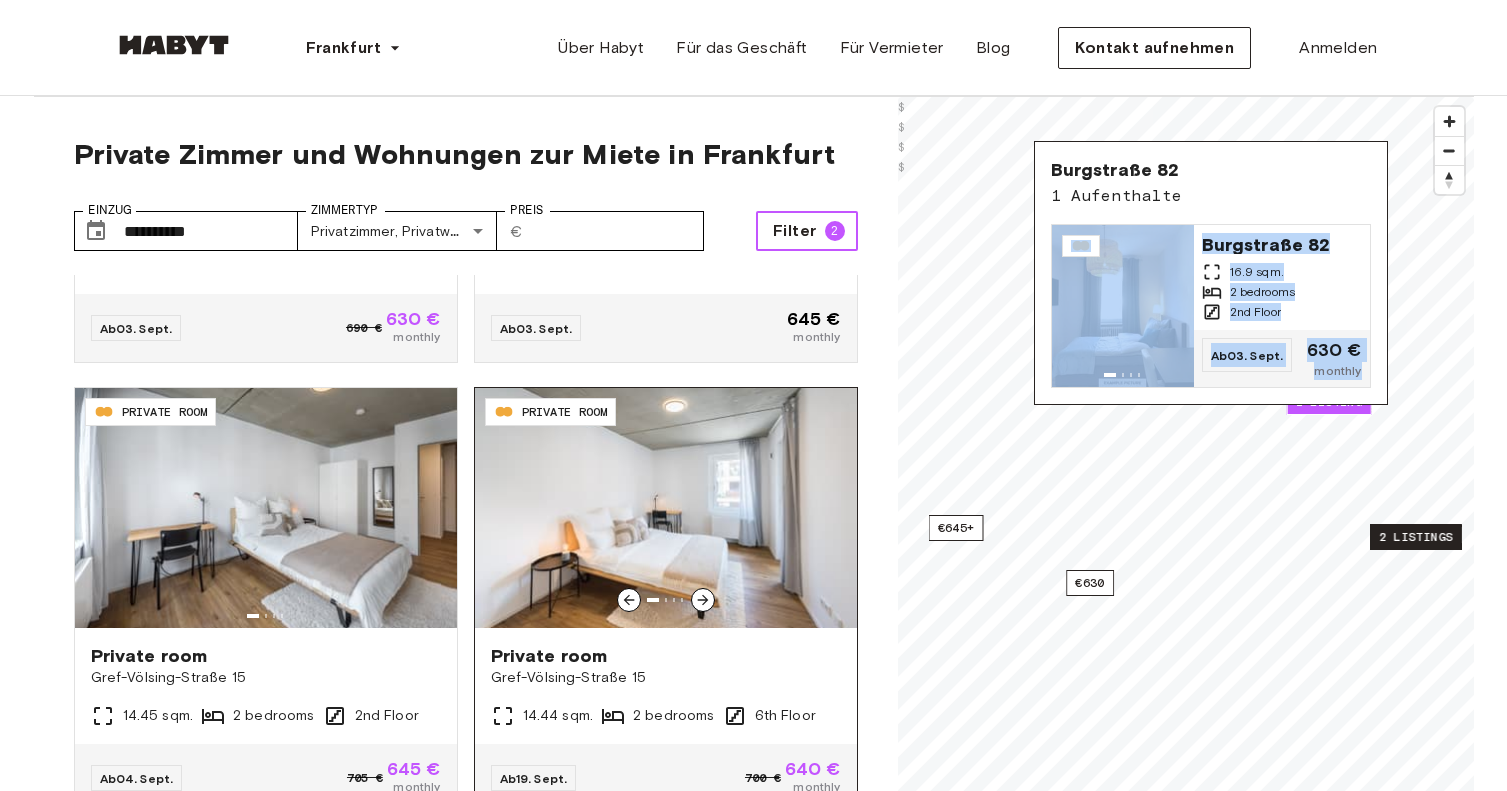 scroll, scrollTop: 0, scrollLeft: 0, axis: both 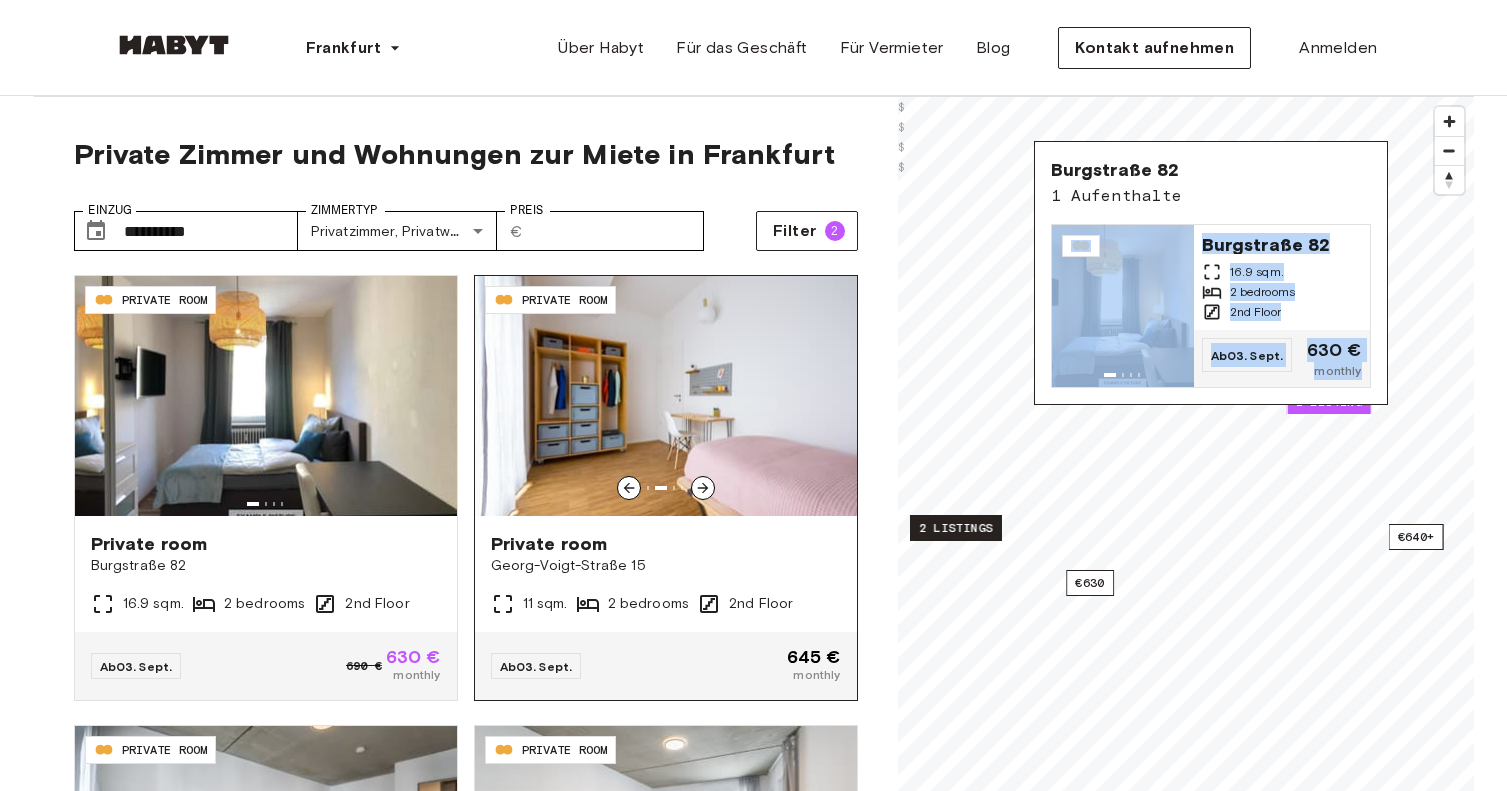 click 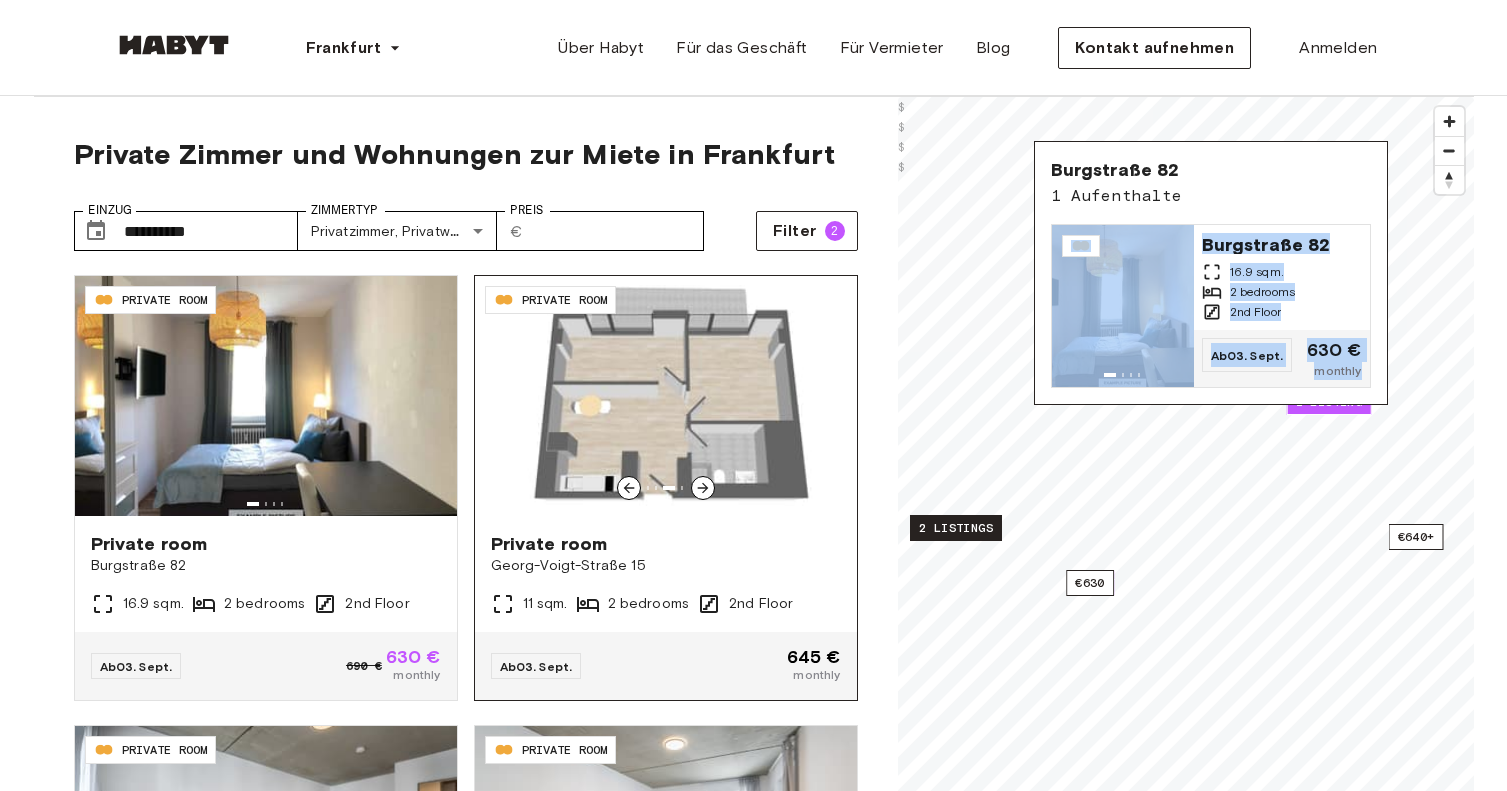 click 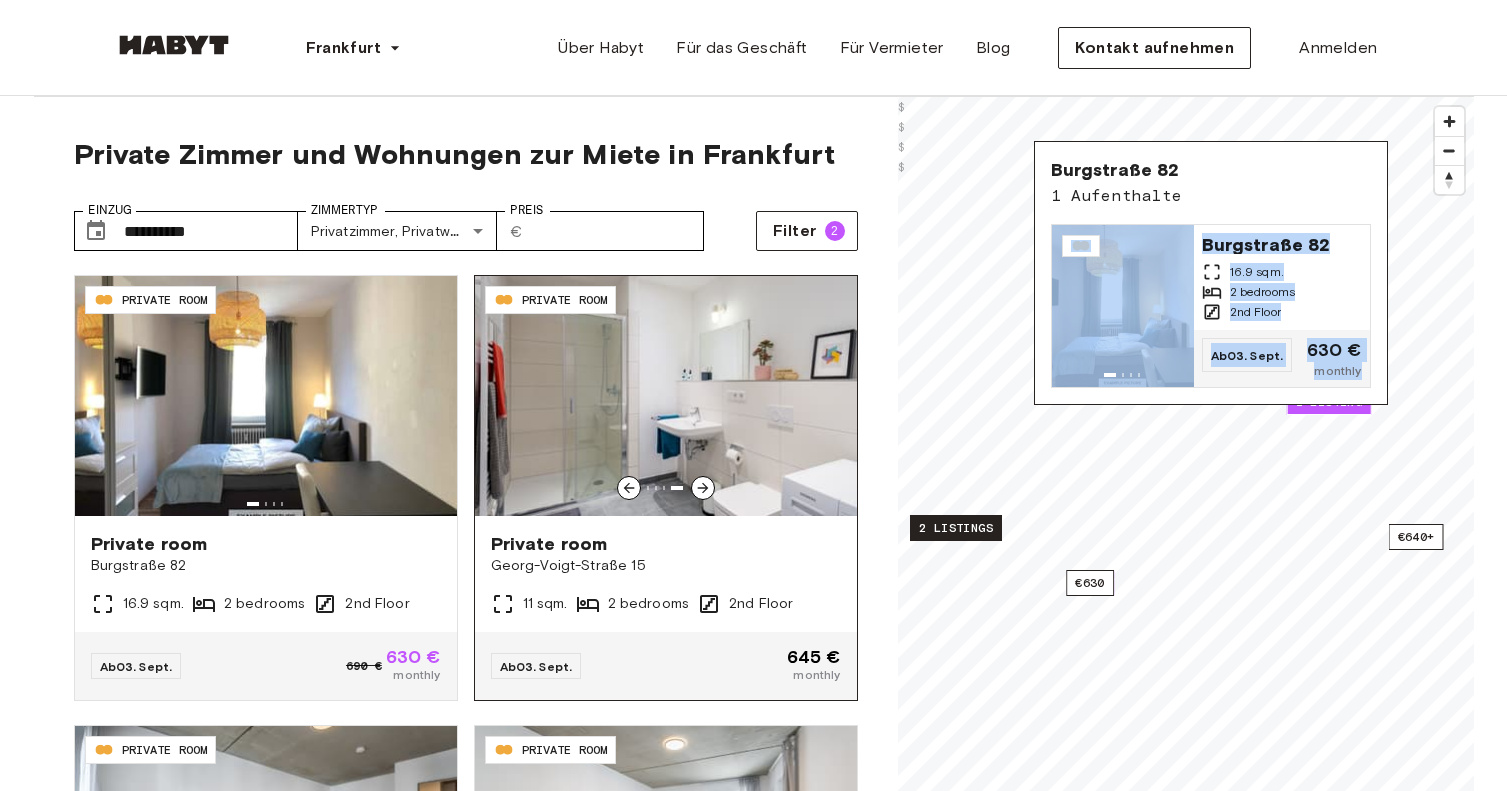 click 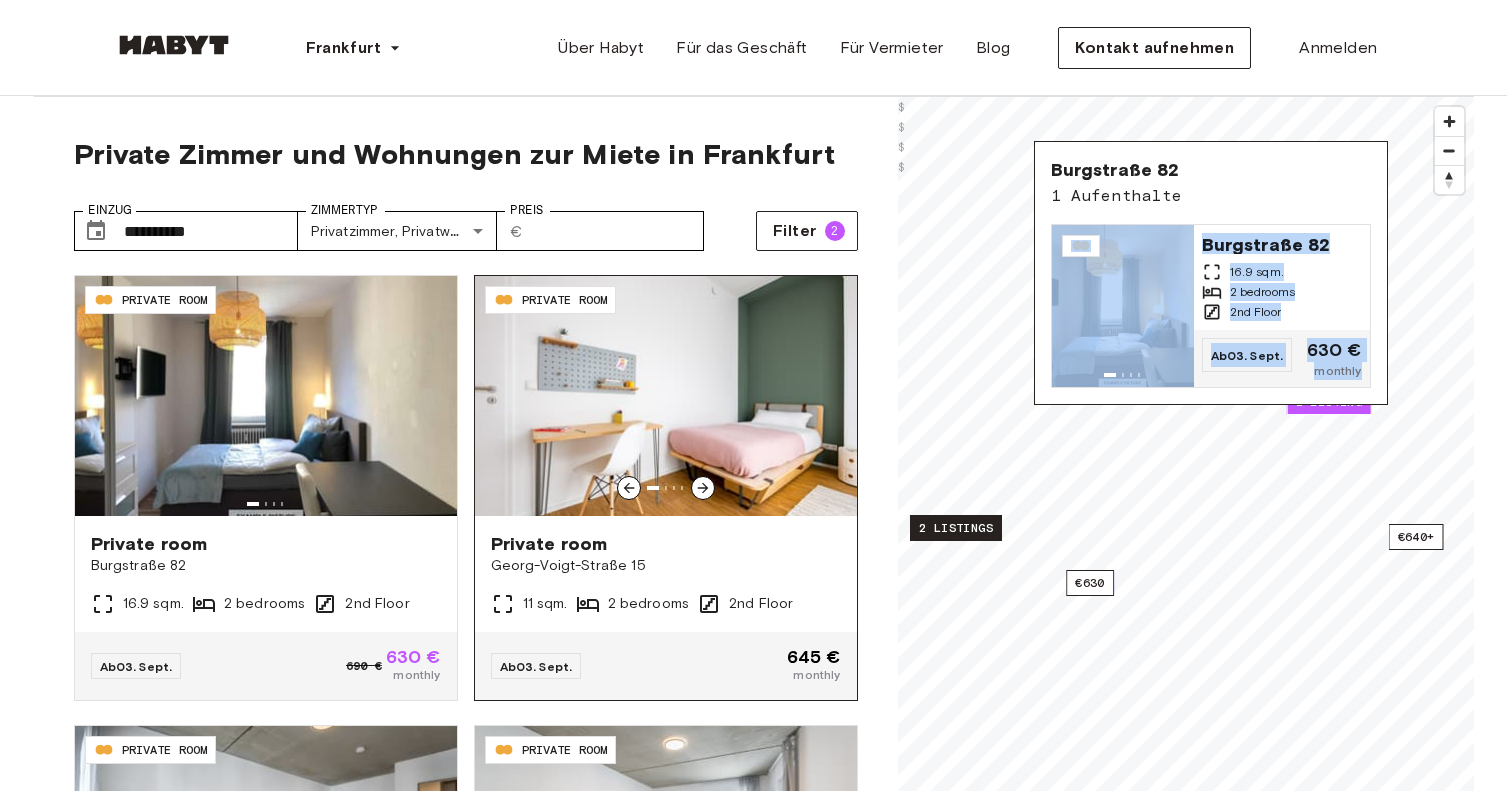 click 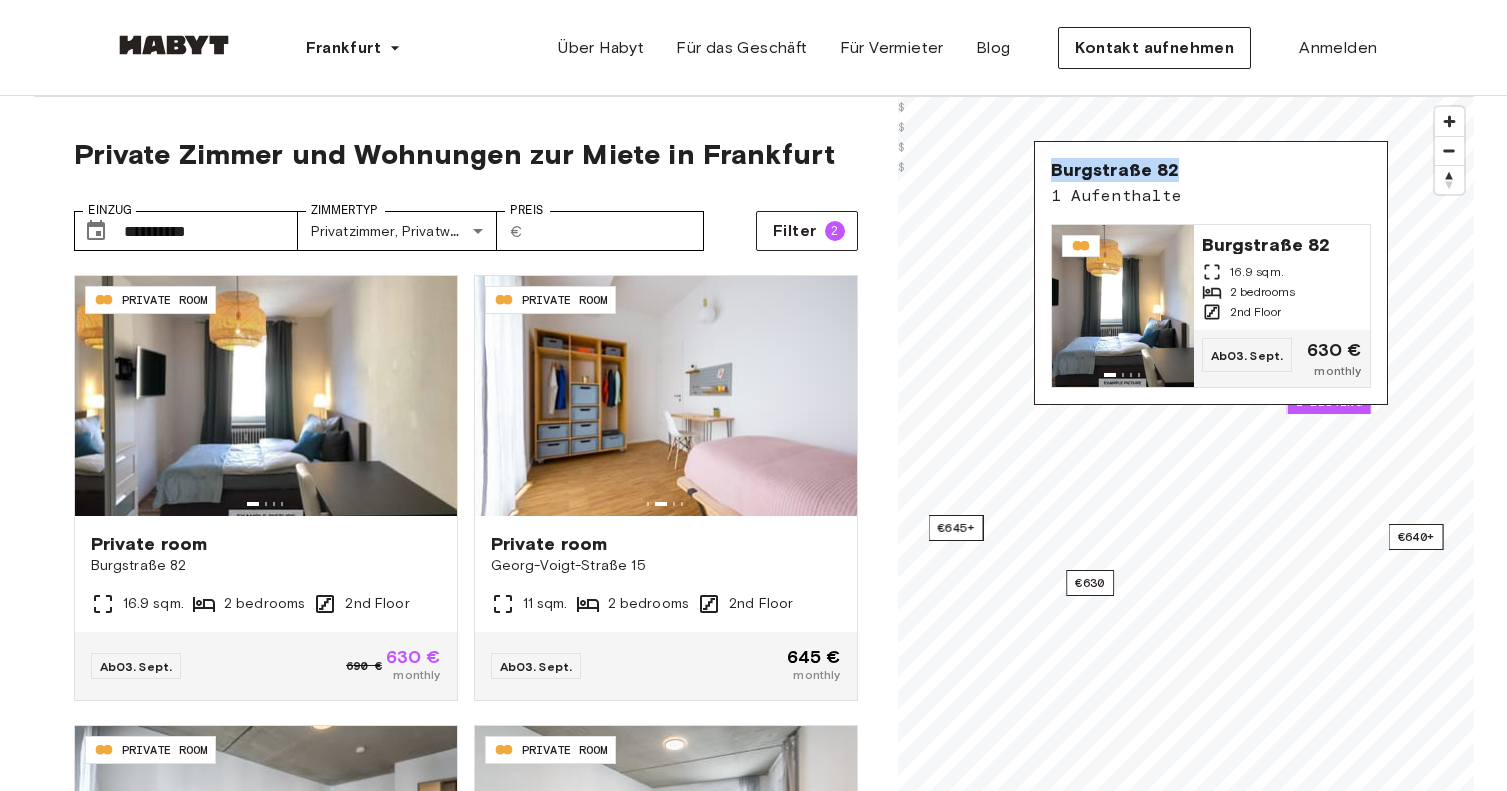 drag, startPoint x: 1176, startPoint y: 171, endPoint x: 1047, endPoint y: 179, distance: 129.24782 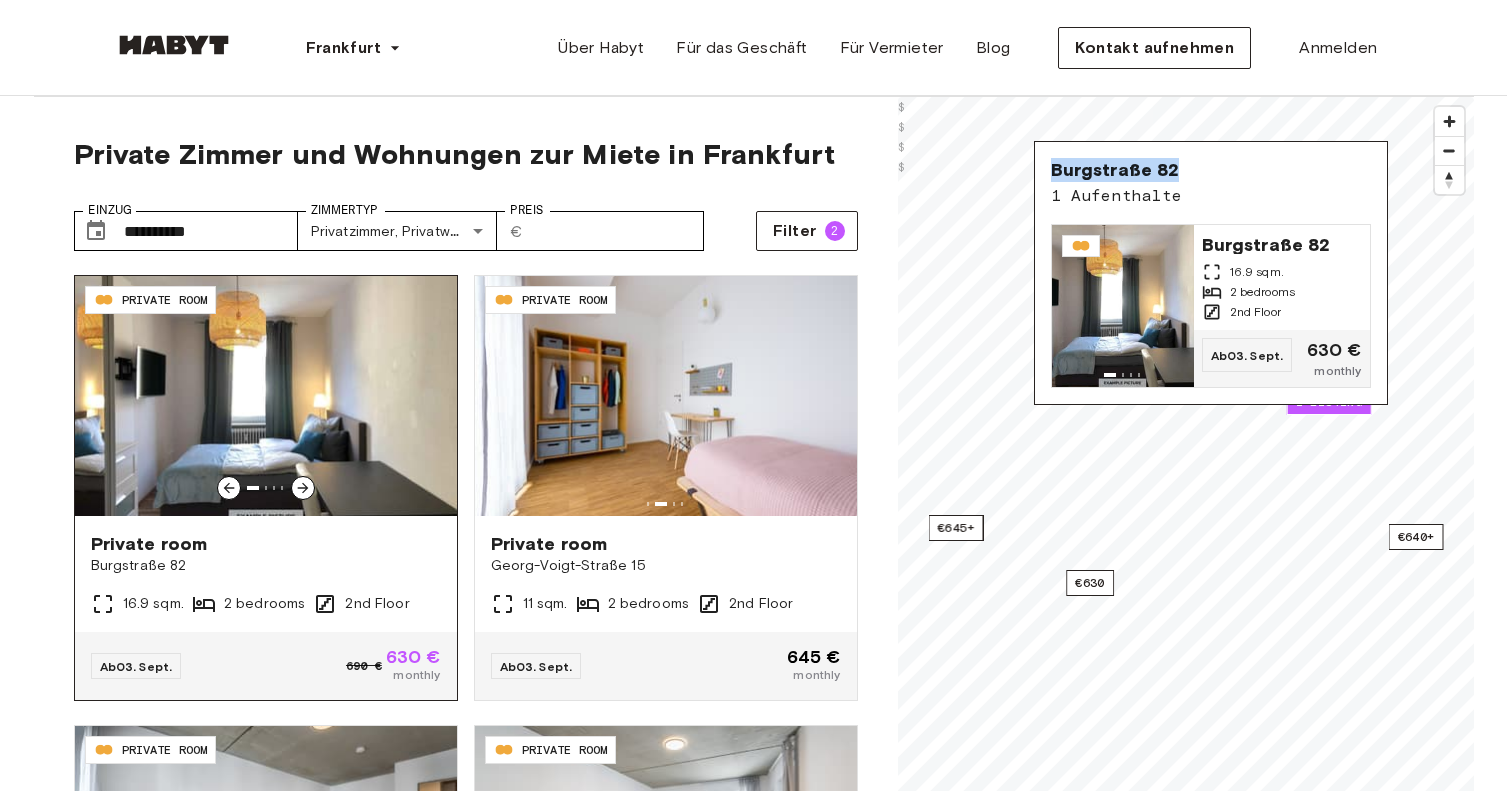 click at bounding box center (266, 396) 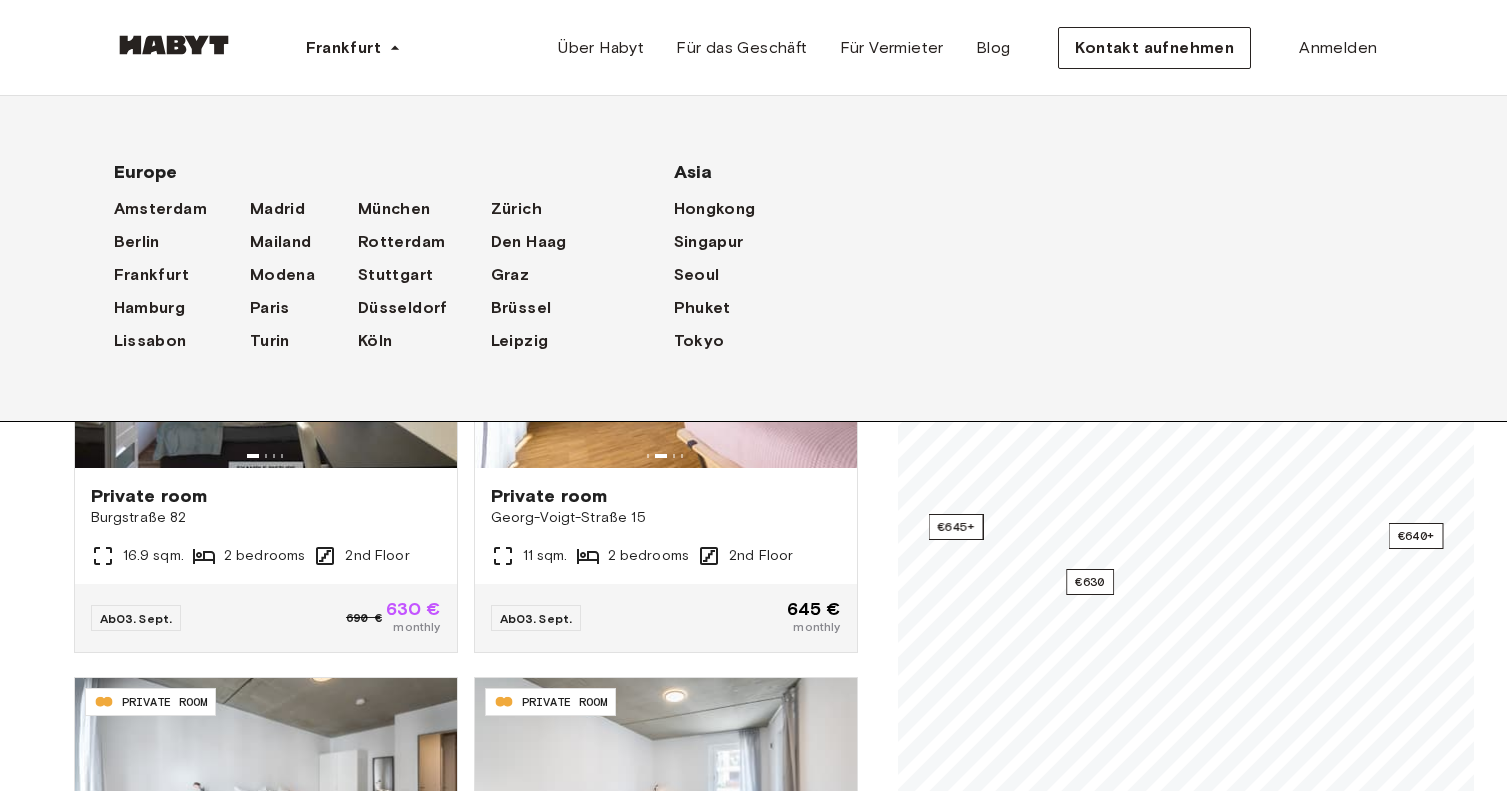 scroll, scrollTop: 52, scrollLeft: 0, axis: vertical 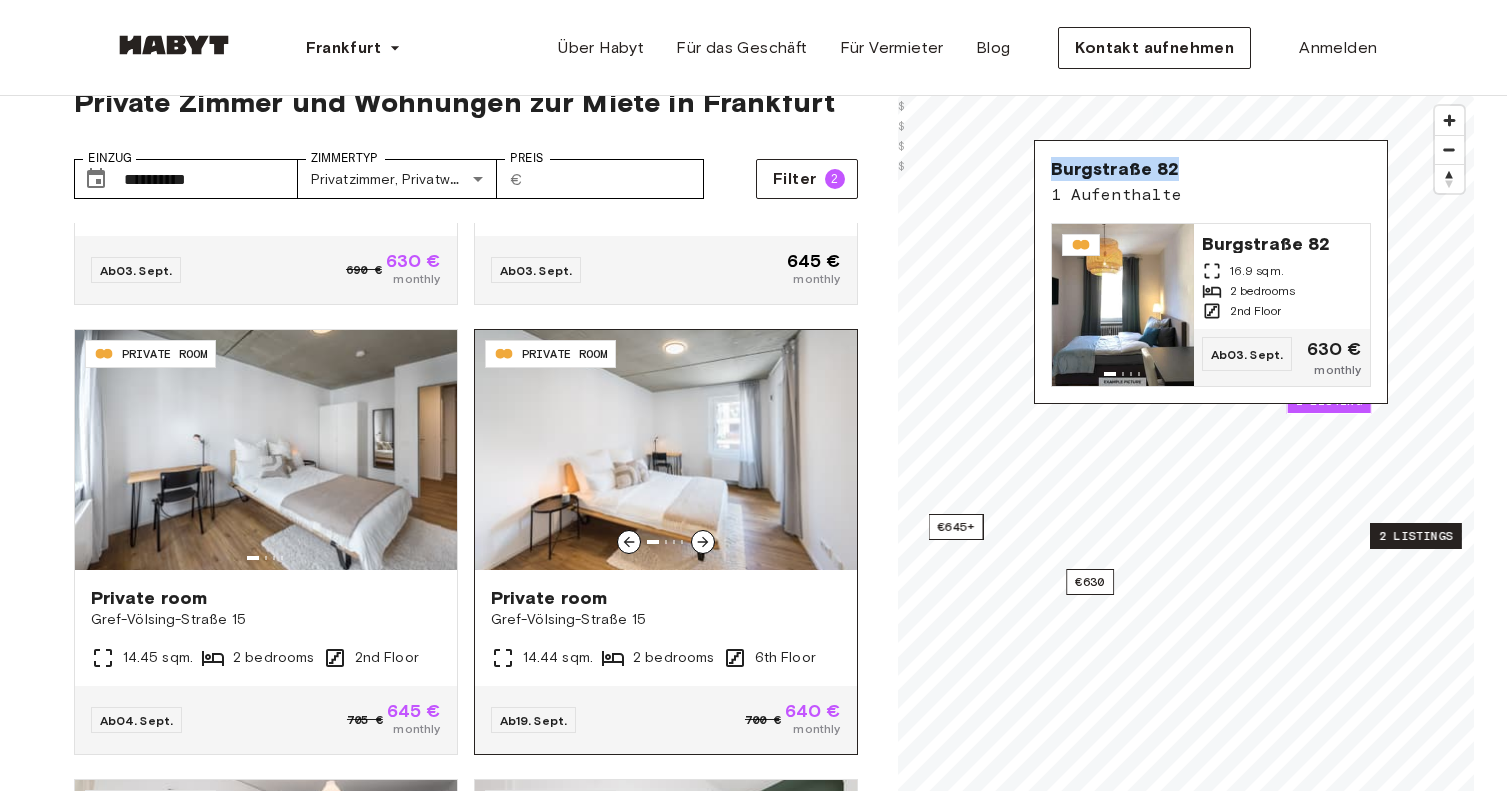 click at bounding box center [703, 542] 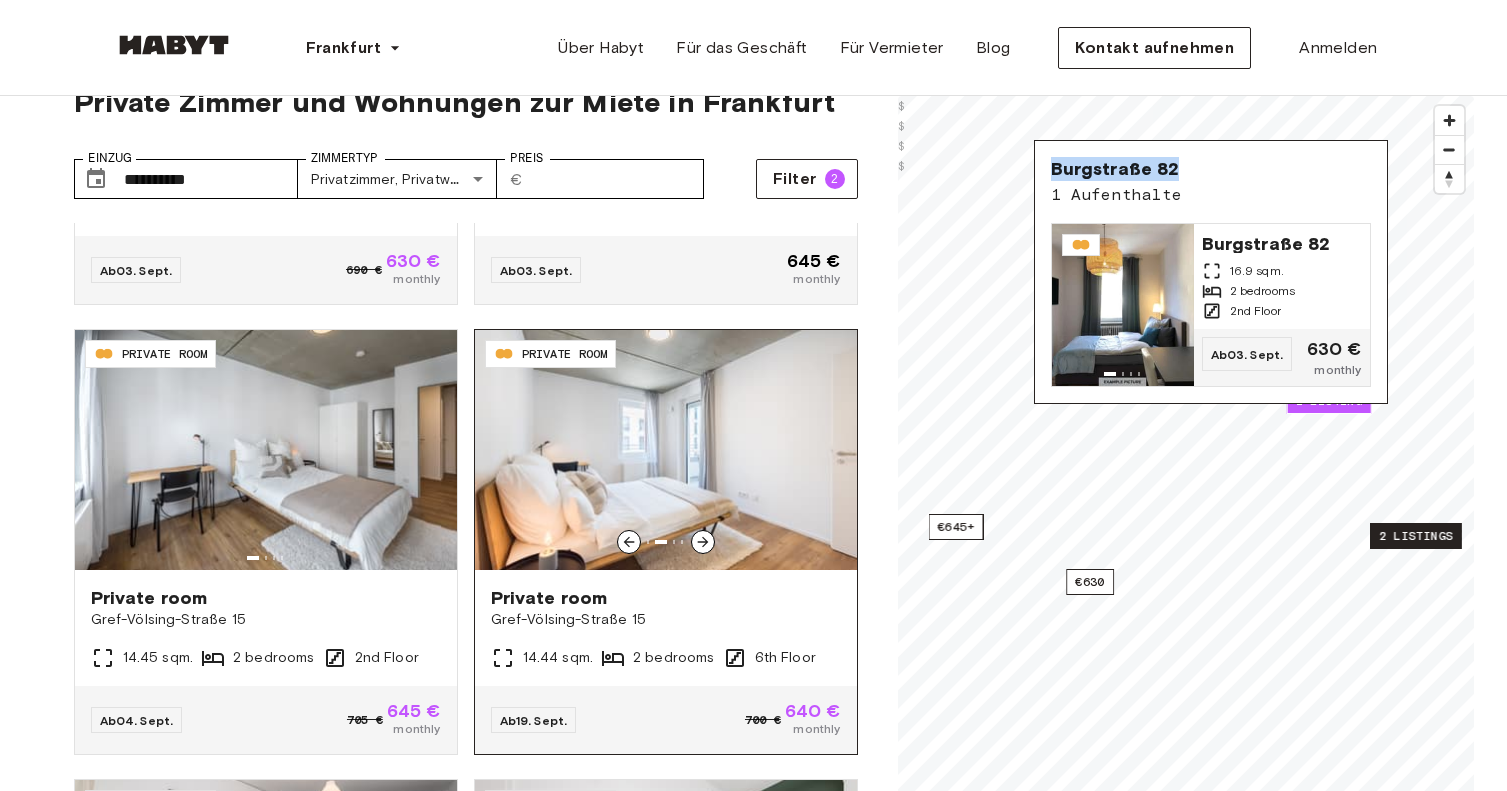 click at bounding box center (703, 542) 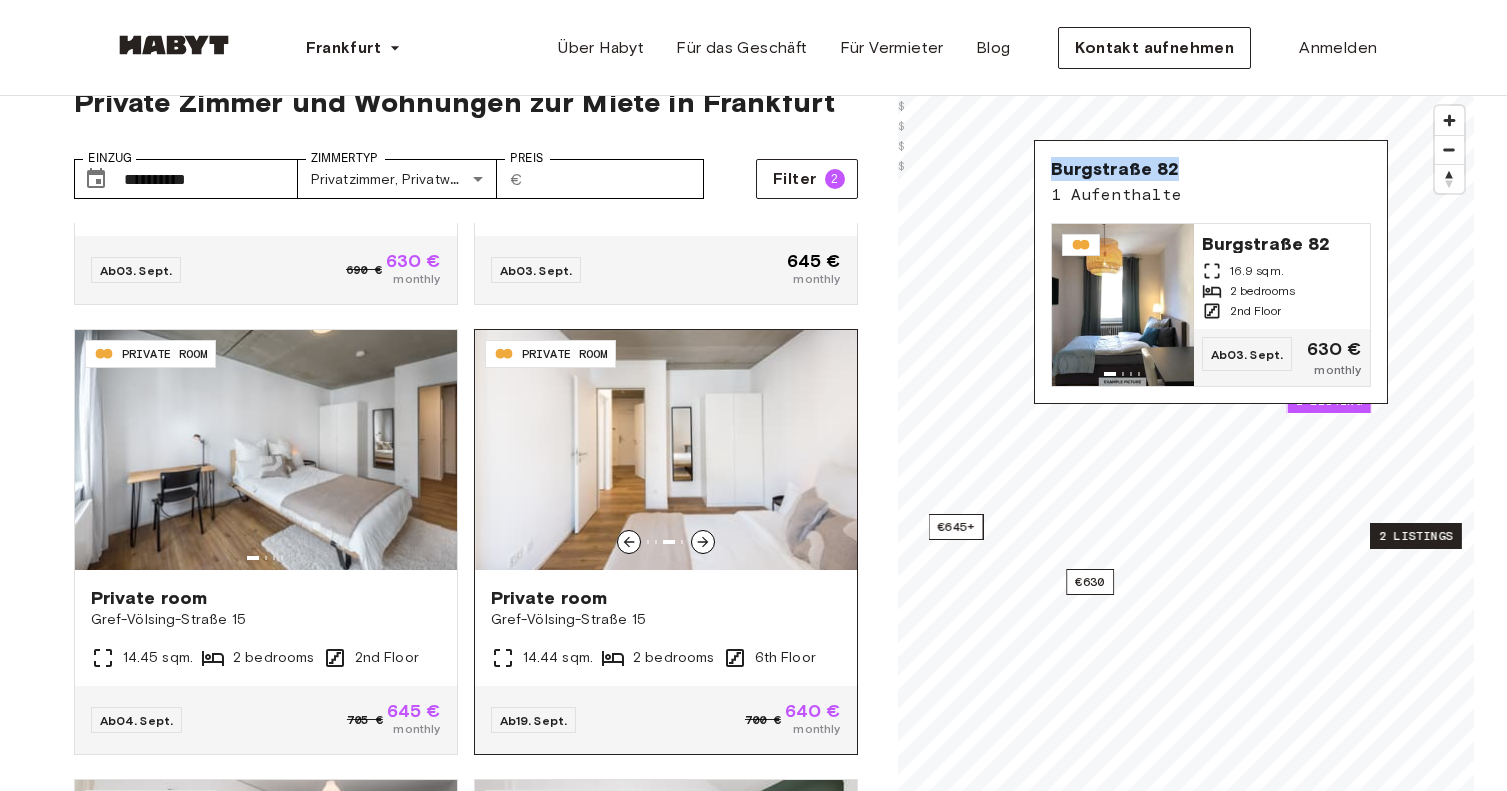 click at bounding box center (703, 542) 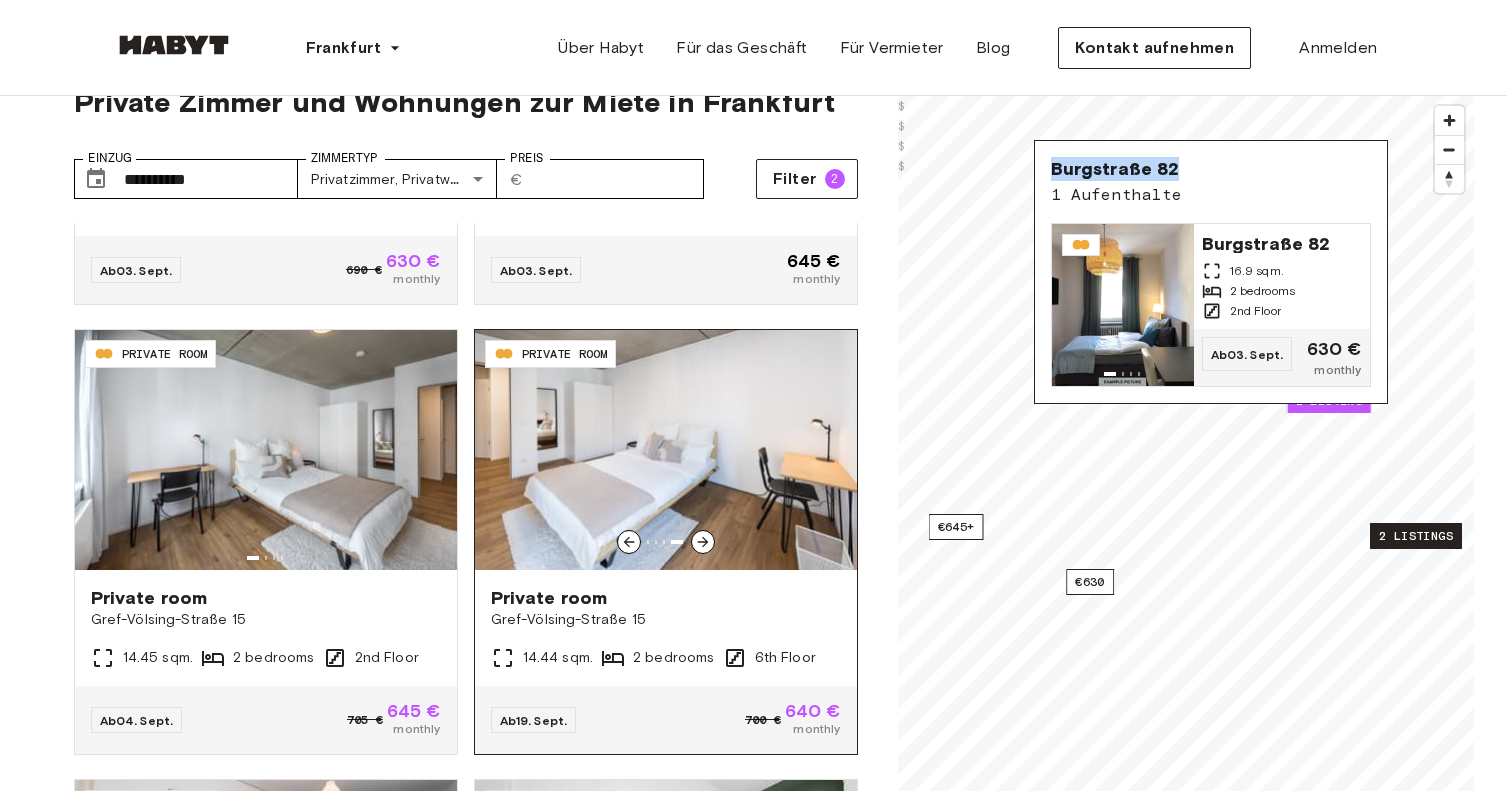 click at bounding box center [666, 450] 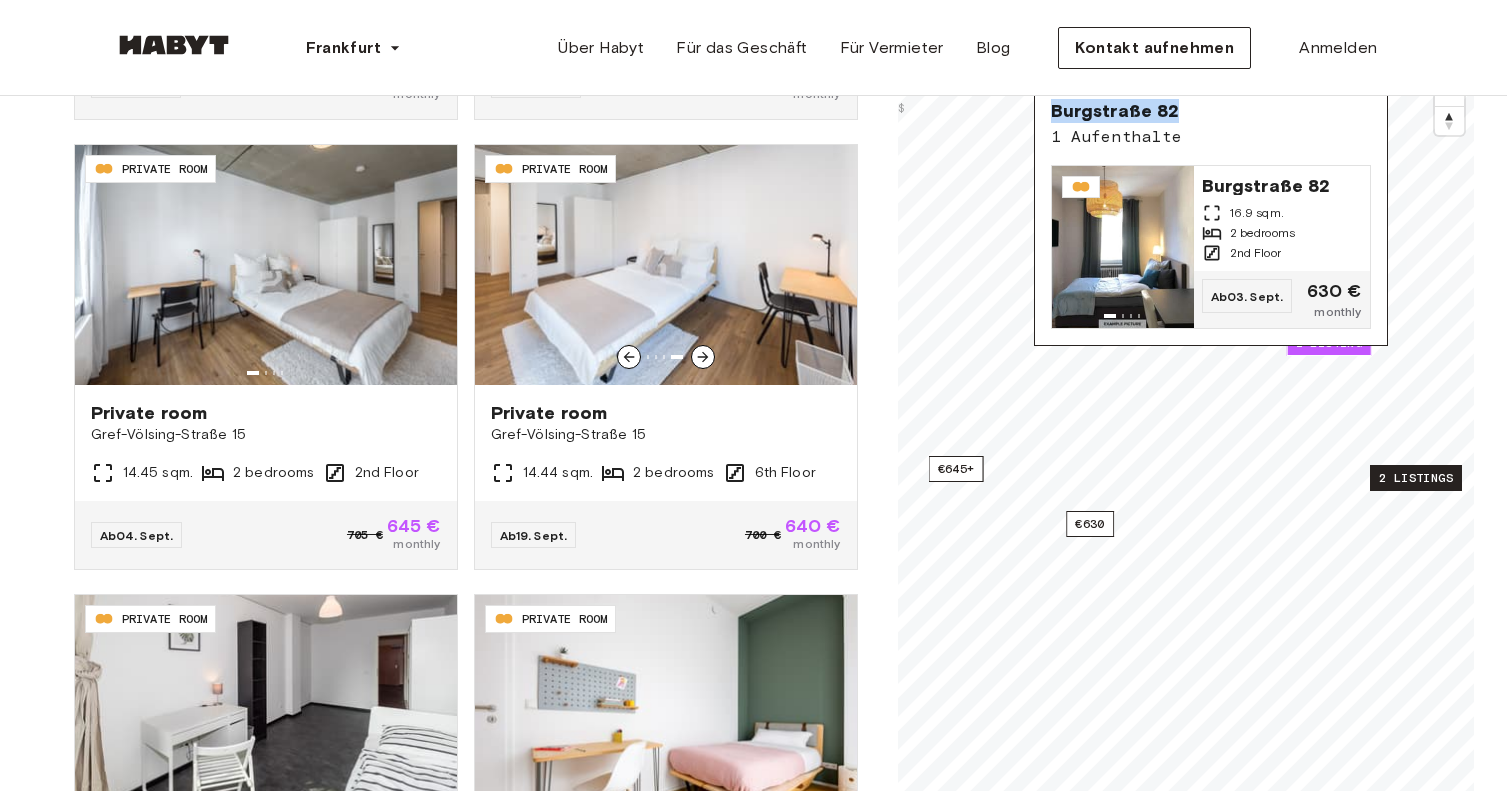 scroll, scrollTop: 241, scrollLeft: 0, axis: vertical 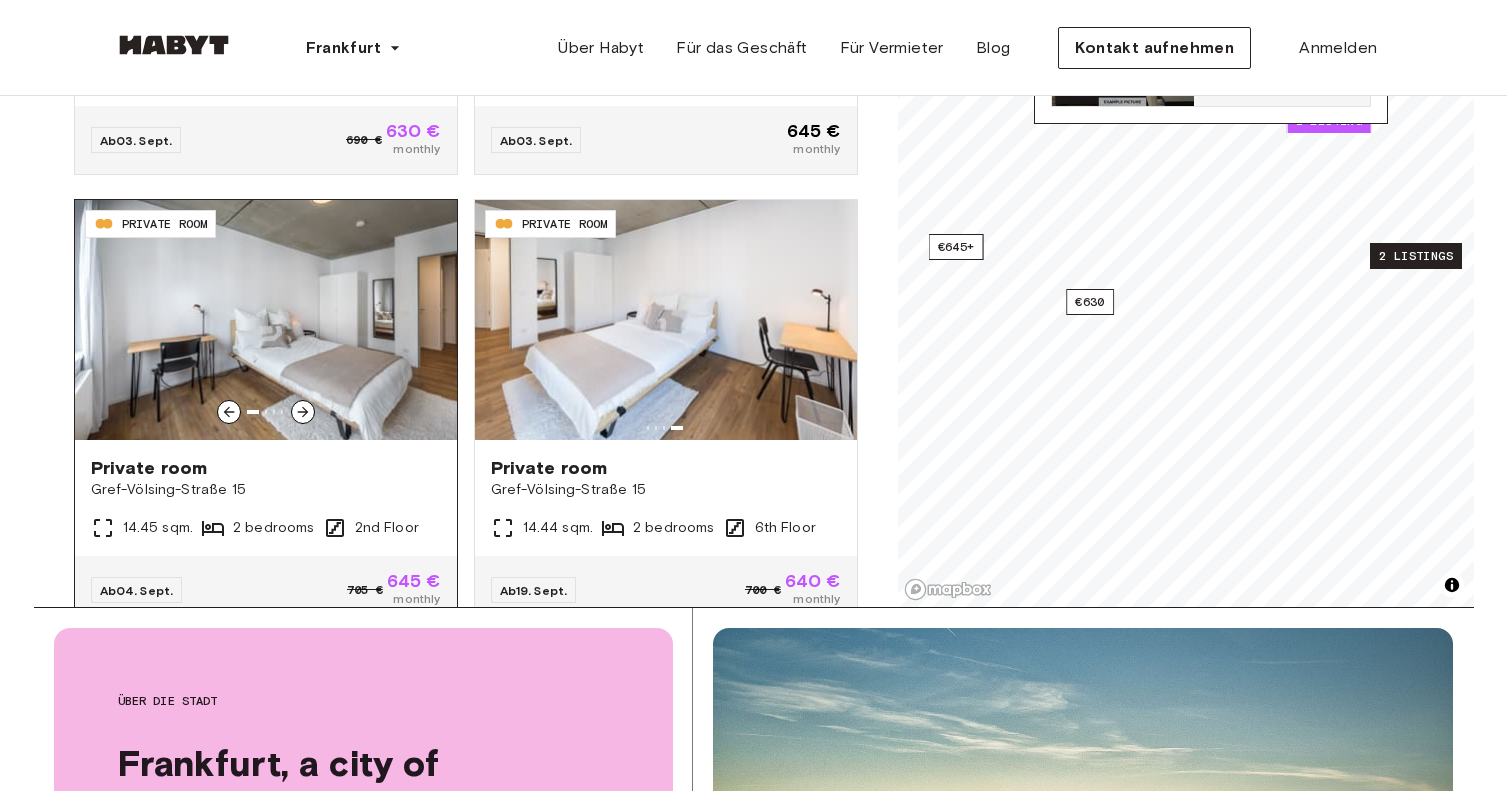 click on "Private room Gref-Völsing-Straße 15 14.45 sqm. 2 bedrooms 2nd Floor" at bounding box center (266, 498) 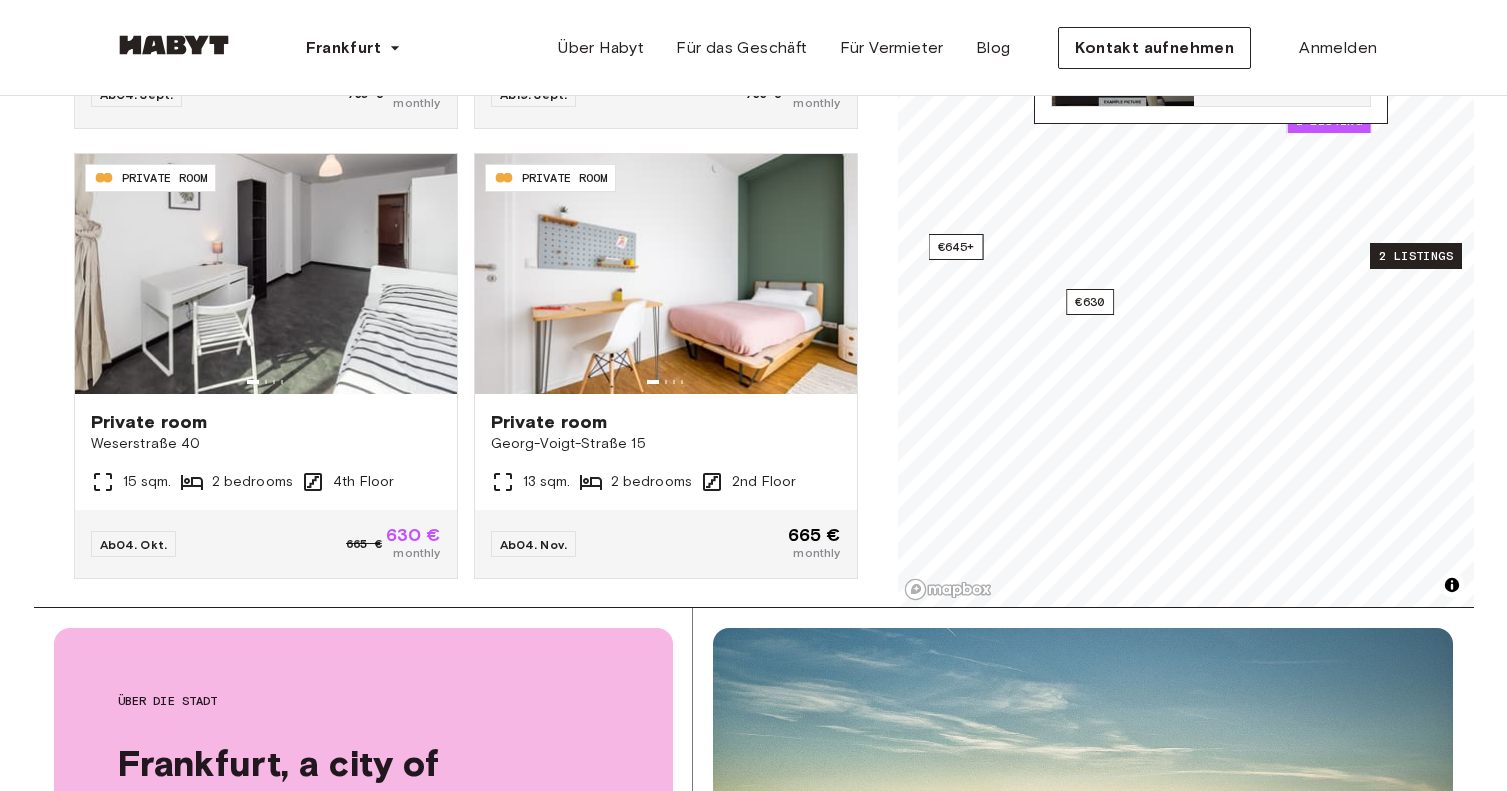 scroll, scrollTop: 575, scrollLeft: 0, axis: vertical 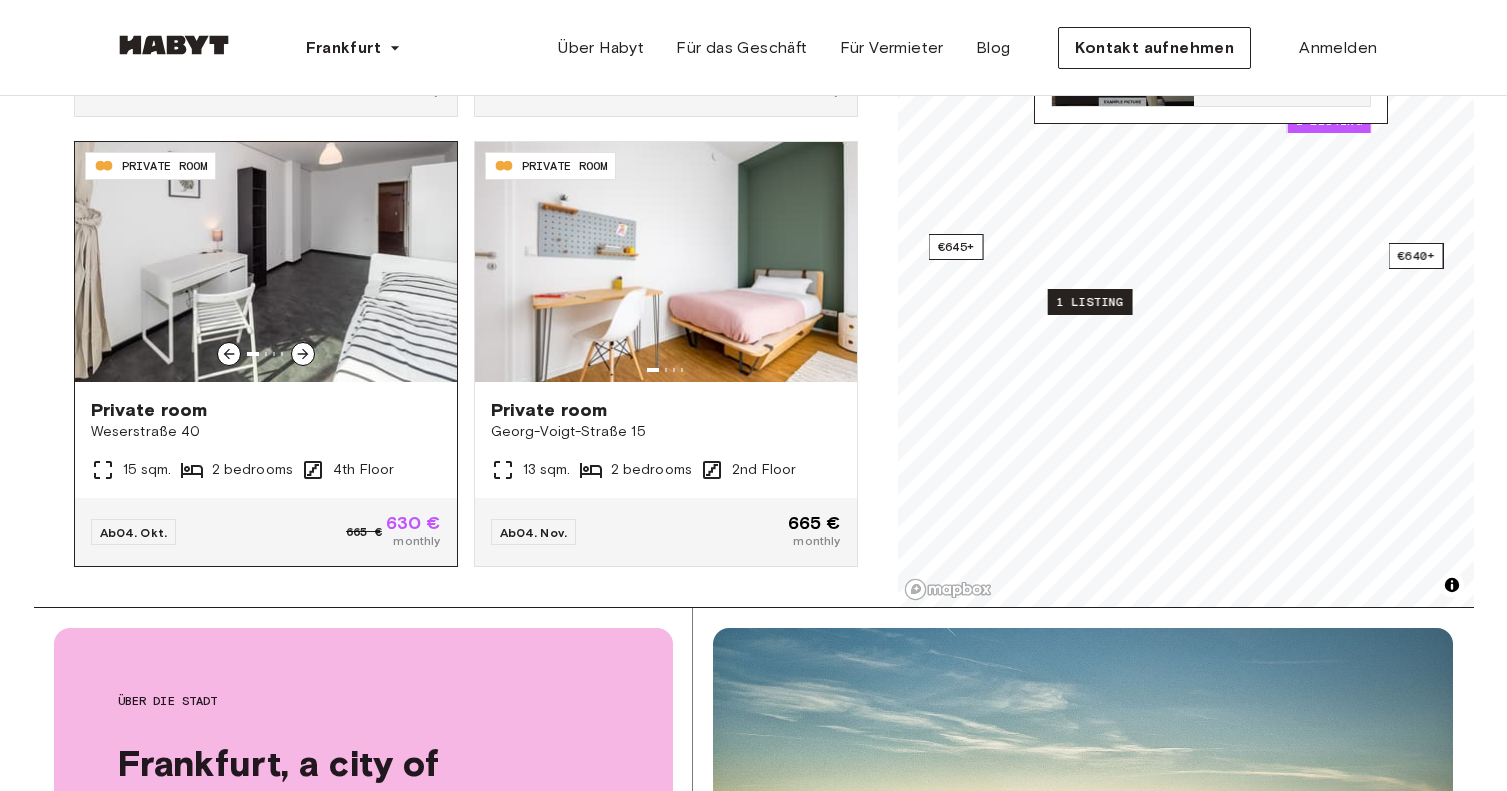 click at bounding box center (266, 262) 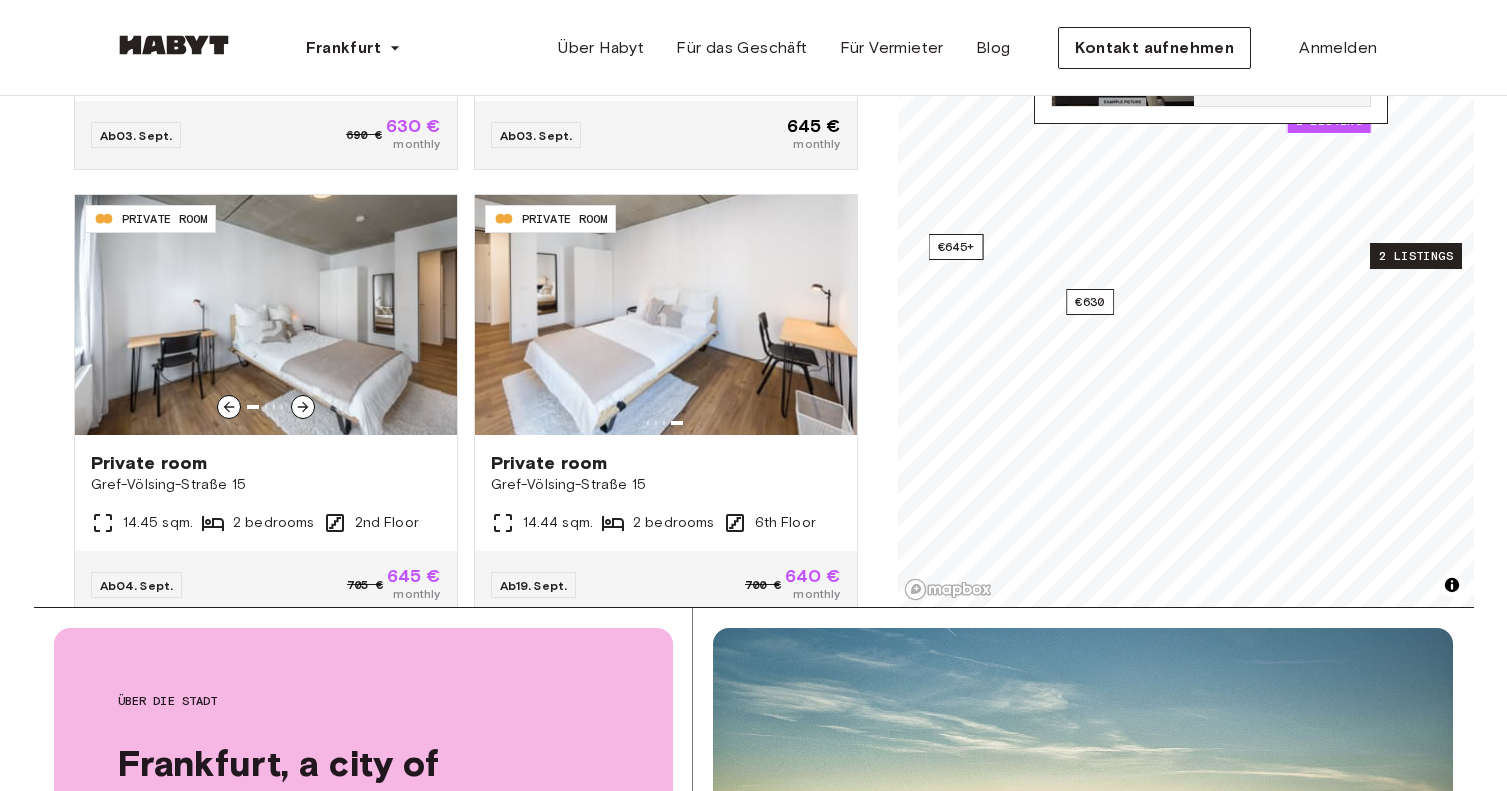 scroll, scrollTop: 0, scrollLeft: 0, axis: both 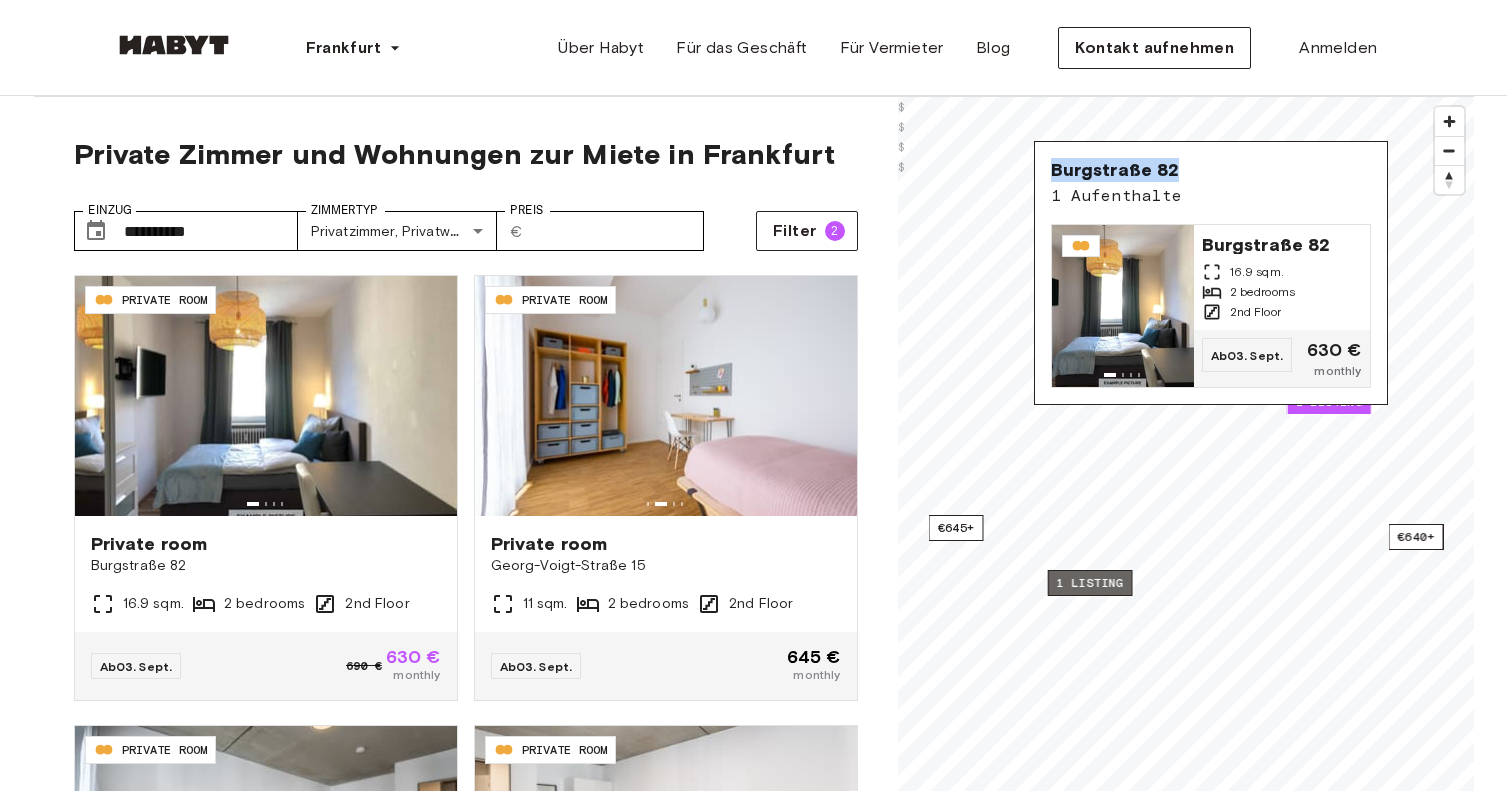 click on "1 listing" at bounding box center [1089, 583] 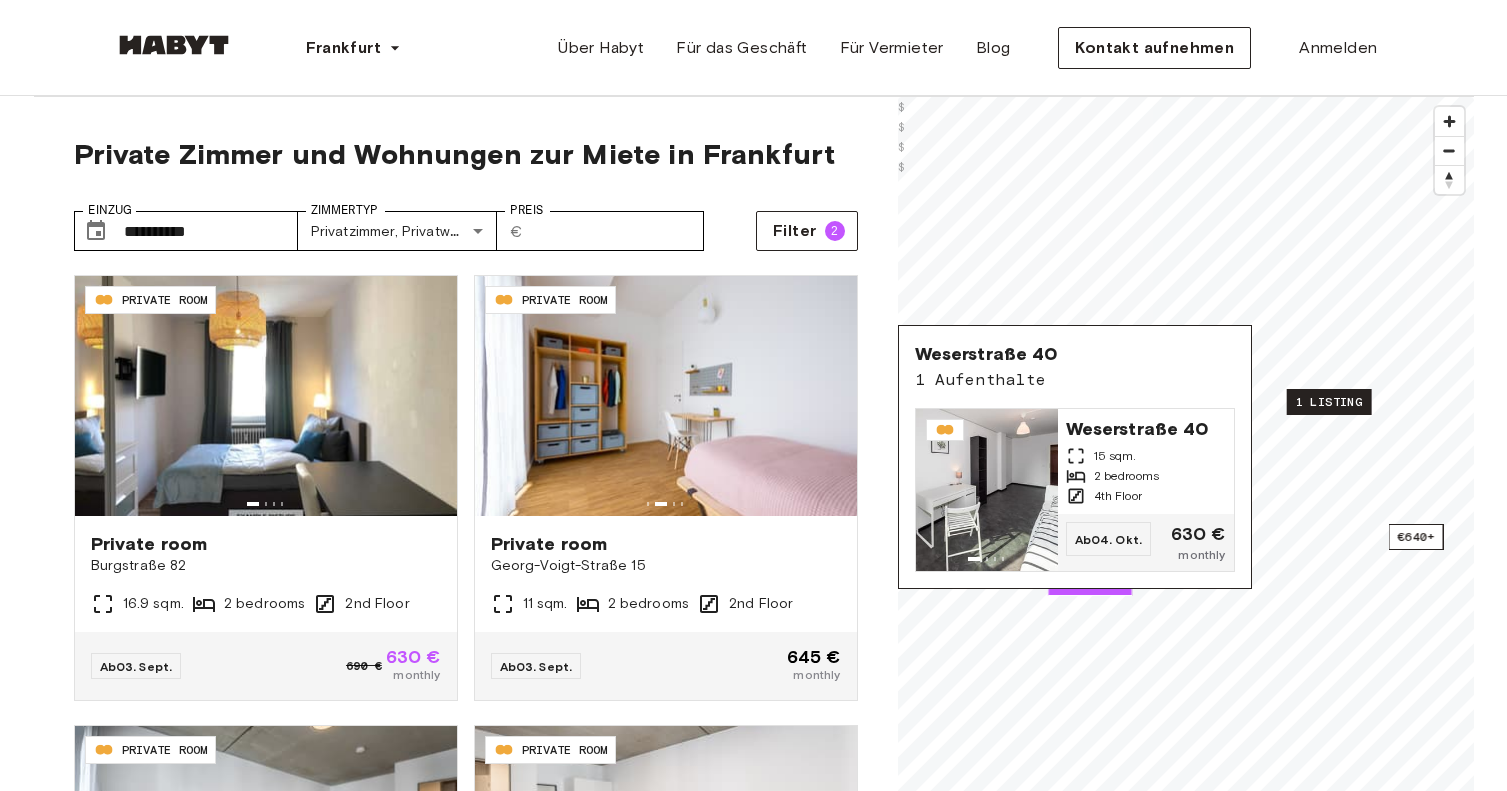 click on "1 listing" at bounding box center (1328, 402) 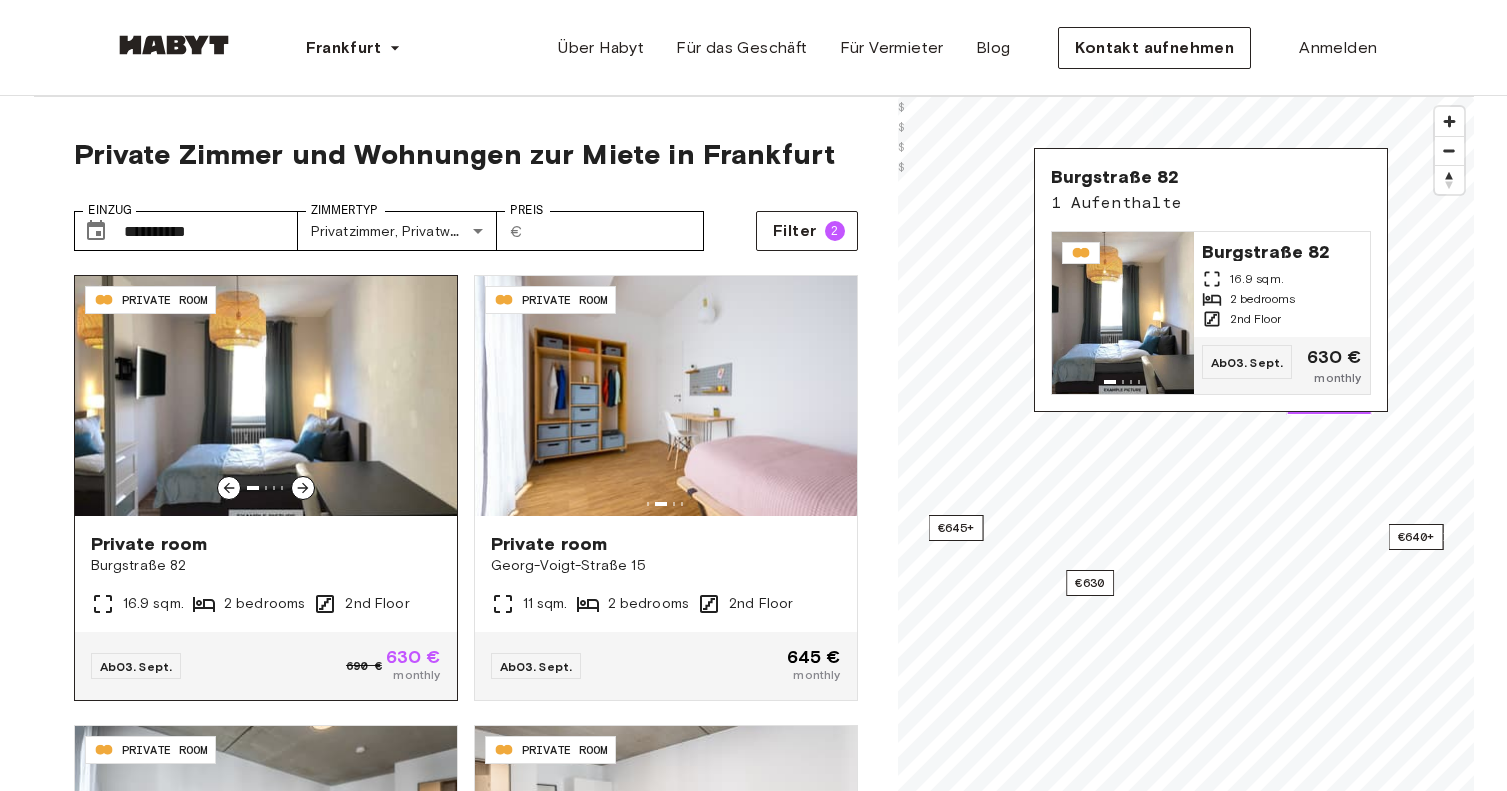 click 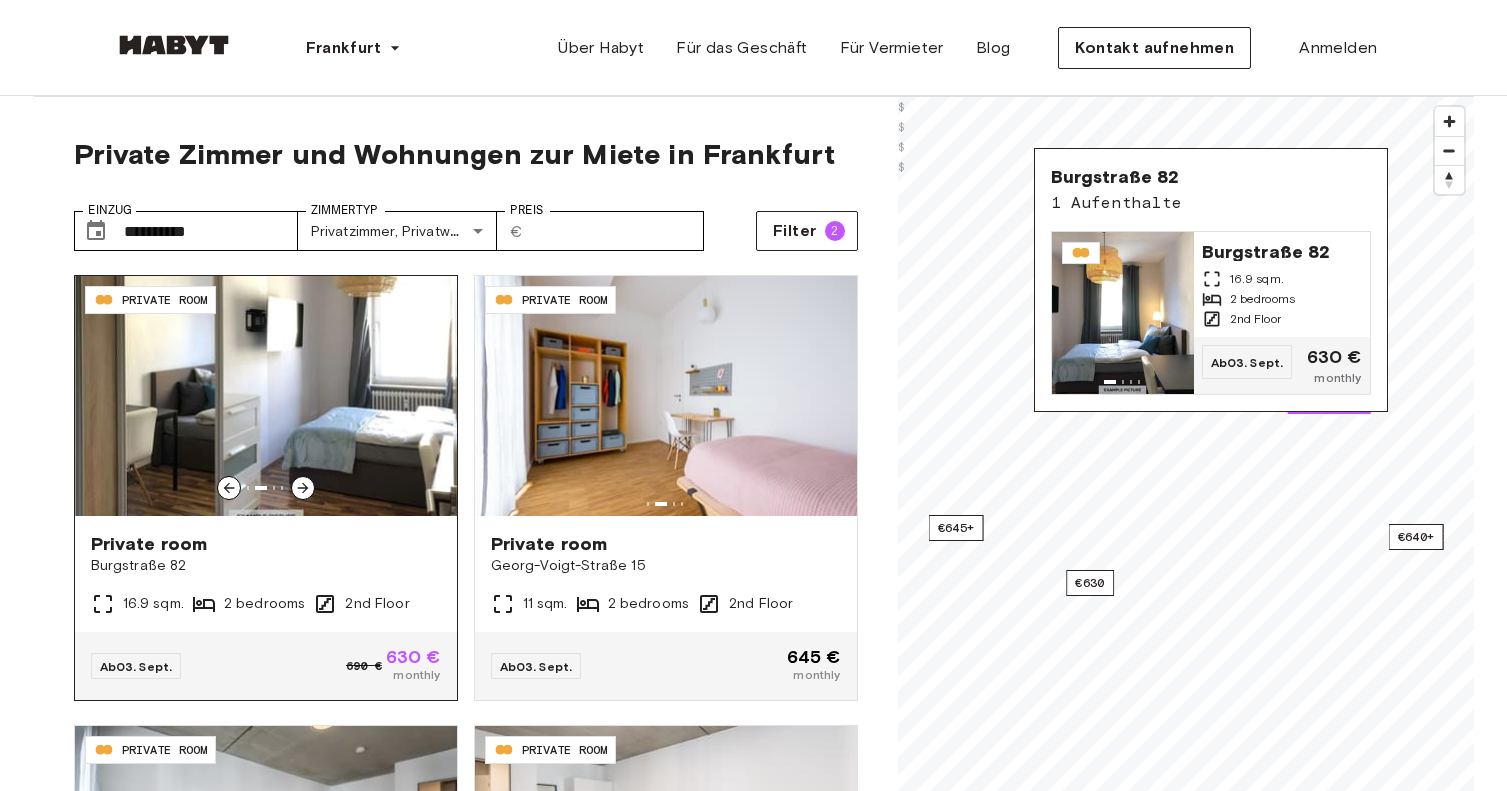 click 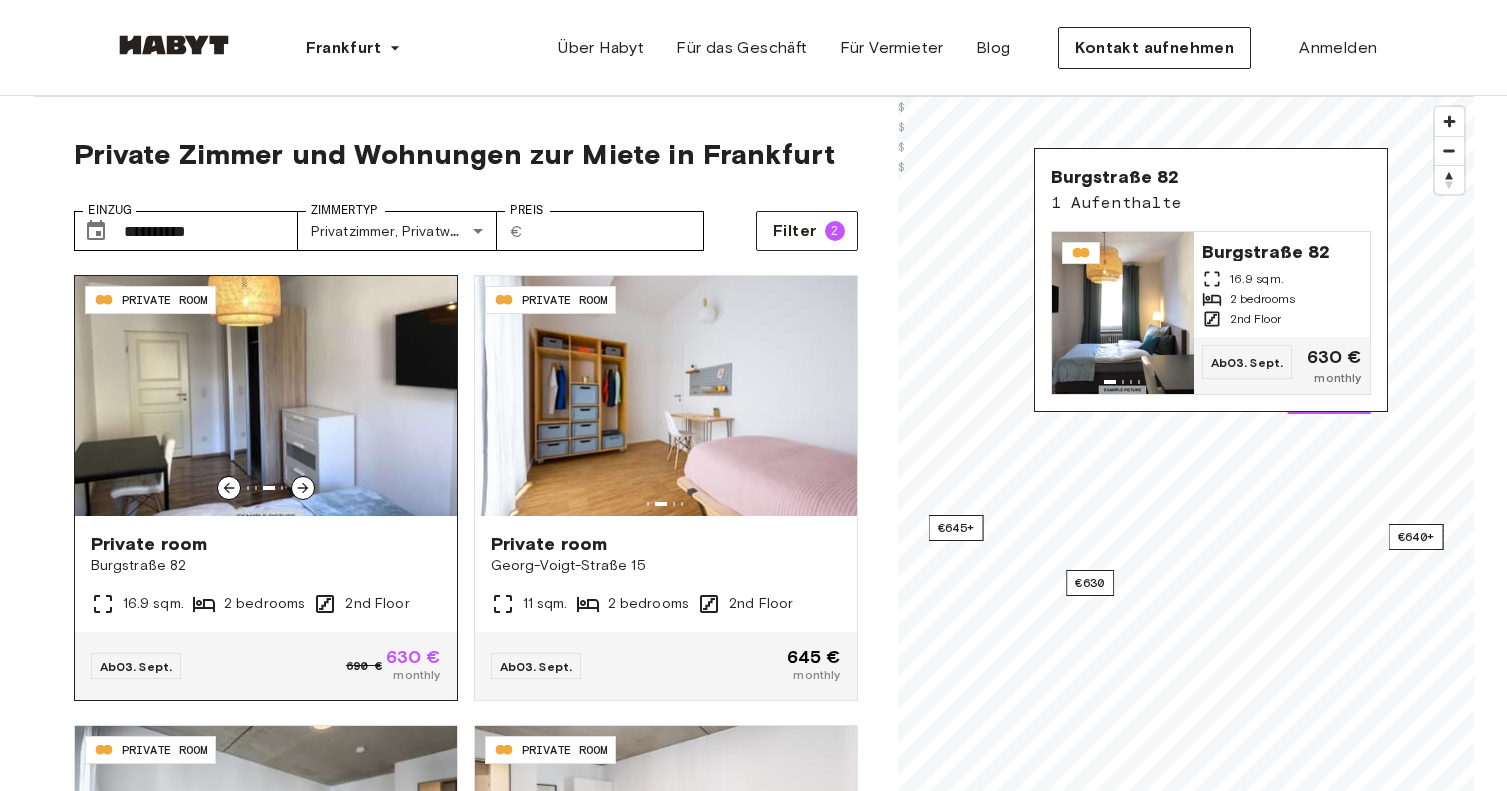 click 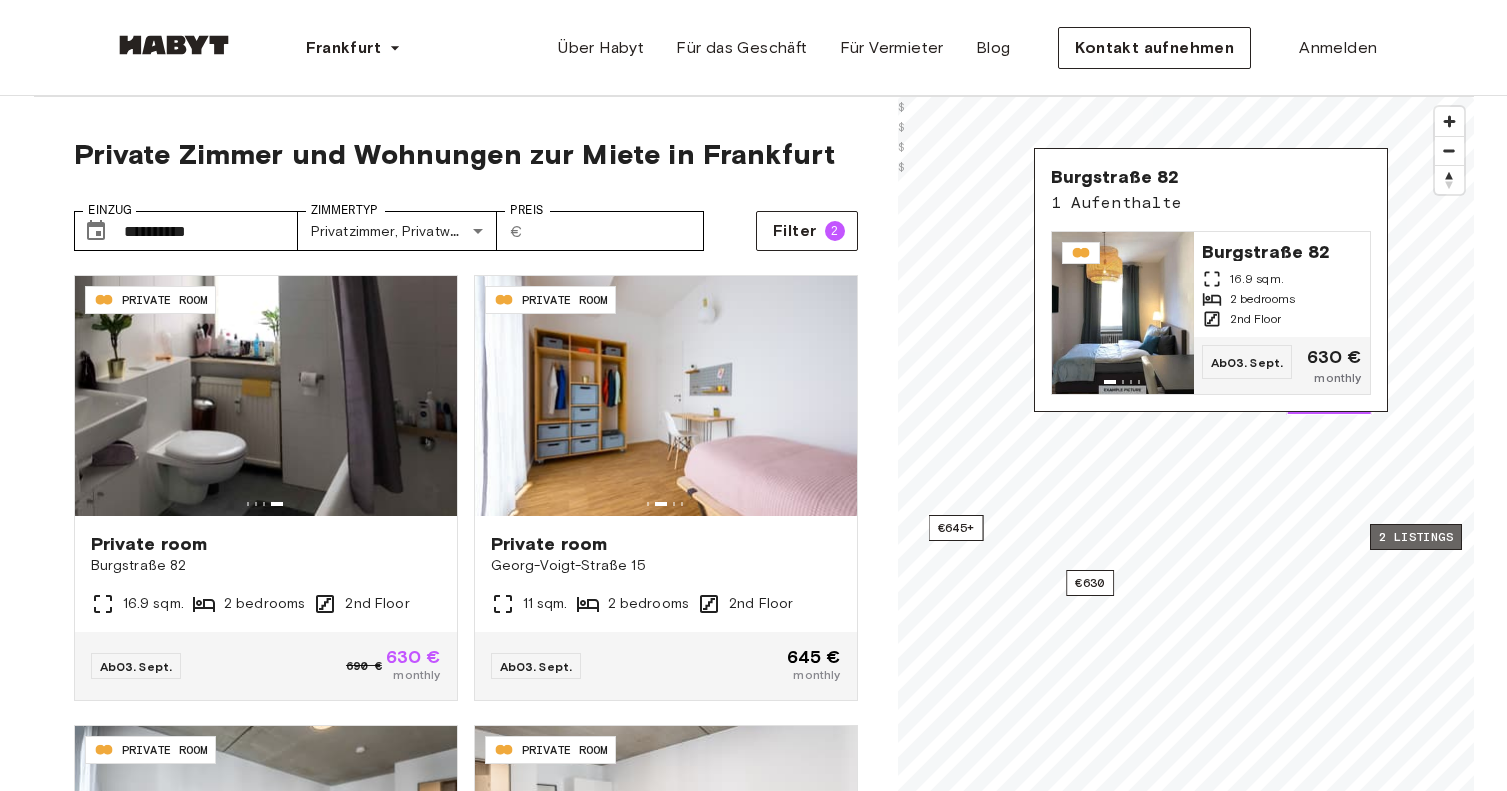 click on "2 listings" at bounding box center (1416, 537) 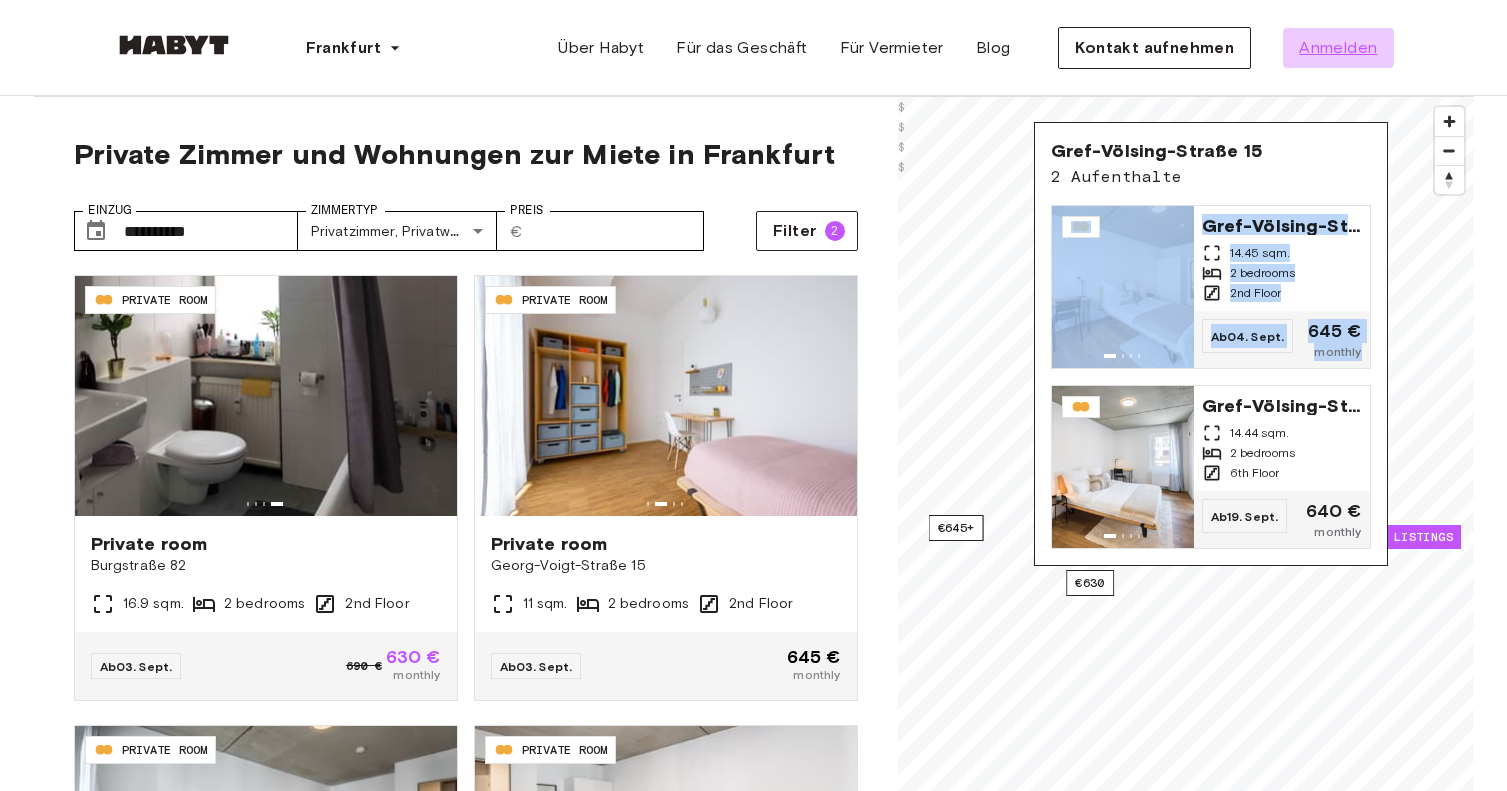 click on "Anmelden" at bounding box center [1338, 48] 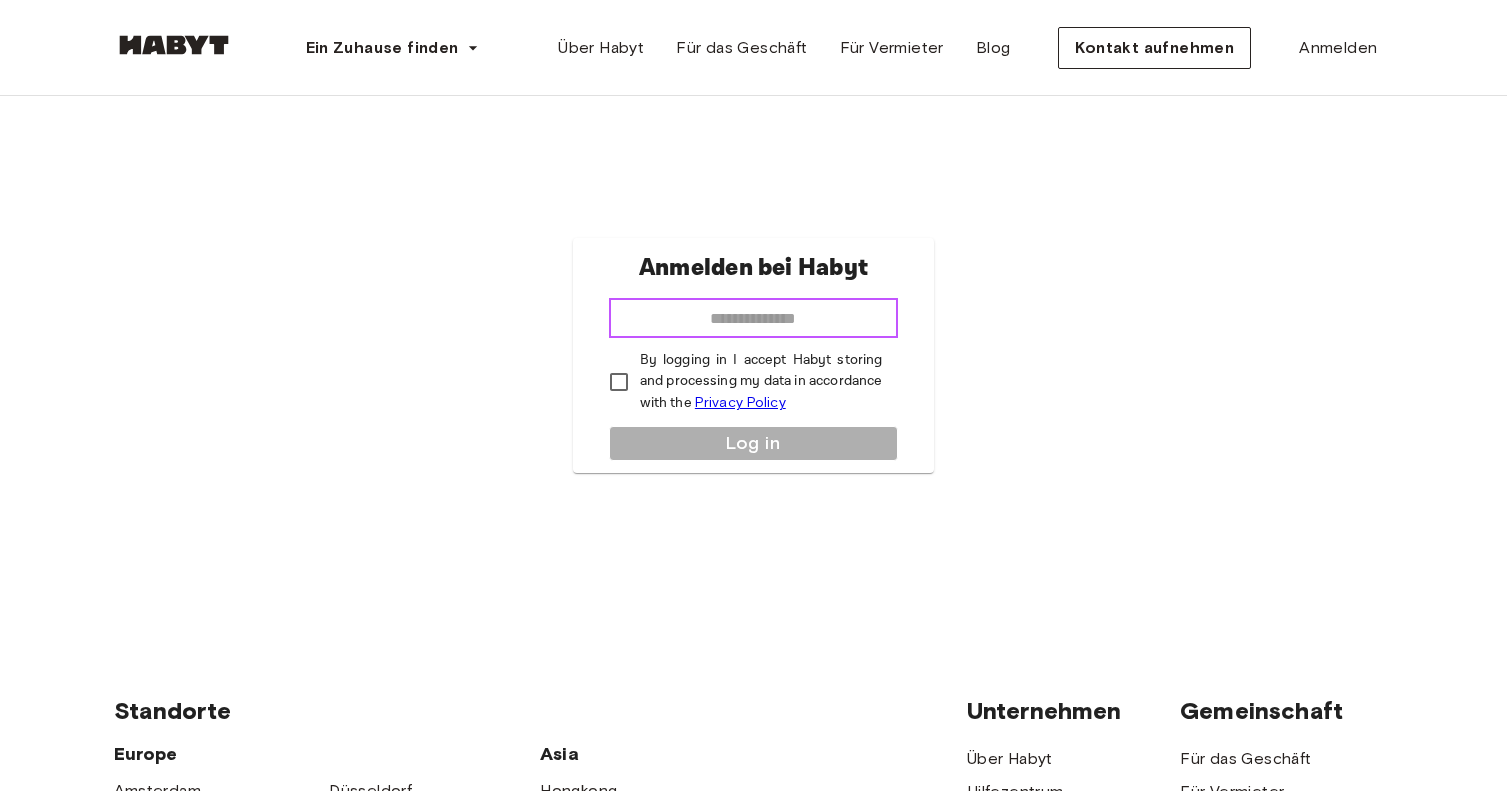 click at bounding box center (754, 318) 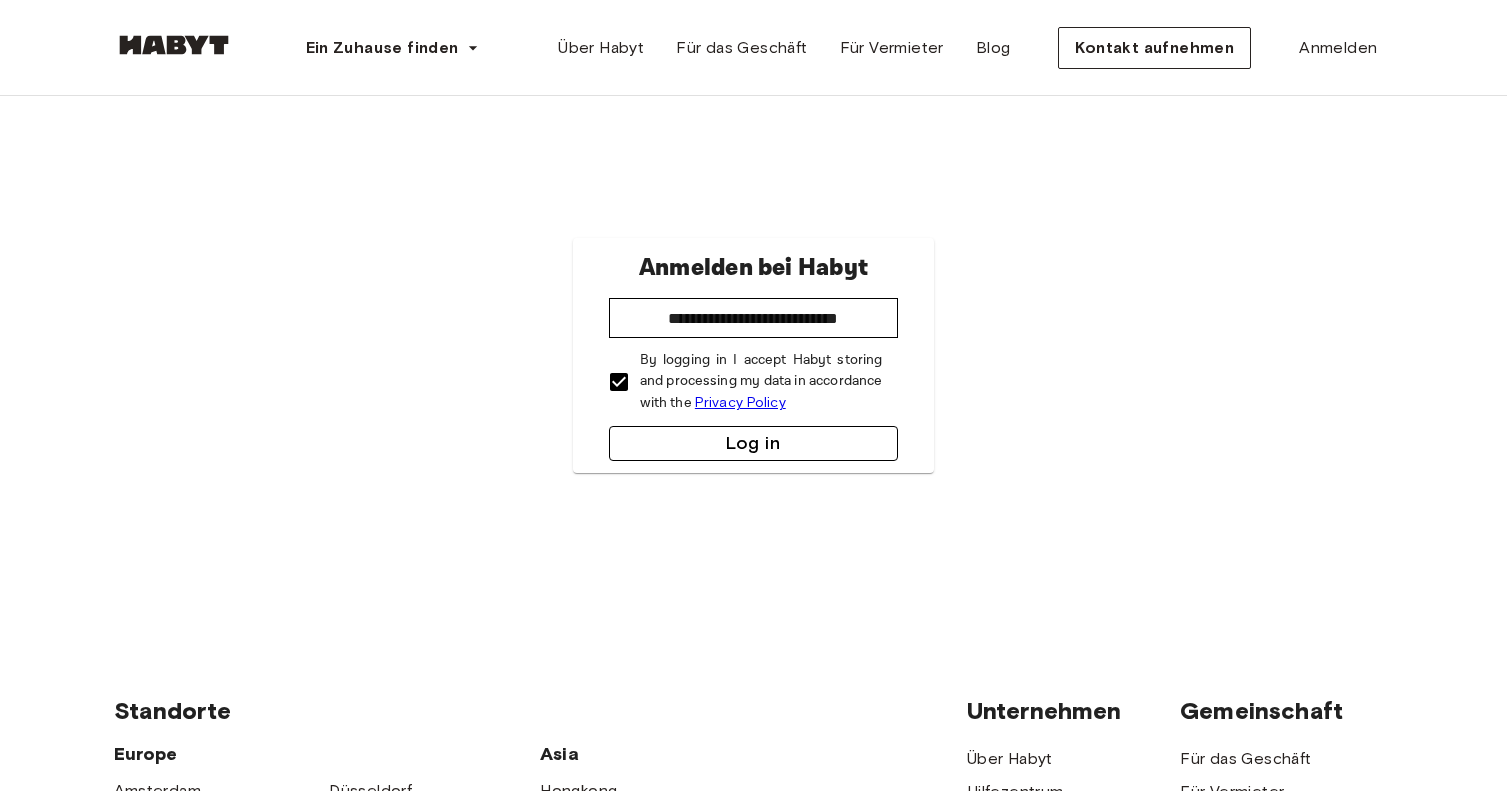 click on "Log in" at bounding box center (754, 443) 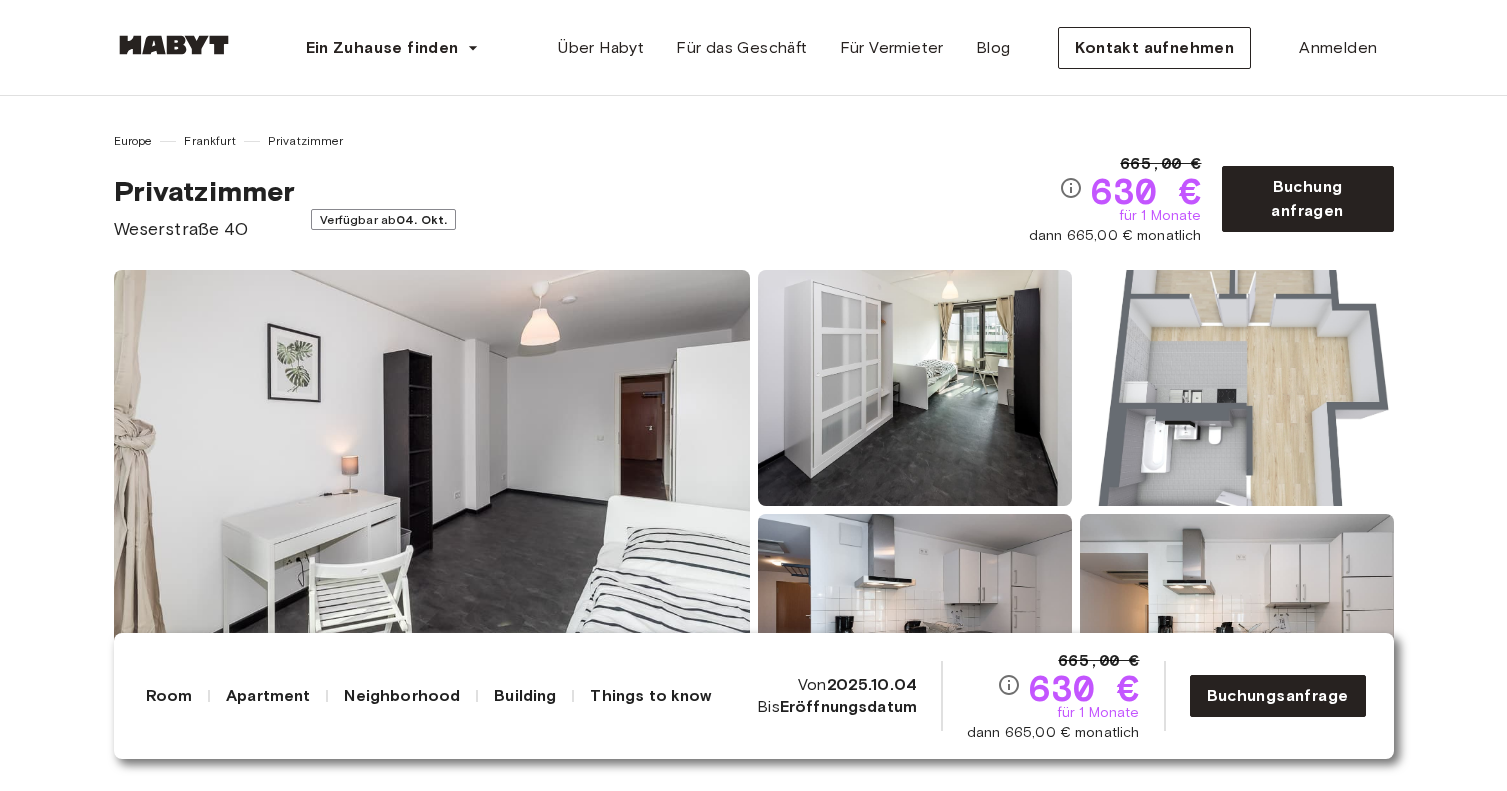 scroll, scrollTop: 0, scrollLeft: 0, axis: both 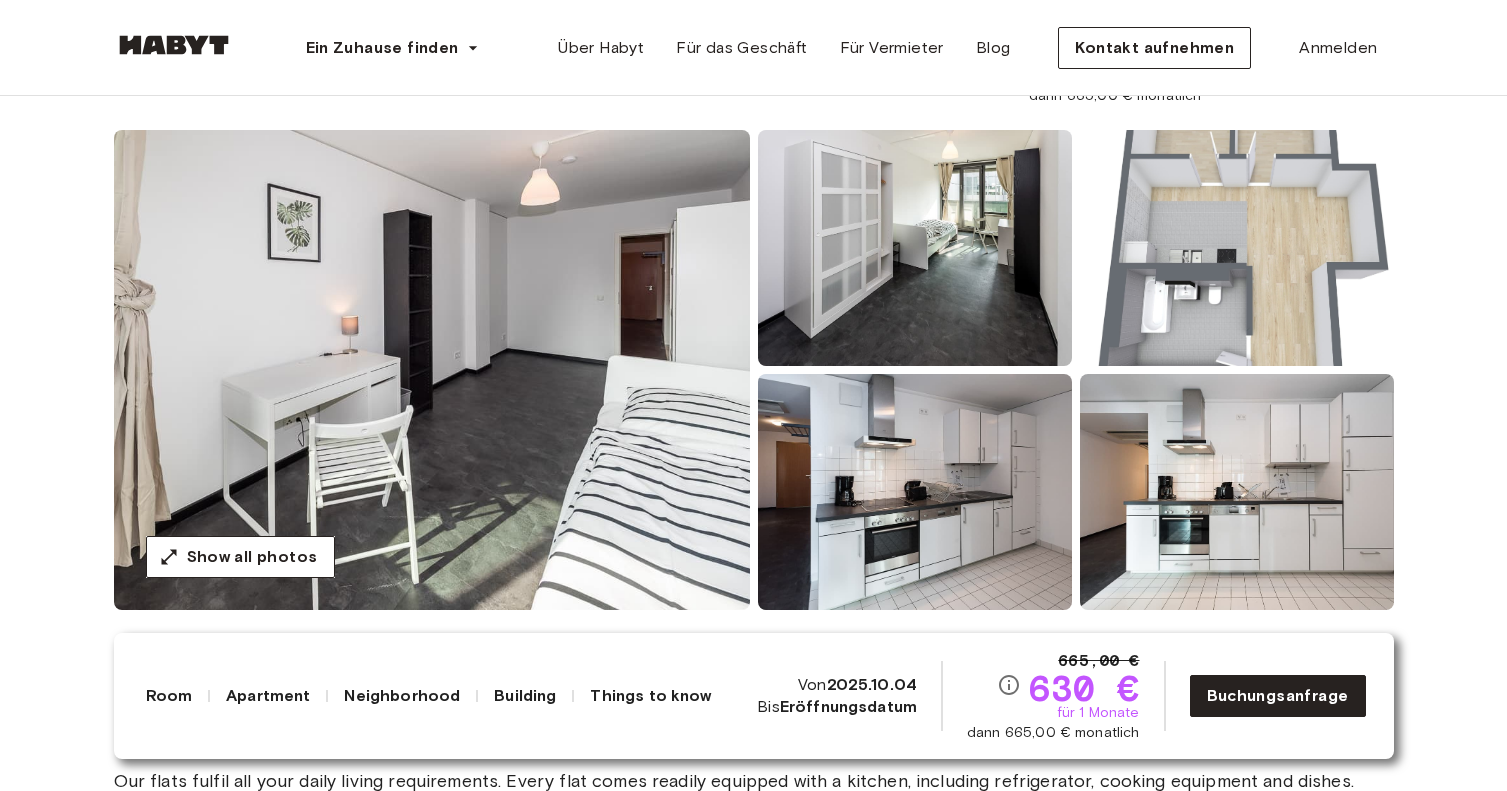 click at bounding box center (432, 370) 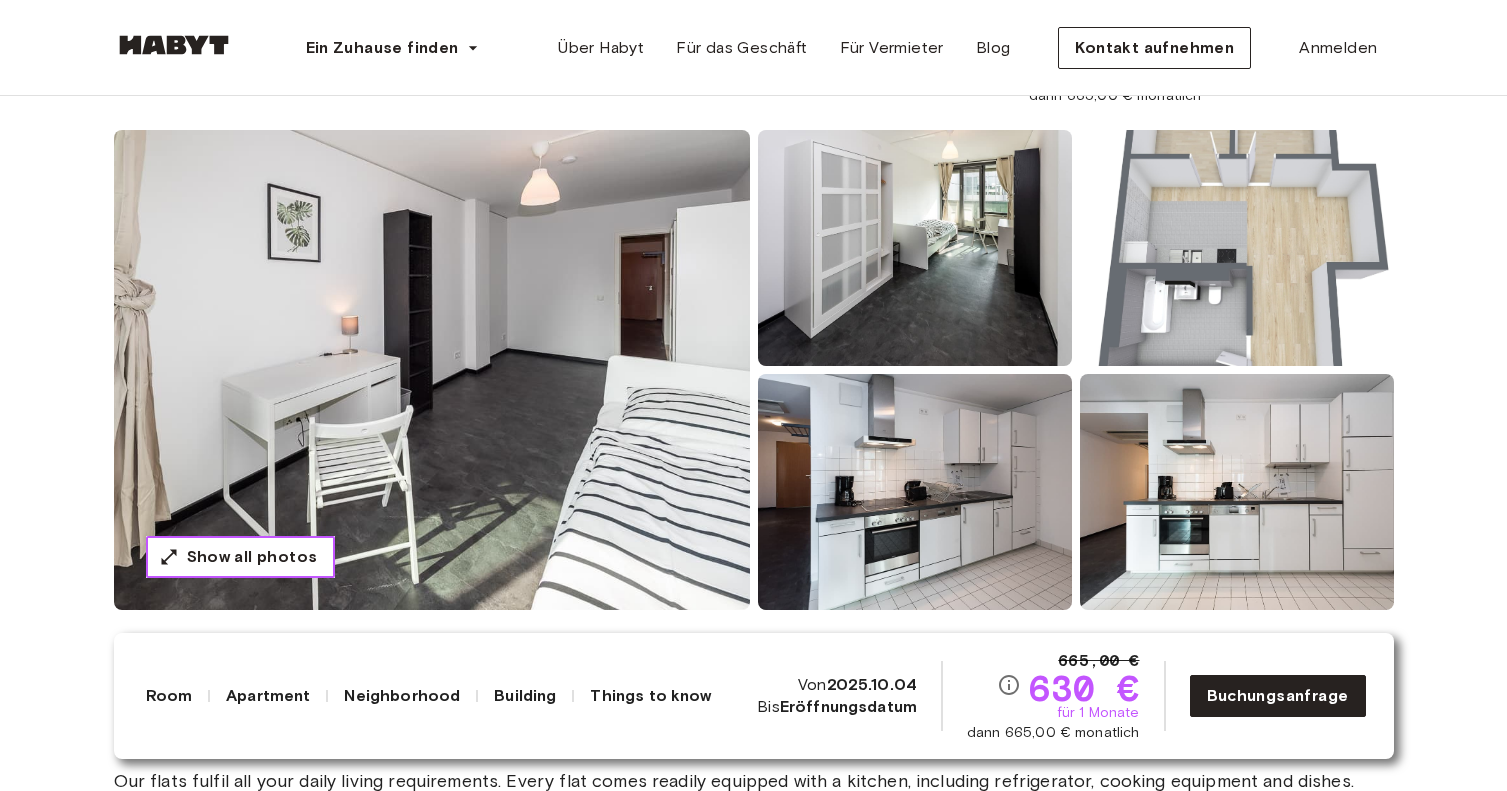 click on "Show all photos" at bounding box center [252, 557] 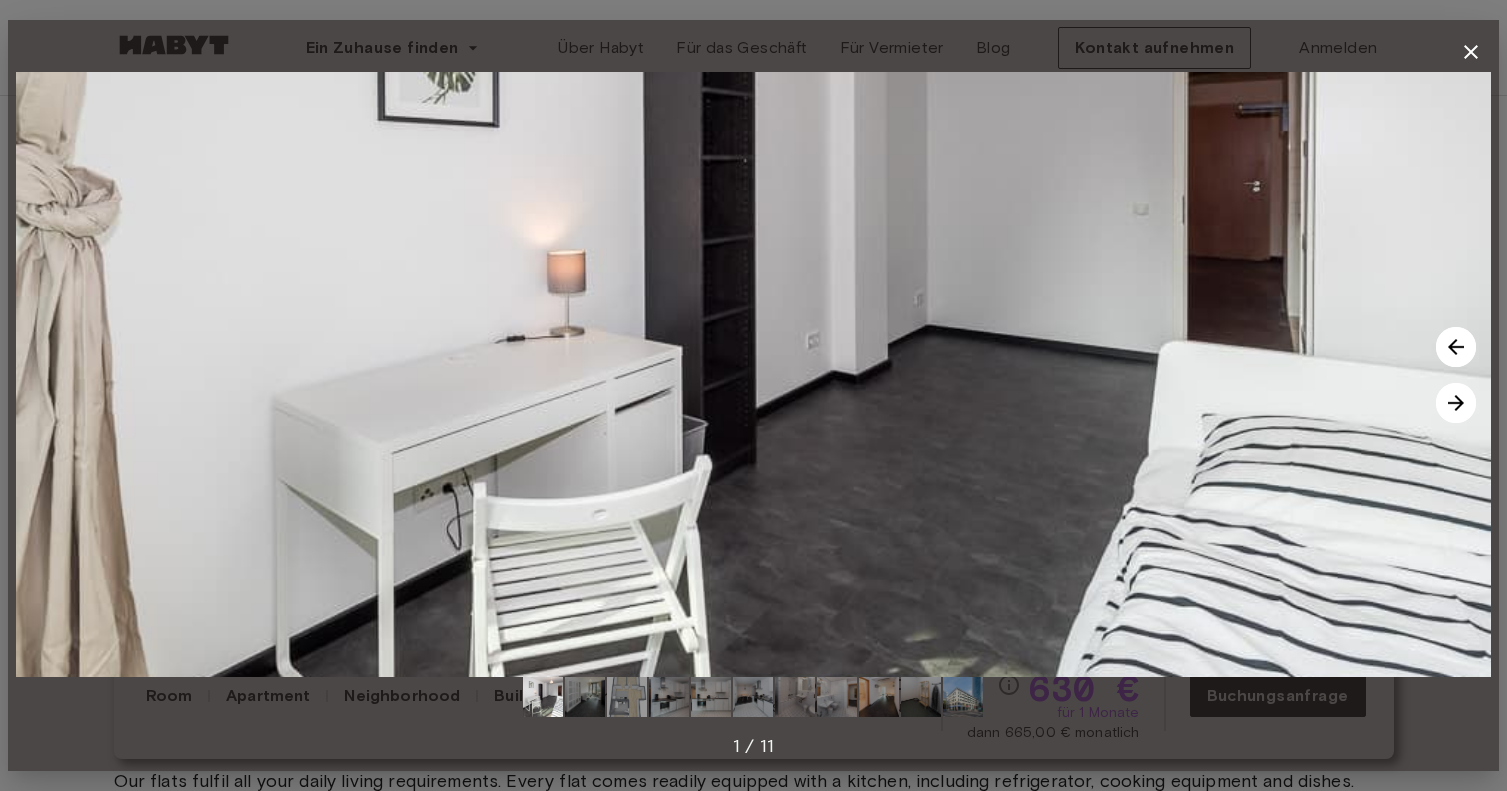 click 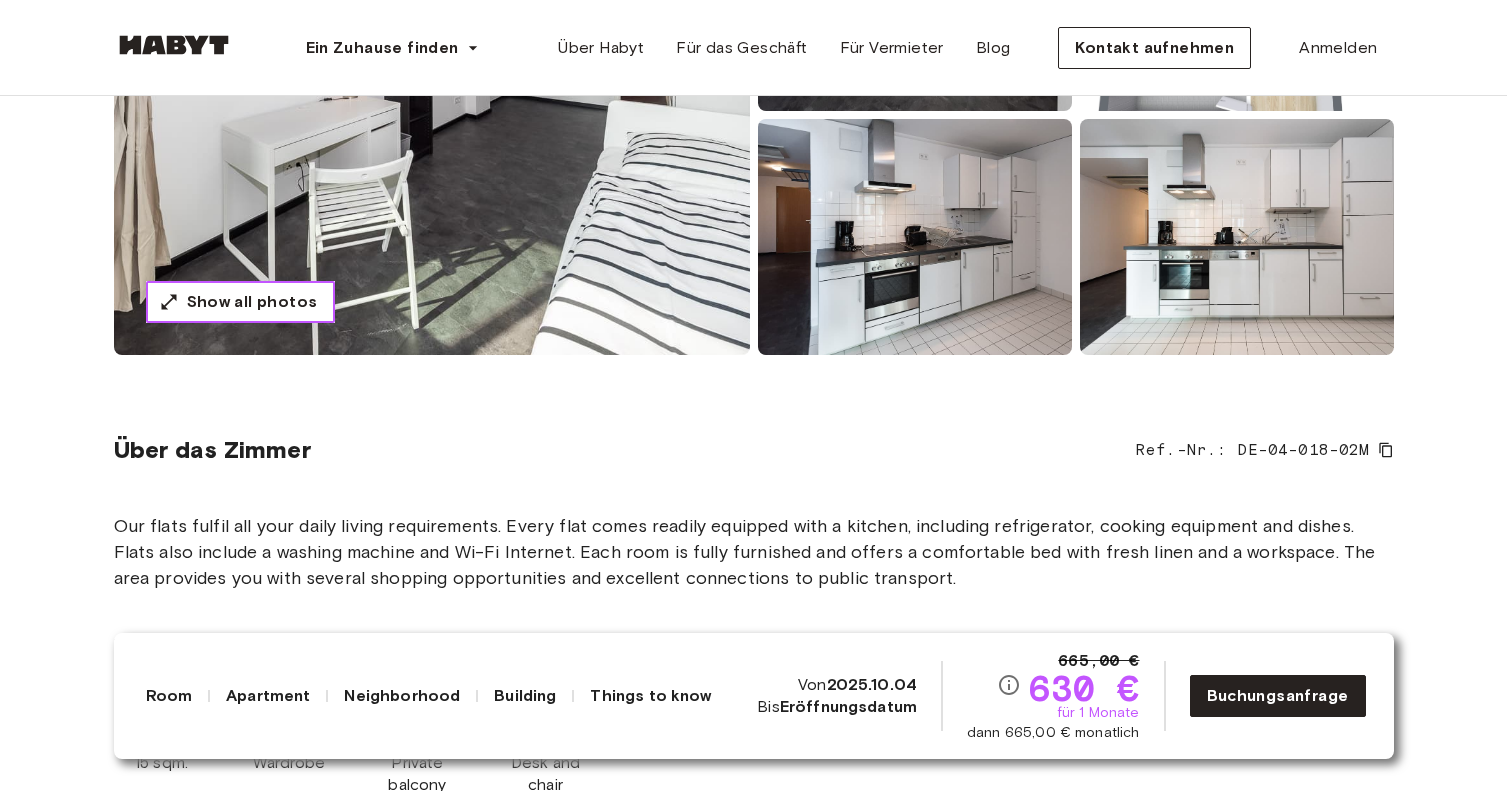 scroll, scrollTop: 0, scrollLeft: 0, axis: both 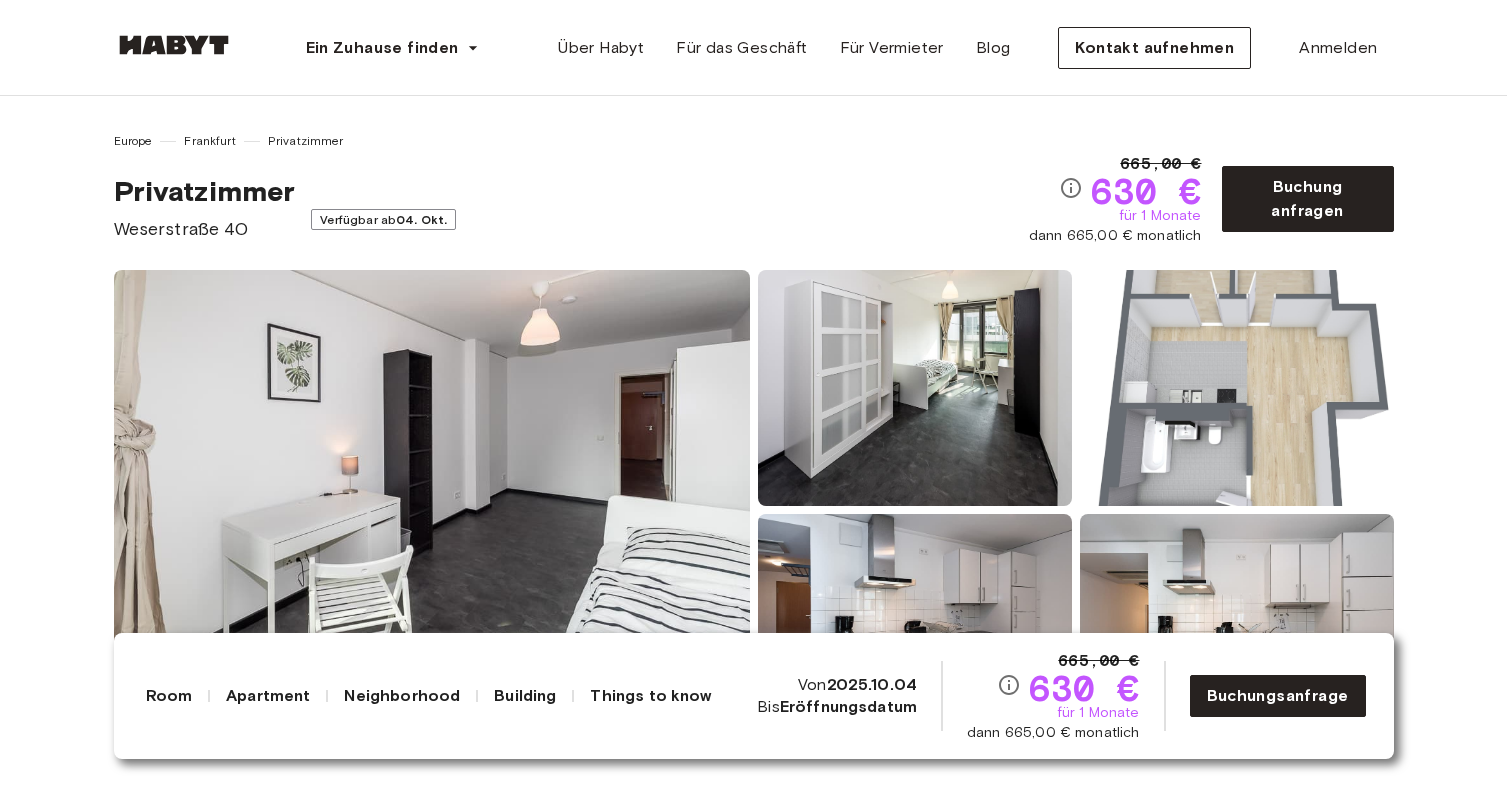 click on "2025.10.04" at bounding box center (872, 684) 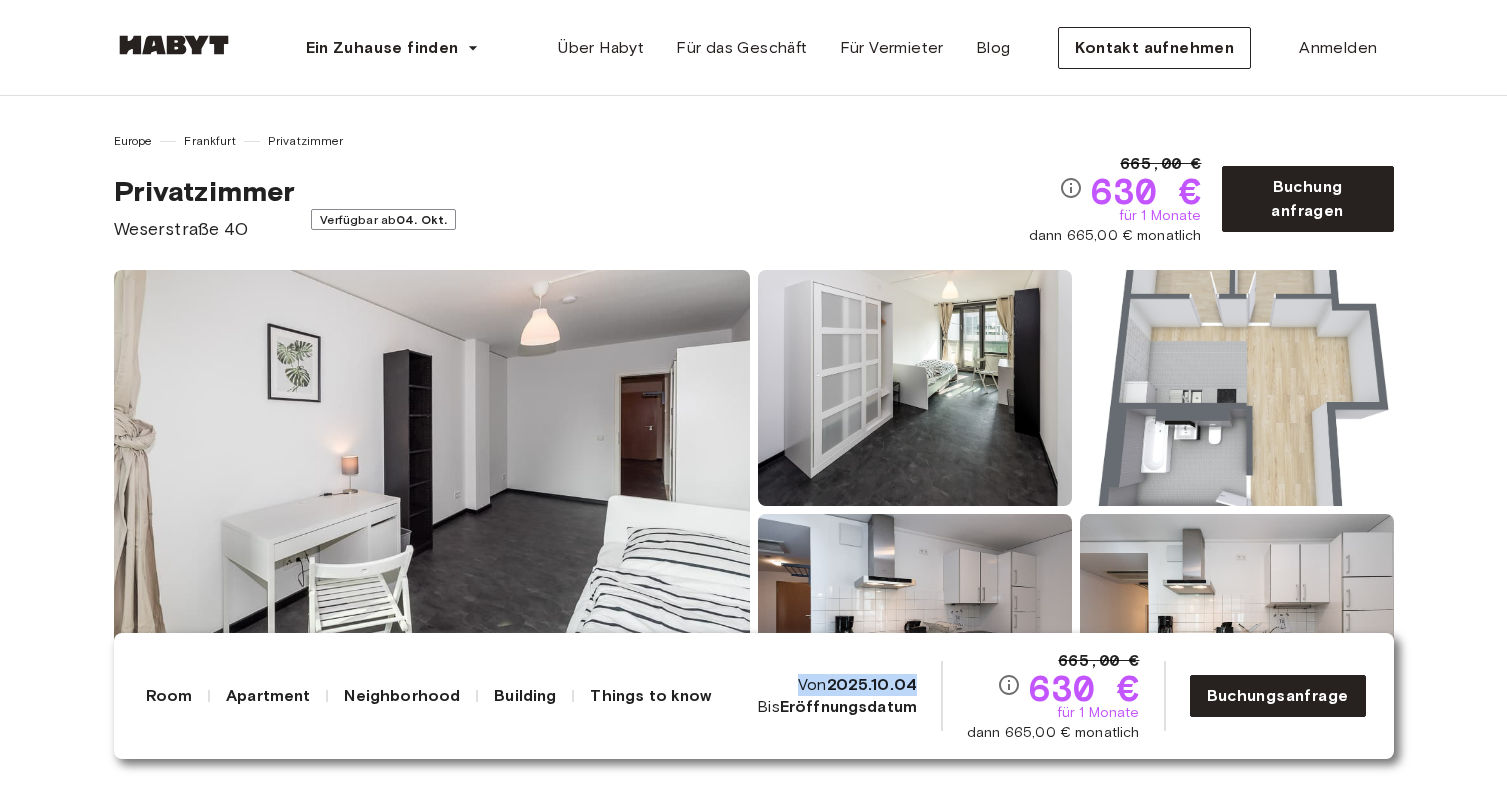 click on "2025.10.04" at bounding box center [872, 684] 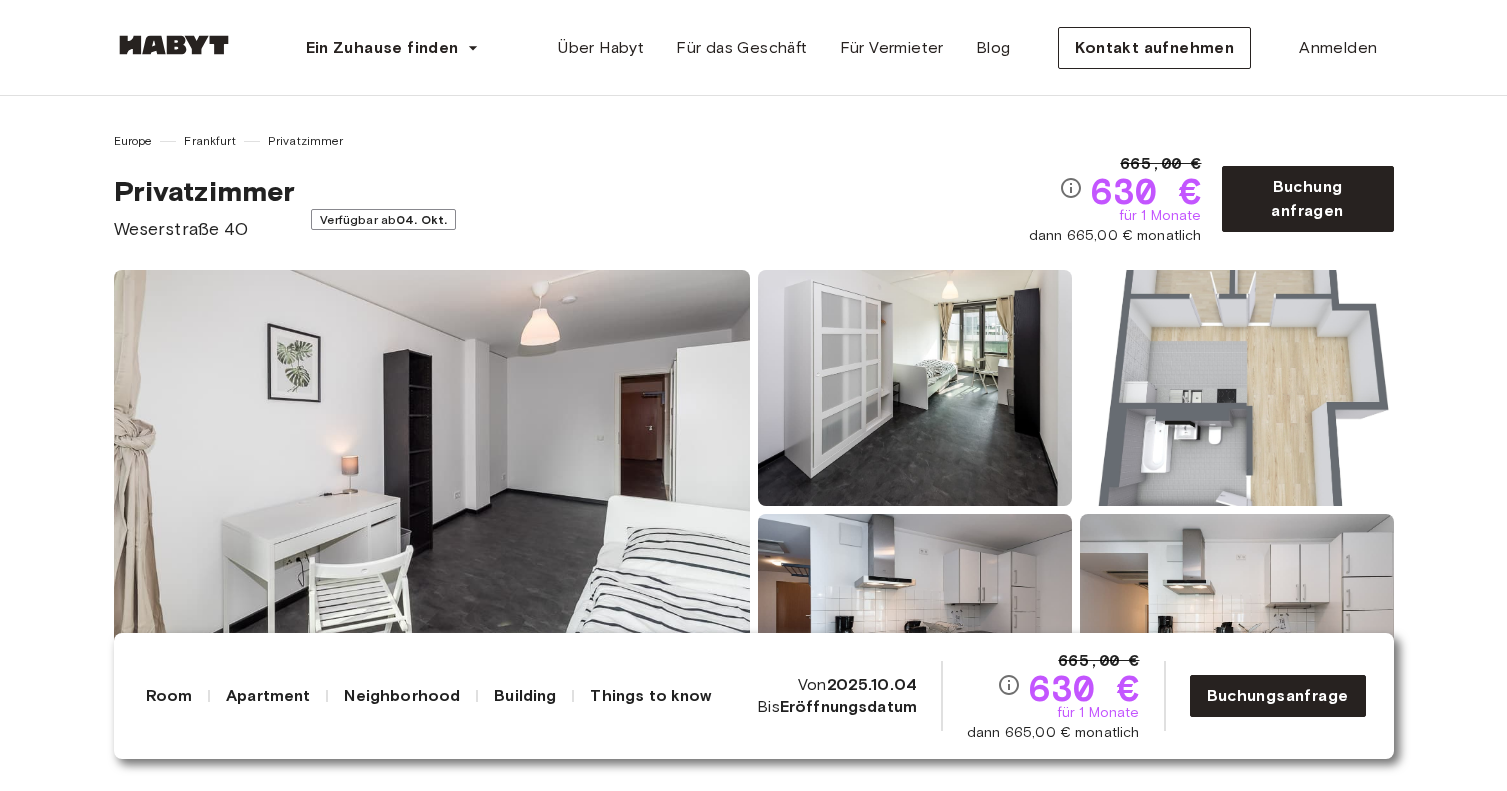 click on "04. Okt." at bounding box center [421, 219] 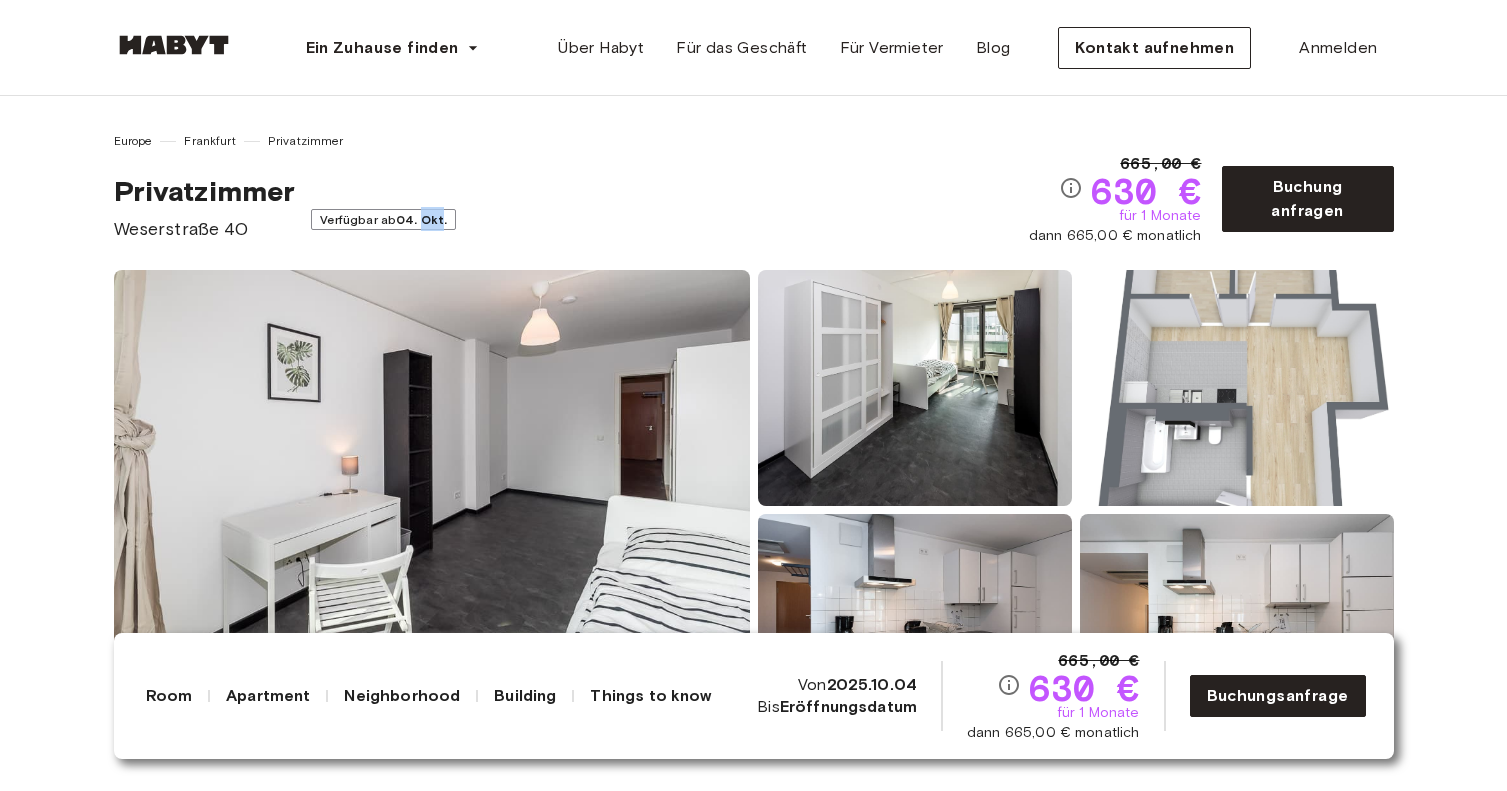 click on "04. Okt." at bounding box center [421, 219] 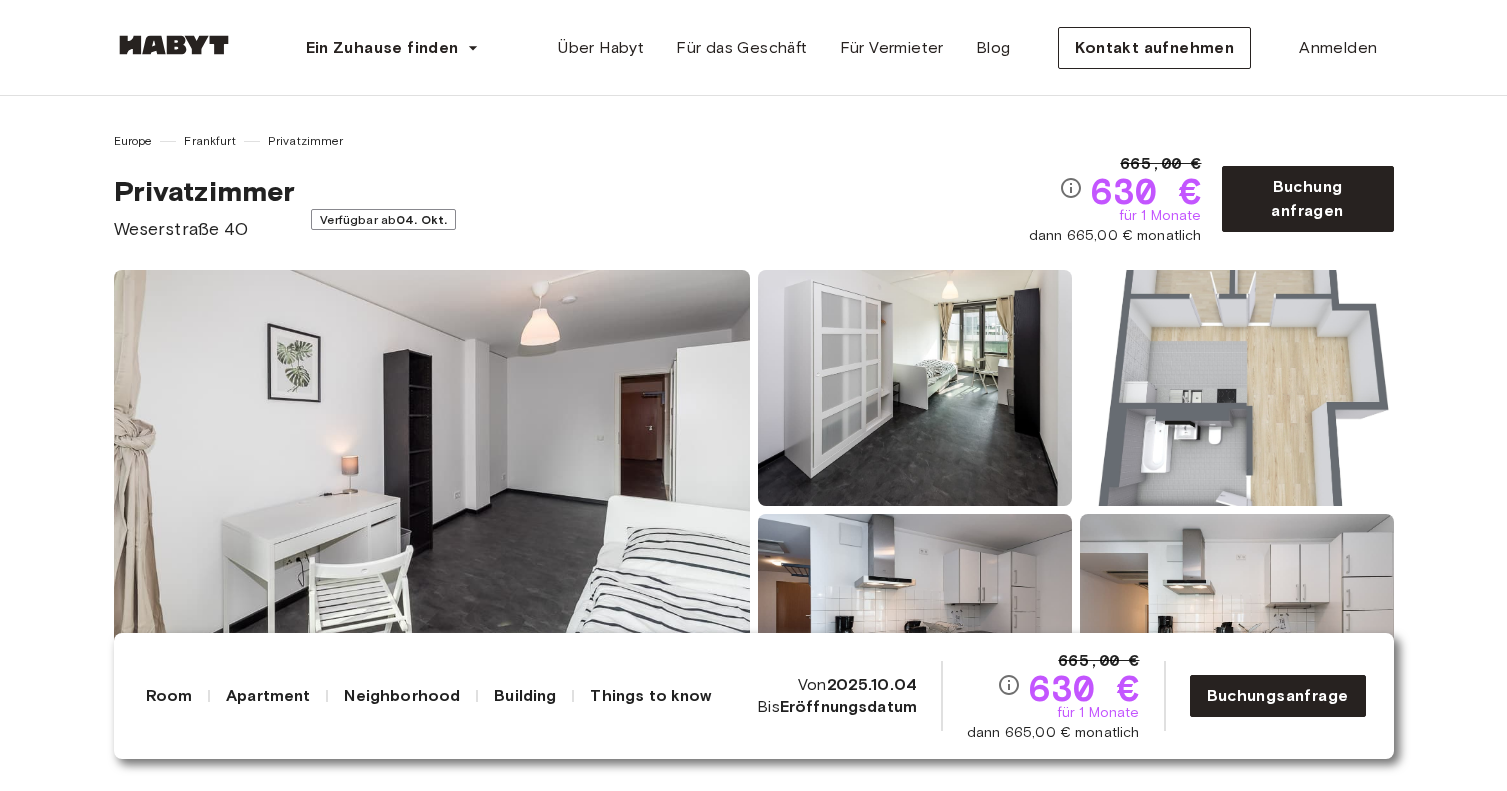 click on "Europe Frankfurt Privatzimmer" at bounding box center (572, 141) 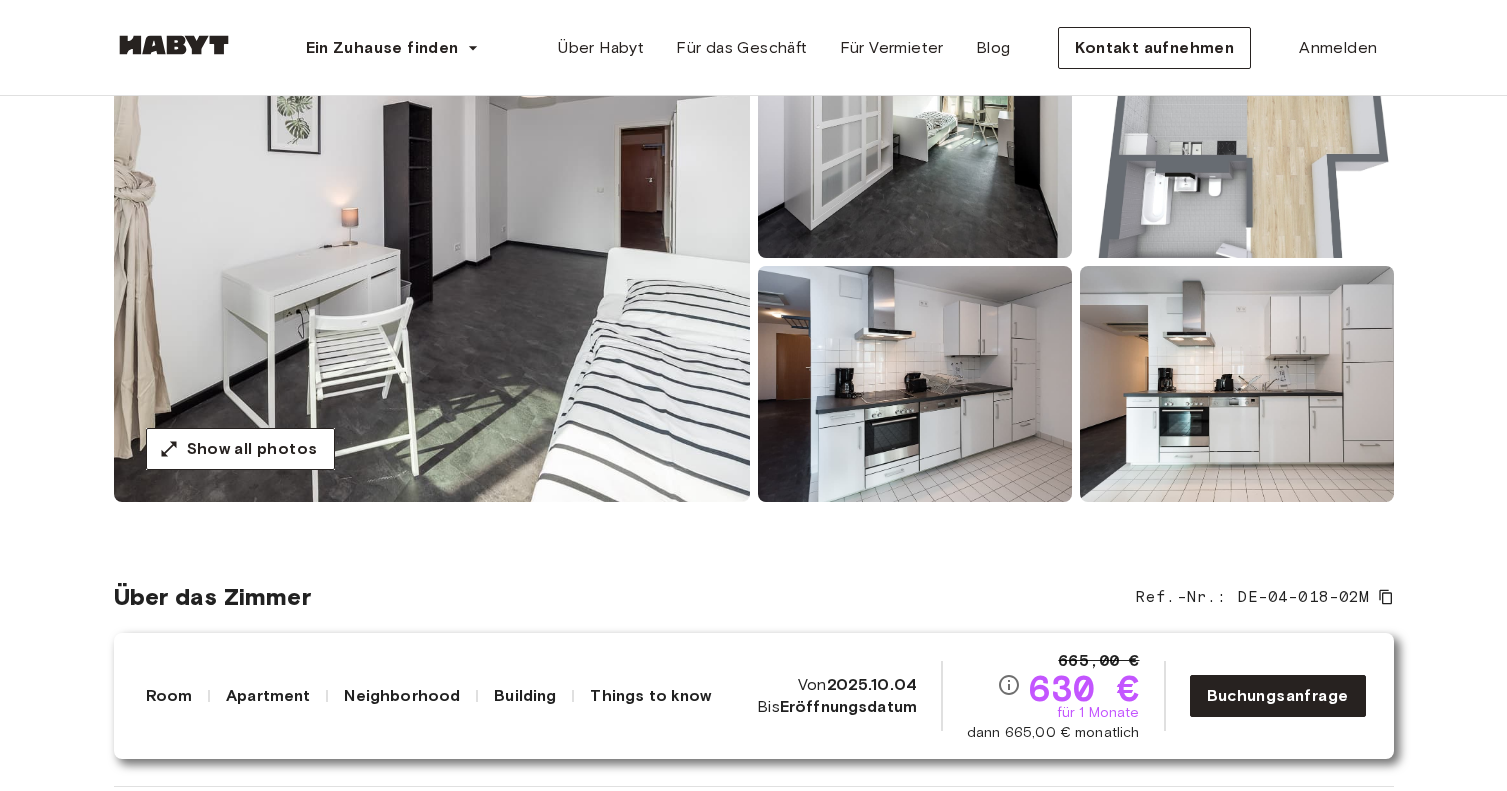 scroll, scrollTop: 0, scrollLeft: 0, axis: both 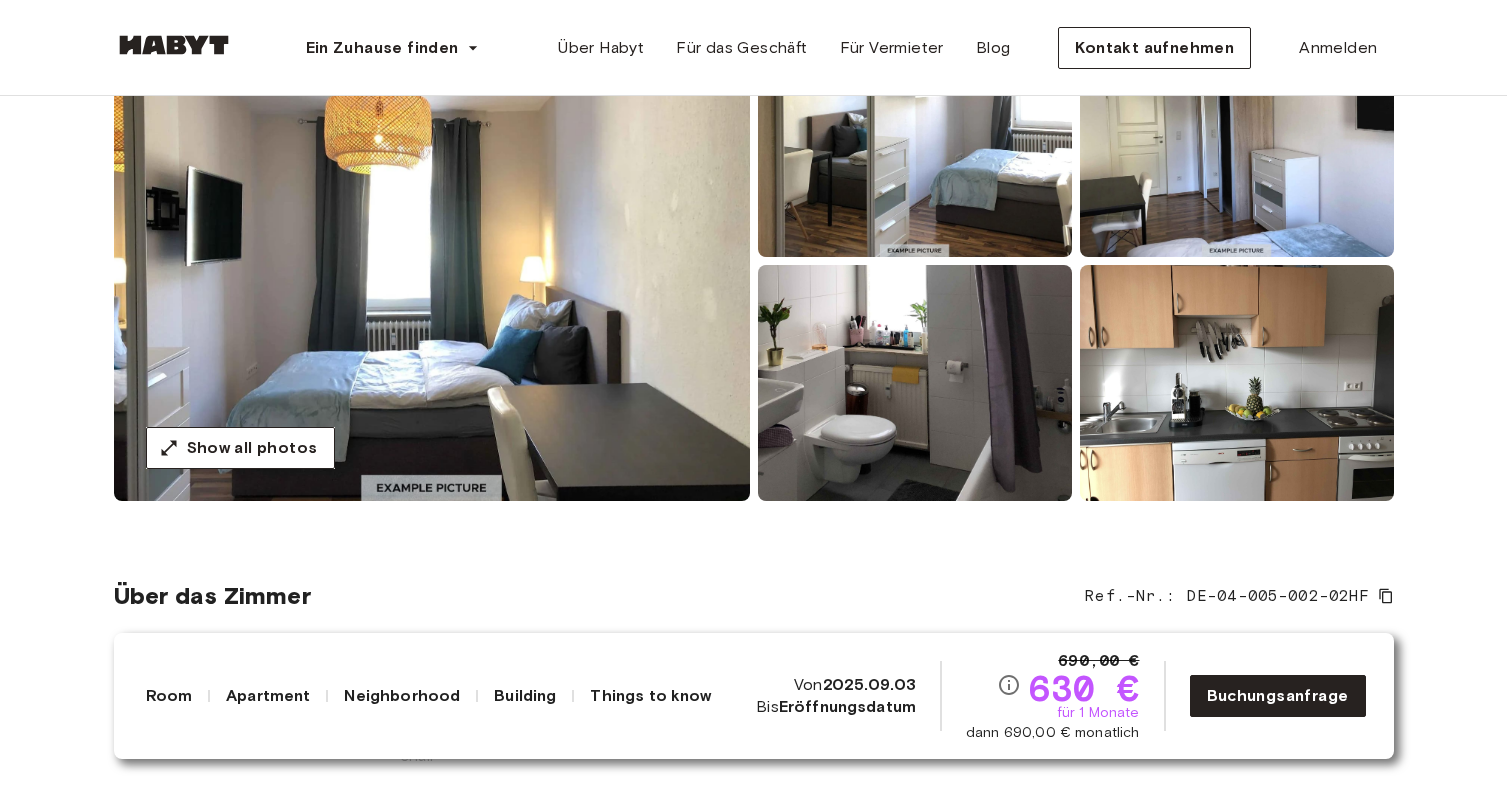 click at bounding box center [432, 261] 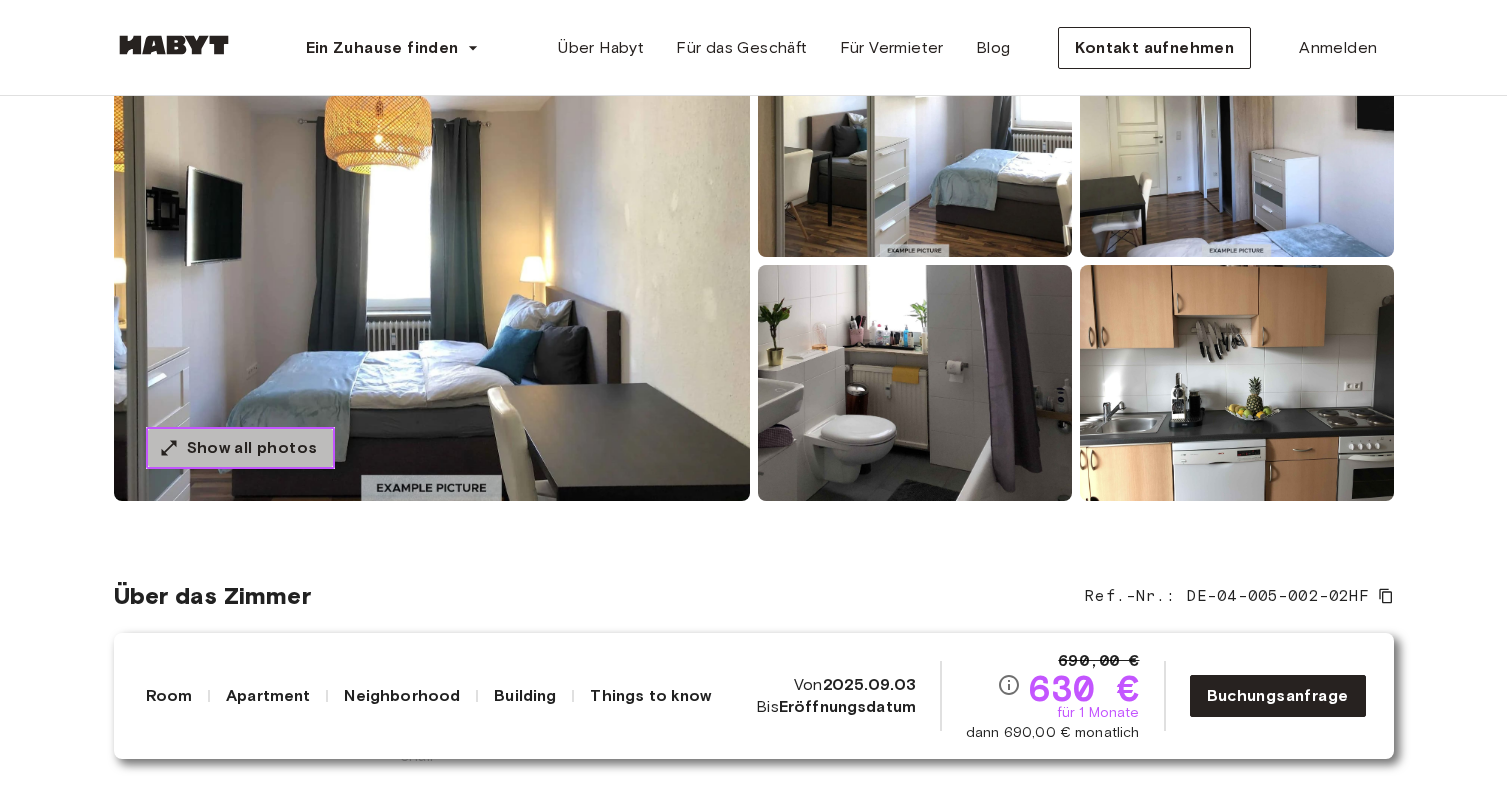 click on "Show all photos" at bounding box center [252, 448] 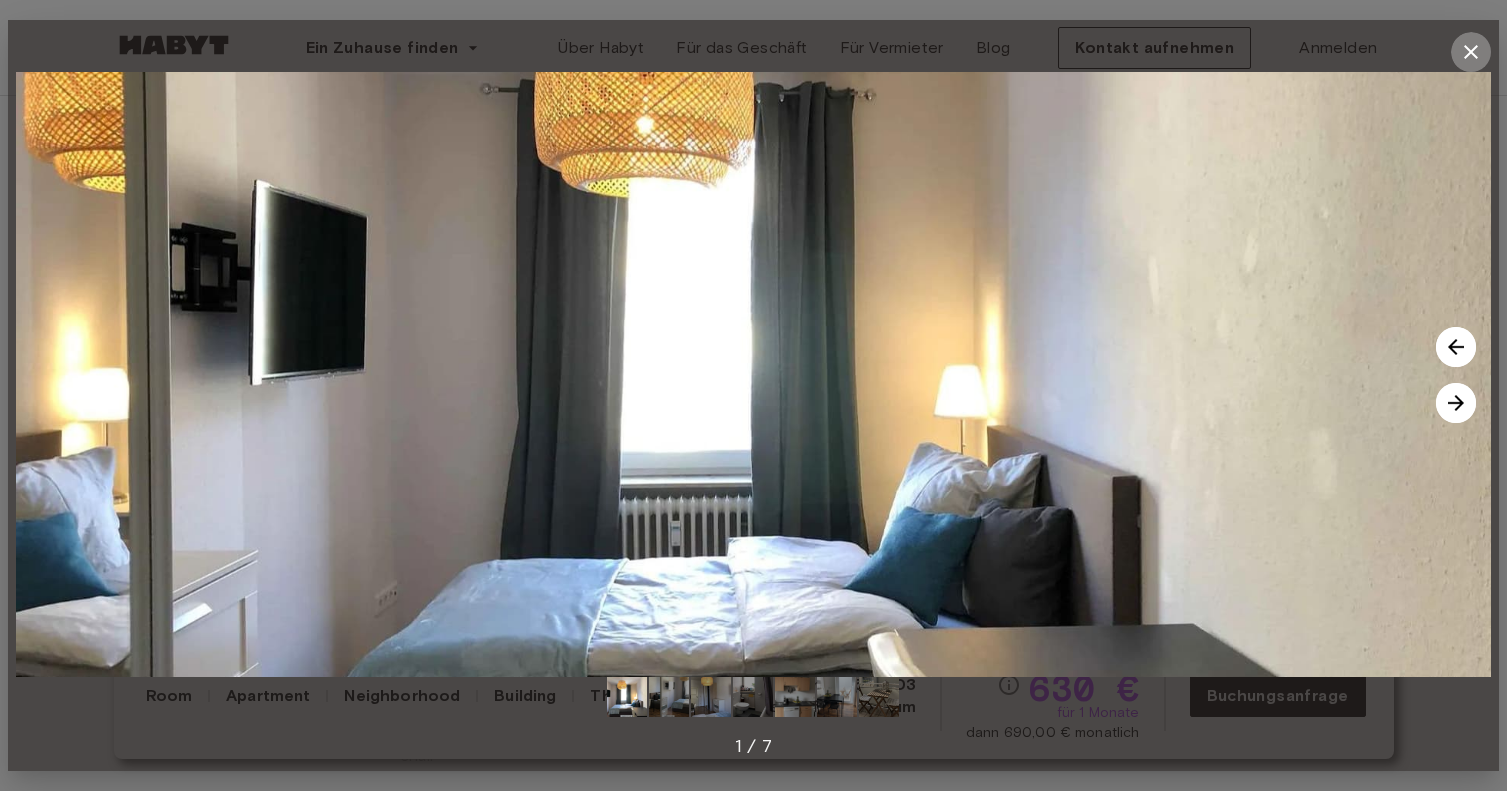 click 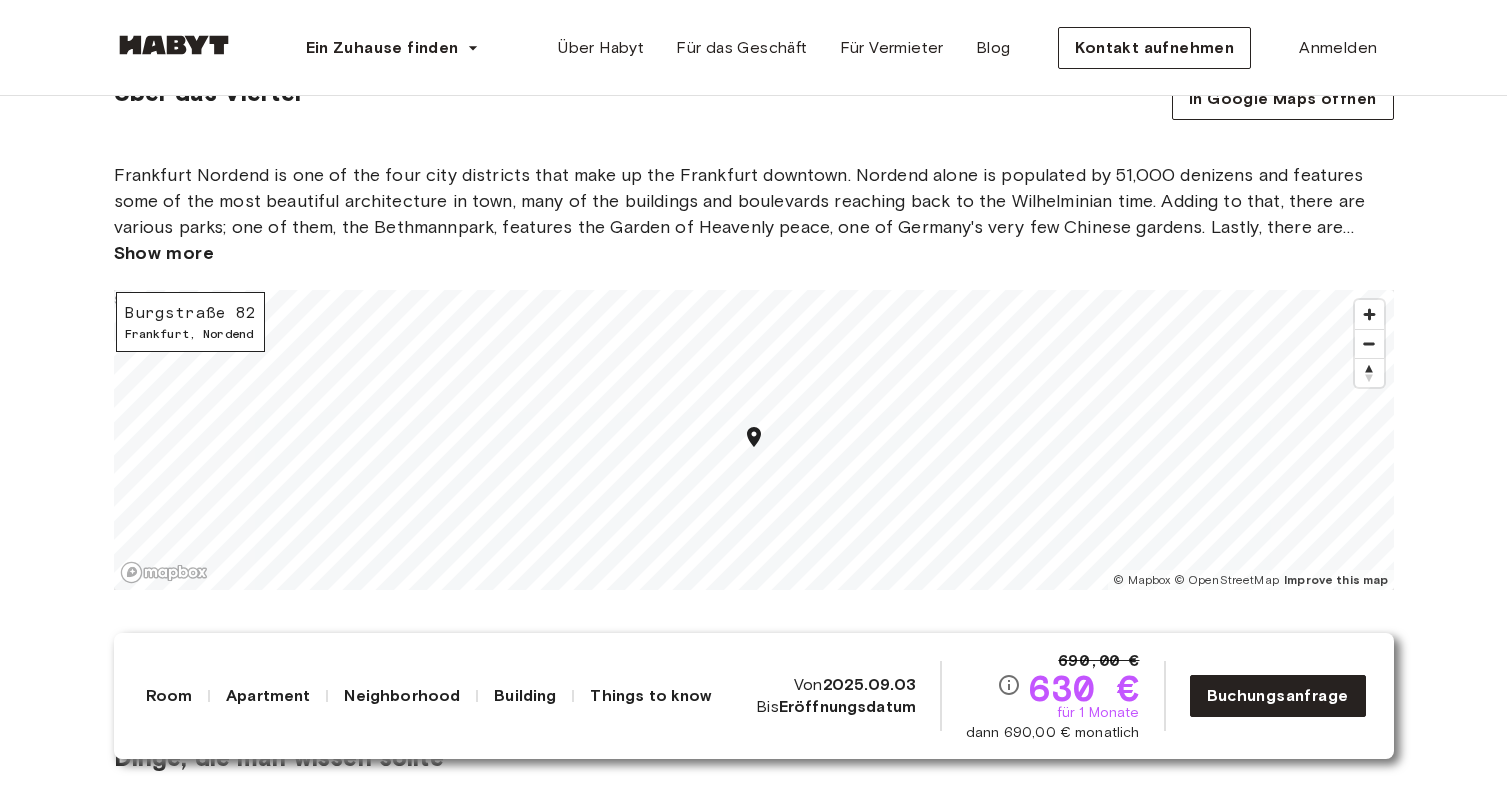 scroll, scrollTop: 1911, scrollLeft: 0, axis: vertical 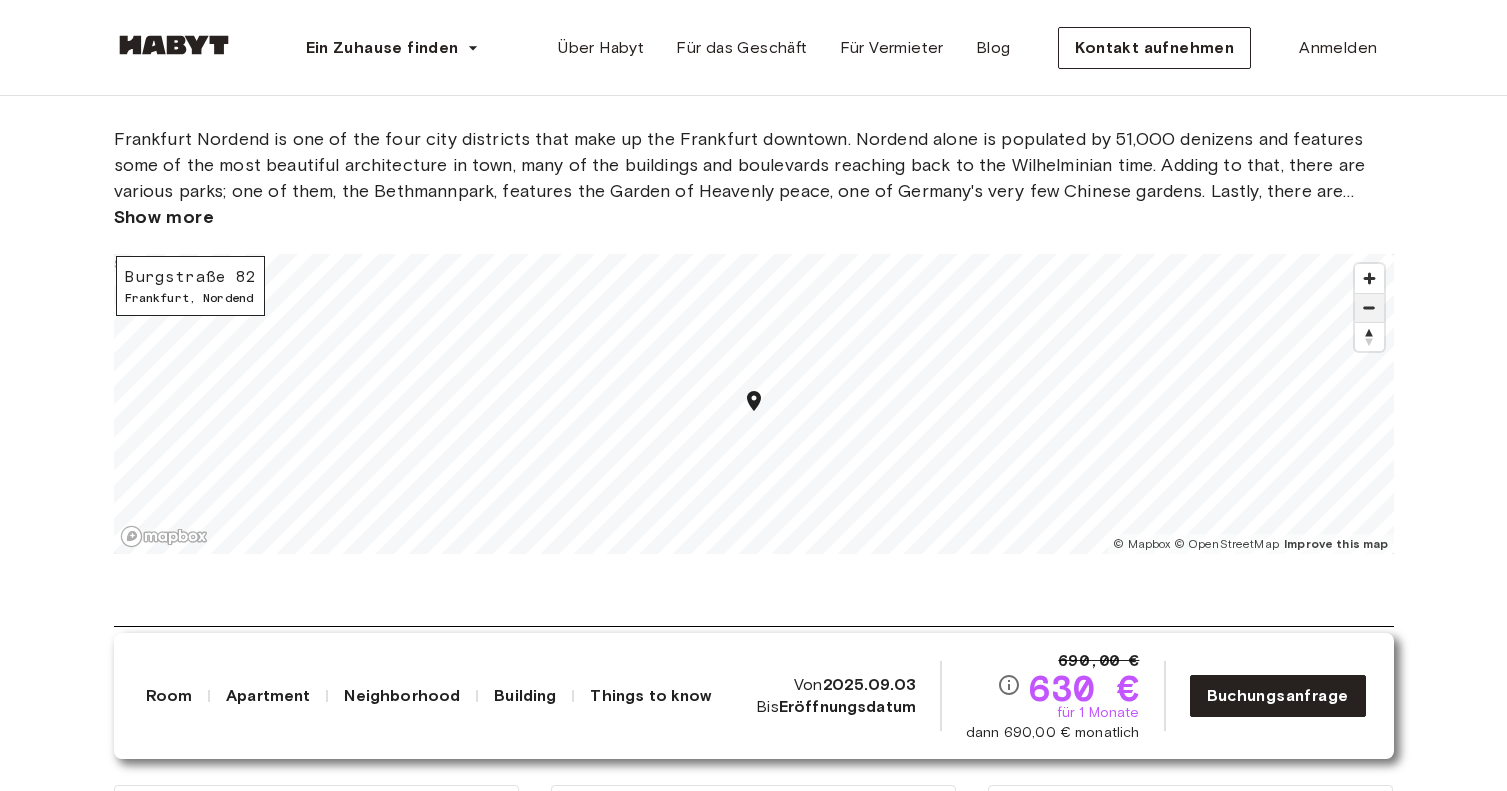click at bounding box center (1369, 308) 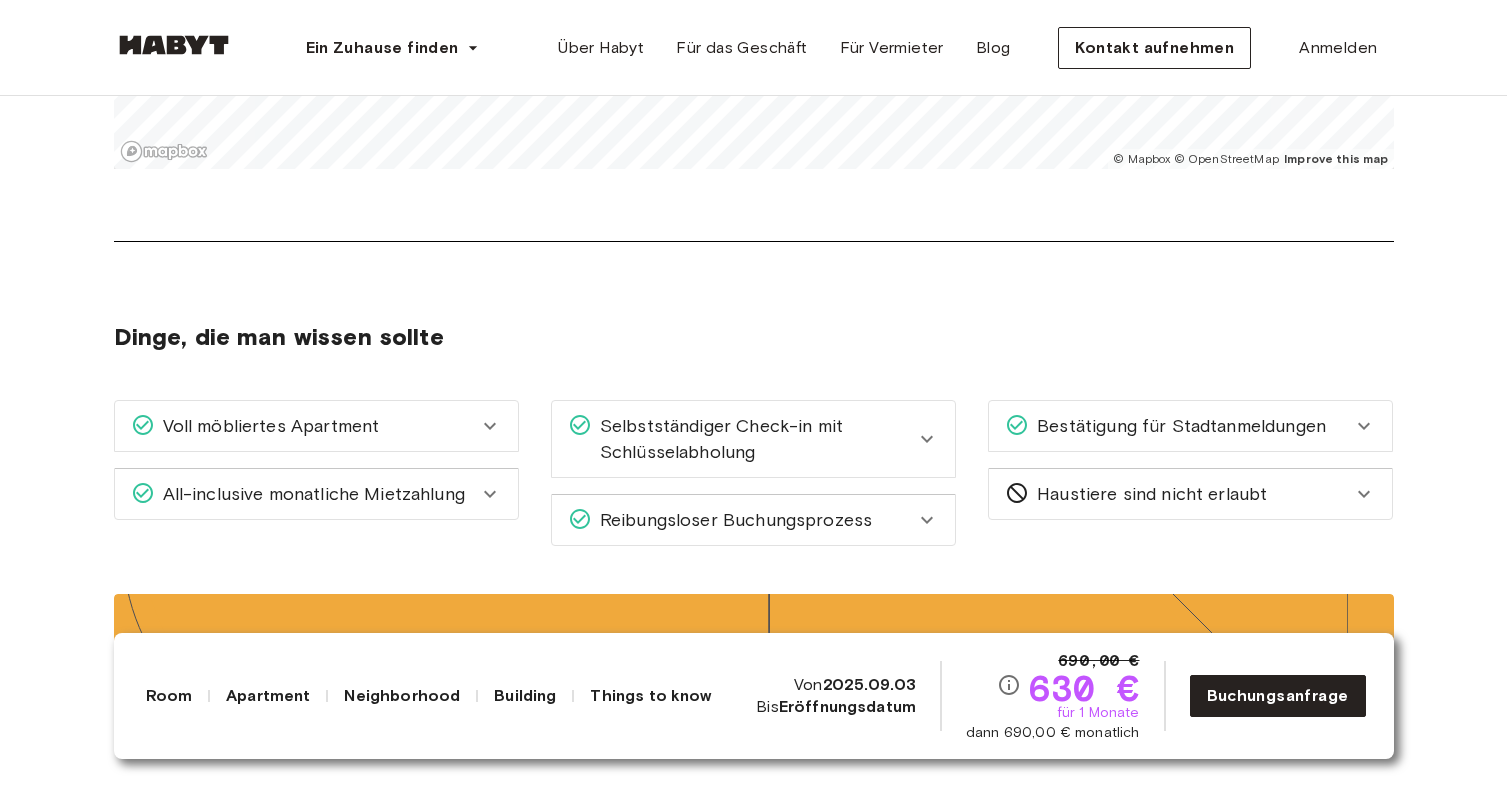 scroll, scrollTop: 1941, scrollLeft: 0, axis: vertical 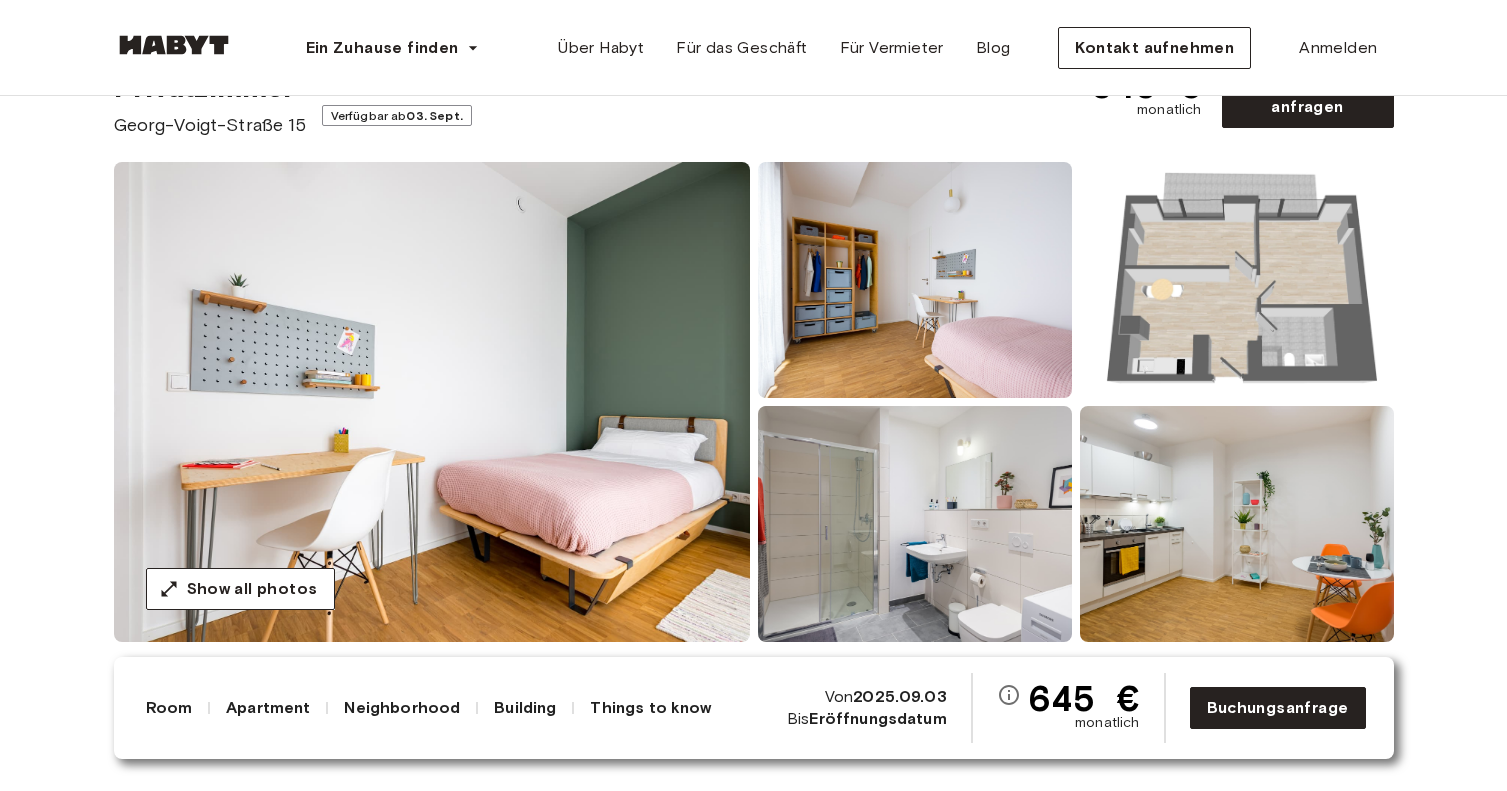 click at bounding box center [1237, 280] 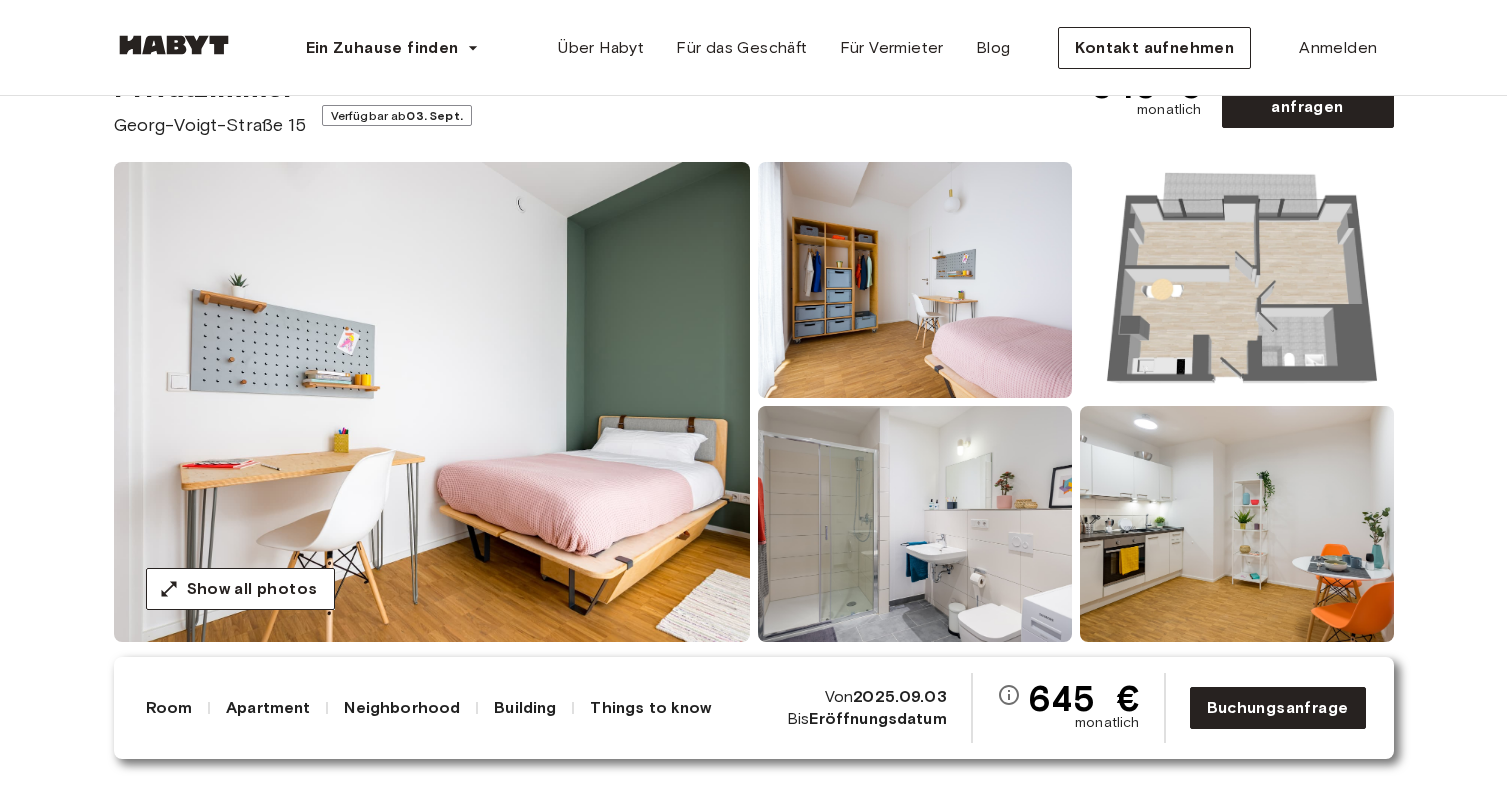 click at bounding box center (915, 280) 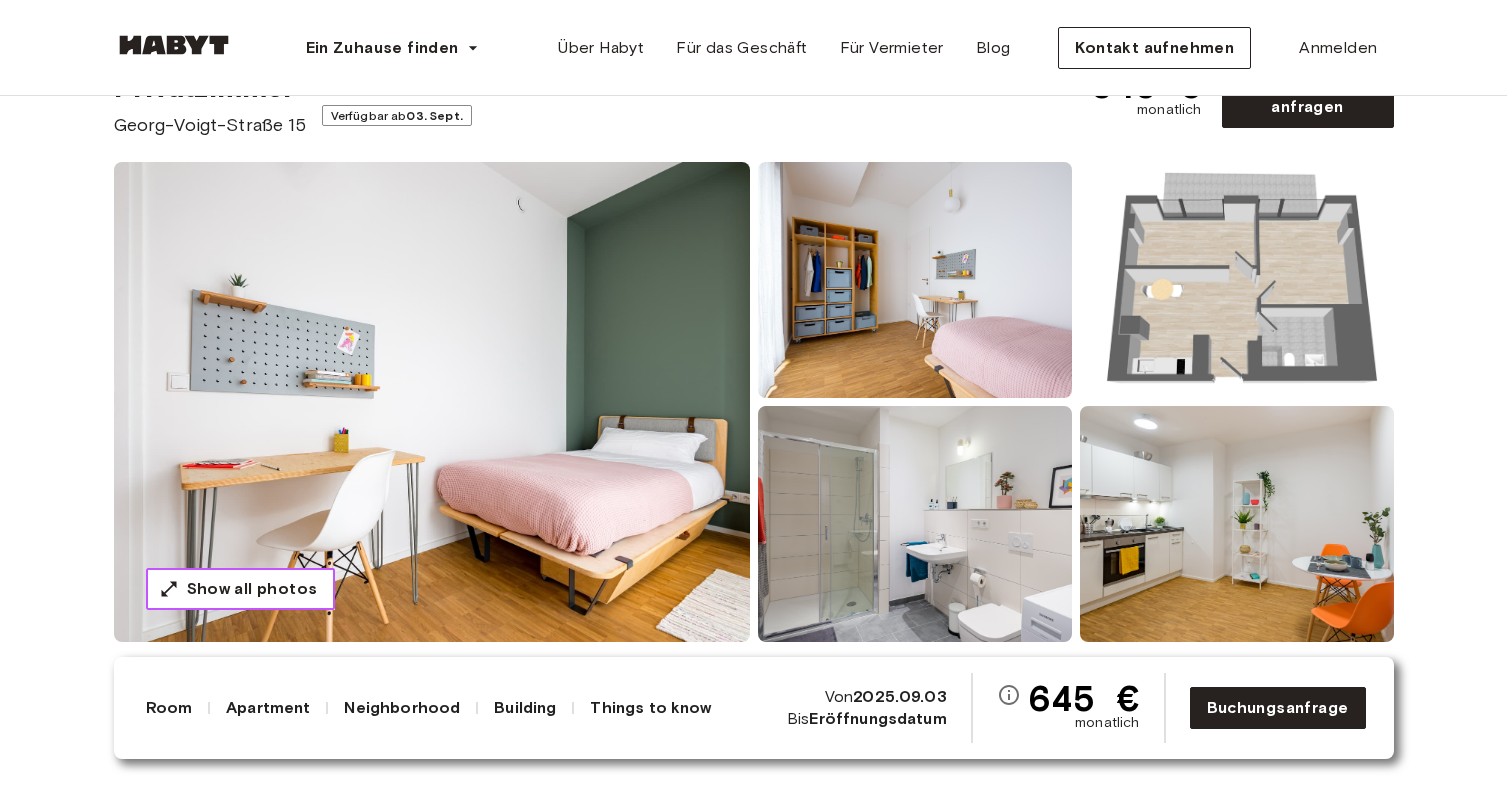 click on "Show all photos" at bounding box center (252, 589) 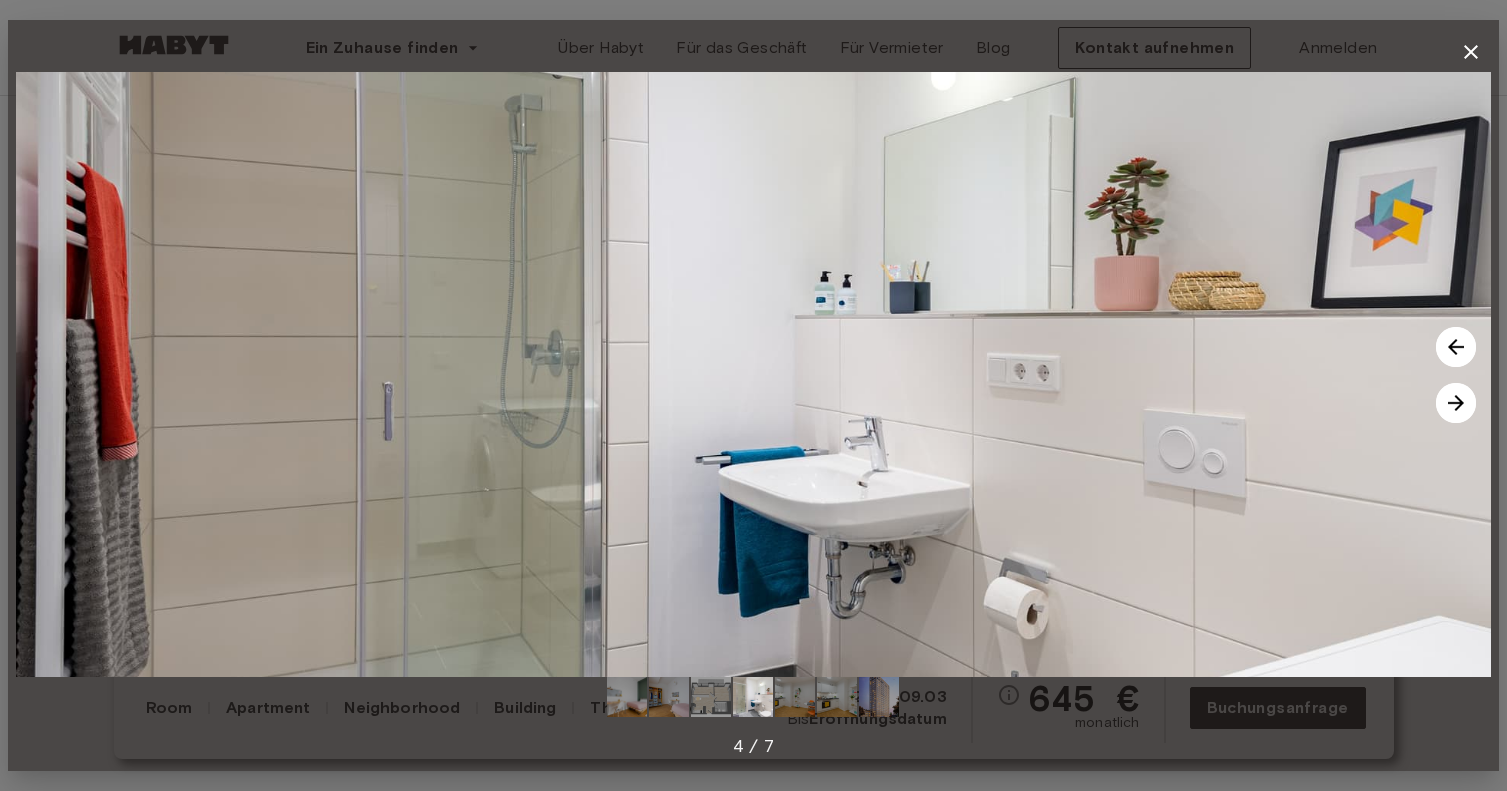 click at bounding box center (1471, 52) 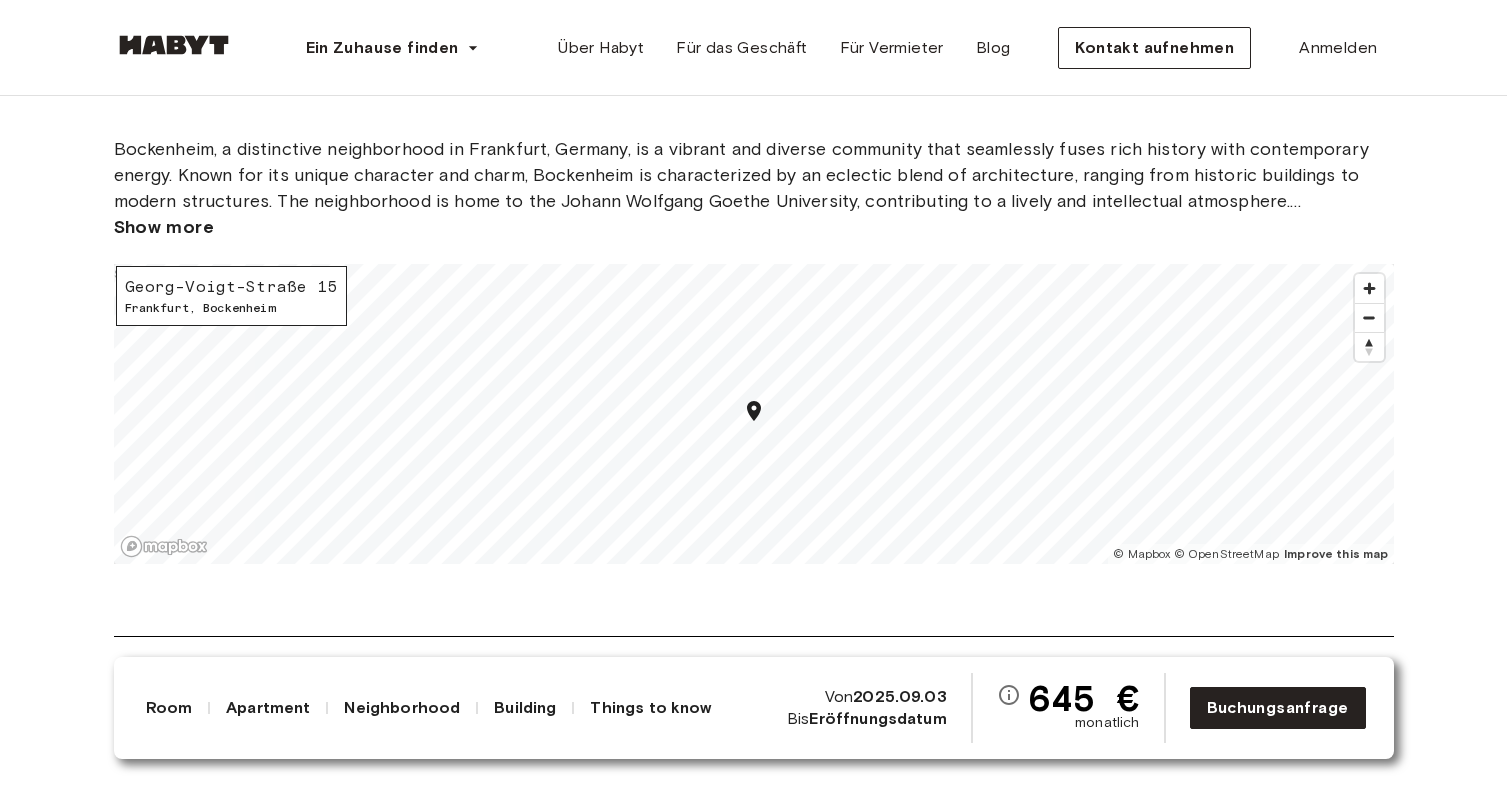 scroll, scrollTop: 2727, scrollLeft: 0, axis: vertical 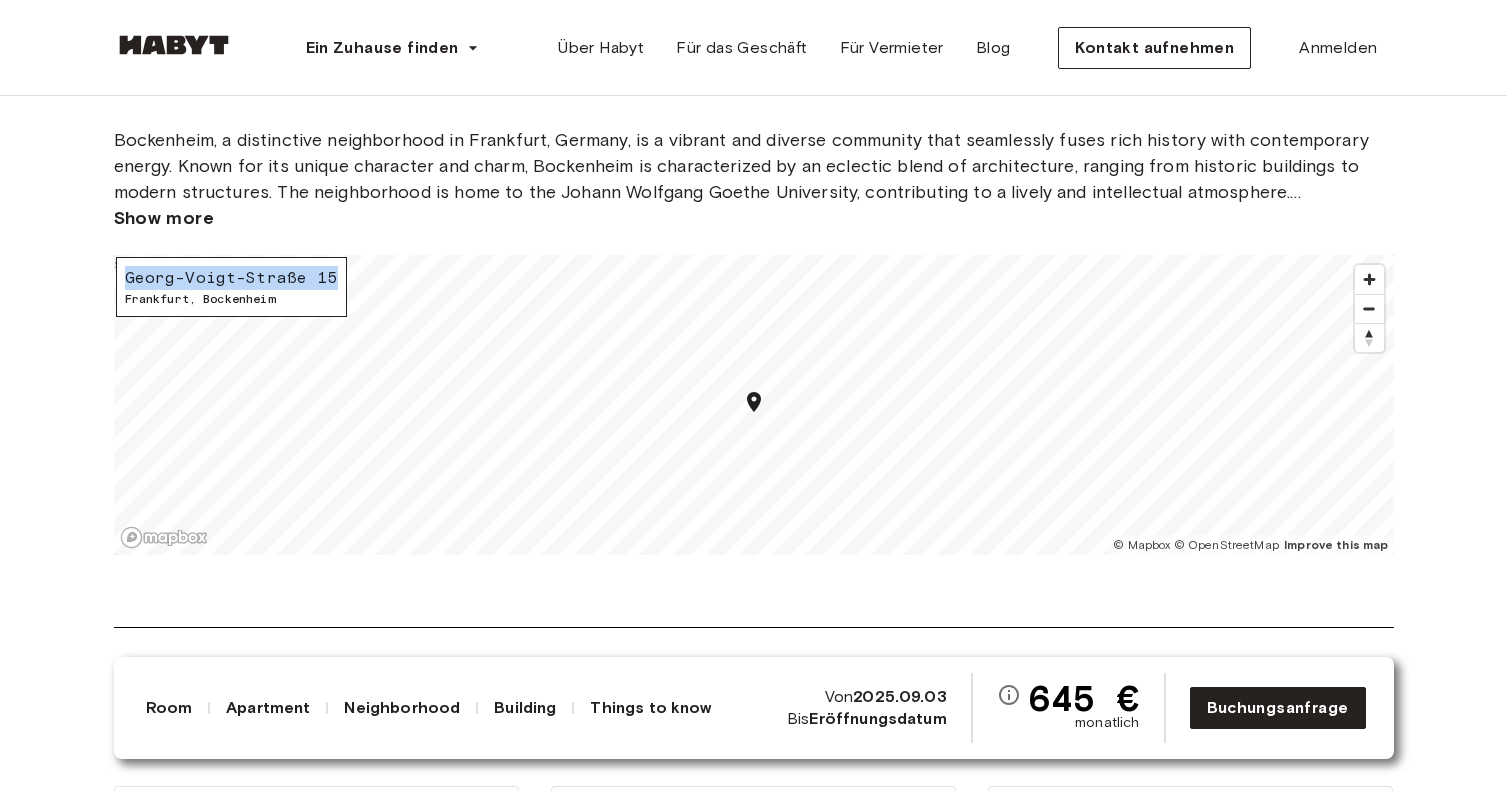drag, startPoint x: 125, startPoint y: 276, endPoint x: 332, endPoint y: 279, distance: 207.02174 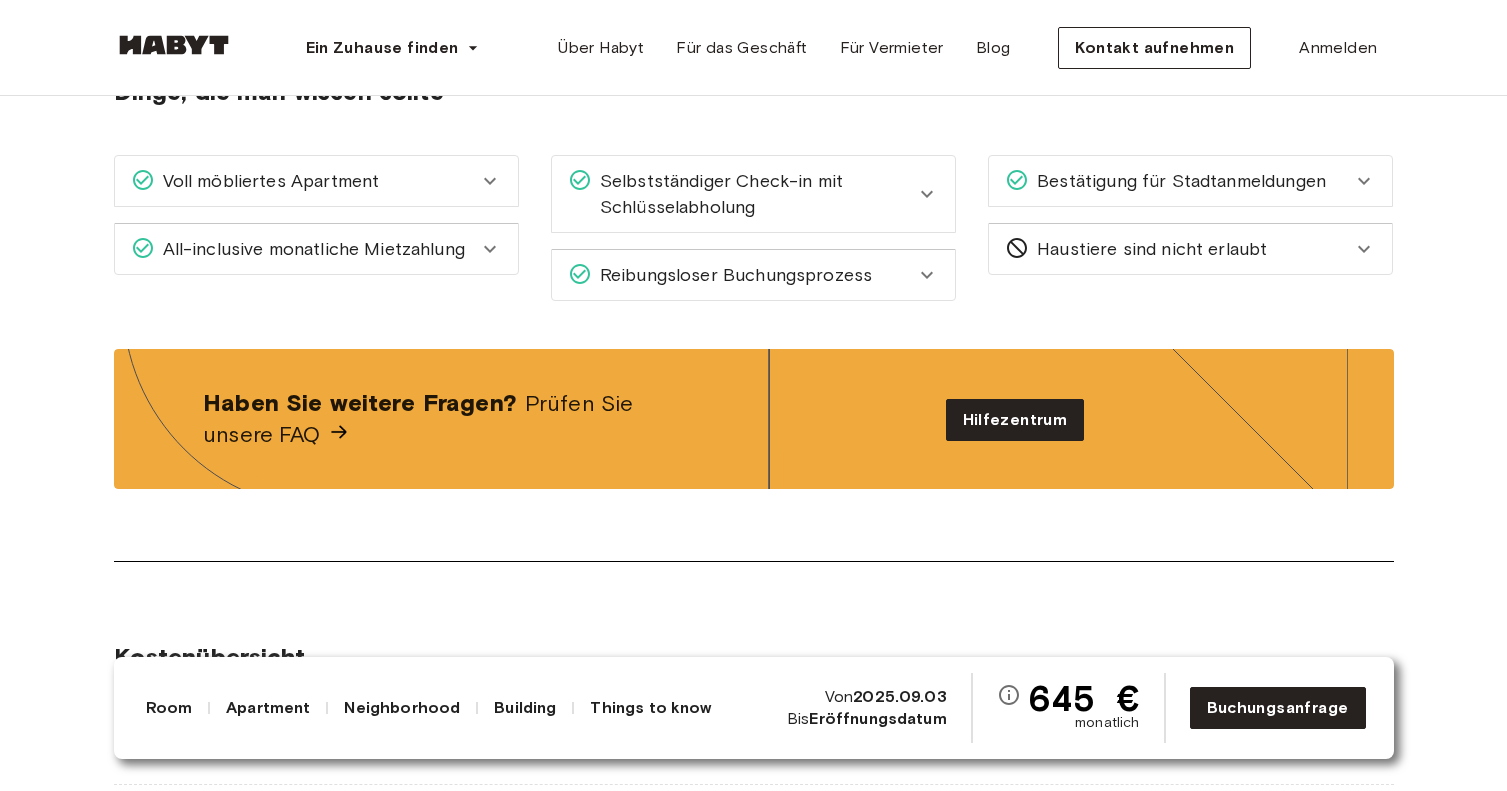 scroll, scrollTop: 3359, scrollLeft: 0, axis: vertical 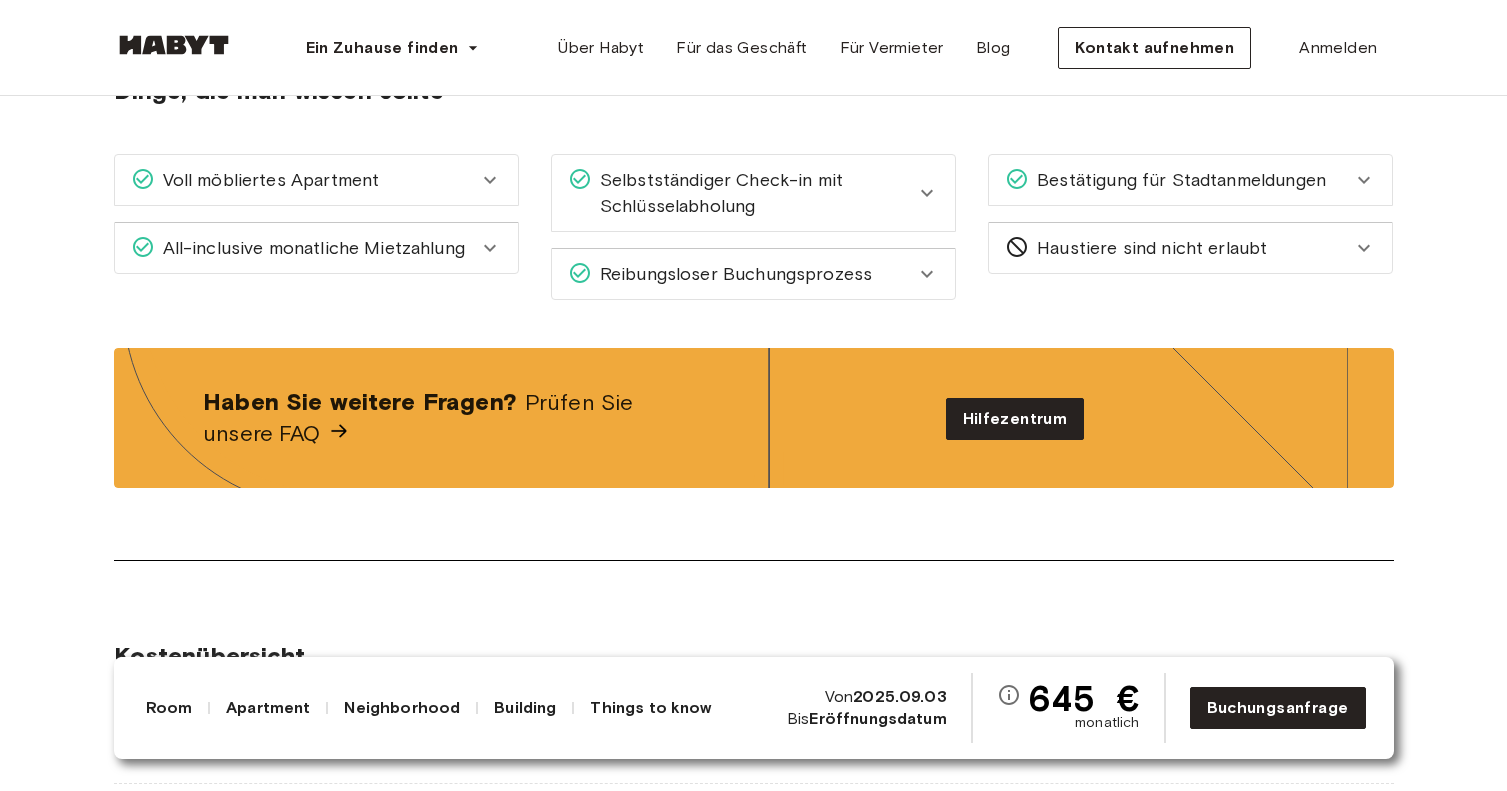 click on "Bestätigung für Stadtanmeldungen" at bounding box center [1178, 180] 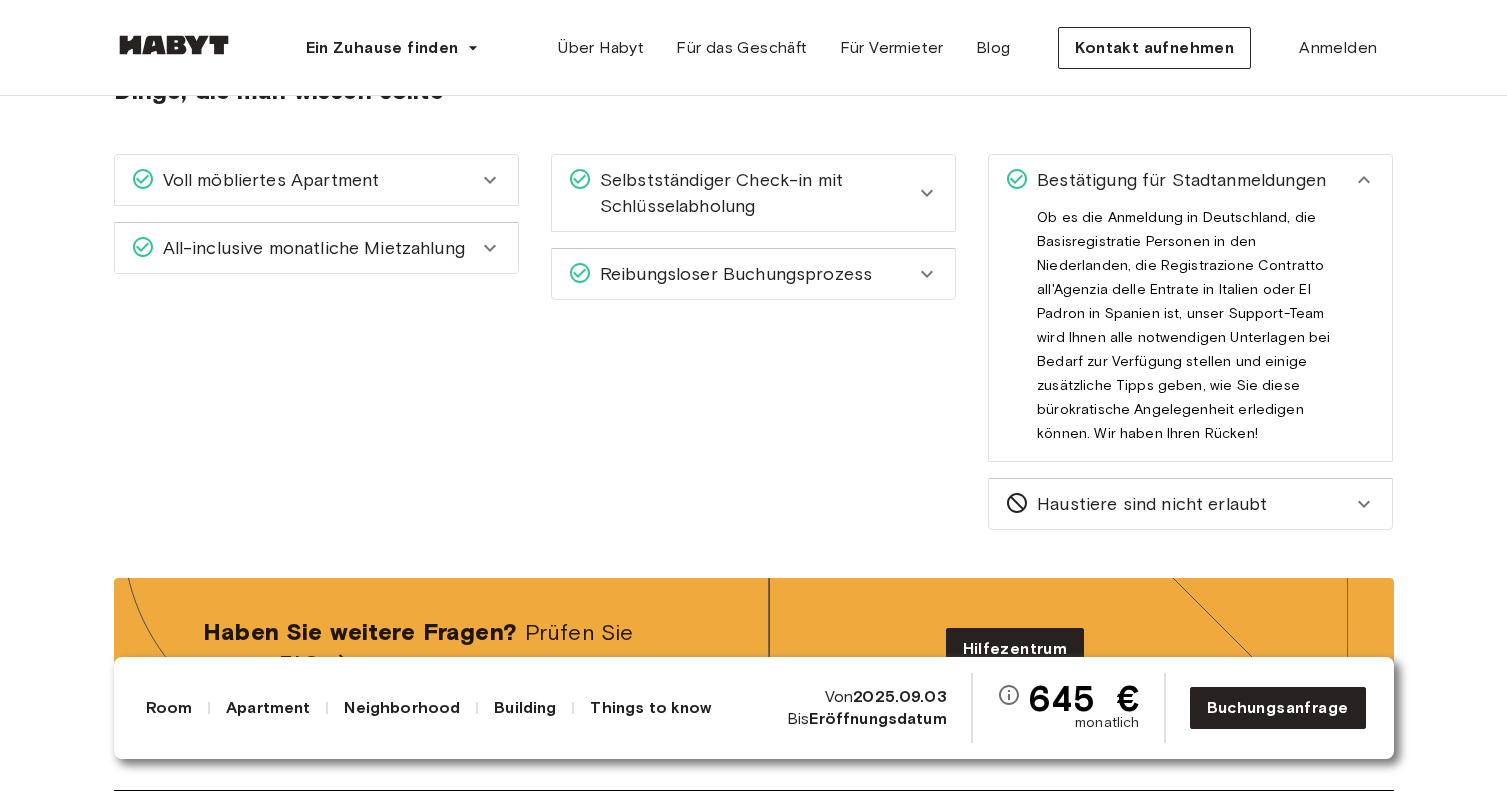 click on "Bestätigung für Stadtanmeldungen" at bounding box center [1178, 180] 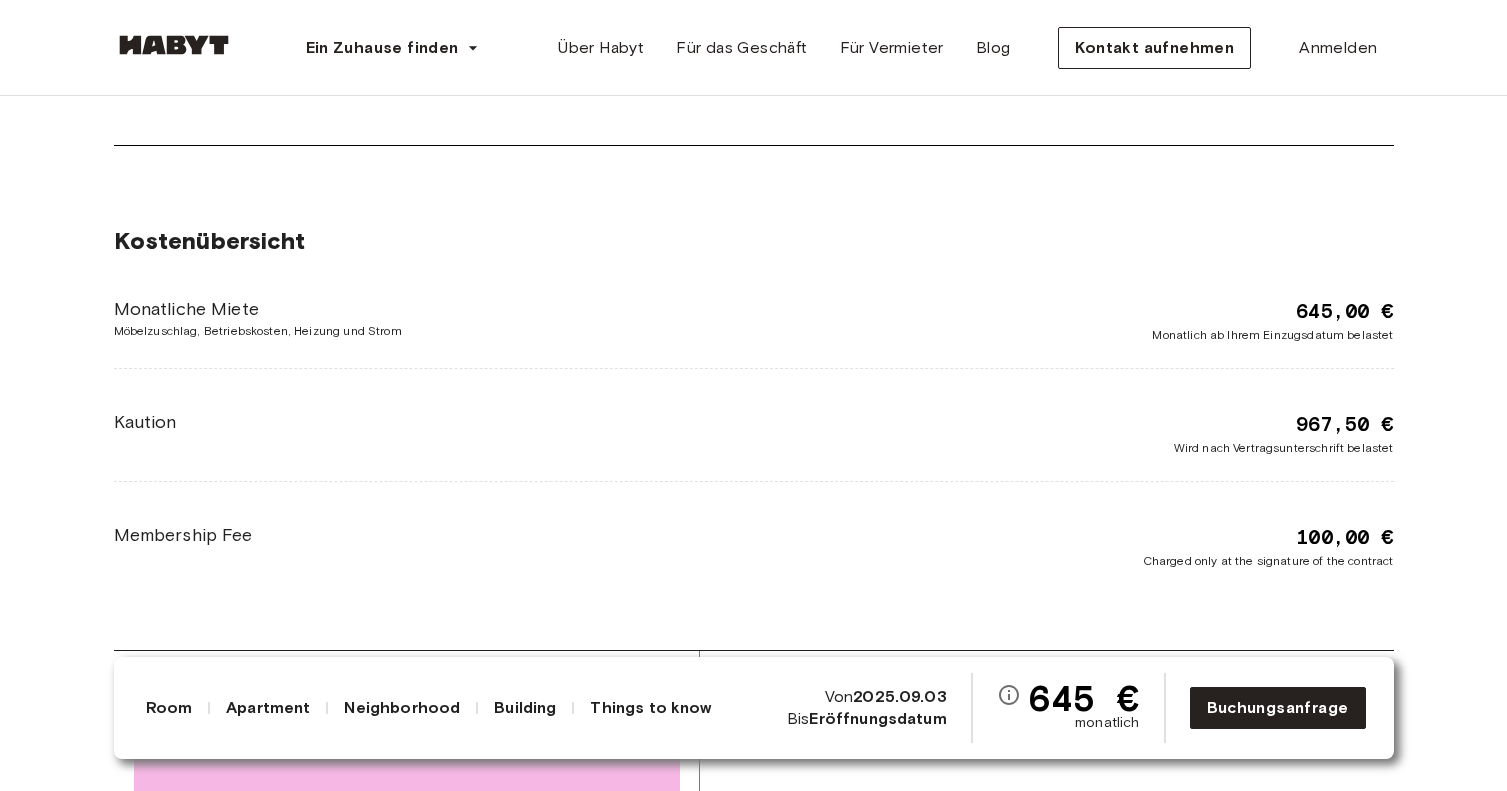 scroll, scrollTop: 3781, scrollLeft: 0, axis: vertical 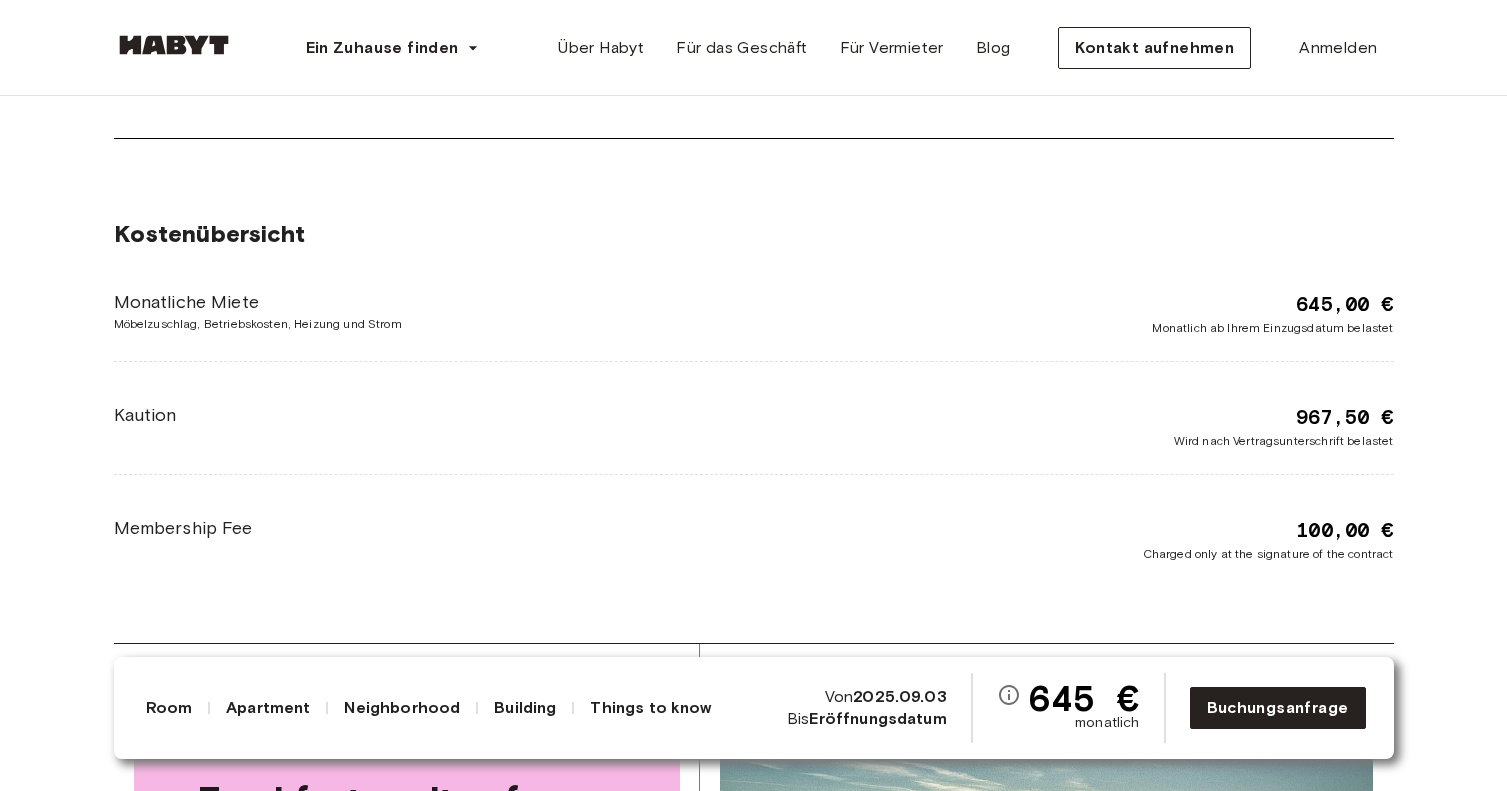 click on "Kostenübersicht Monatliche Miete Möbelzuschlag, Betriebskosten, Heizung und Strom 645,00 € Monatlich ab Ihrem Einzugsdatum belastet Kaution 967,50 € Wird nach Vertragsunterschrift belastet Membership Fee 100,00 € Charged only at the signature of the contract" at bounding box center (754, 391) 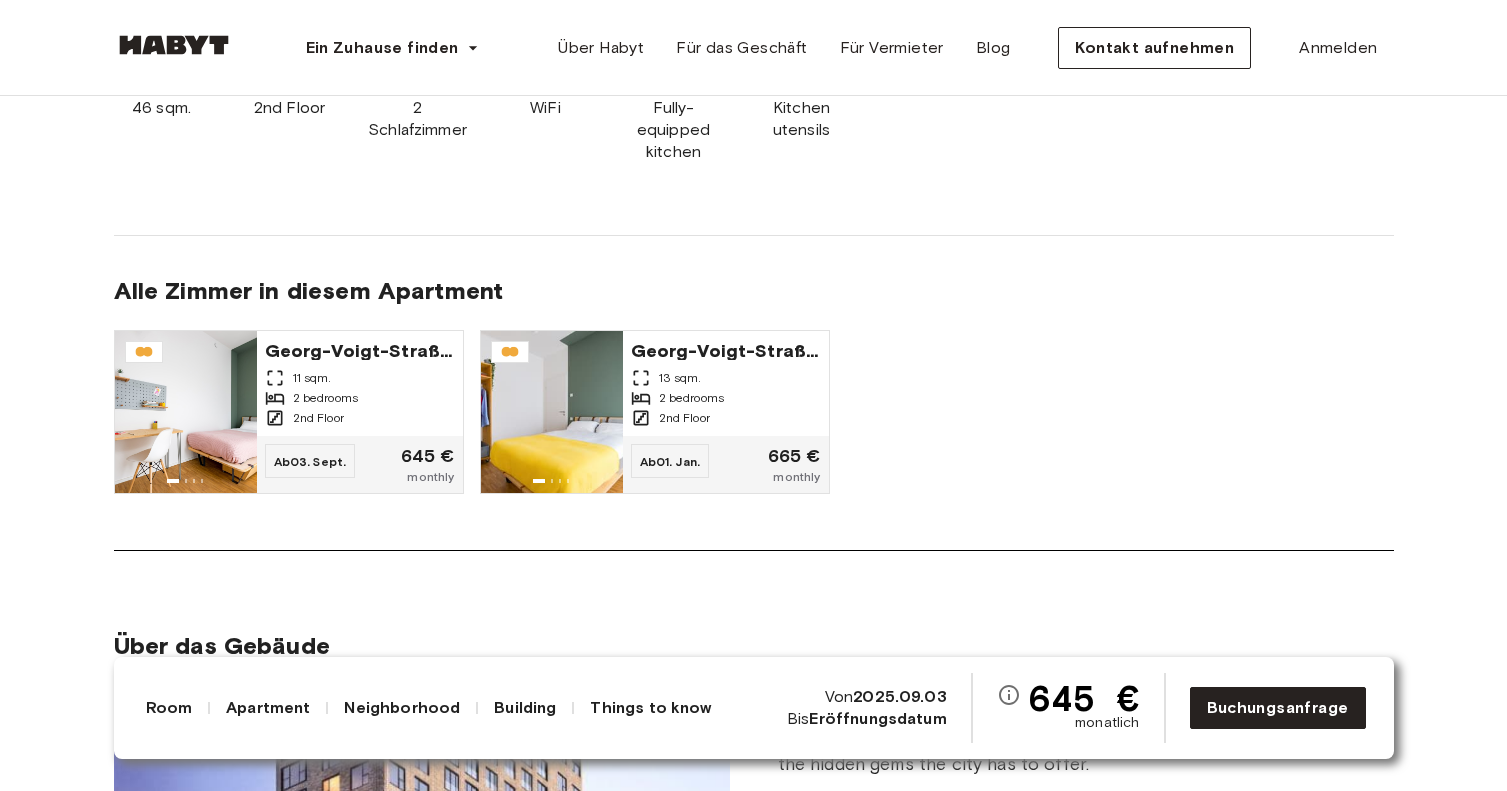 scroll, scrollTop: 1597, scrollLeft: 0, axis: vertical 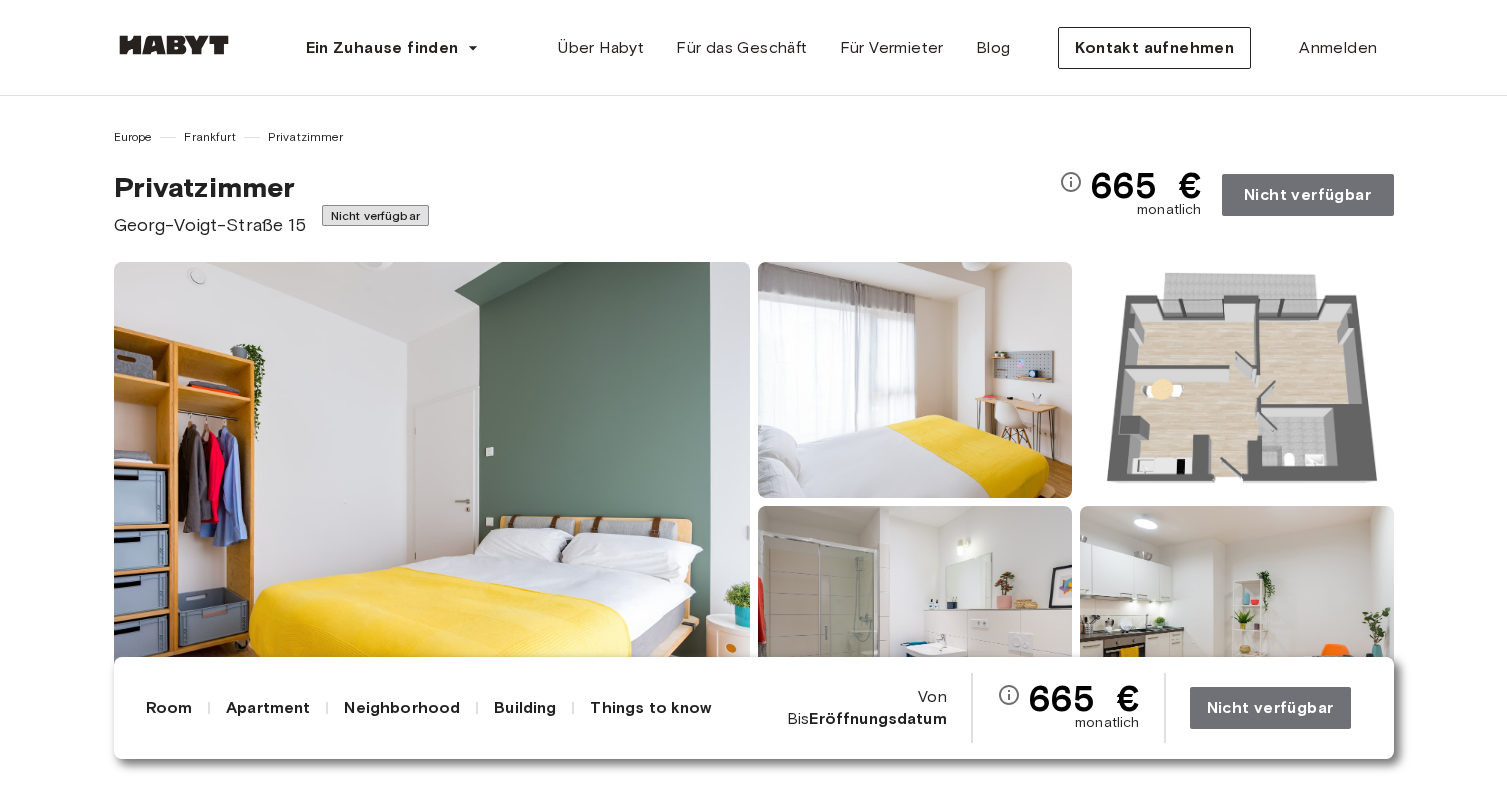 click at bounding box center (432, 502) 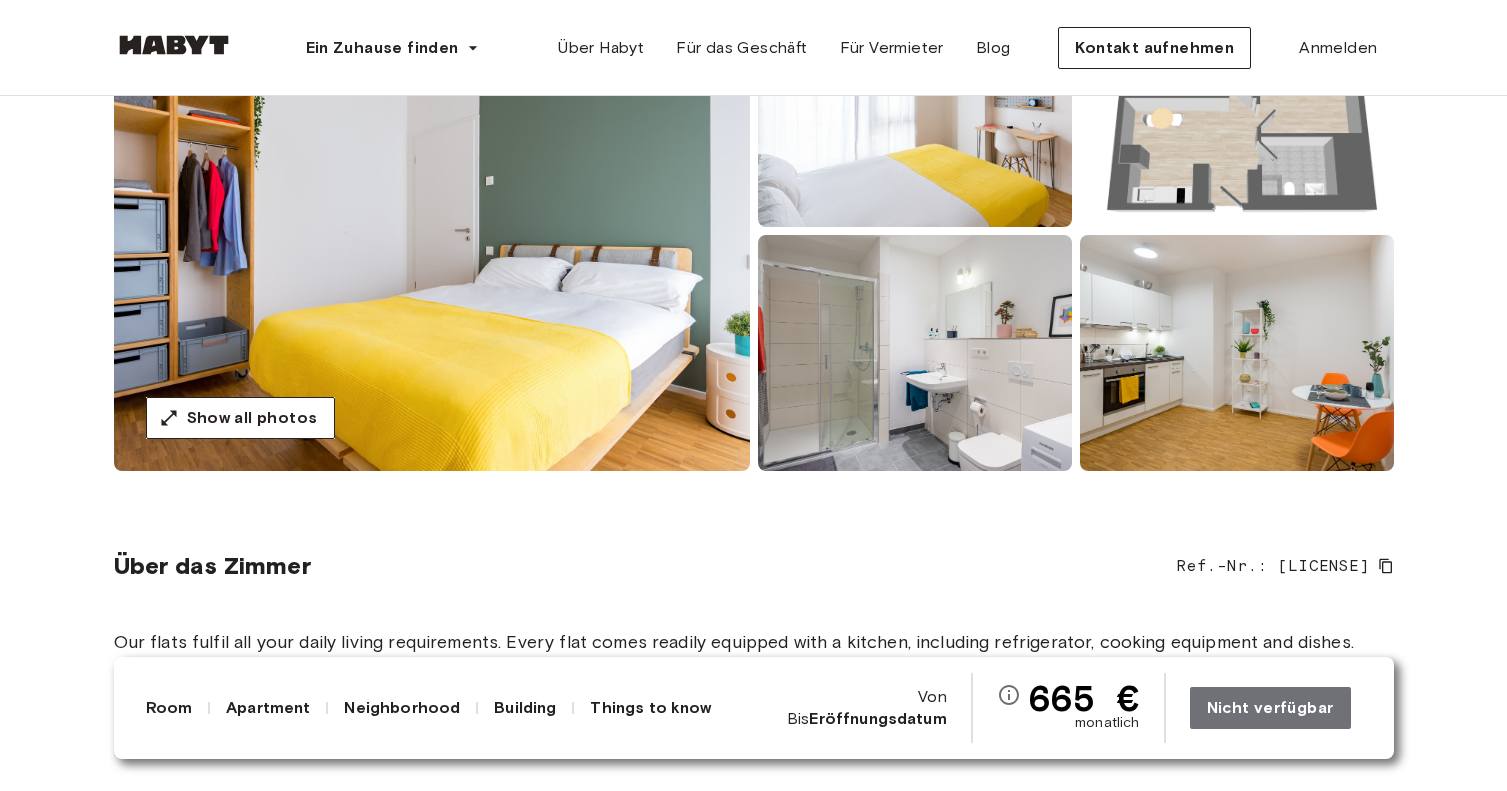 scroll, scrollTop: 217, scrollLeft: 0, axis: vertical 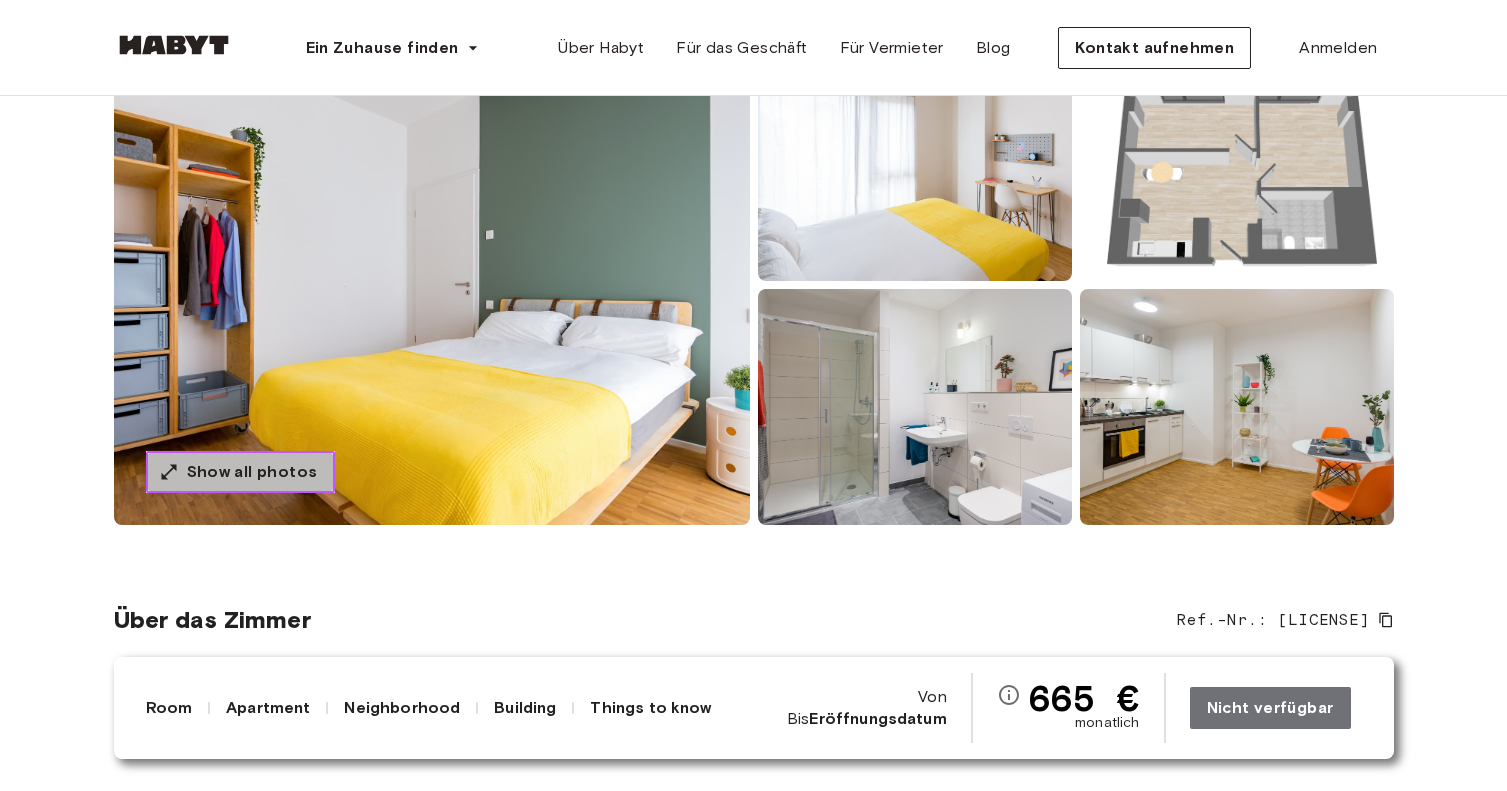 click on "Show all photos" at bounding box center [252, 472] 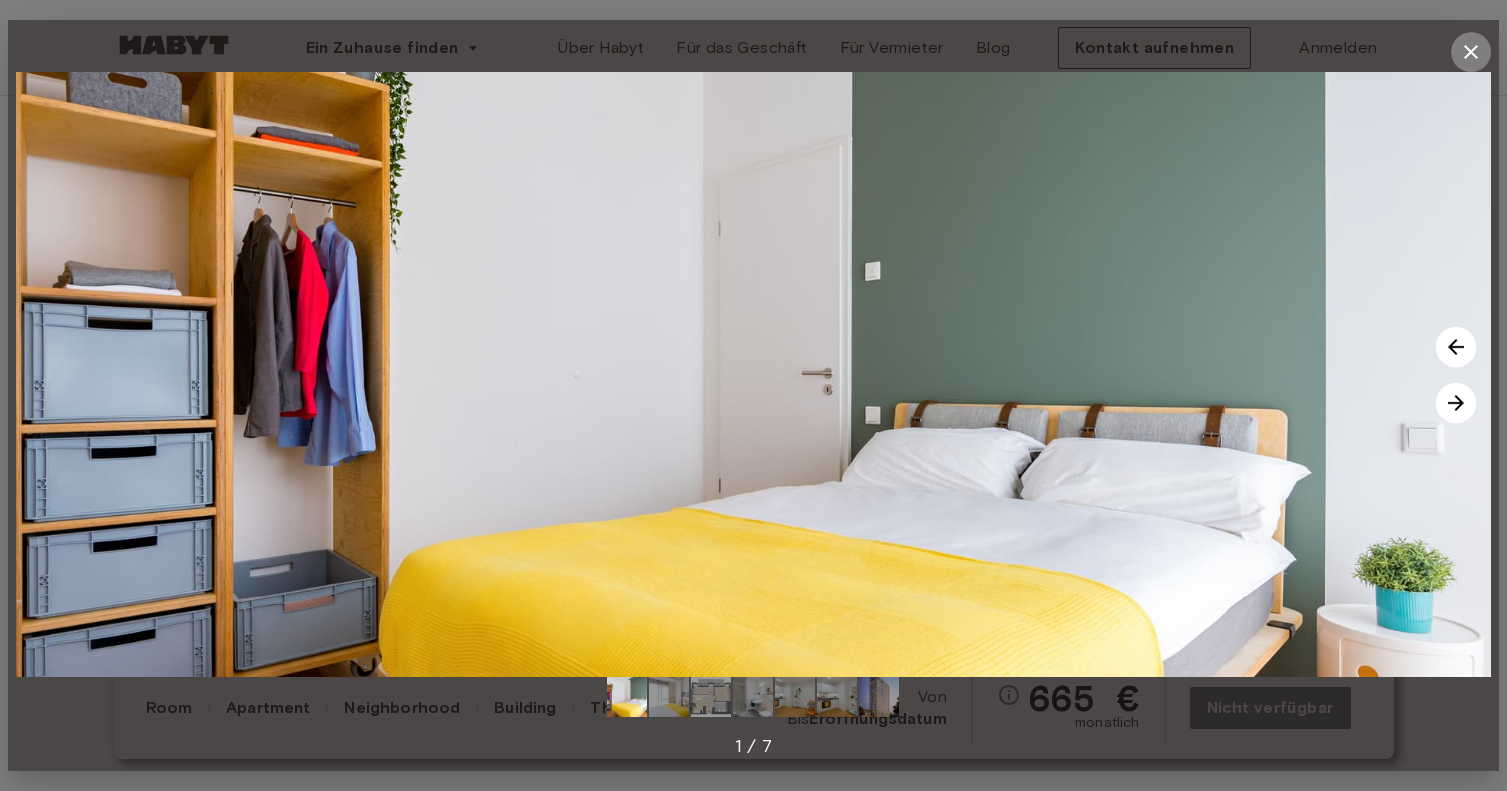 click 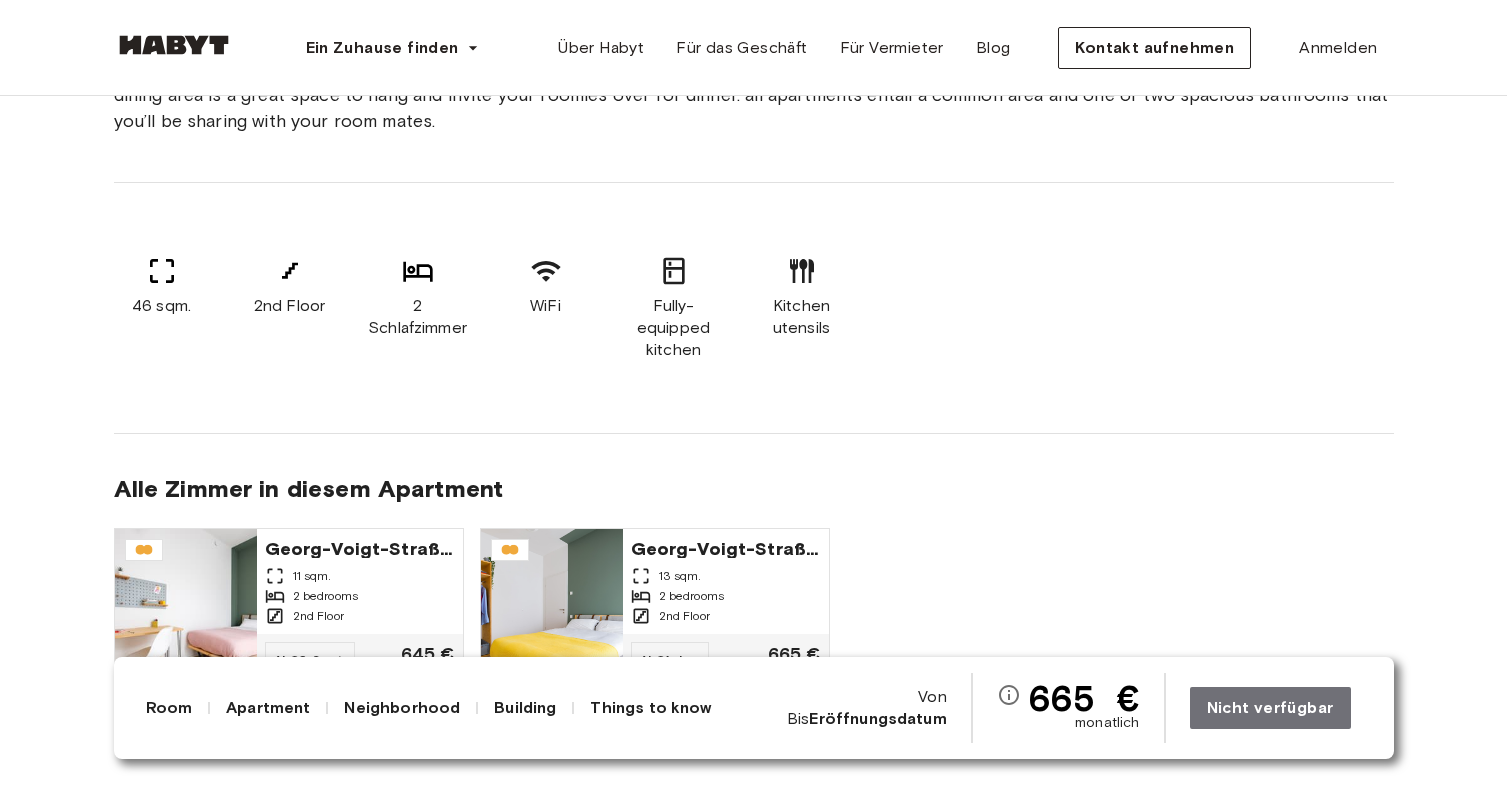 scroll, scrollTop: 1556, scrollLeft: 0, axis: vertical 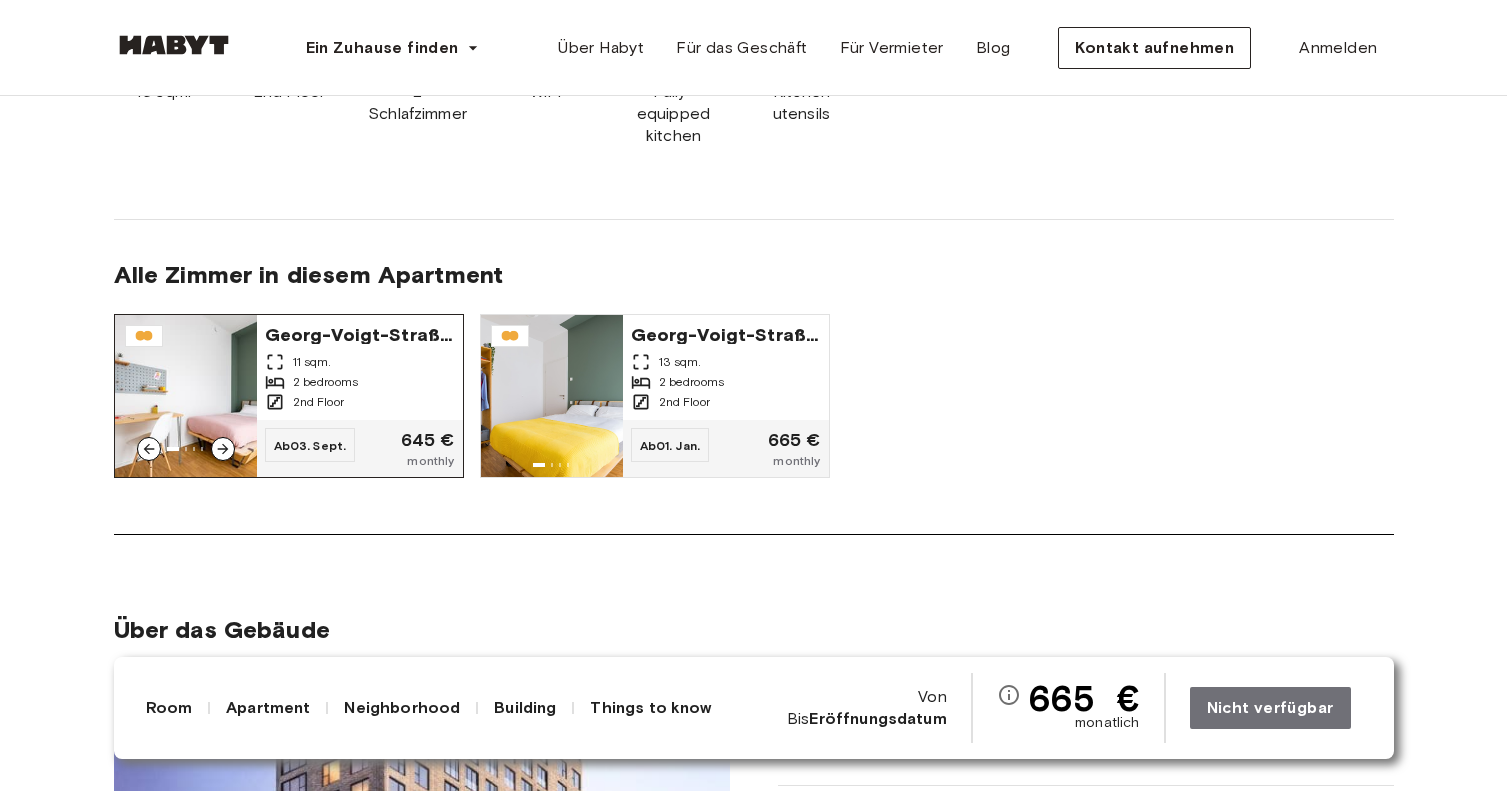 click on "Georg-Voigt-Straße 15 11 sqm. 2 bedrooms 2nd Floor" at bounding box center (360, 367) 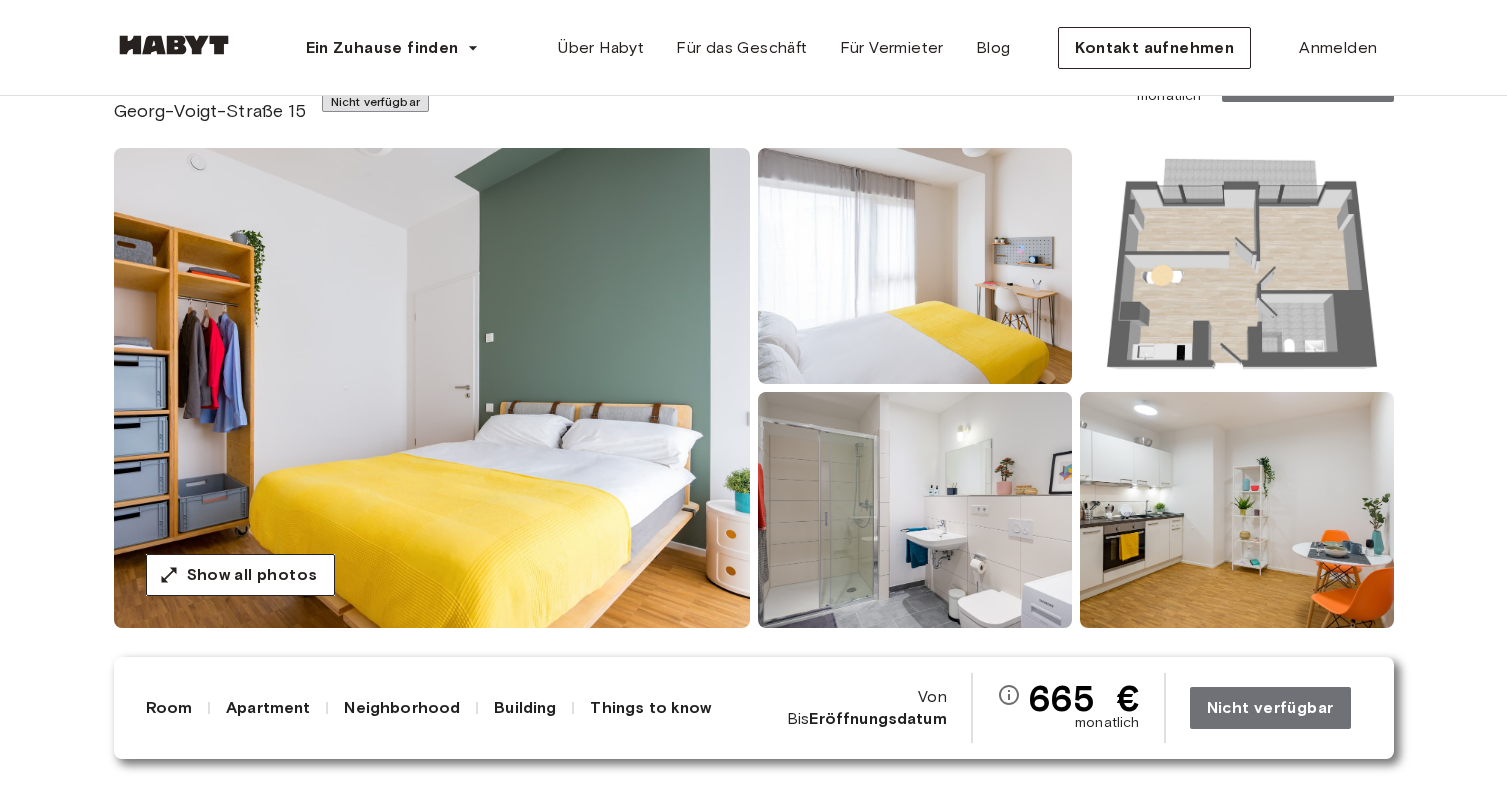 scroll, scrollTop: 0, scrollLeft: 0, axis: both 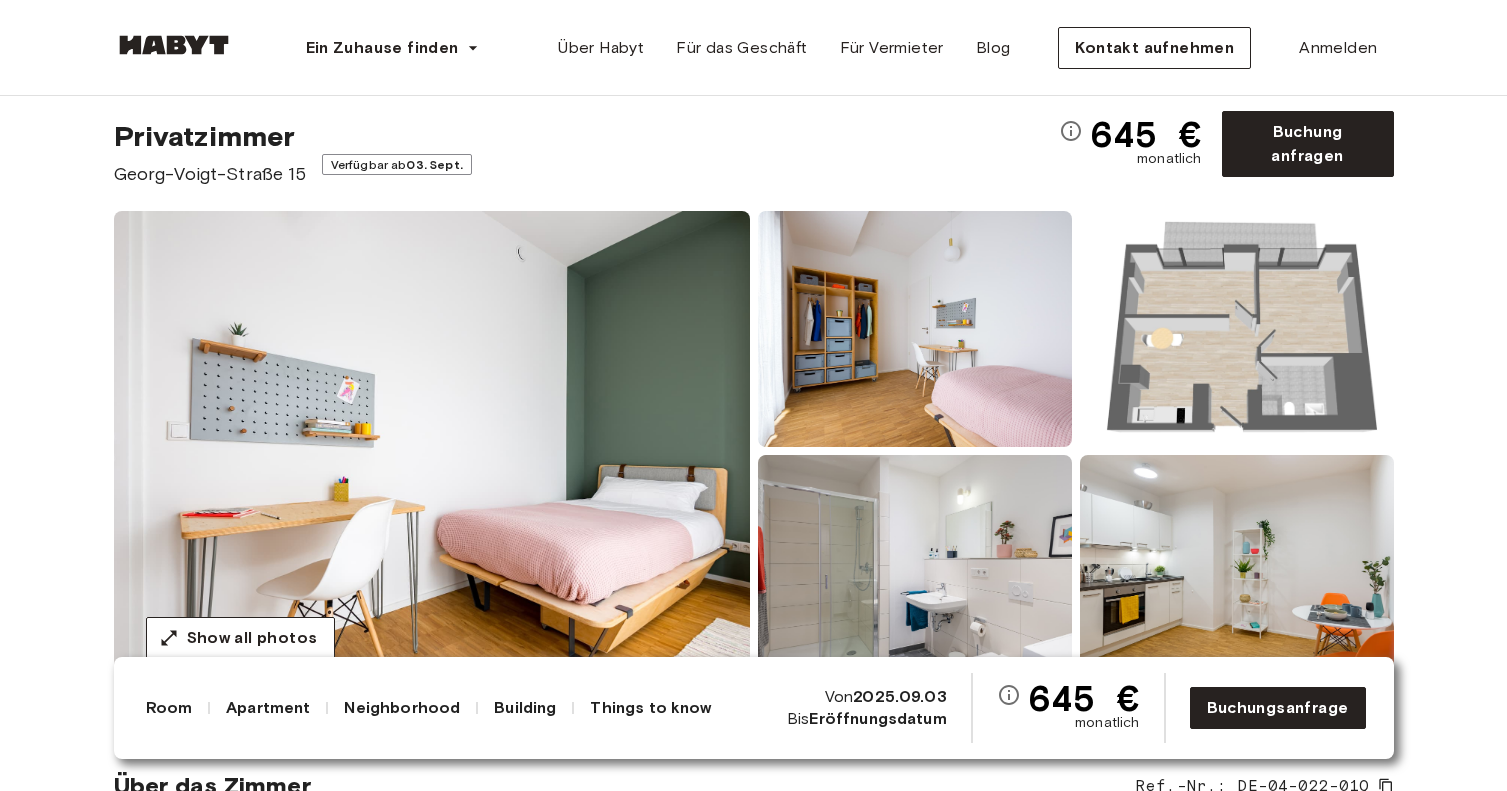 click at bounding box center (432, 451) 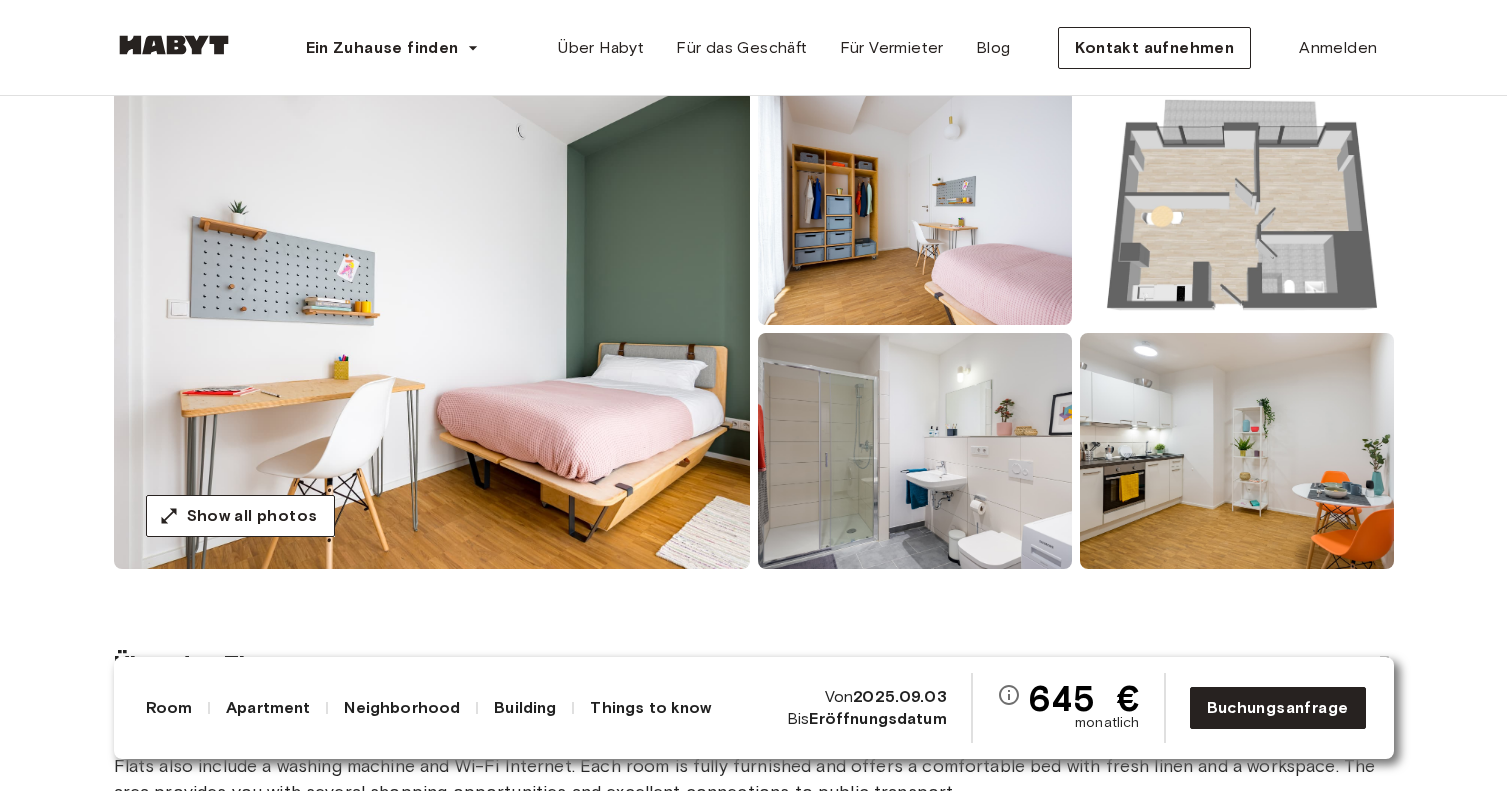 scroll, scrollTop: 153, scrollLeft: 0, axis: vertical 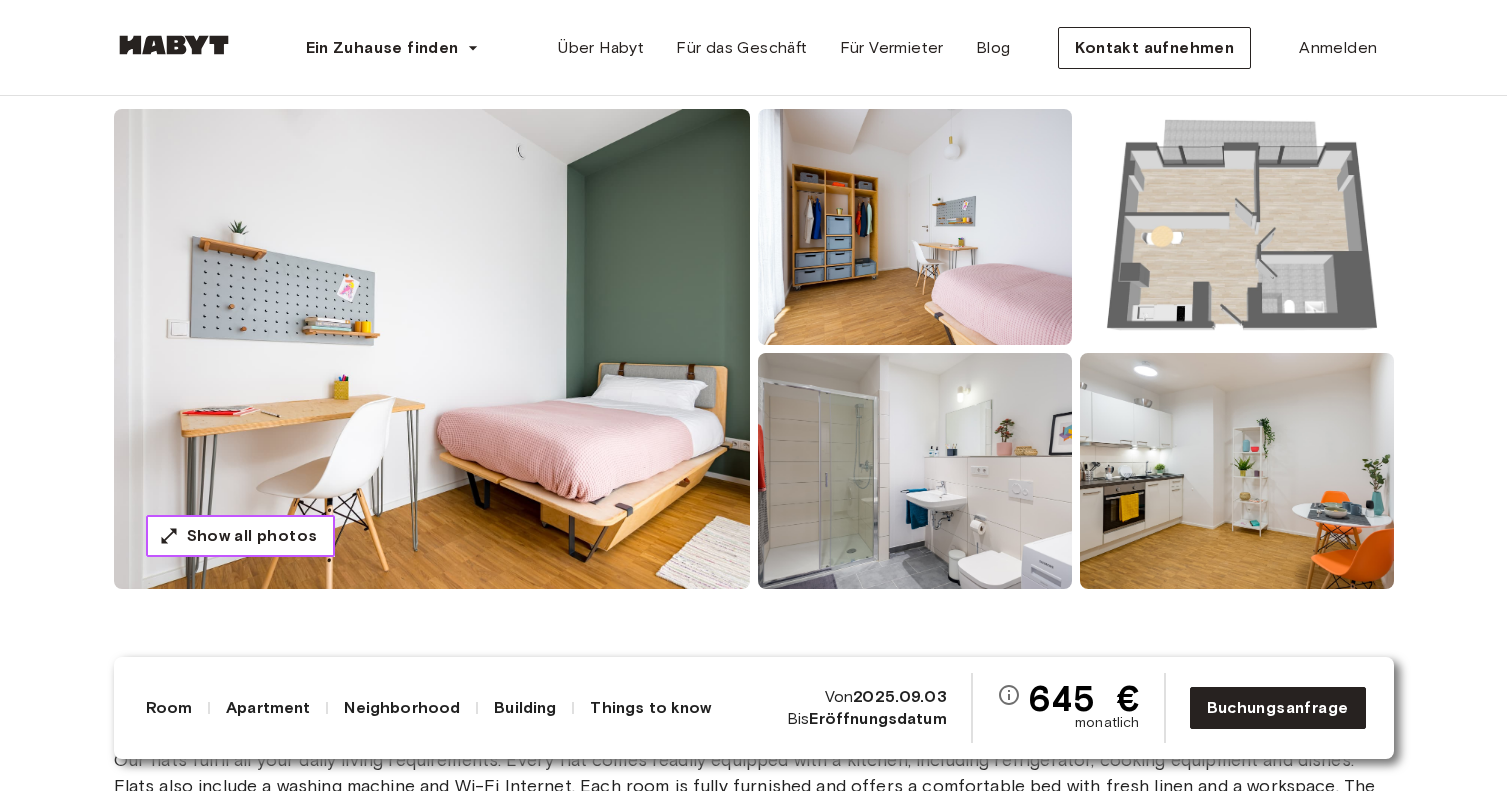 click on "Show all photos" at bounding box center [240, 536] 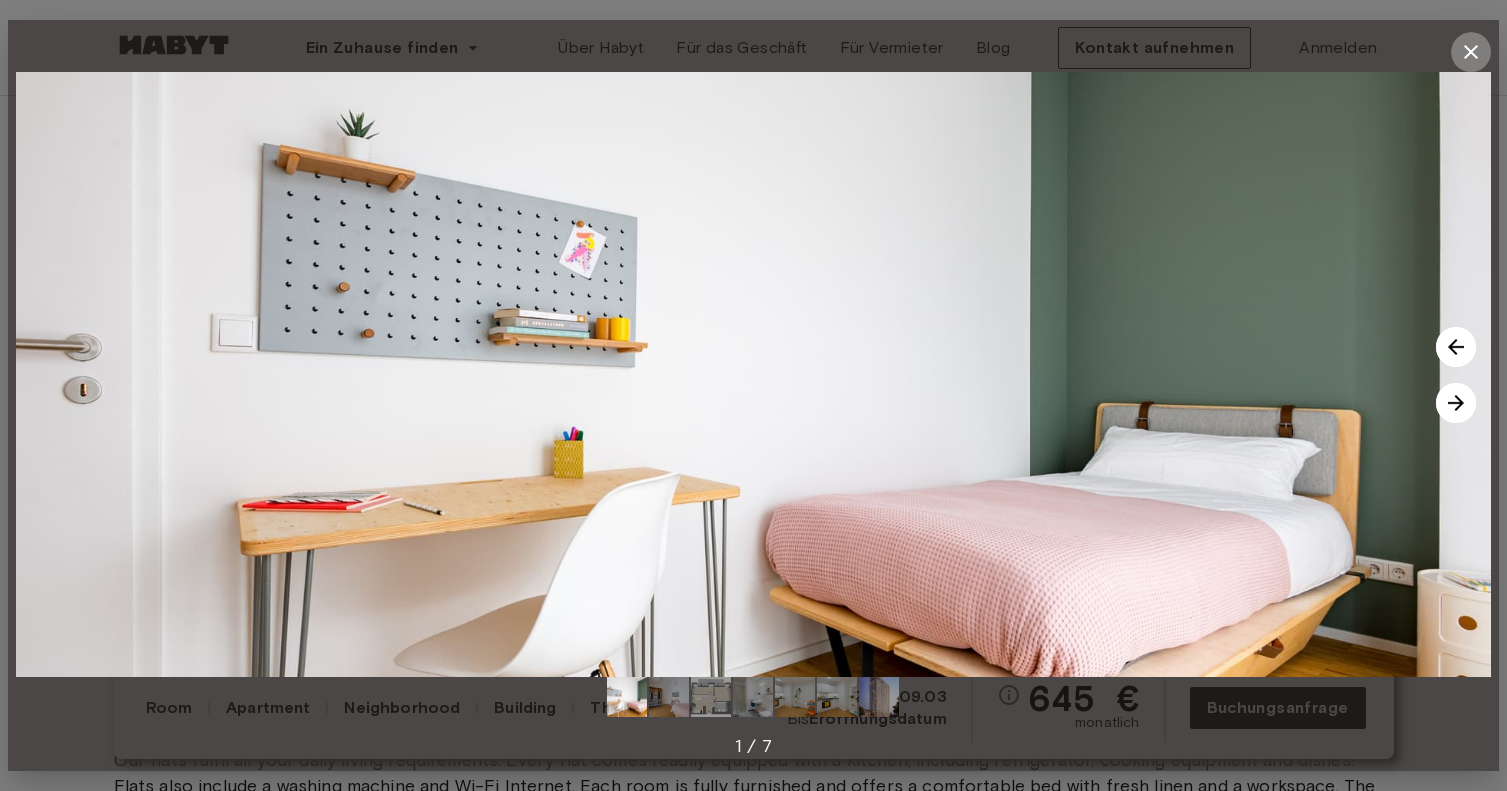 click 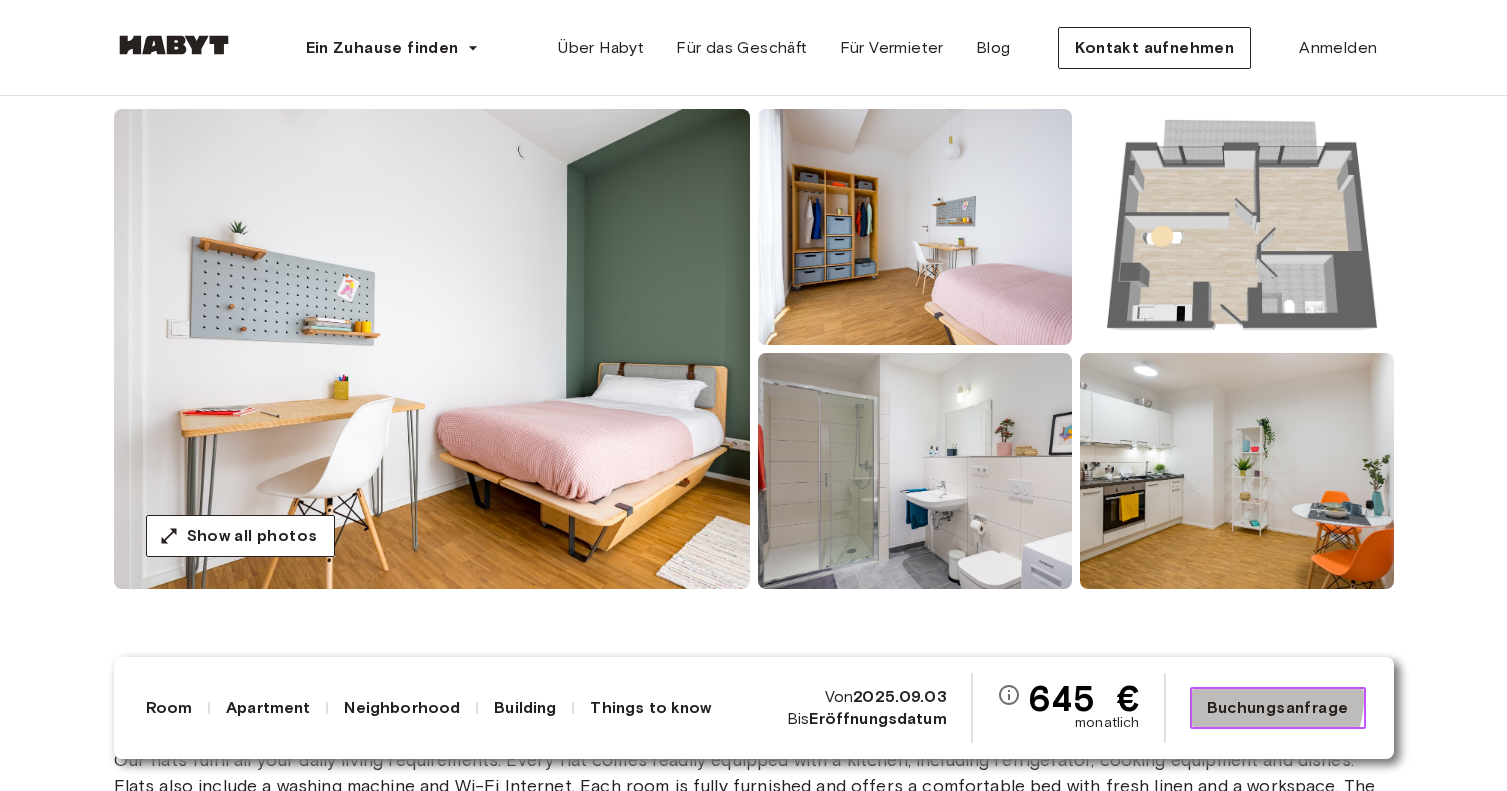 click on "Buchungsanfrage" at bounding box center (1278, 708) 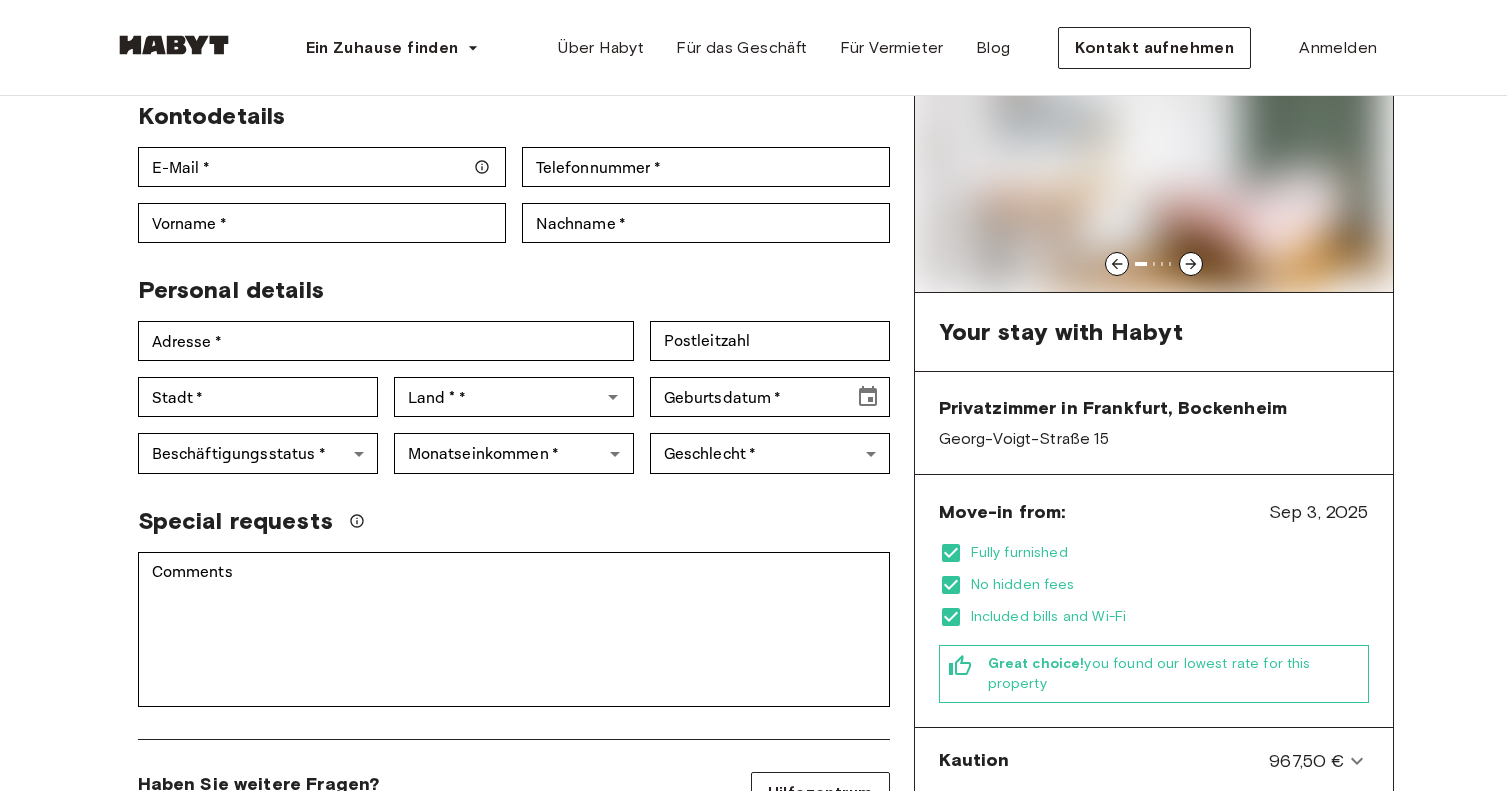 scroll, scrollTop: 0, scrollLeft: 0, axis: both 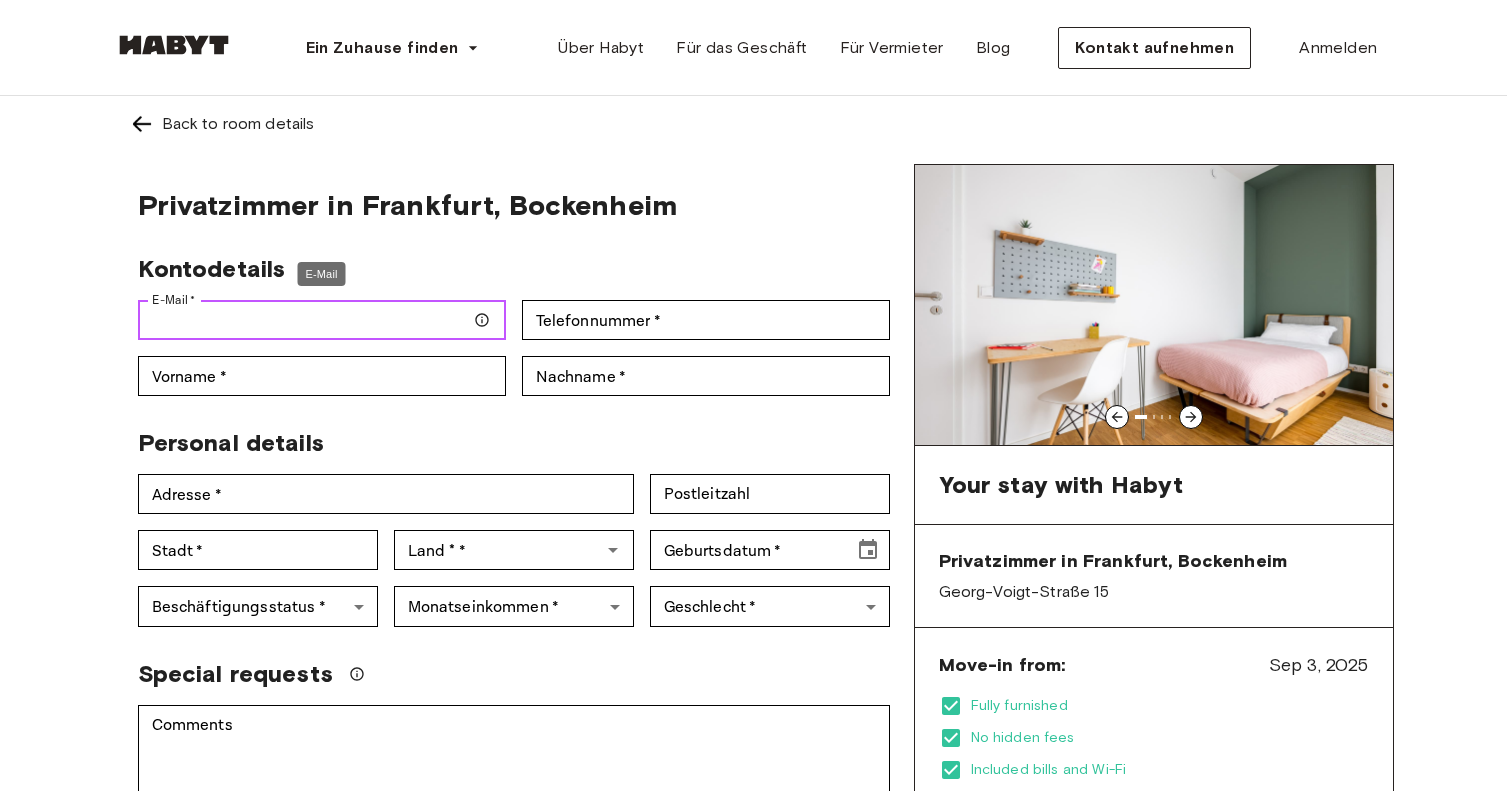click on "E-Mail   *" at bounding box center [322, 320] 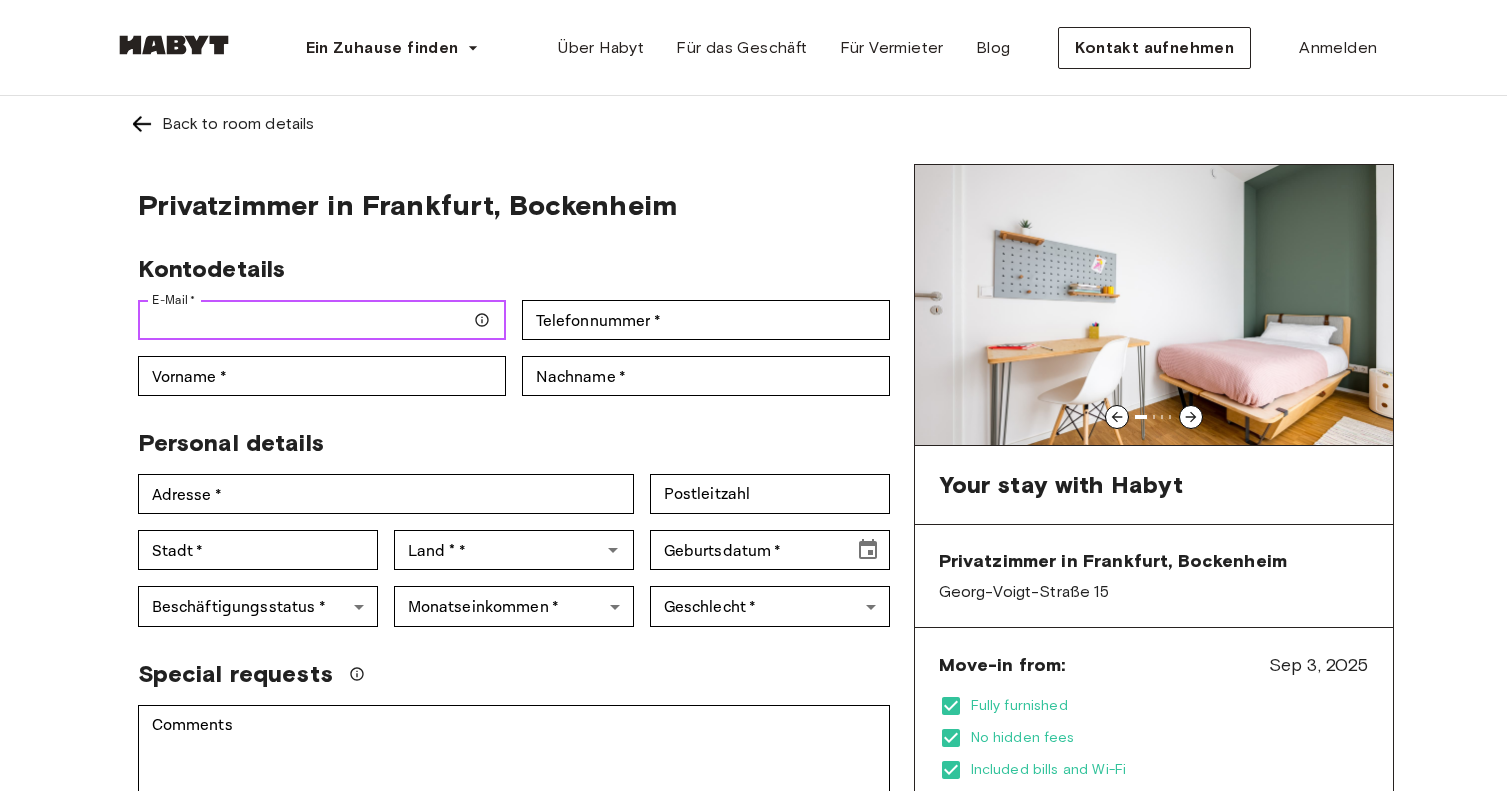 type on "**********" 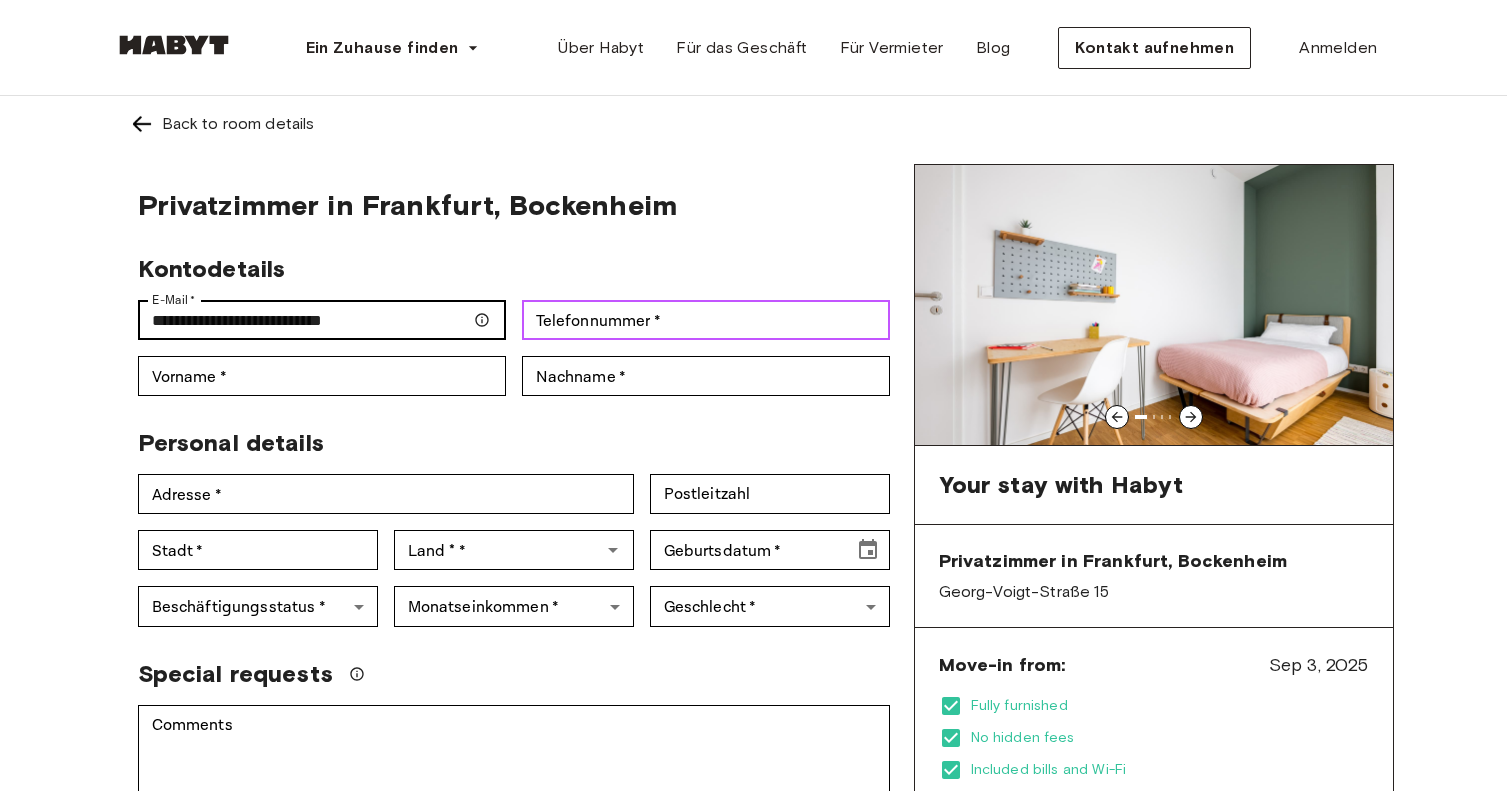 type on "**********" 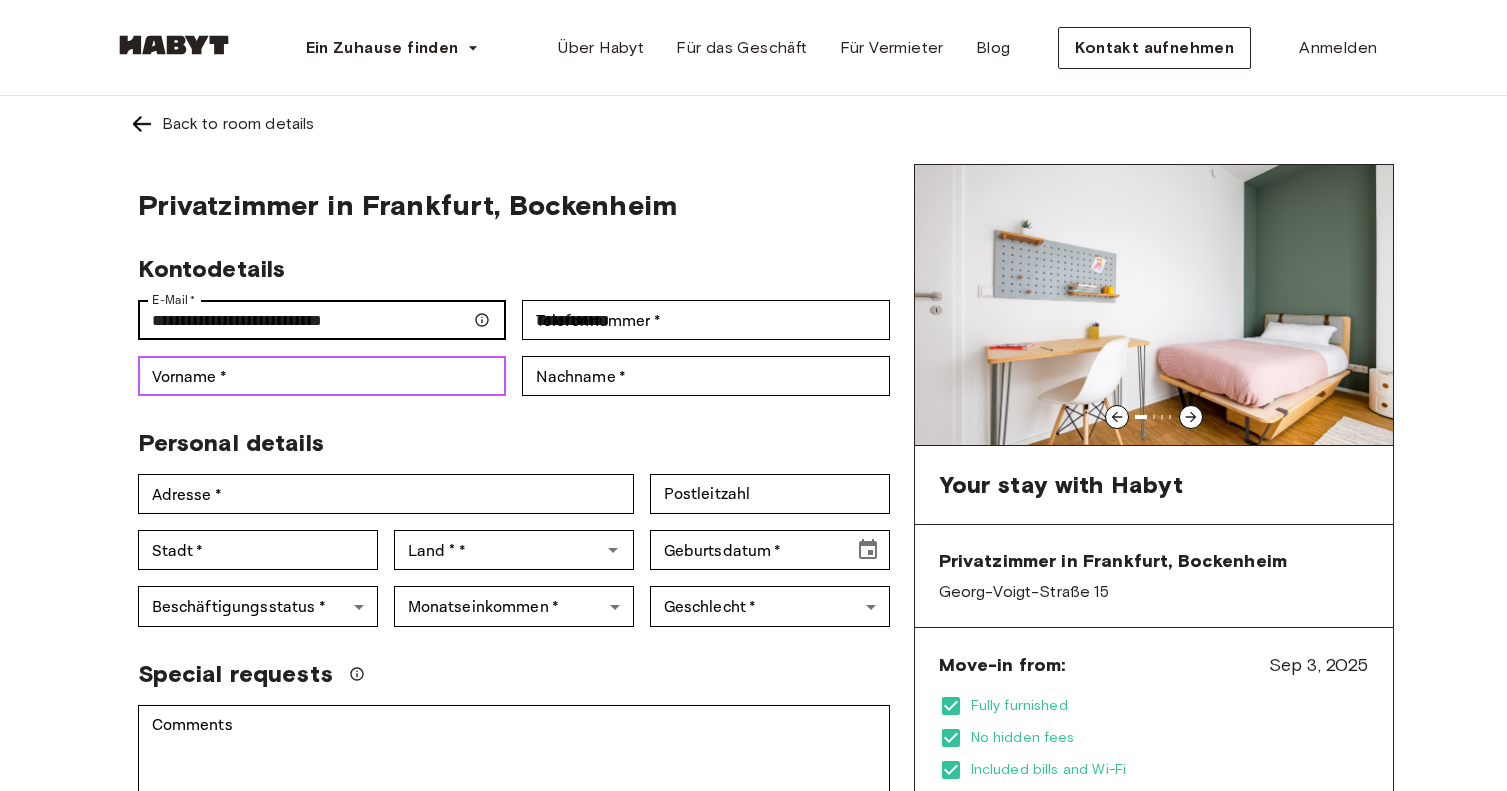 type on "*****" 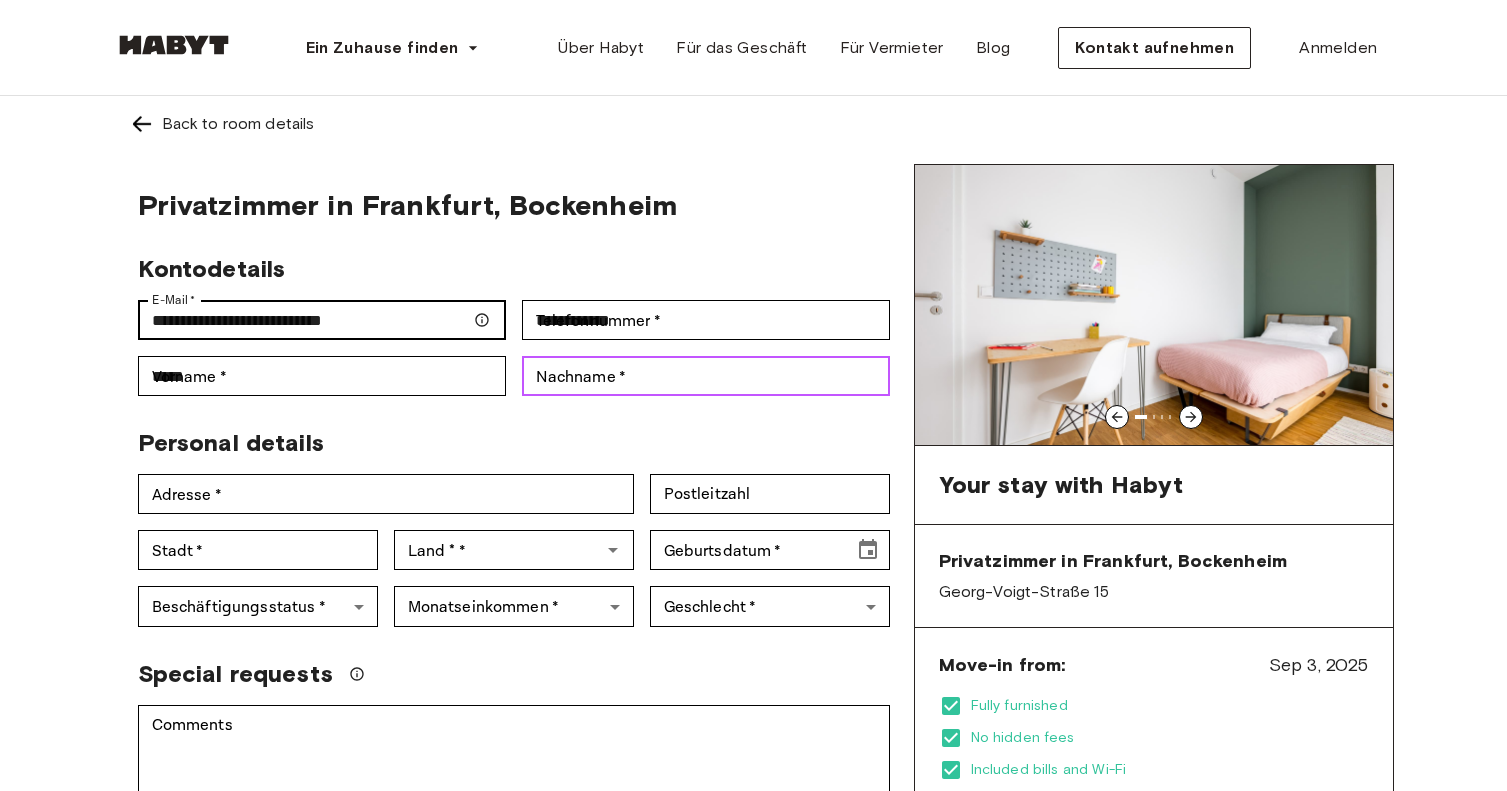 type on "*******" 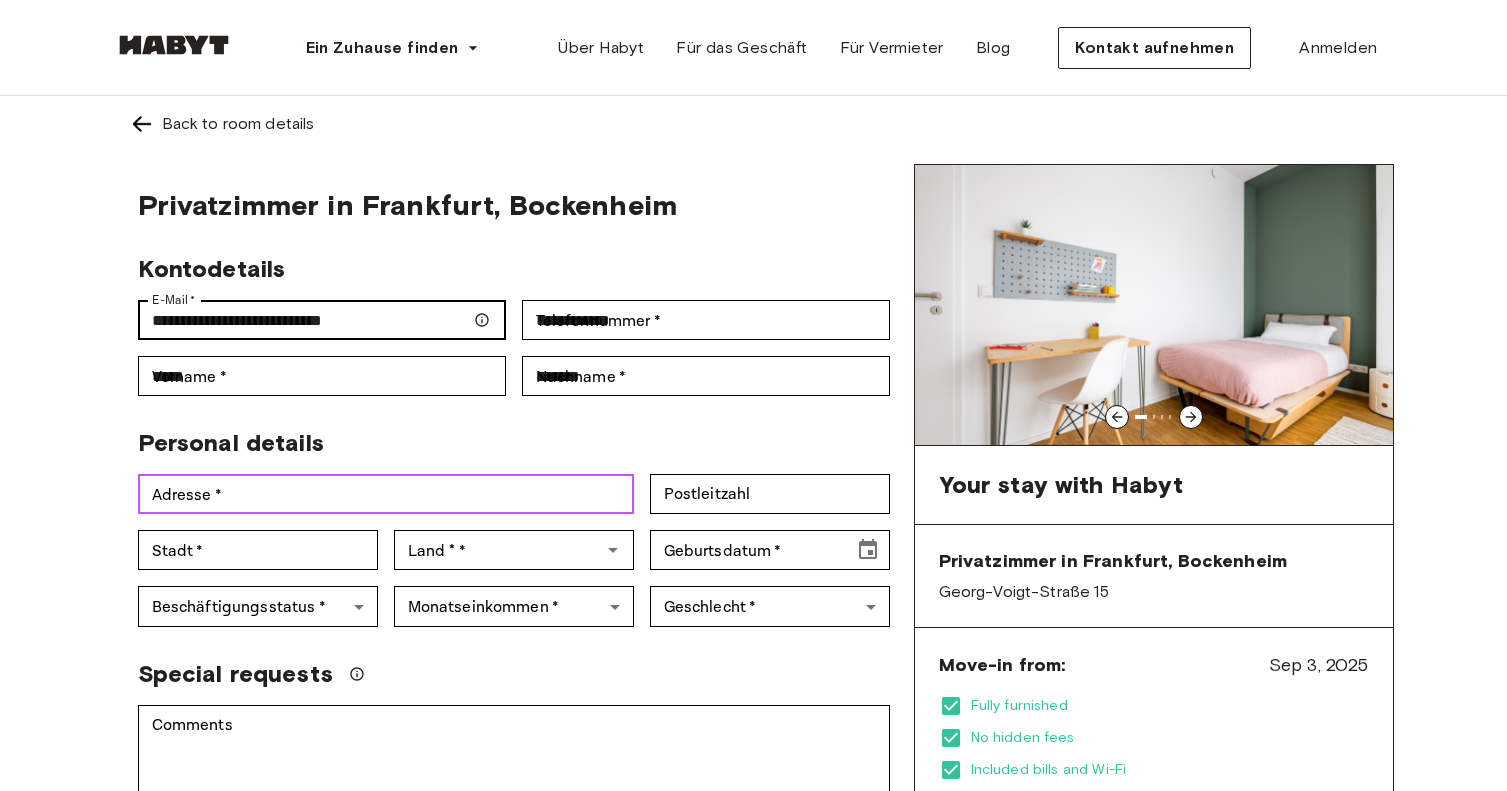 type on "**********" 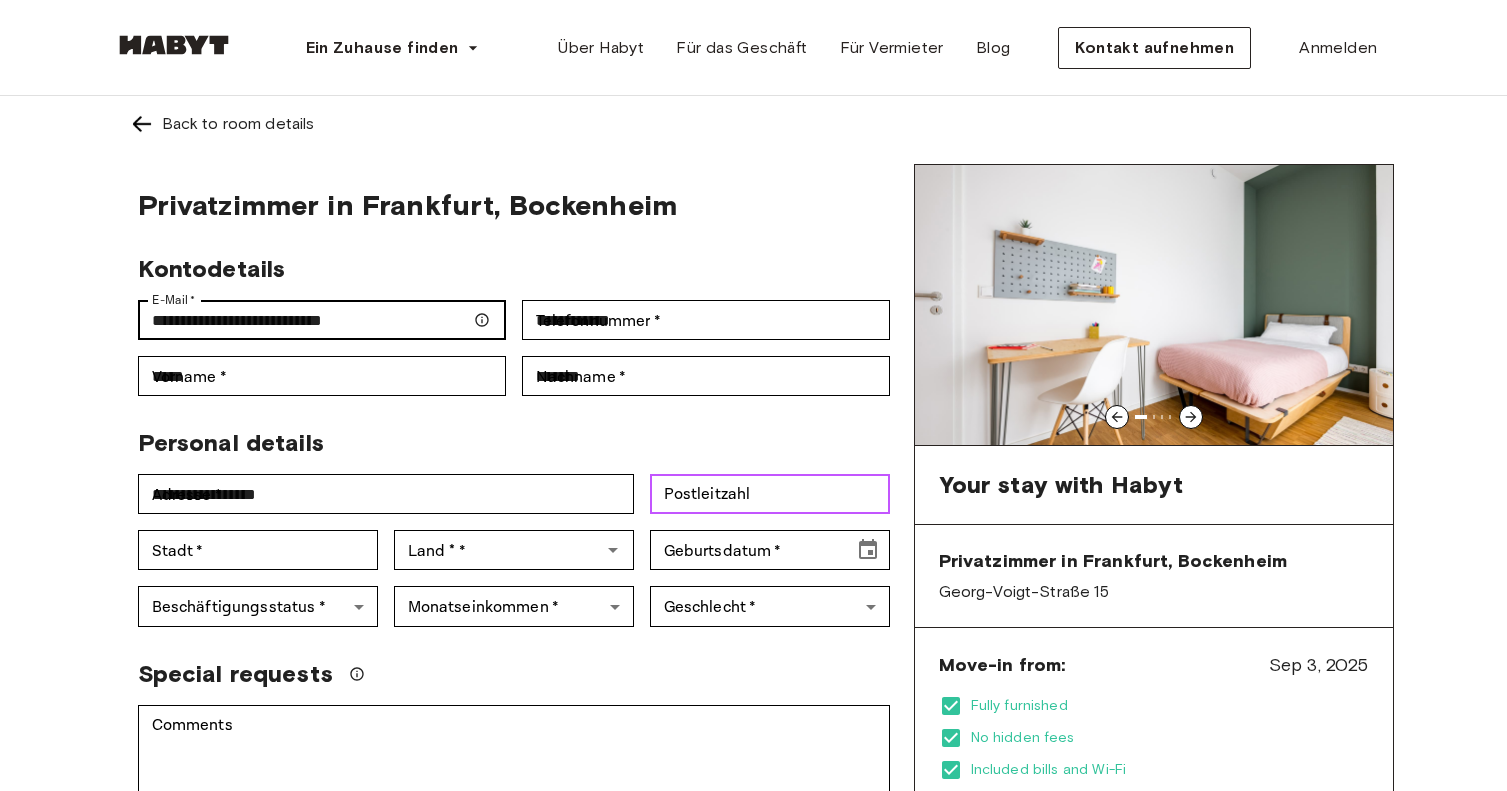type on "*****" 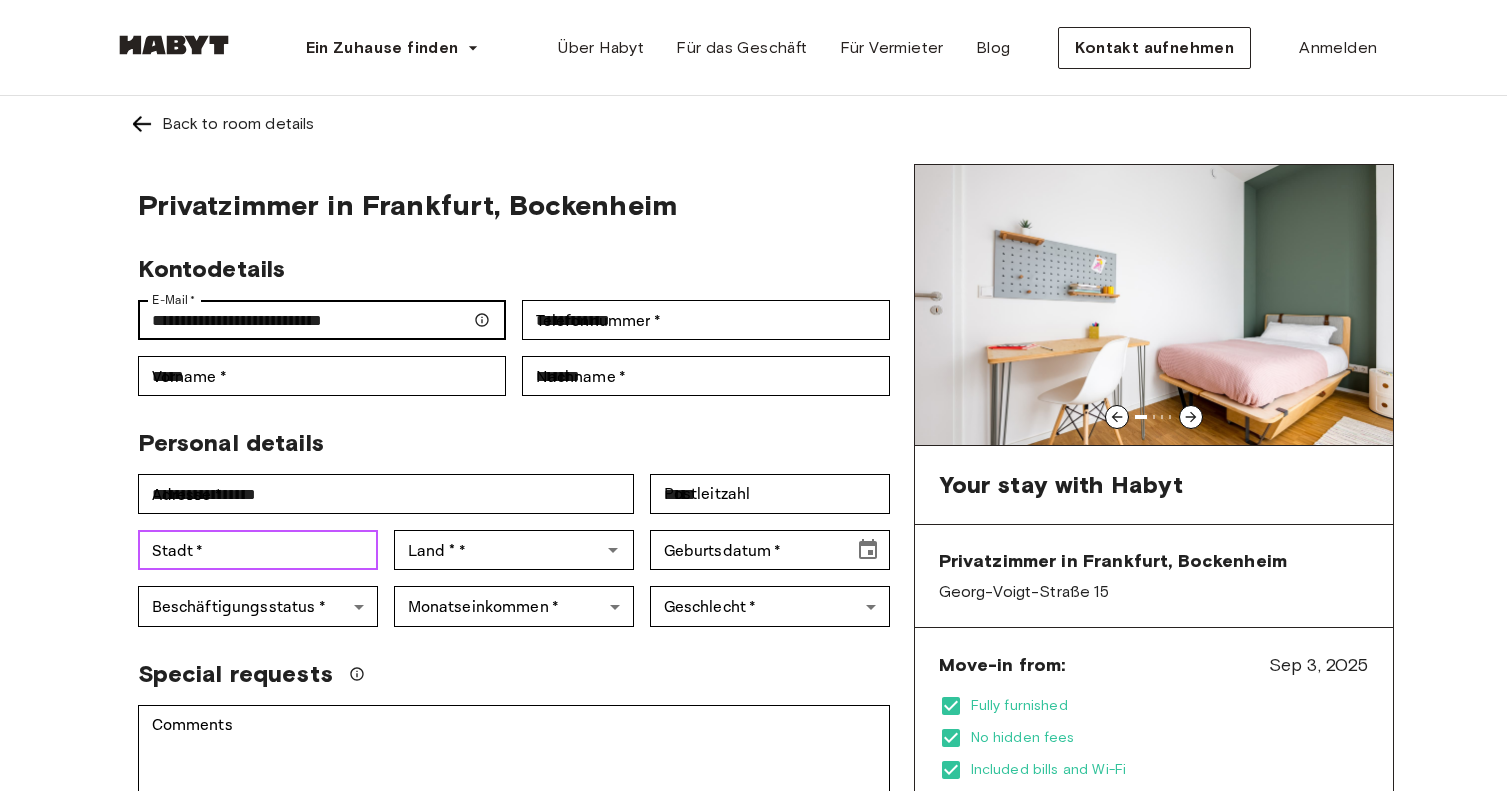 type on "**********" 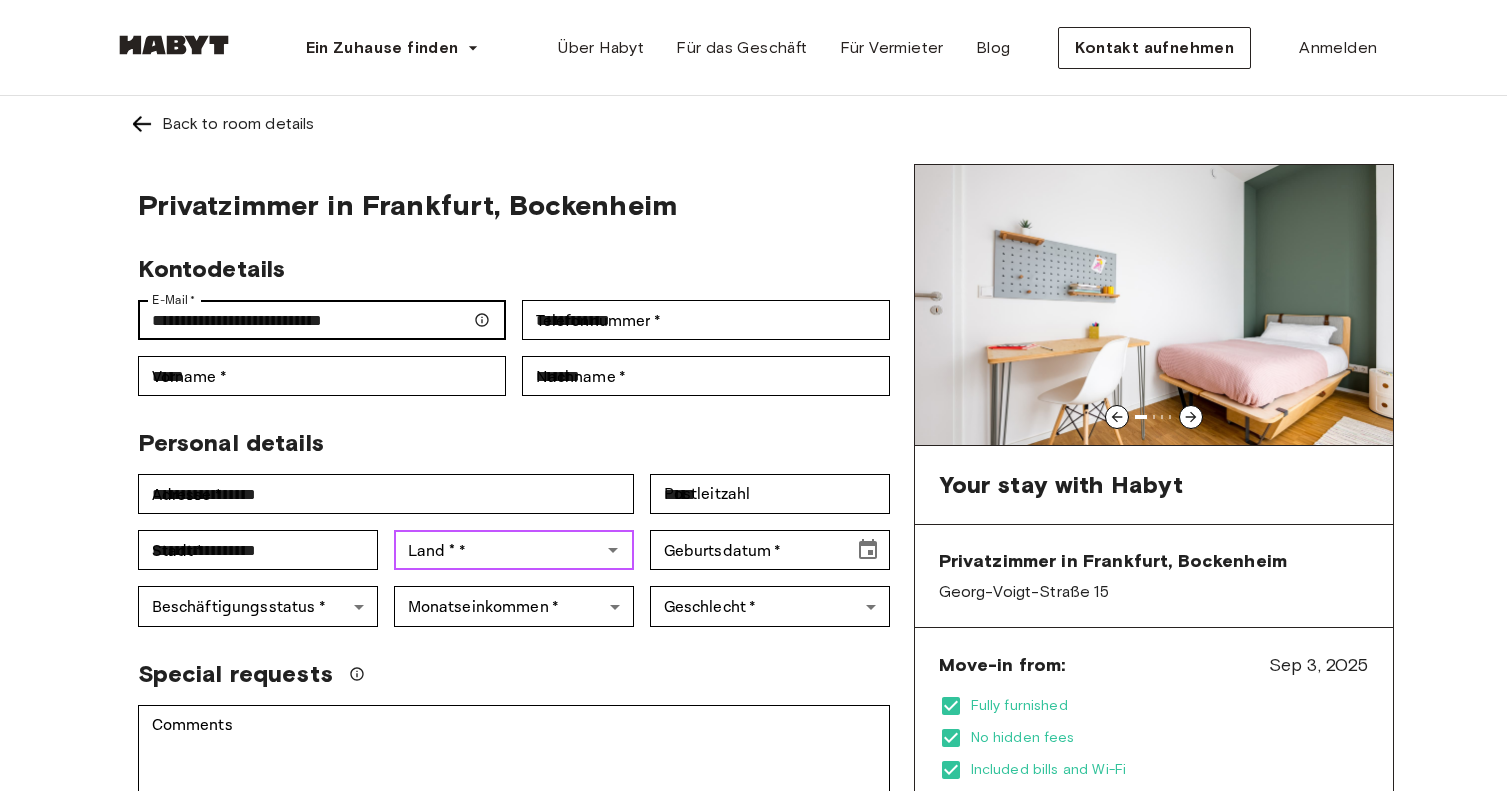 type on "*******" 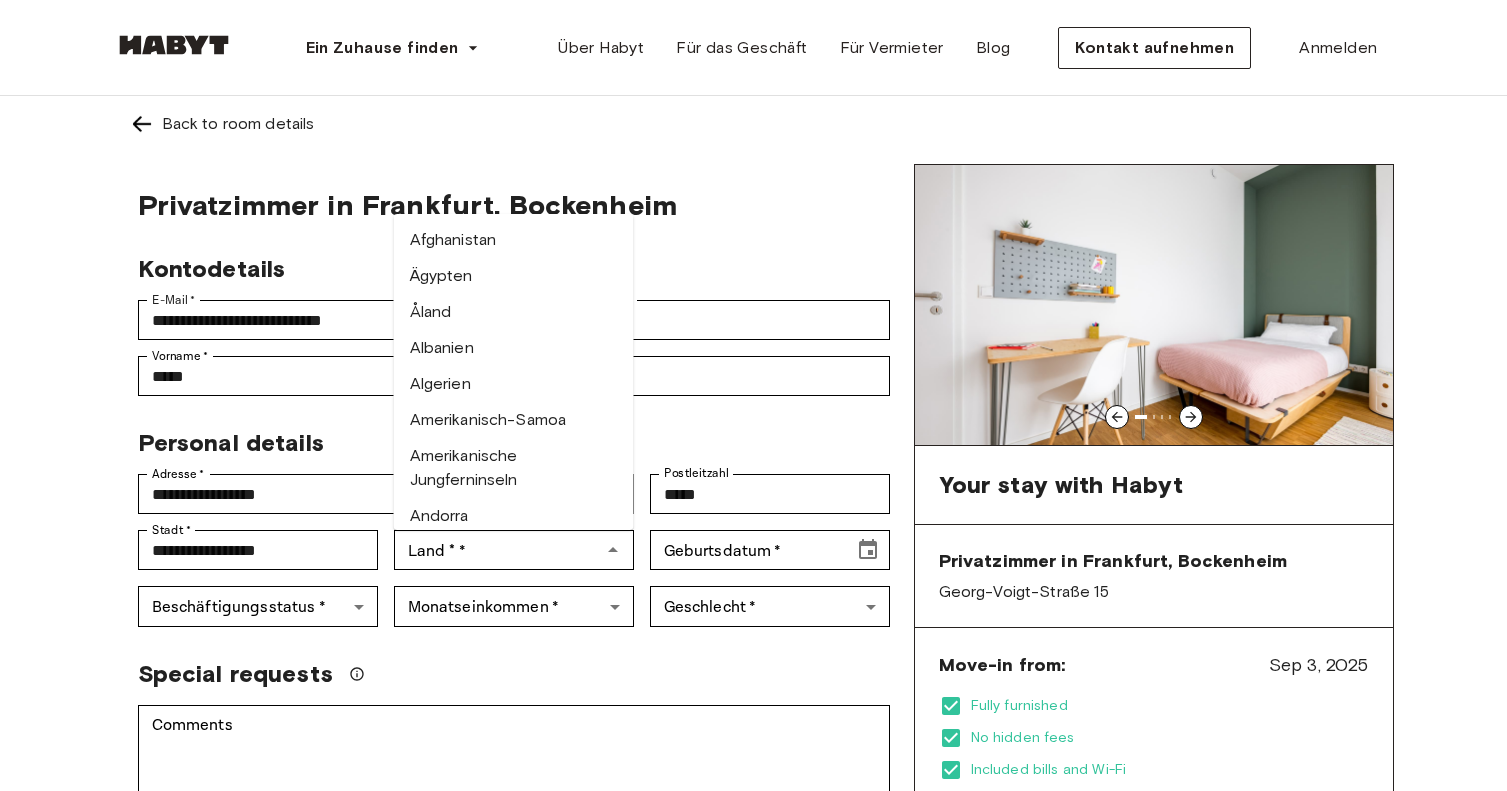 click on "Privatzimmer in Frankfurt, Bockenheim" at bounding box center [514, 205] 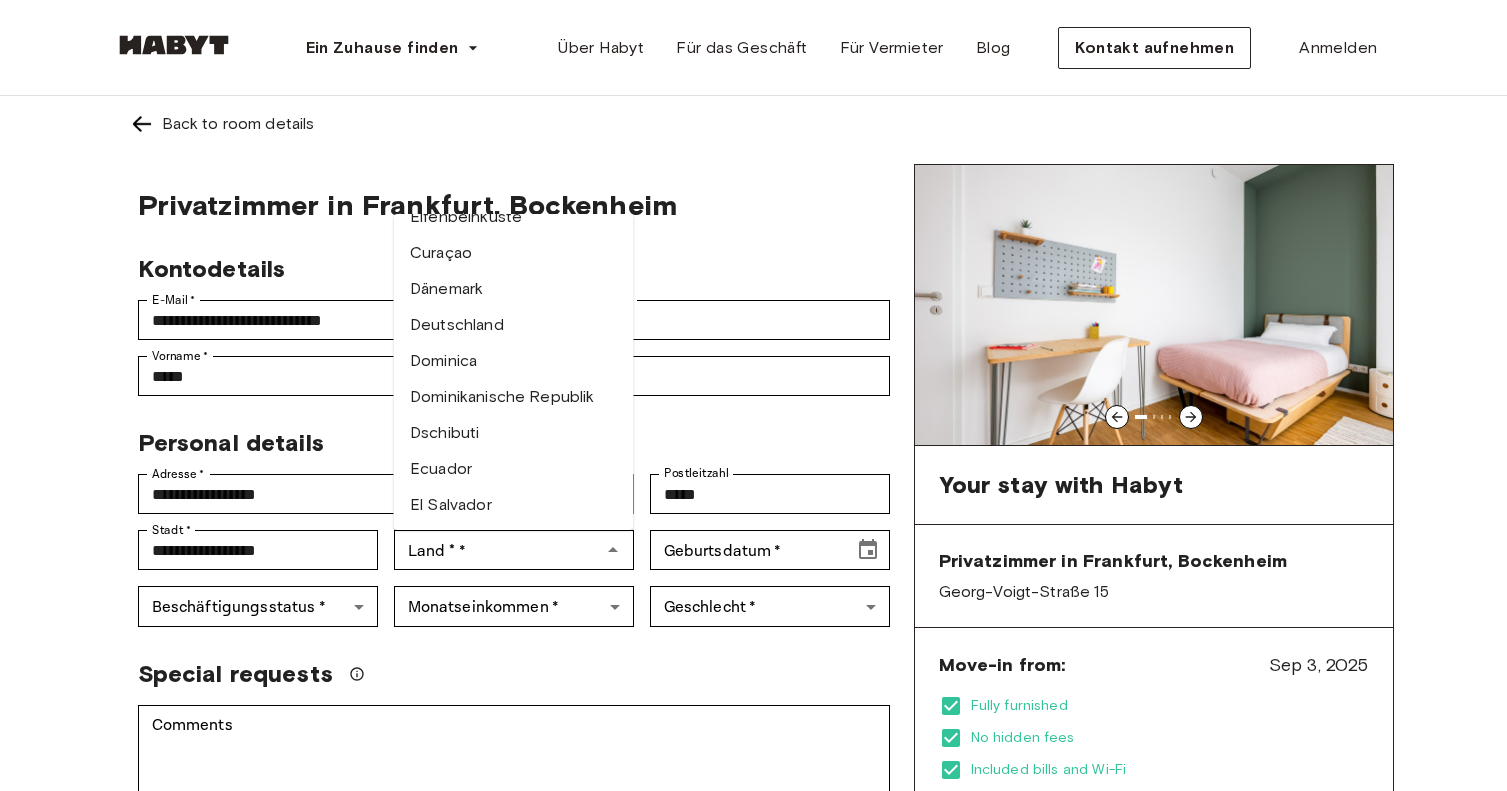scroll, scrollTop: 1787, scrollLeft: 0, axis: vertical 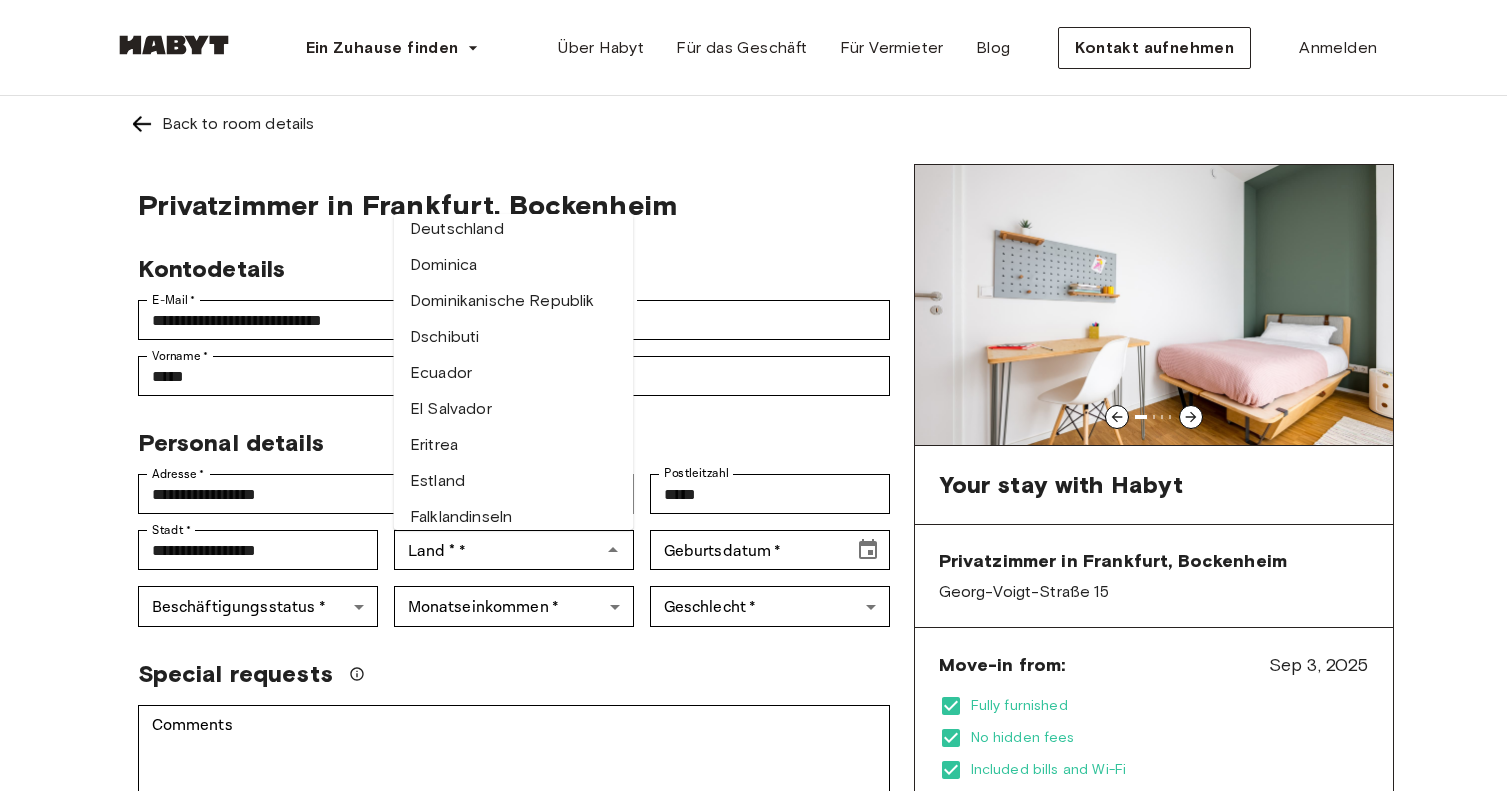 click on "Deutschland" at bounding box center (514, 229) 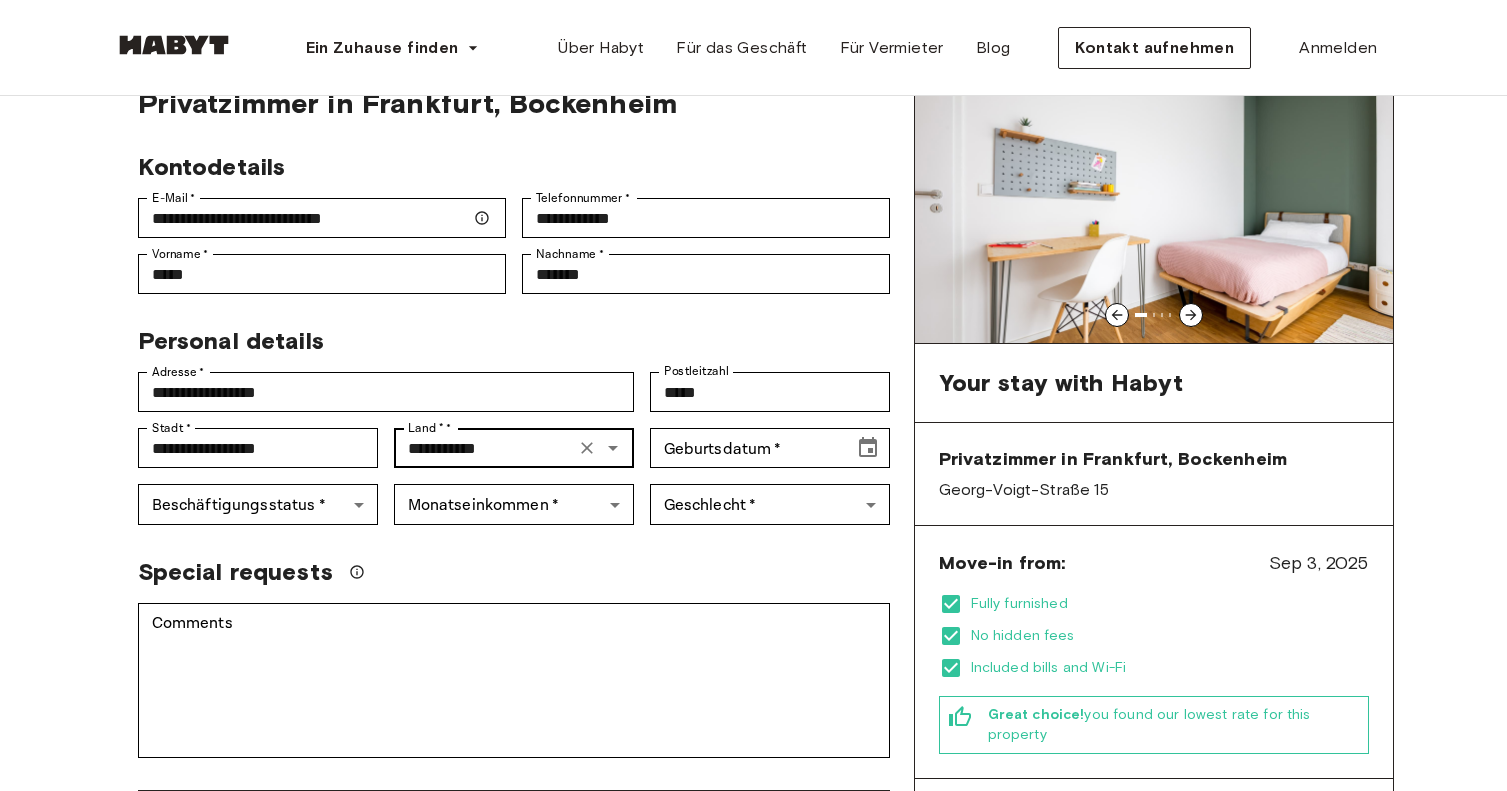 scroll, scrollTop: 109, scrollLeft: 0, axis: vertical 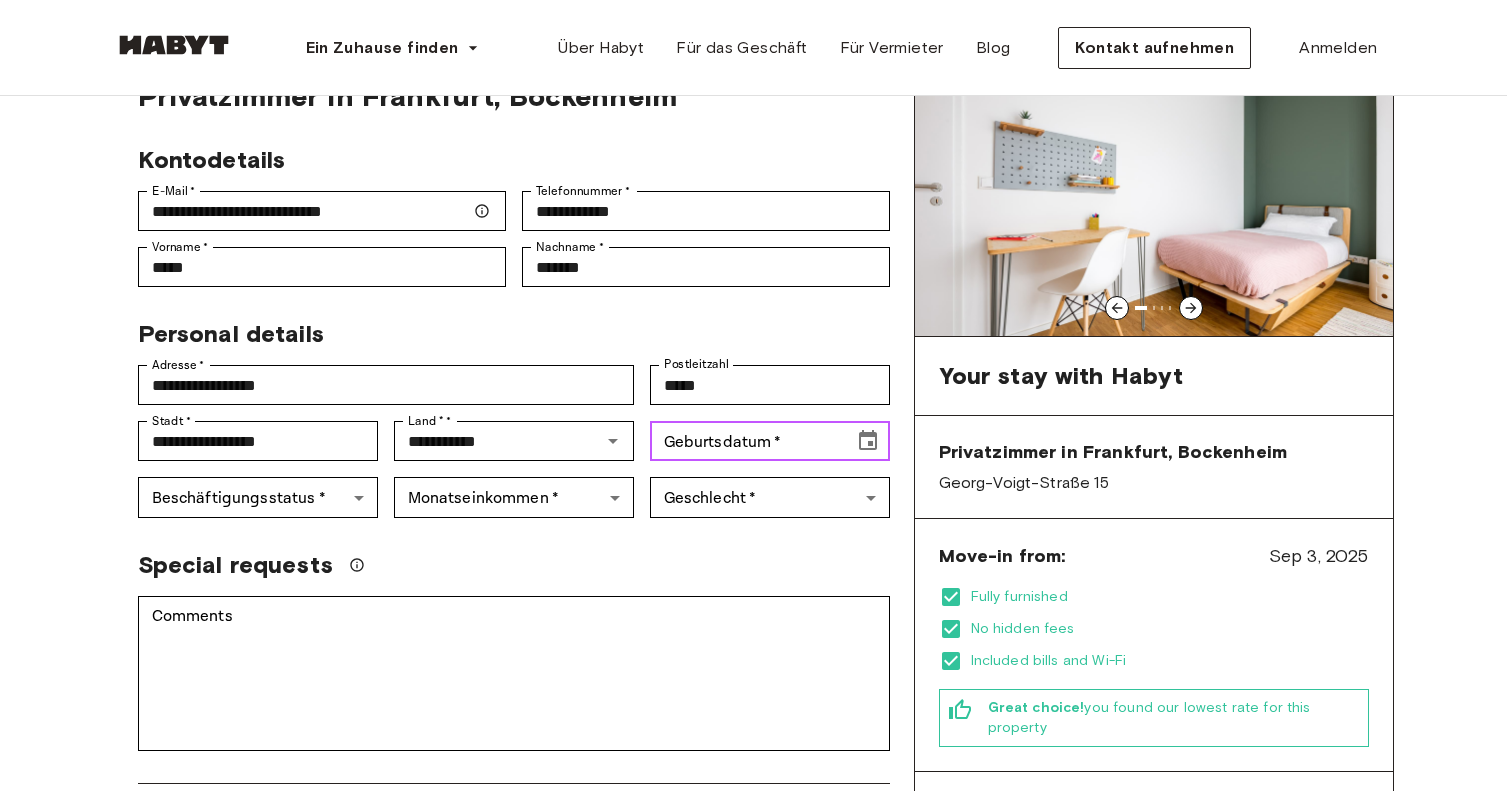 click on "Geburtsdatum   *" at bounding box center (745, 441) 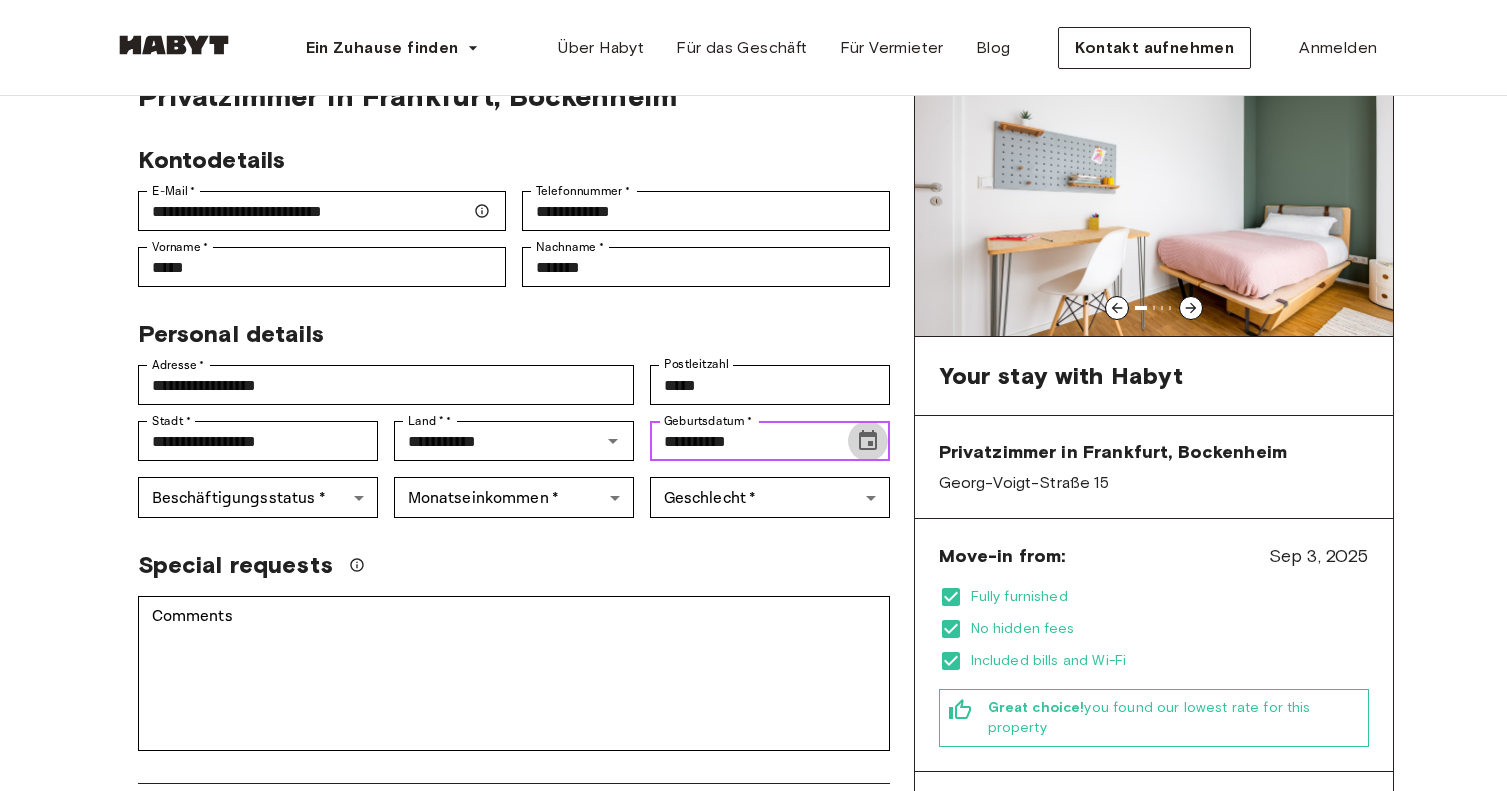 click 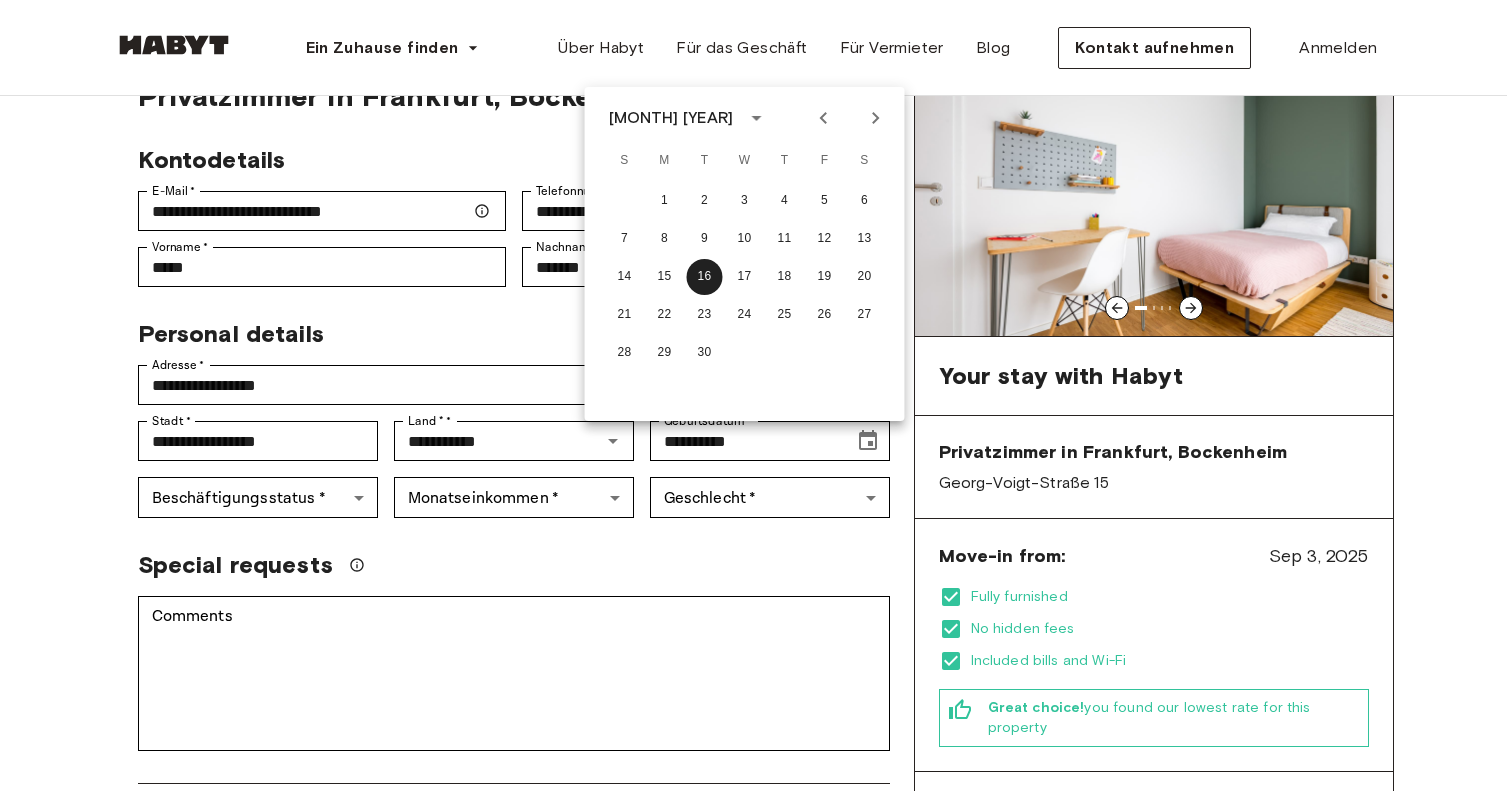 click 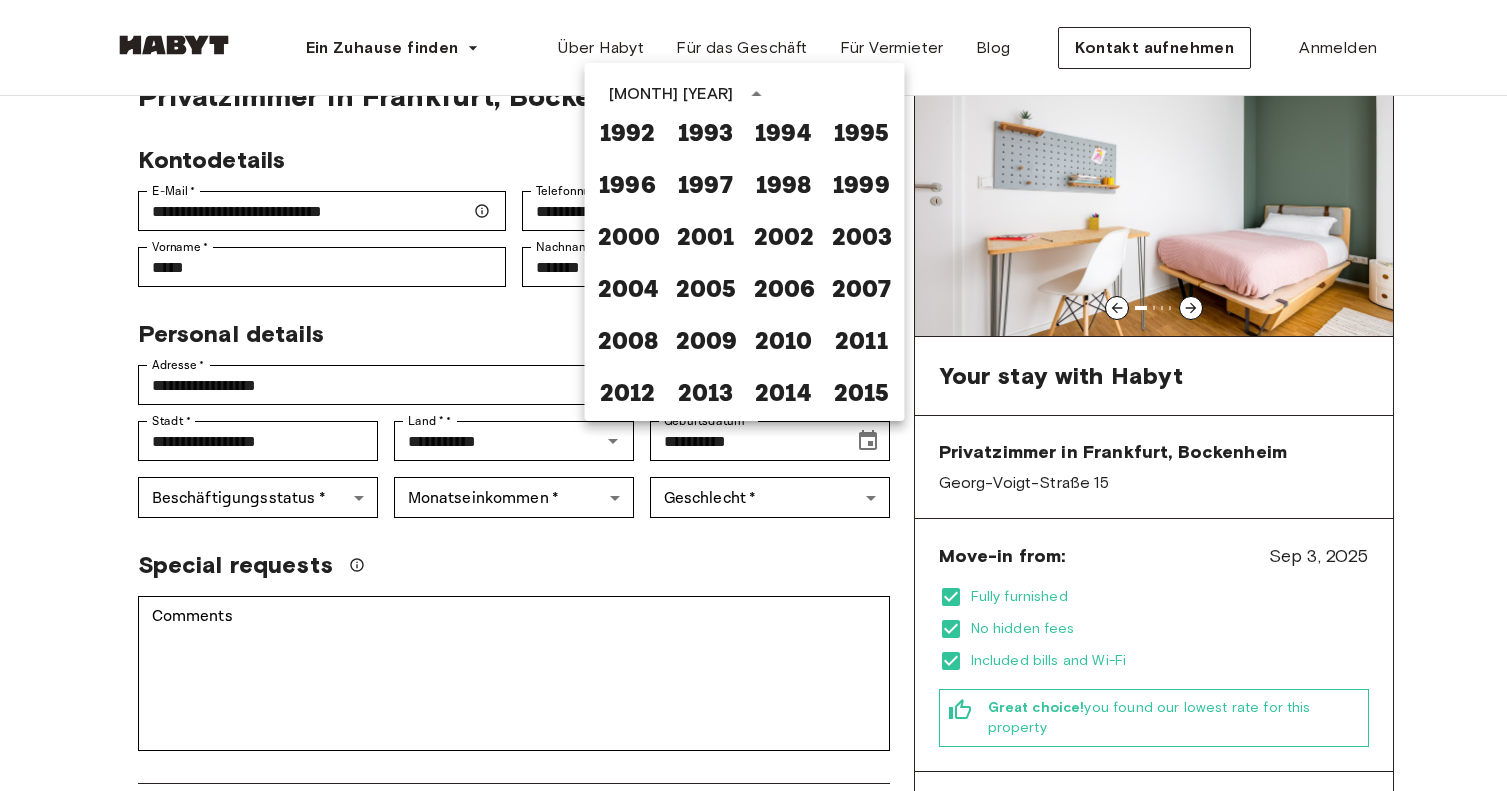 scroll, scrollTop: 1195, scrollLeft: 0, axis: vertical 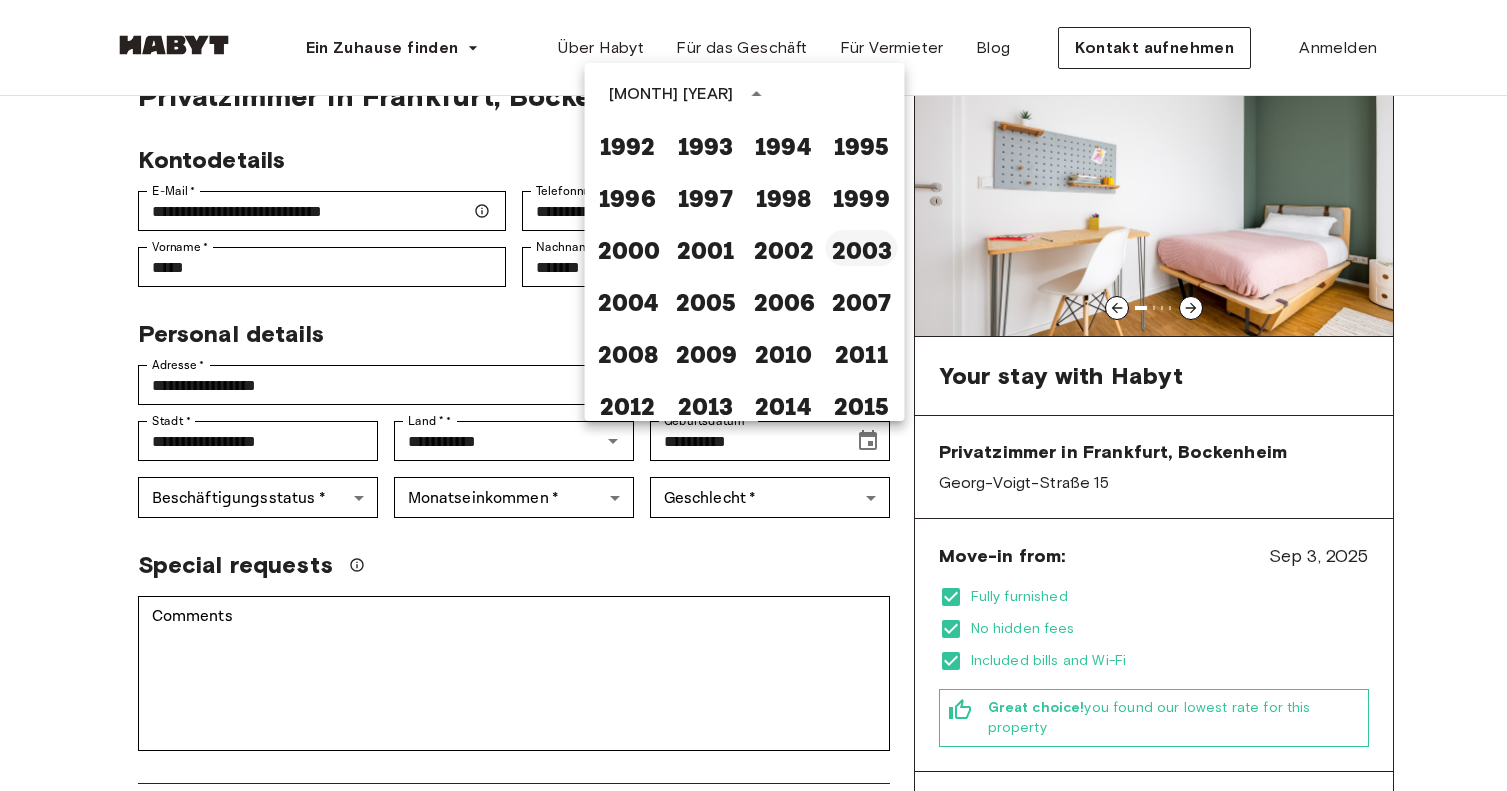 click on "2003" at bounding box center (862, 248) 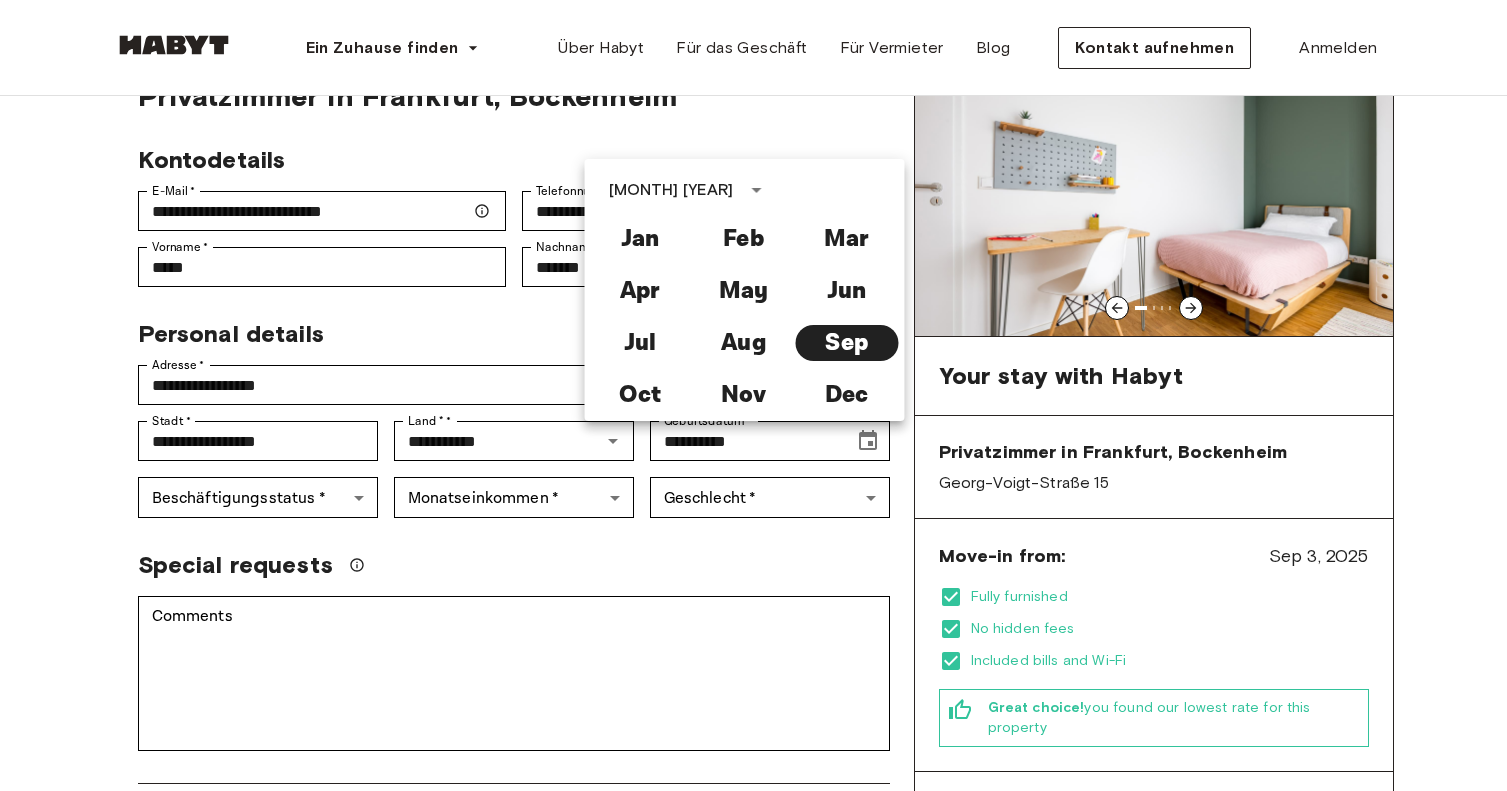 click on "Comments * Comments" at bounding box center [506, 665] 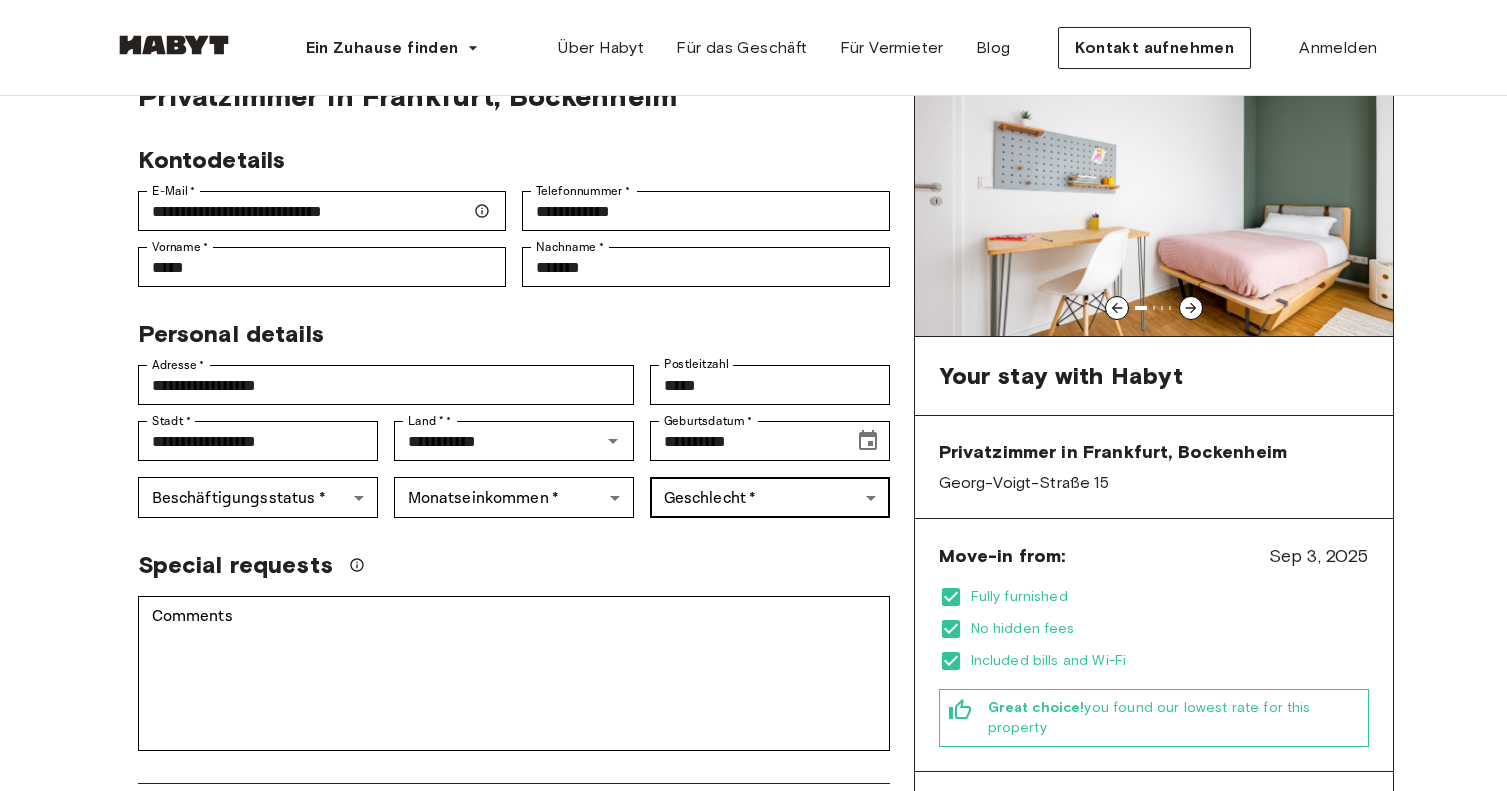 click on "**********" at bounding box center (753, 1082) 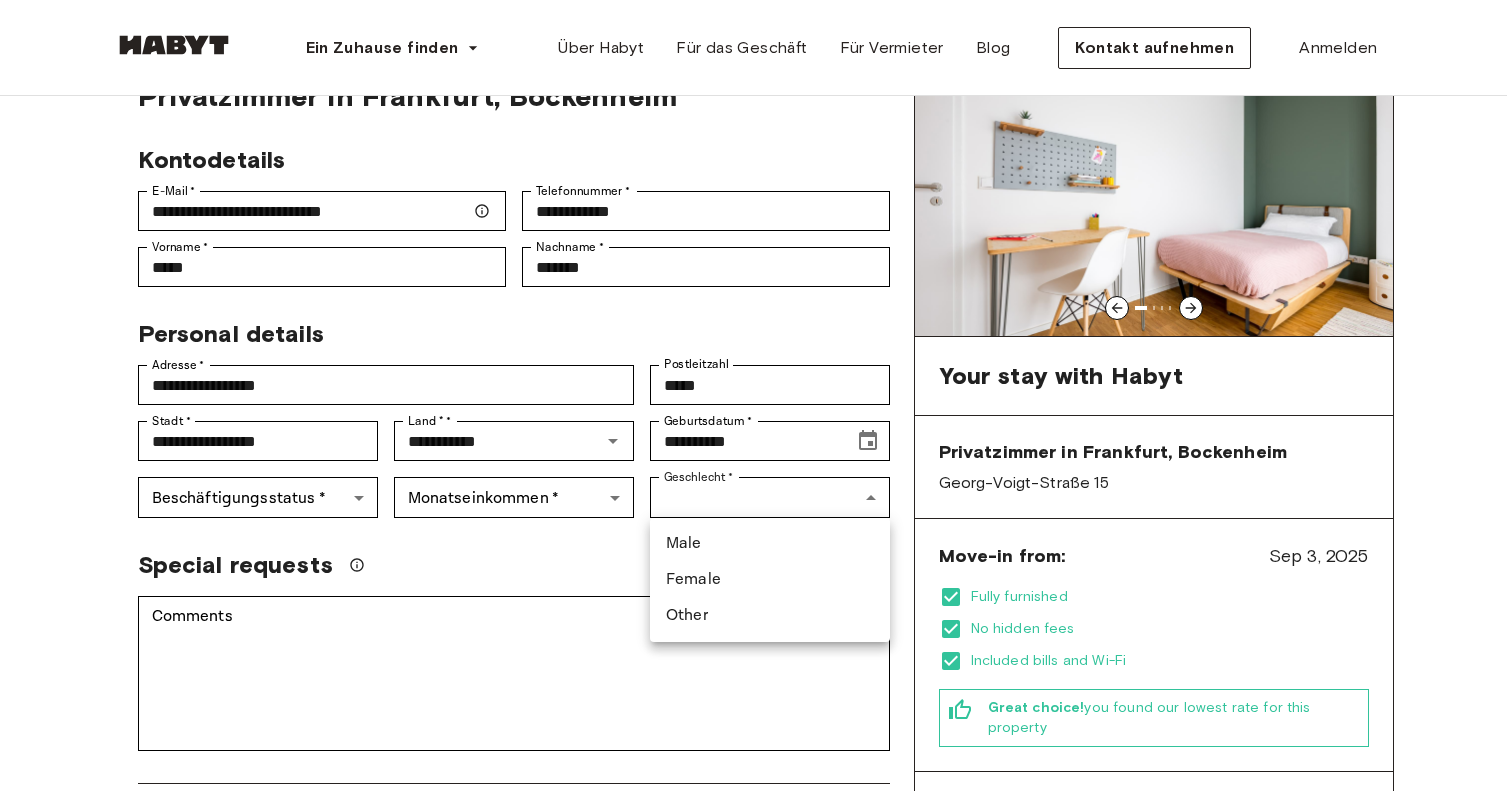 click on "Male" at bounding box center (770, 544) 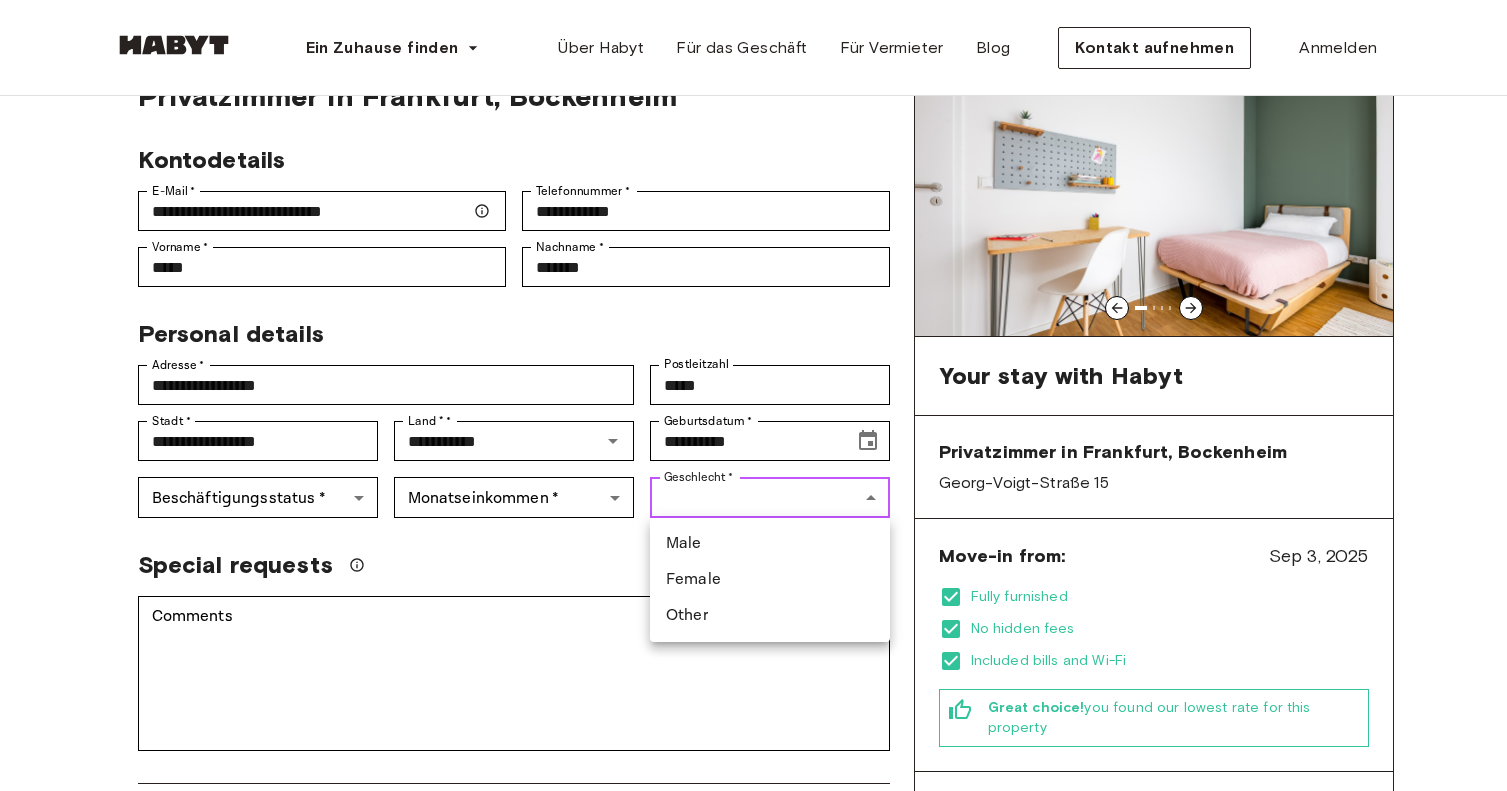 type on "****" 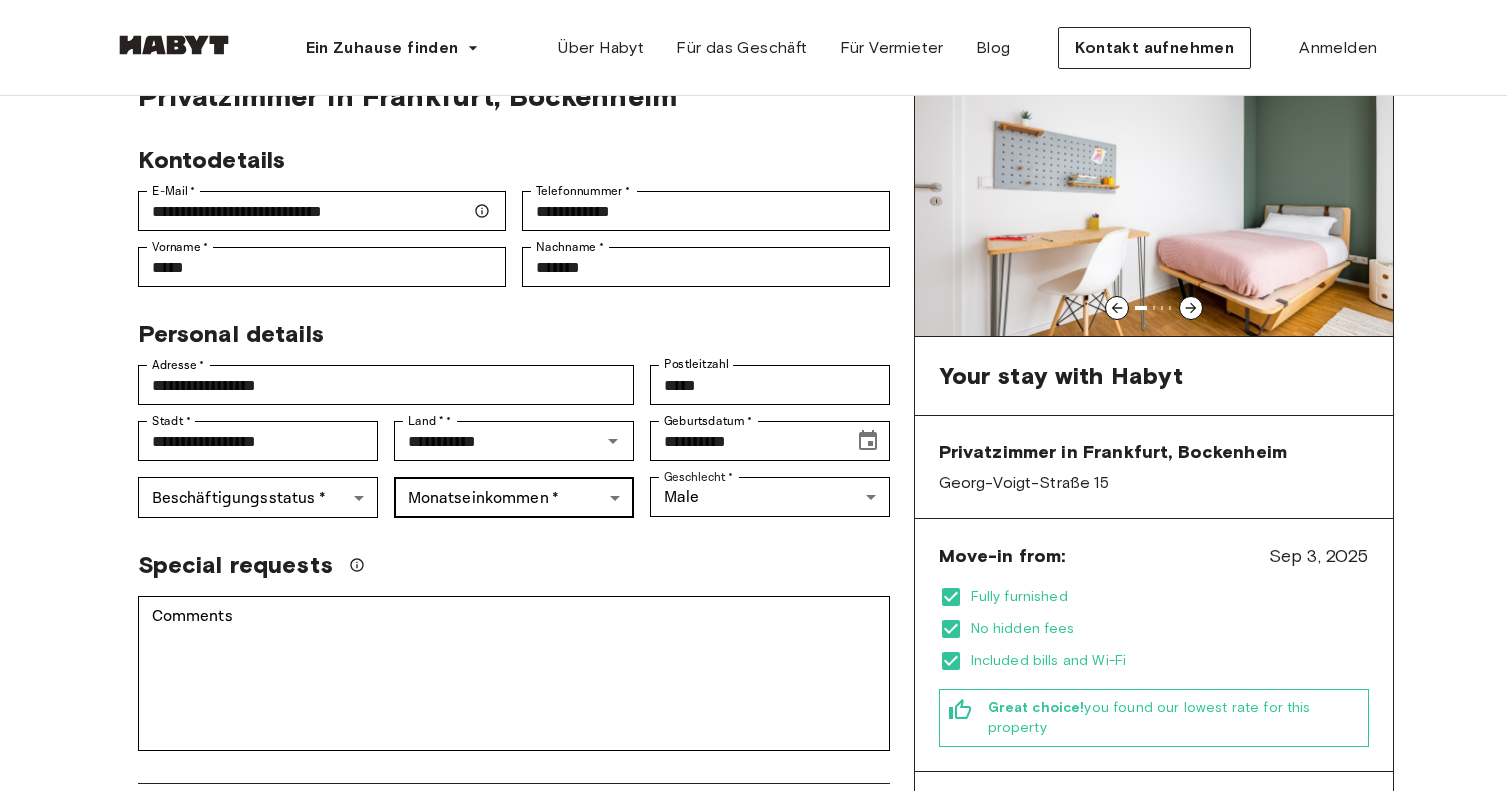 click on "**********" at bounding box center (753, 1082) 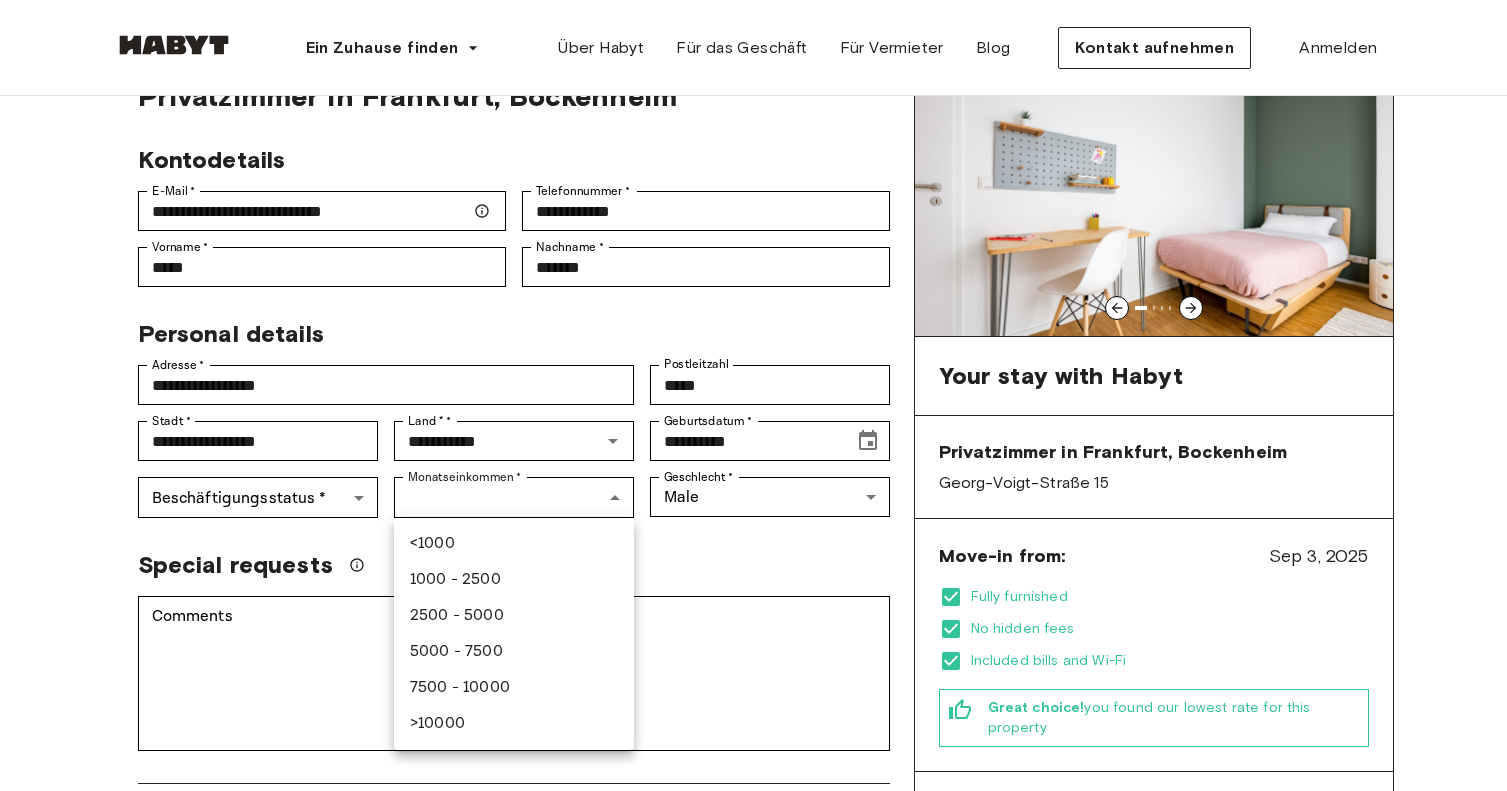 click at bounding box center [753, 395] 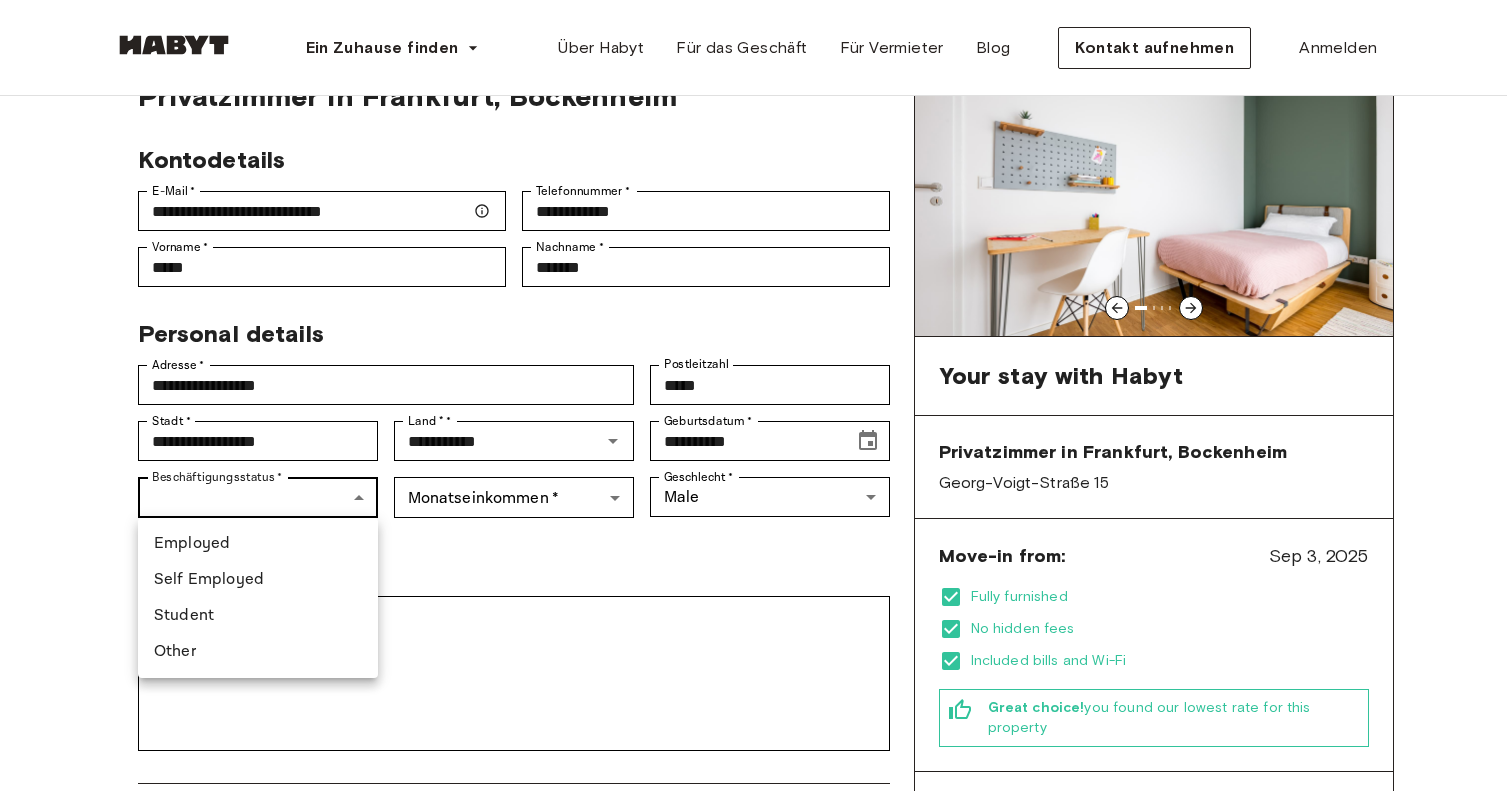 click on "**********" at bounding box center [753, 1082] 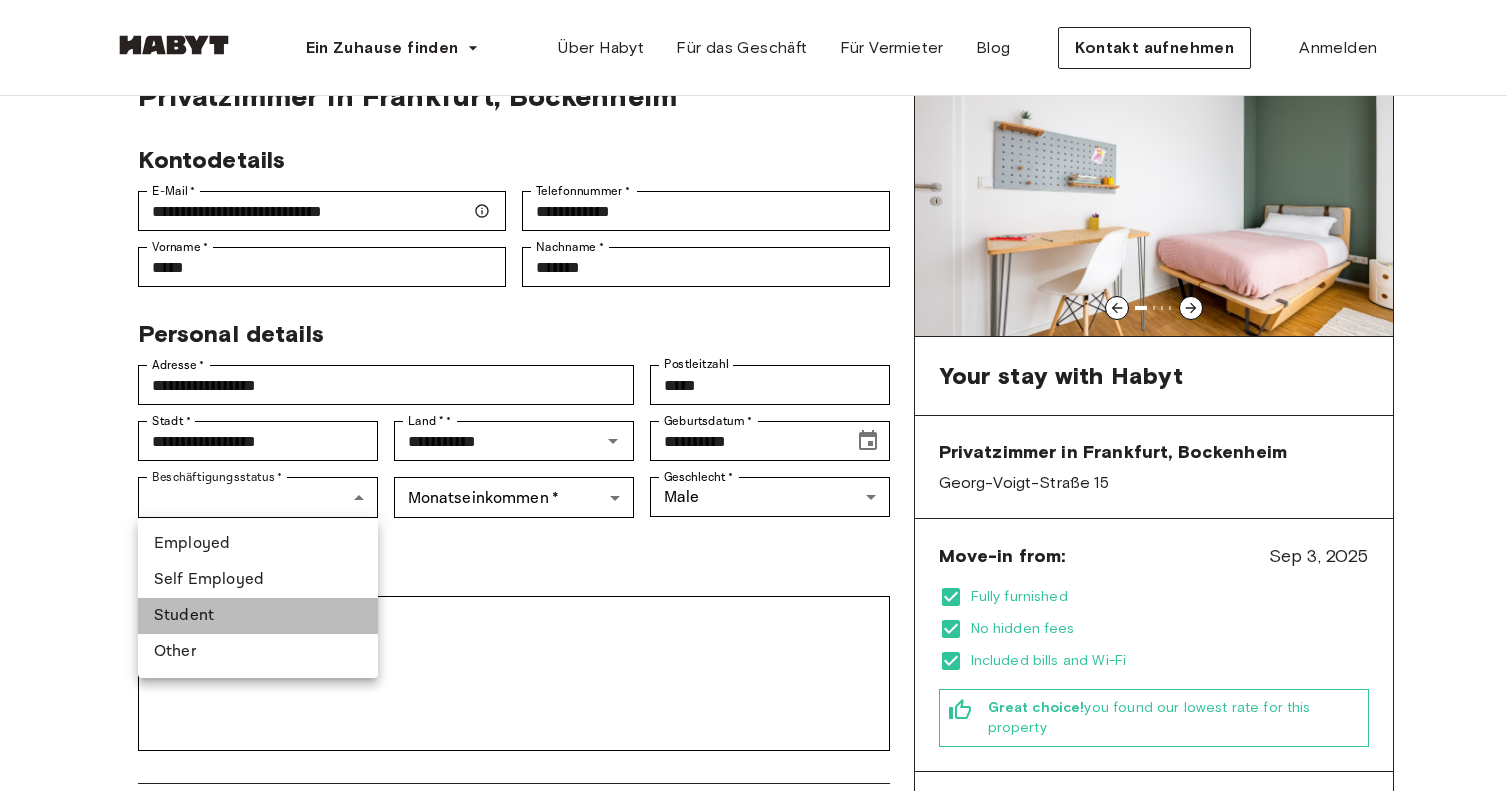 click on "Student" at bounding box center [258, 616] 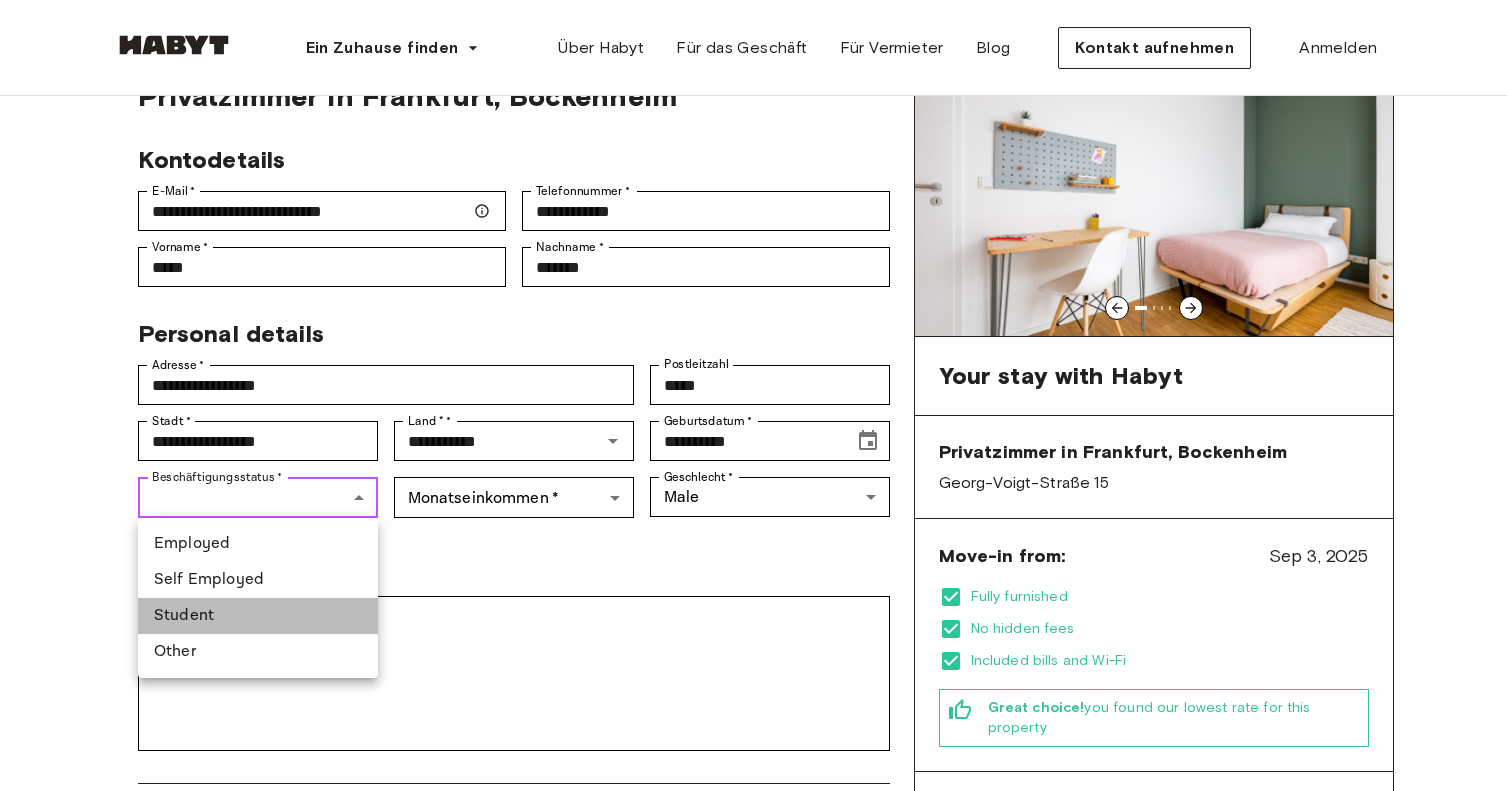 type on "*******" 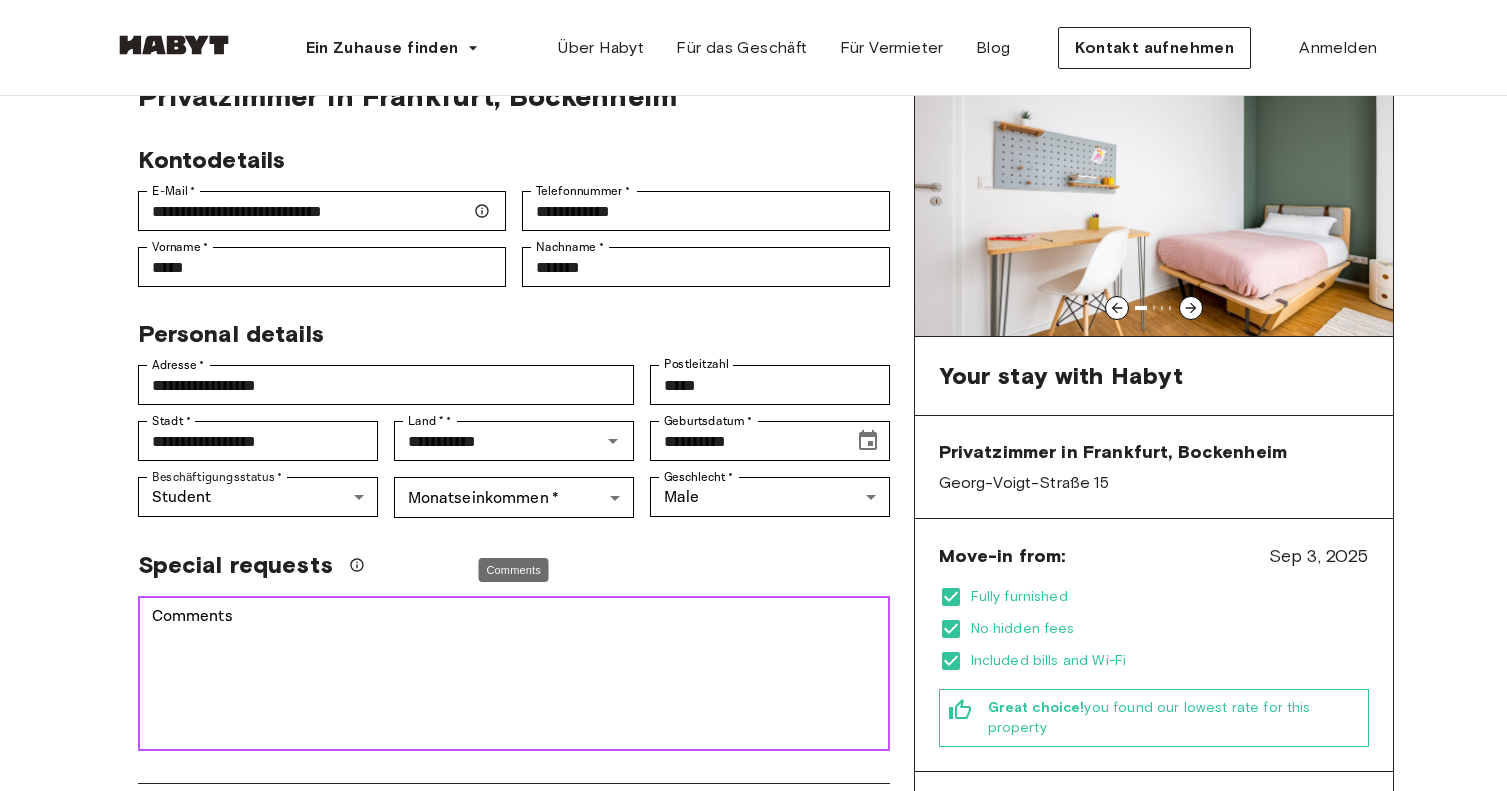 click on "Comments" at bounding box center [514, 674] 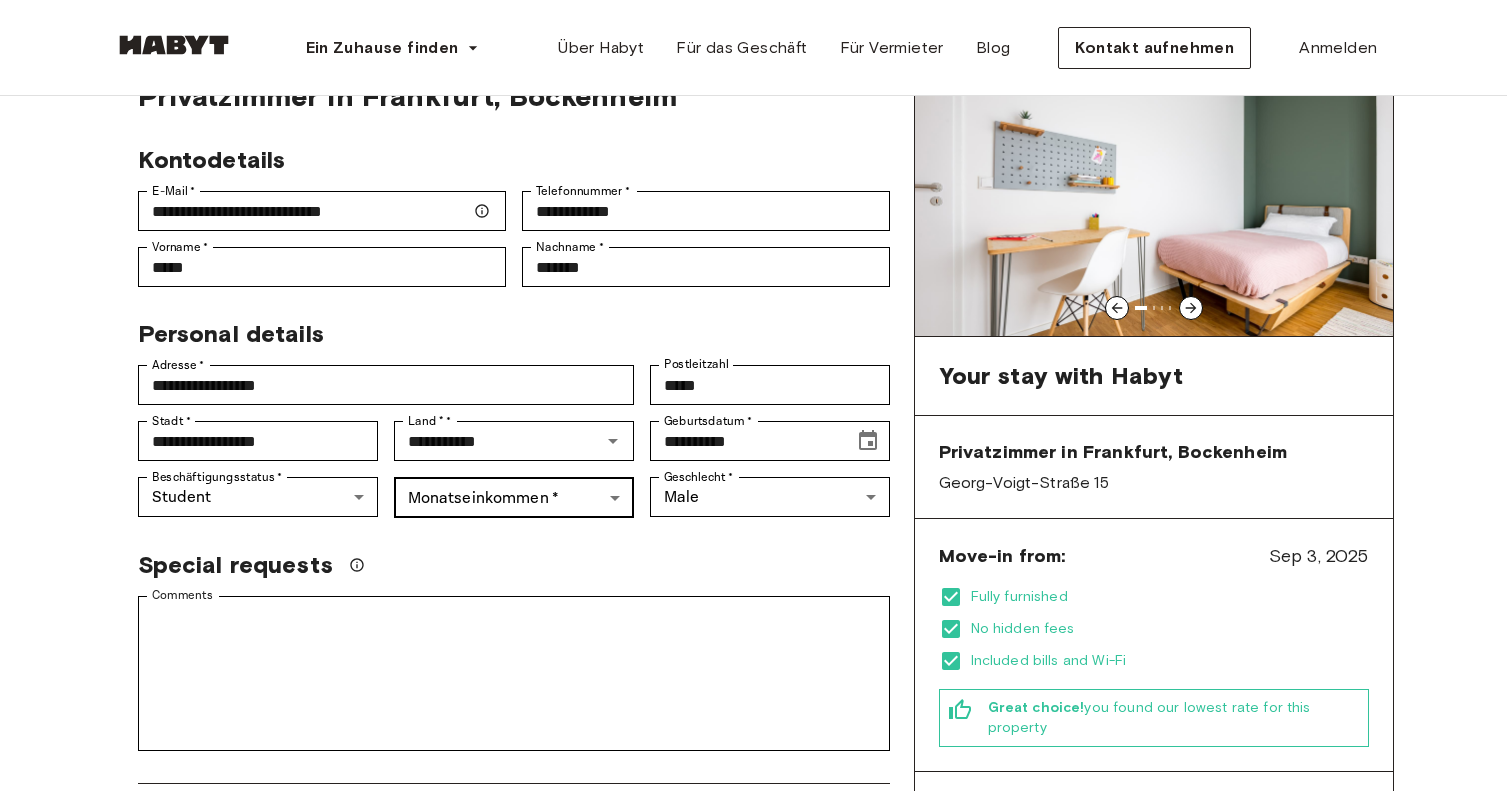 click on "**********" at bounding box center (753, 1082) 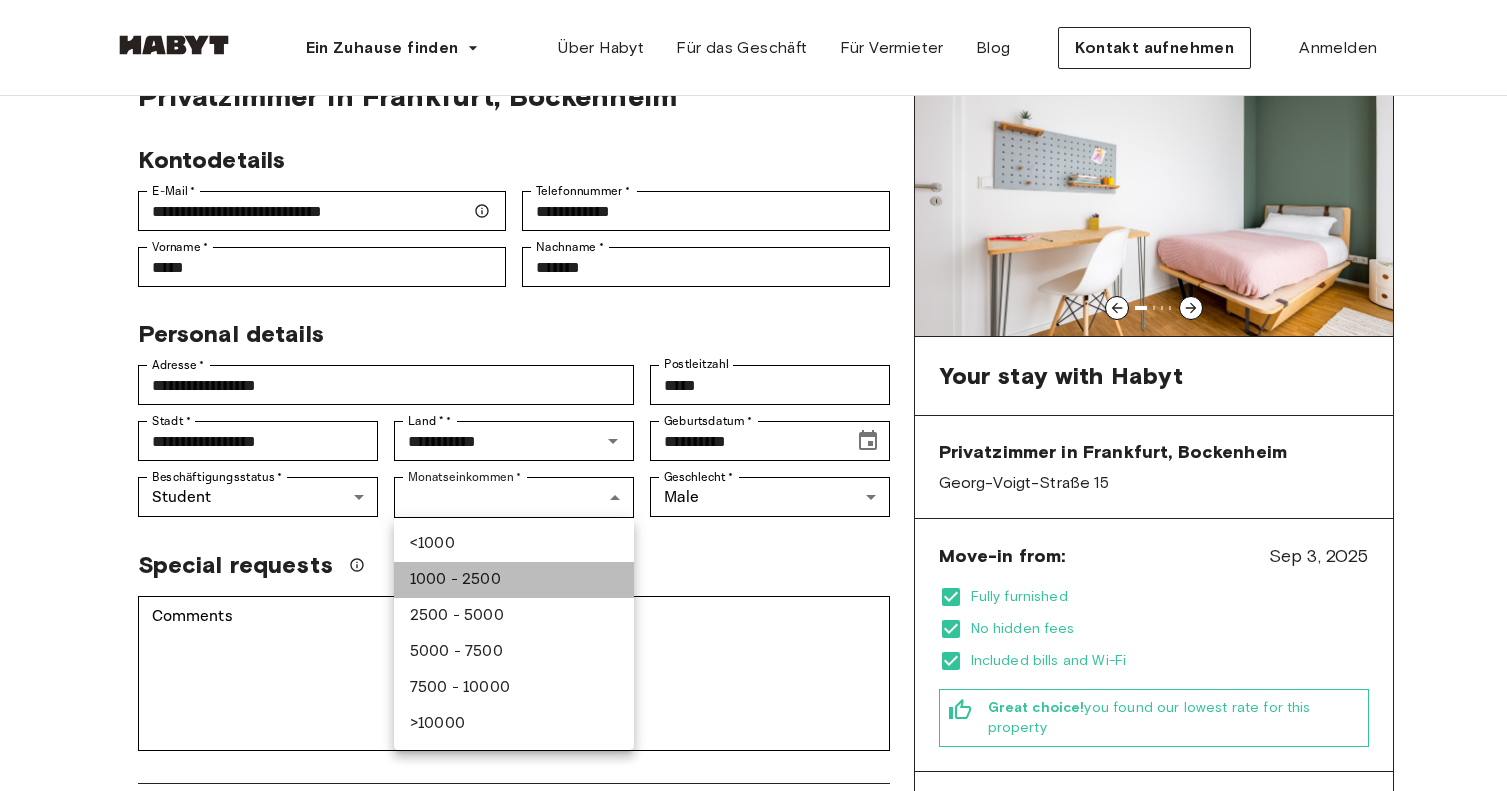 click on "1000 - 2500" at bounding box center [514, 580] 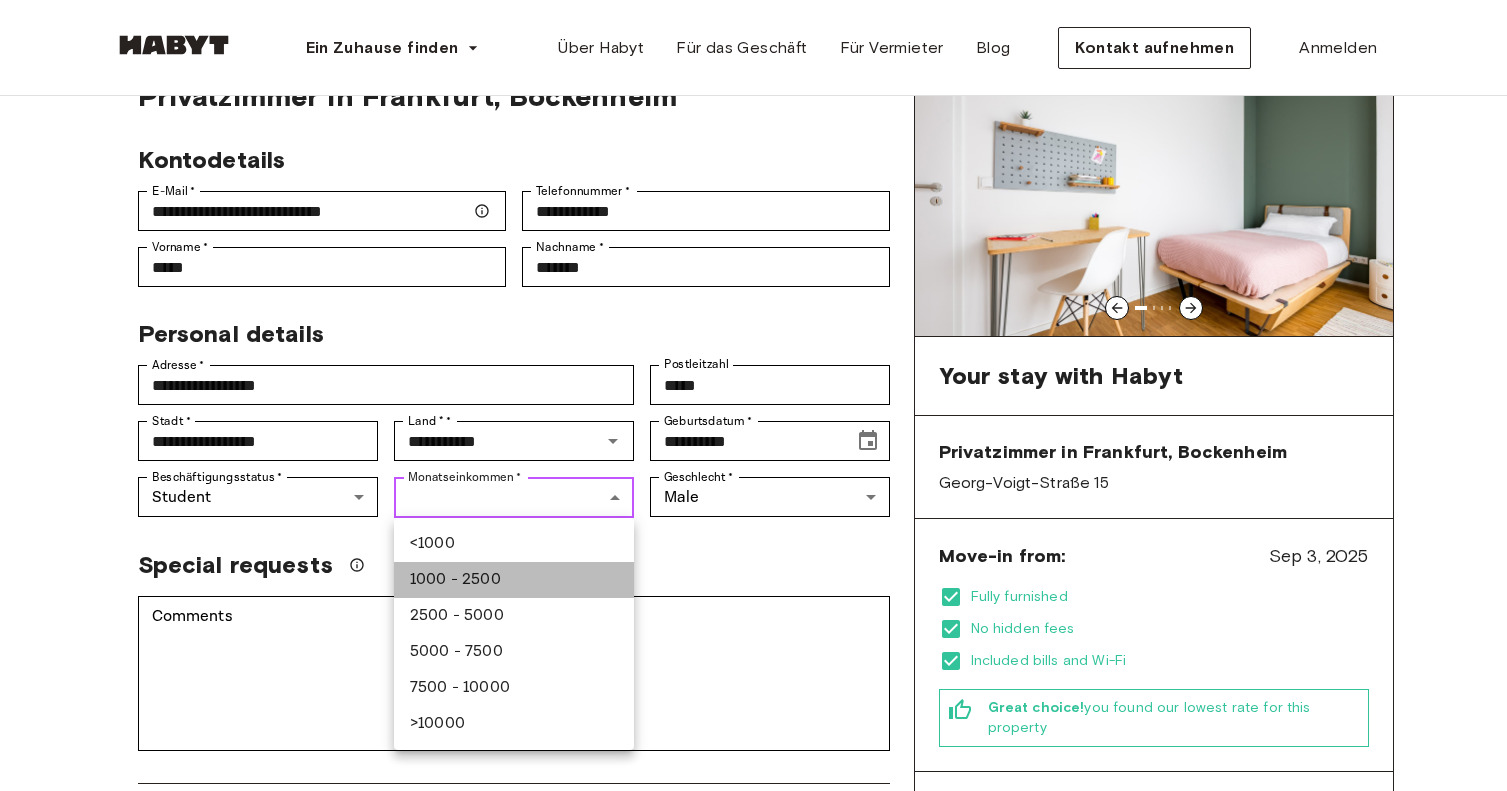 type on "***" 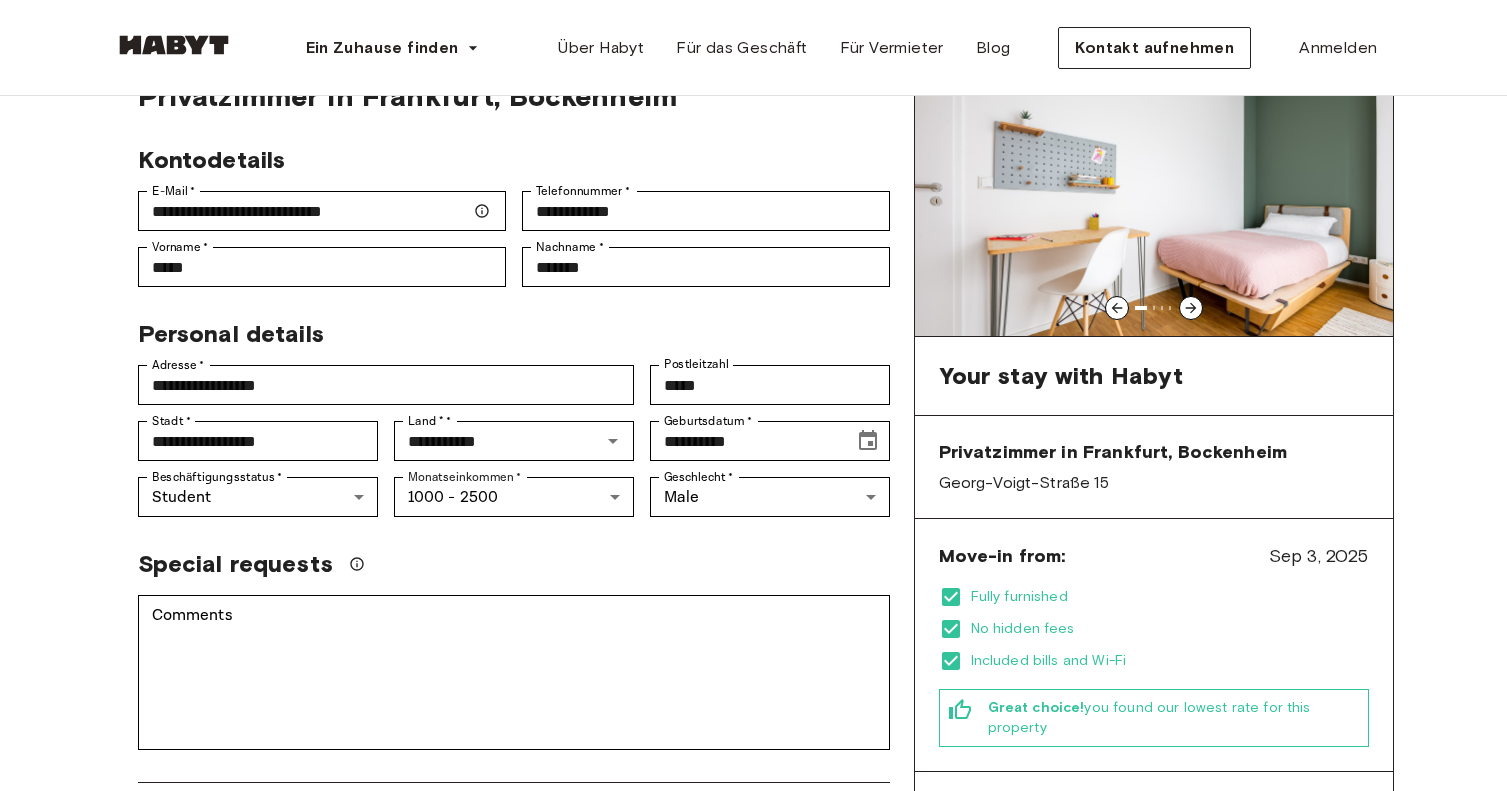 click on "Special requests" at bounding box center [506, 556] 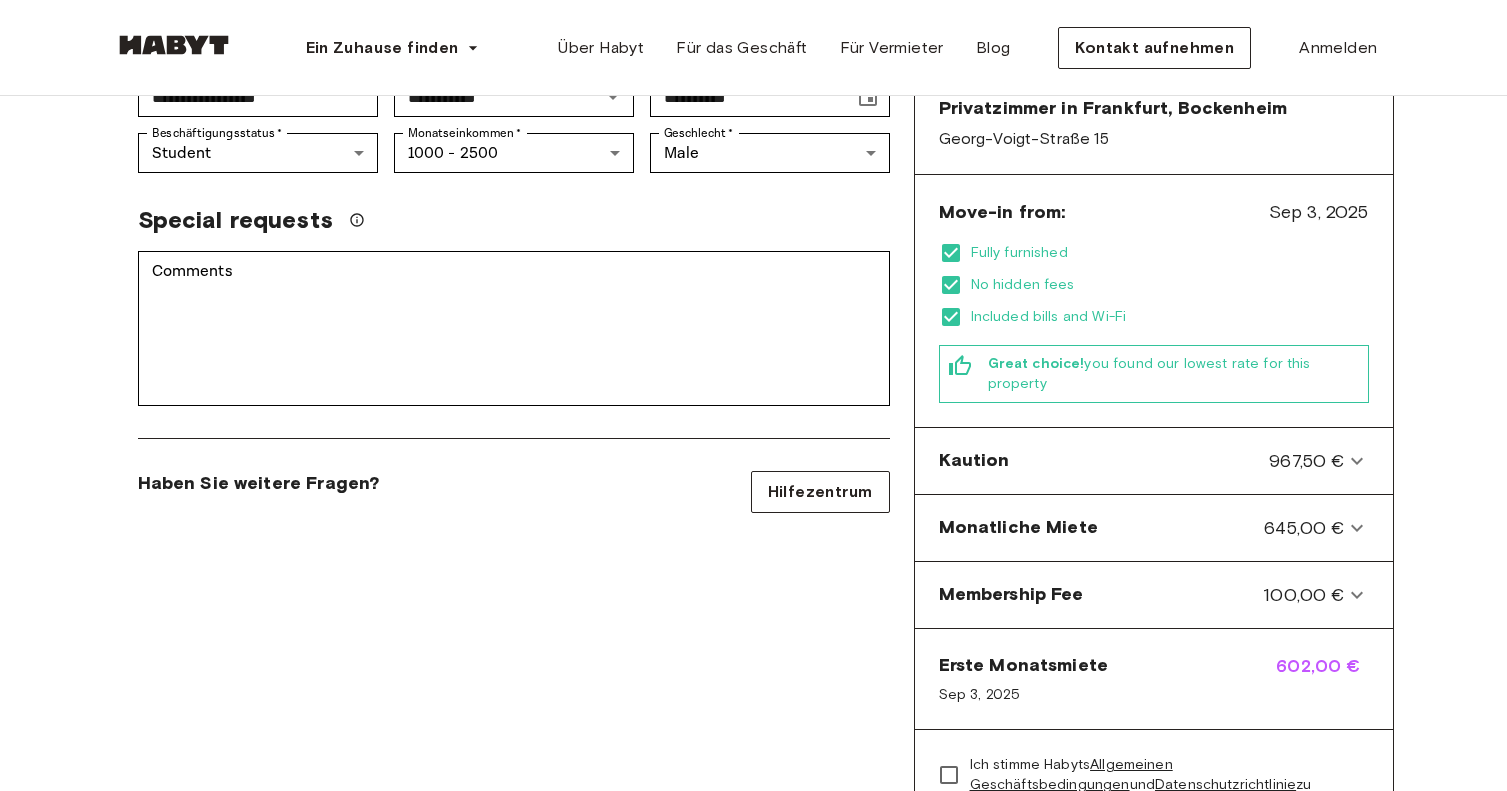 scroll, scrollTop: 454, scrollLeft: 0, axis: vertical 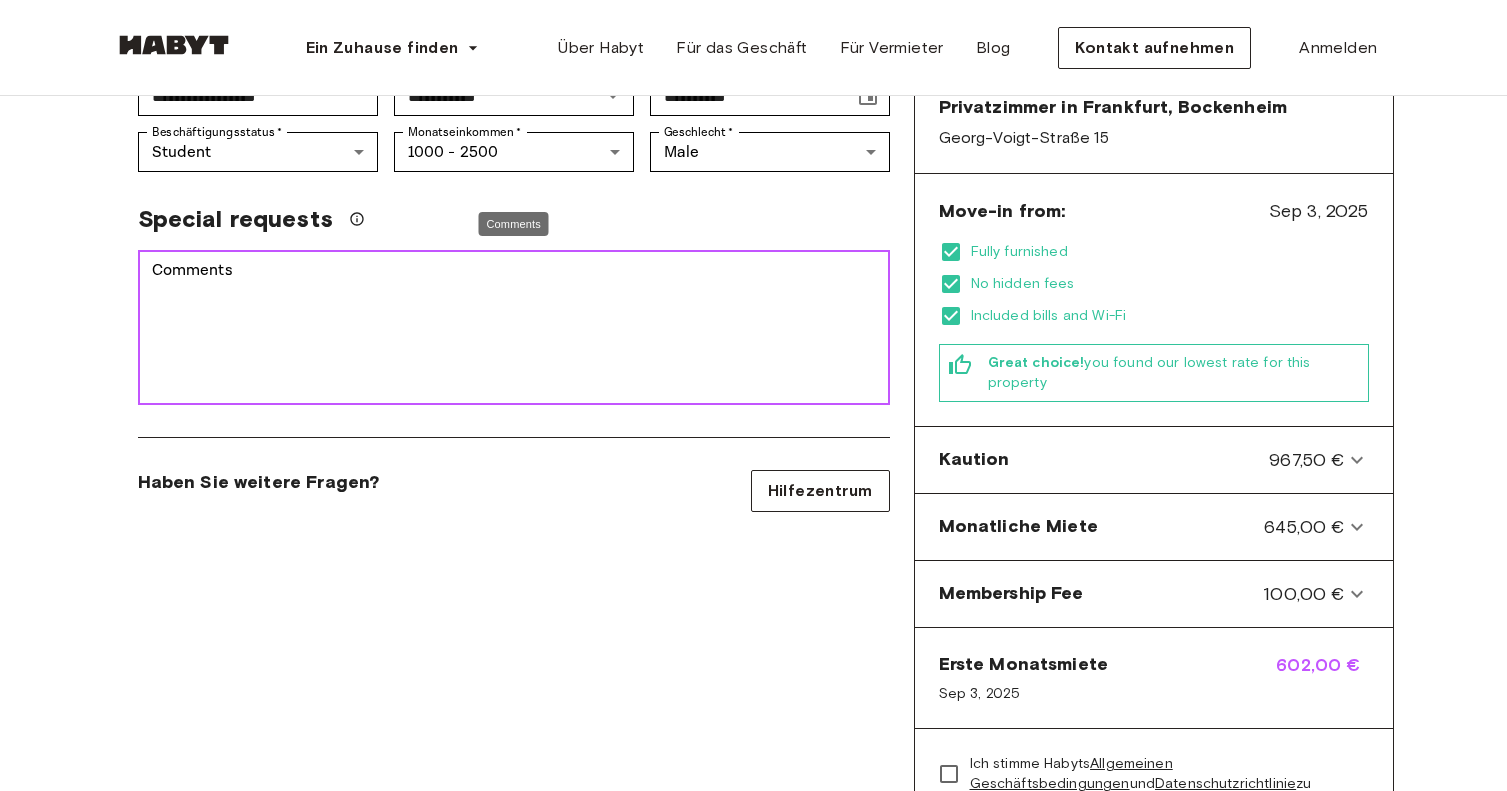click on "Comments" at bounding box center (514, 328) 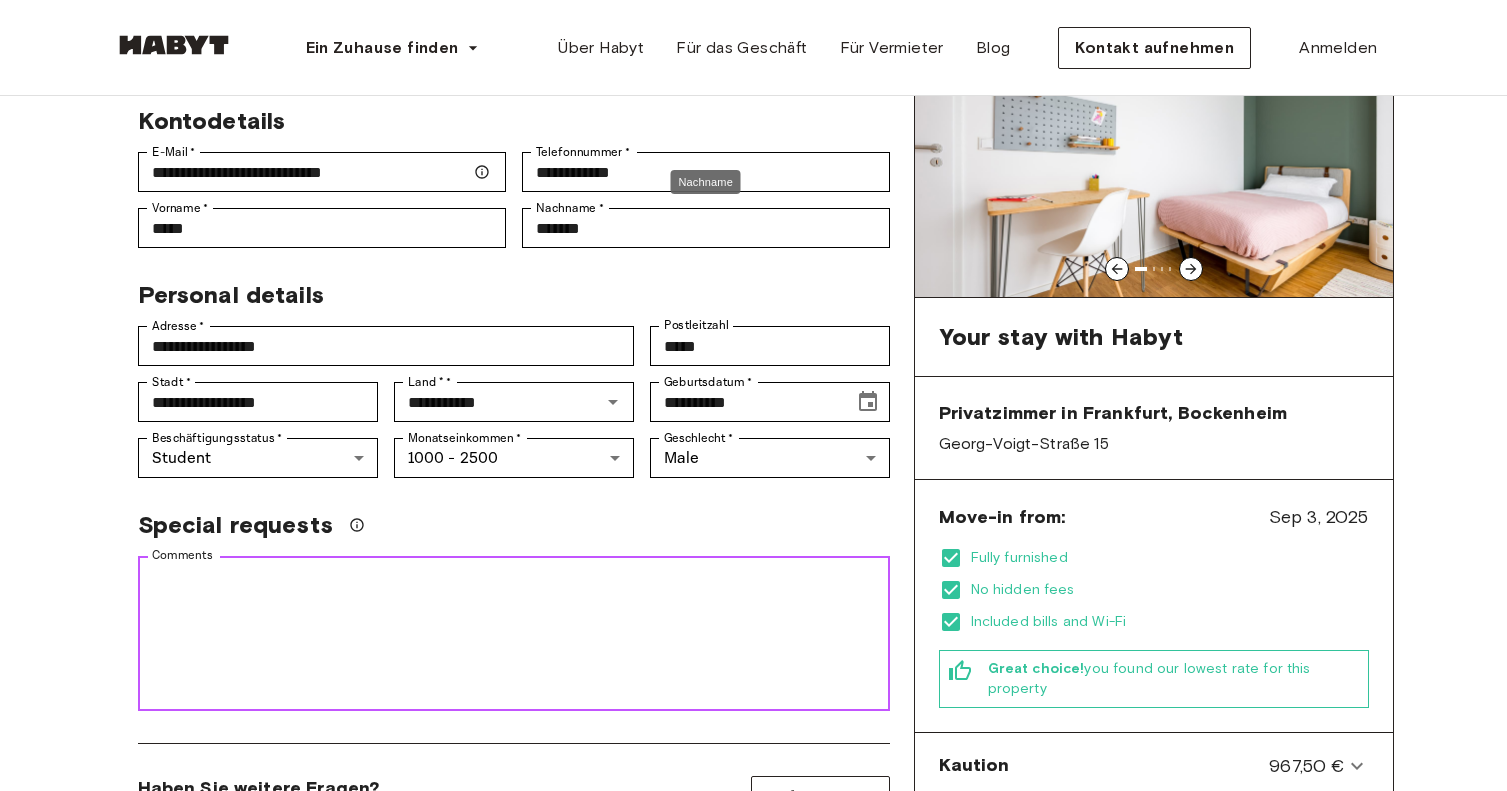 scroll, scrollTop: 163, scrollLeft: 0, axis: vertical 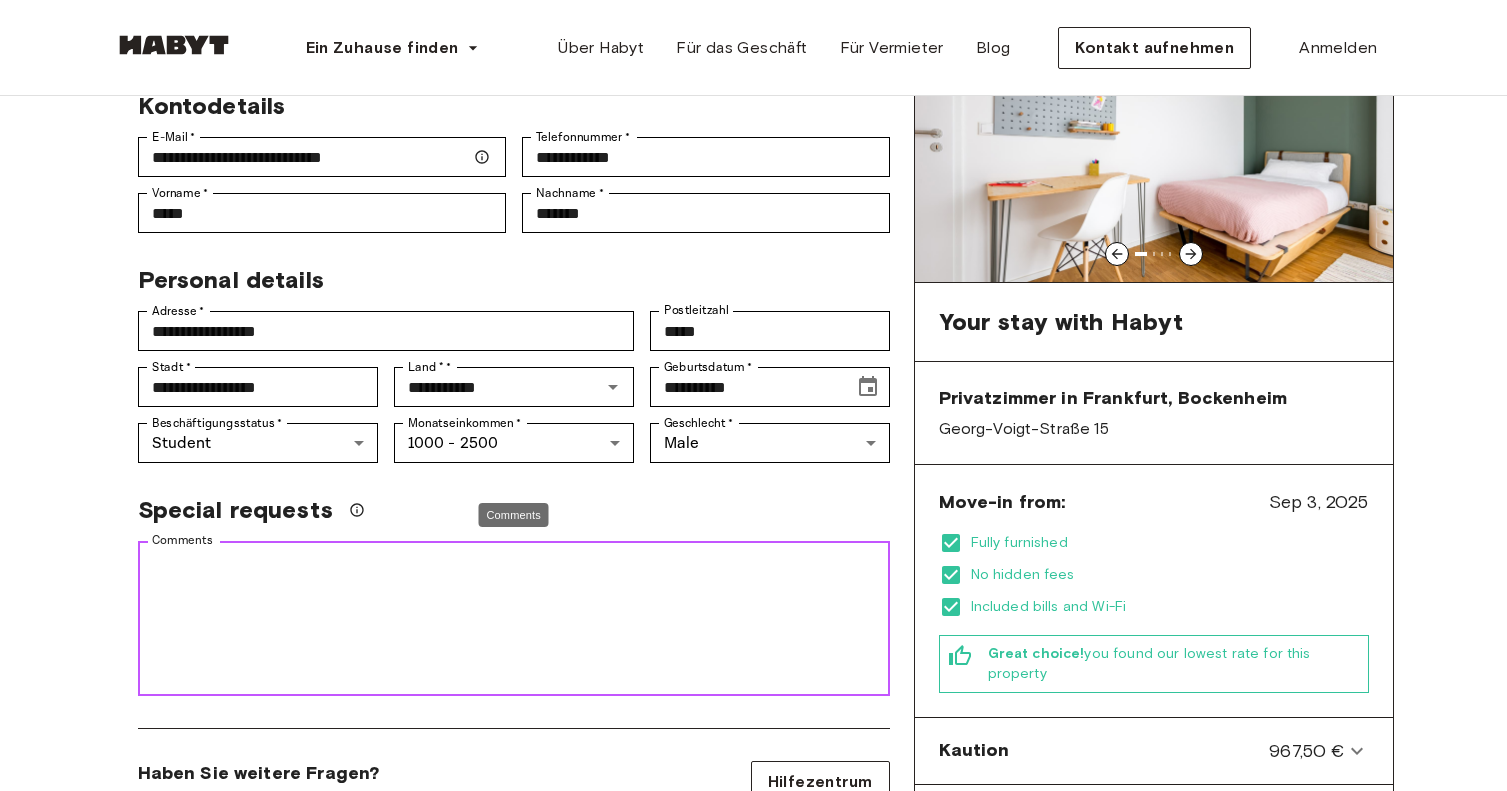 click on "Comments" at bounding box center [514, 619] 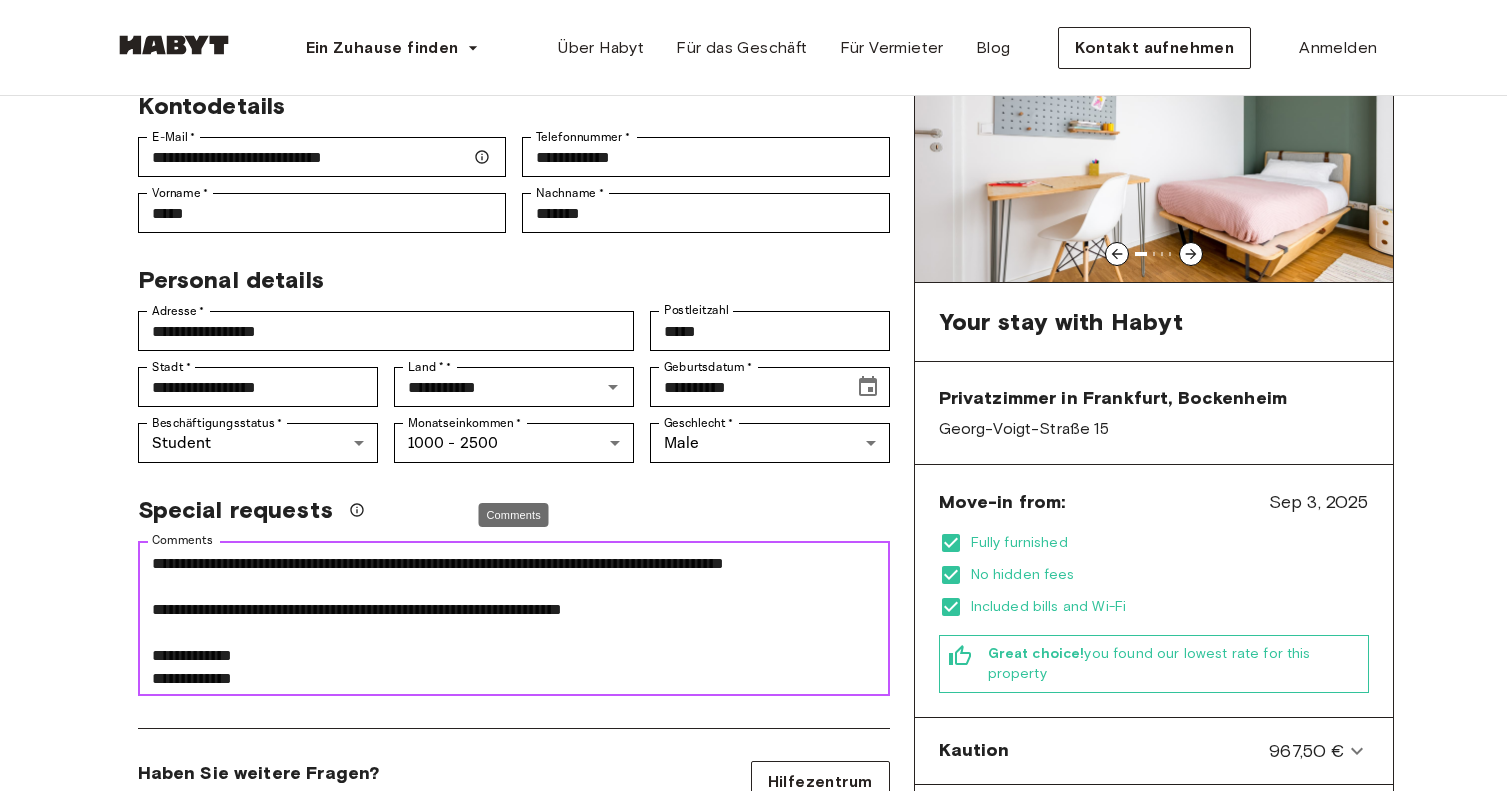 scroll, scrollTop: 230, scrollLeft: 0, axis: vertical 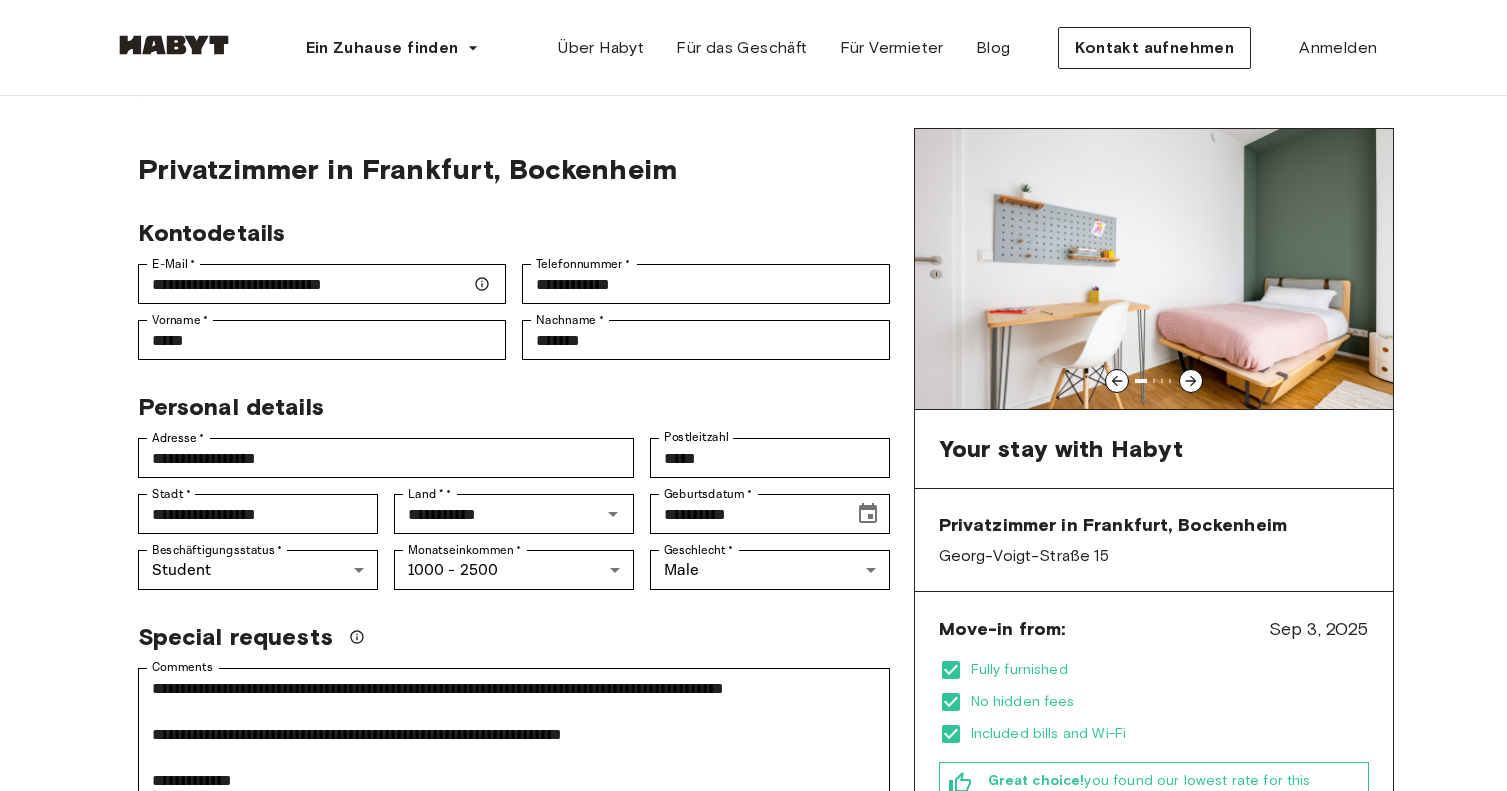 click 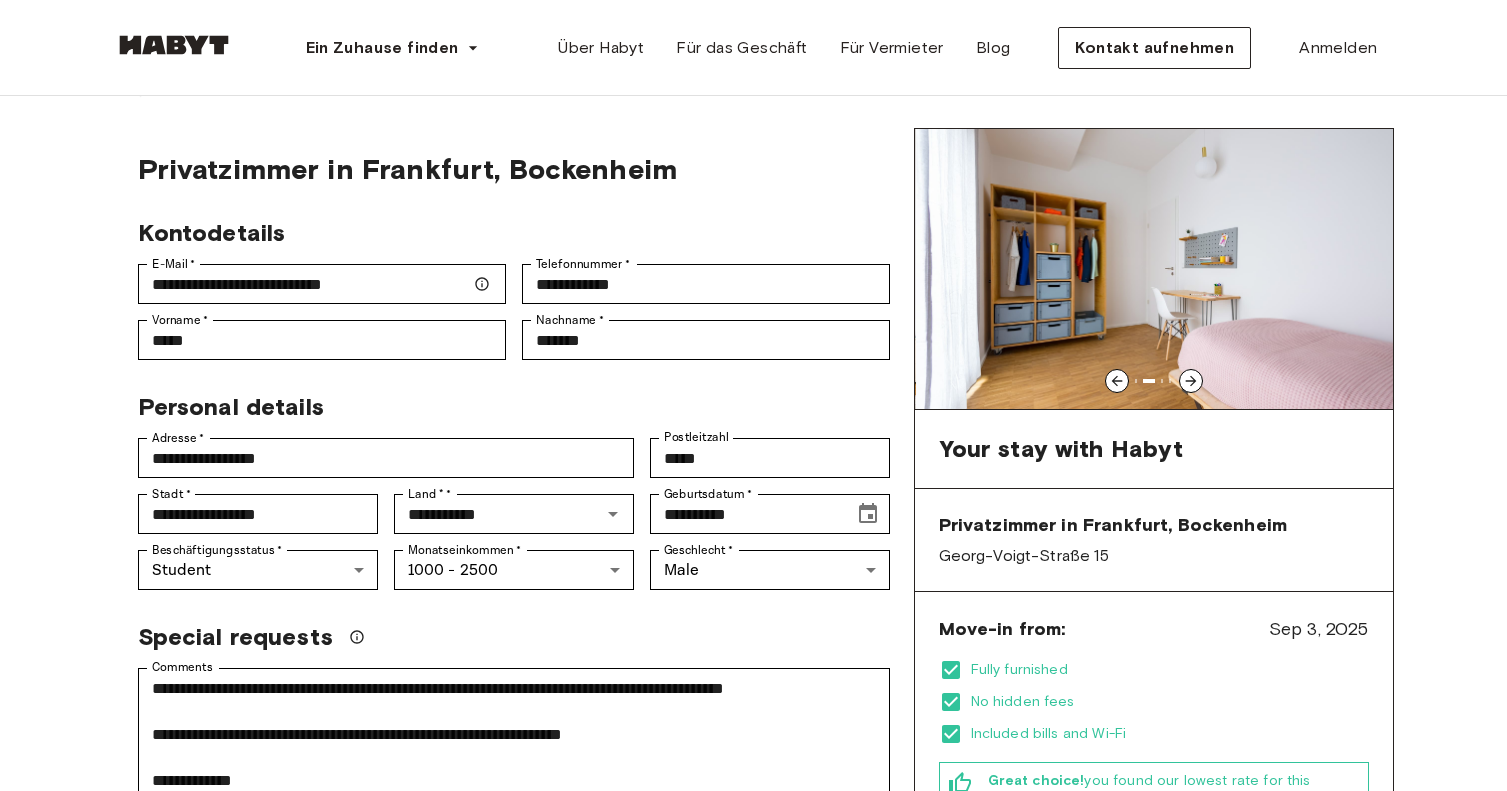 click 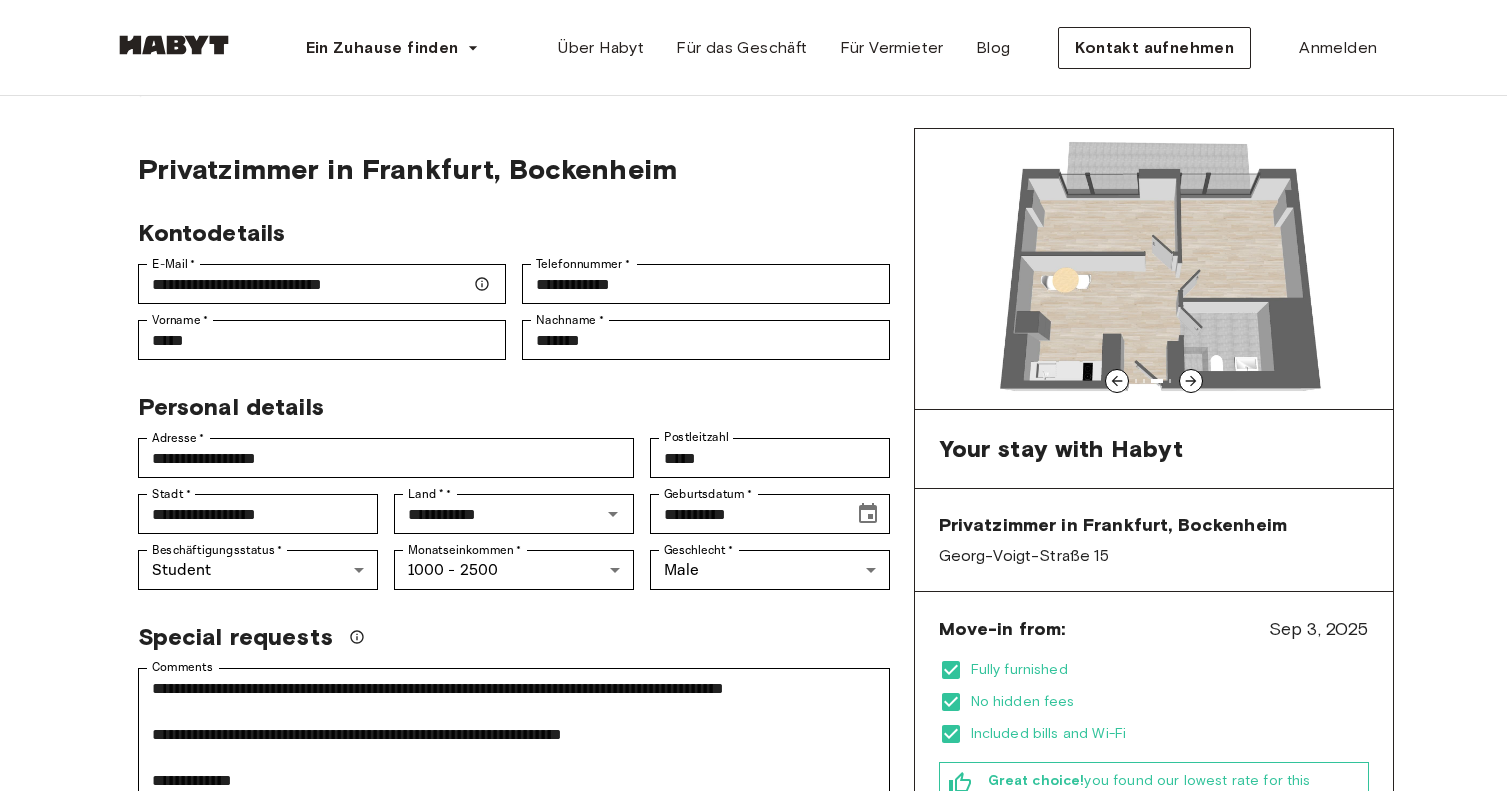 click 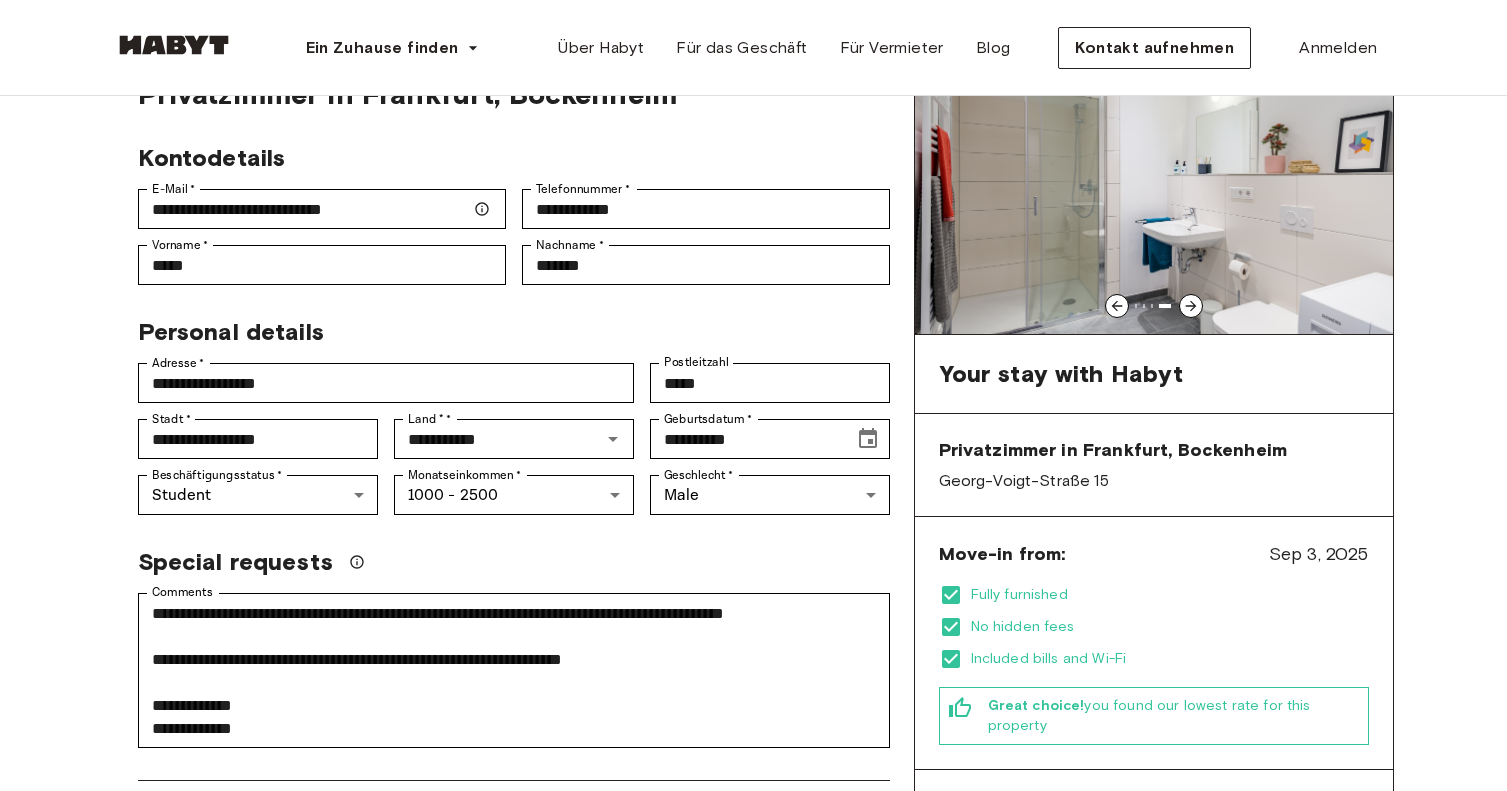 scroll, scrollTop: 242, scrollLeft: 0, axis: vertical 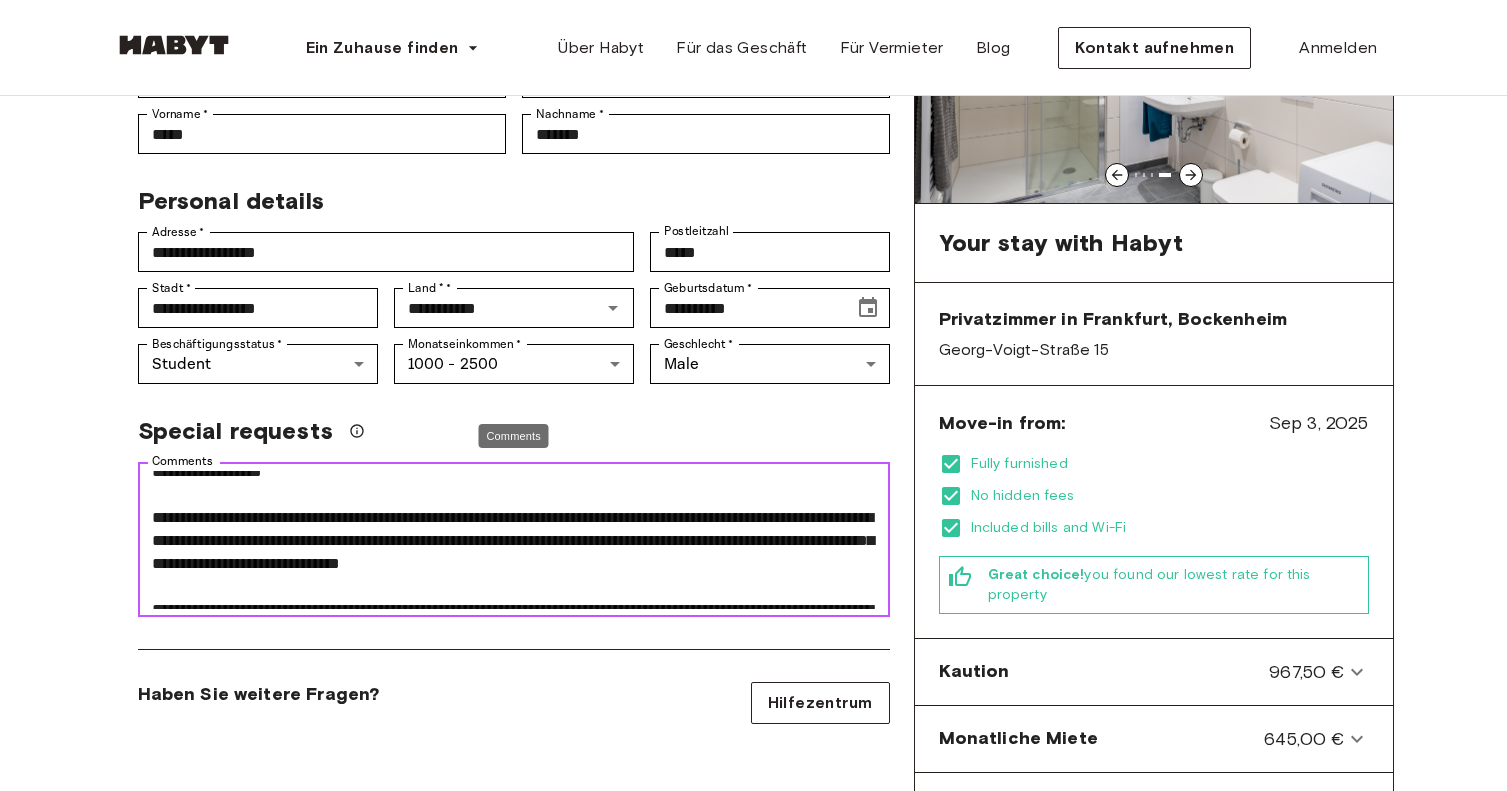 click on "**********" at bounding box center [514, 540] 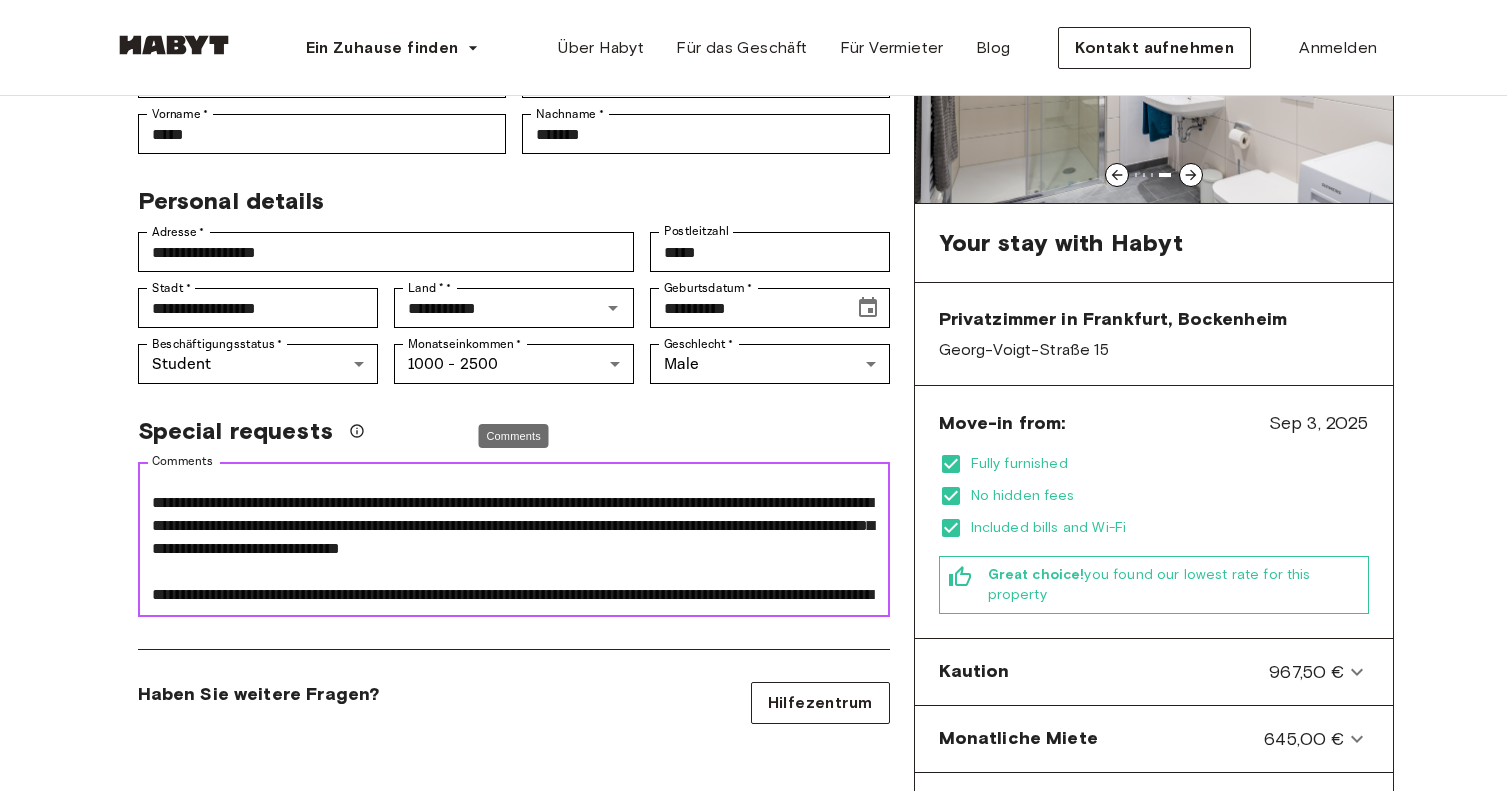 scroll, scrollTop: 44, scrollLeft: 0, axis: vertical 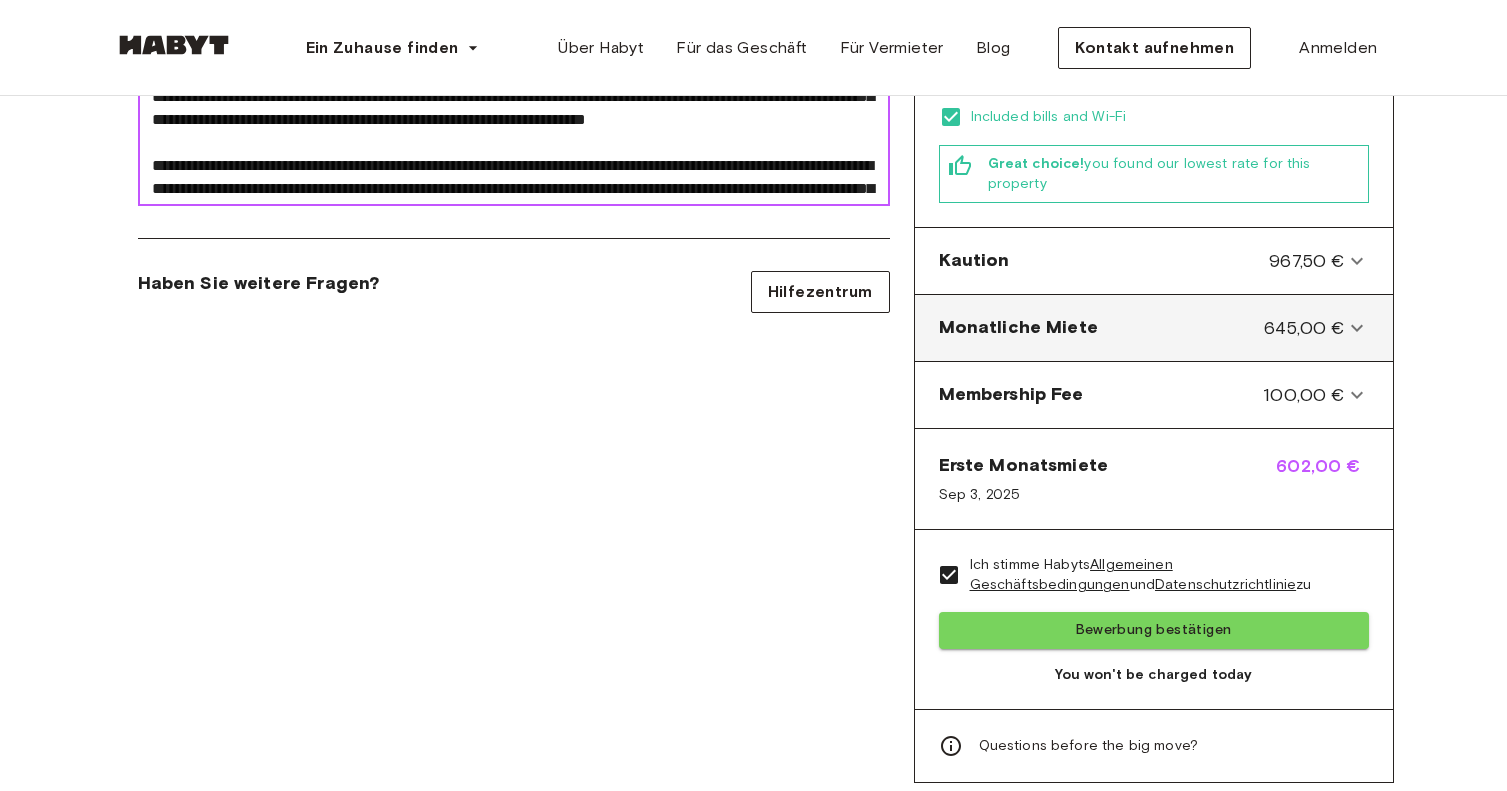 type on "**********" 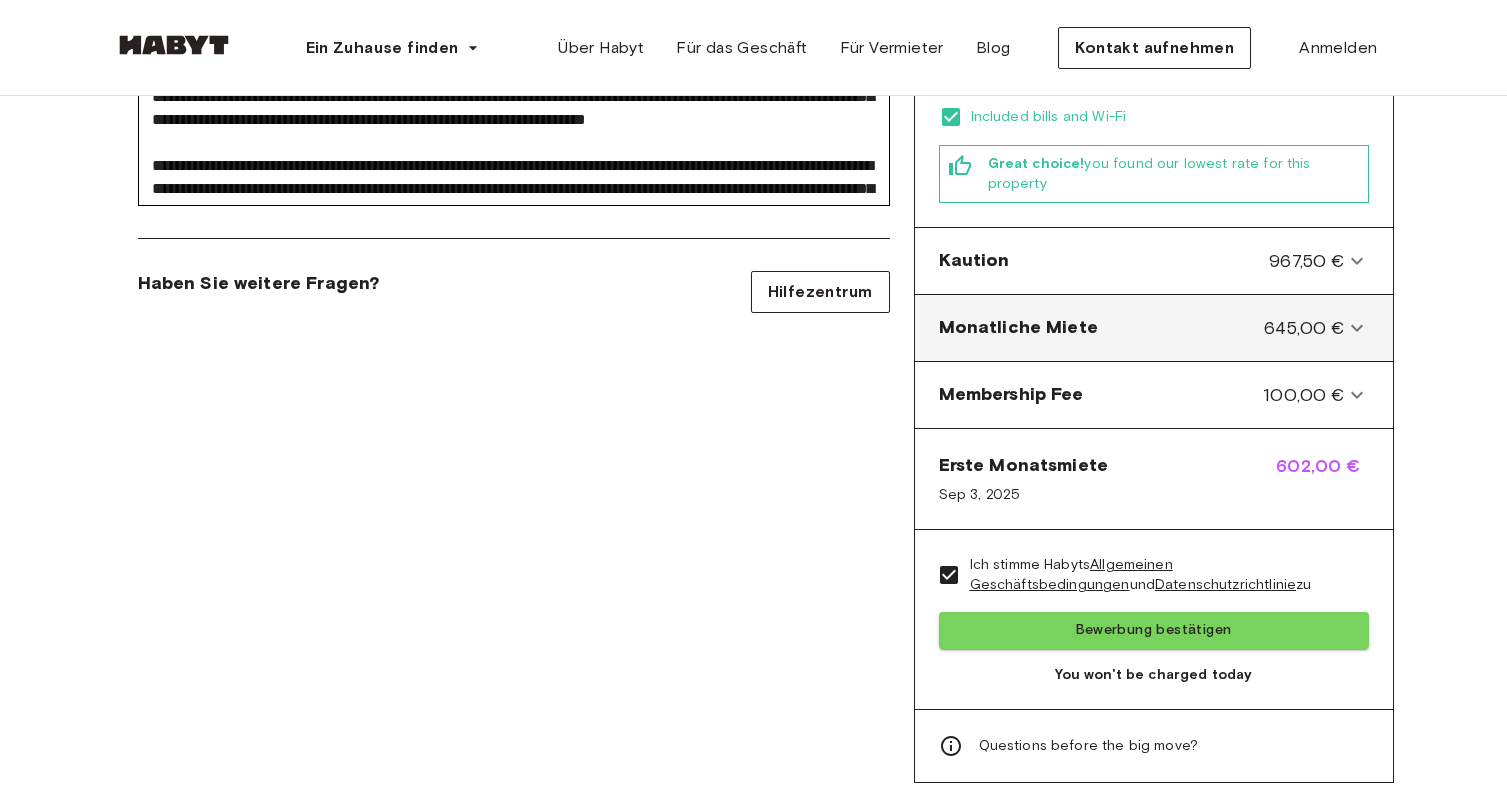 click on "Monatliche Miete 645,00 €" at bounding box center [1142, 328] 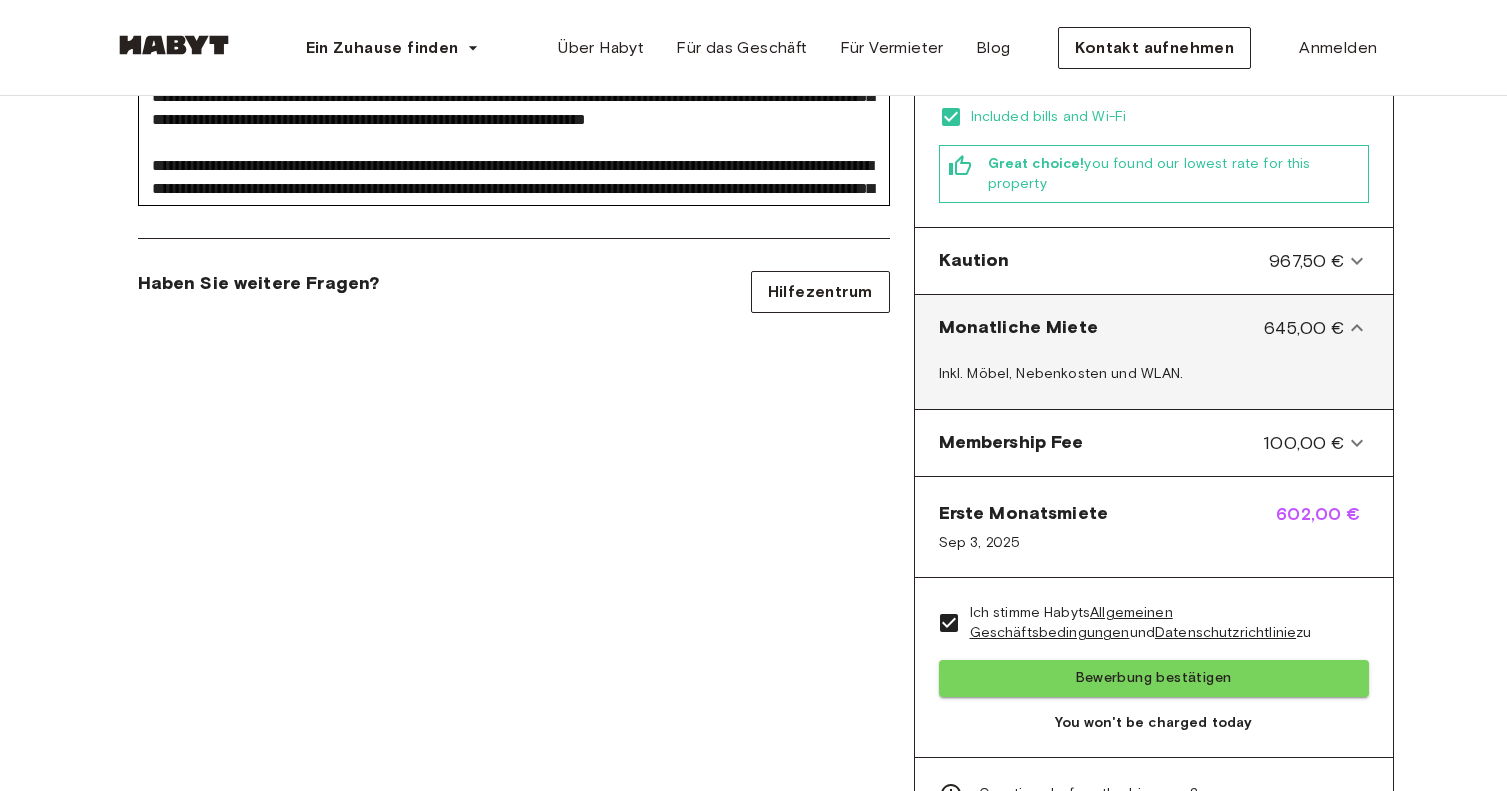 click on "Monatliche Miete 645,00 €" at bounding box center (1142, 328) 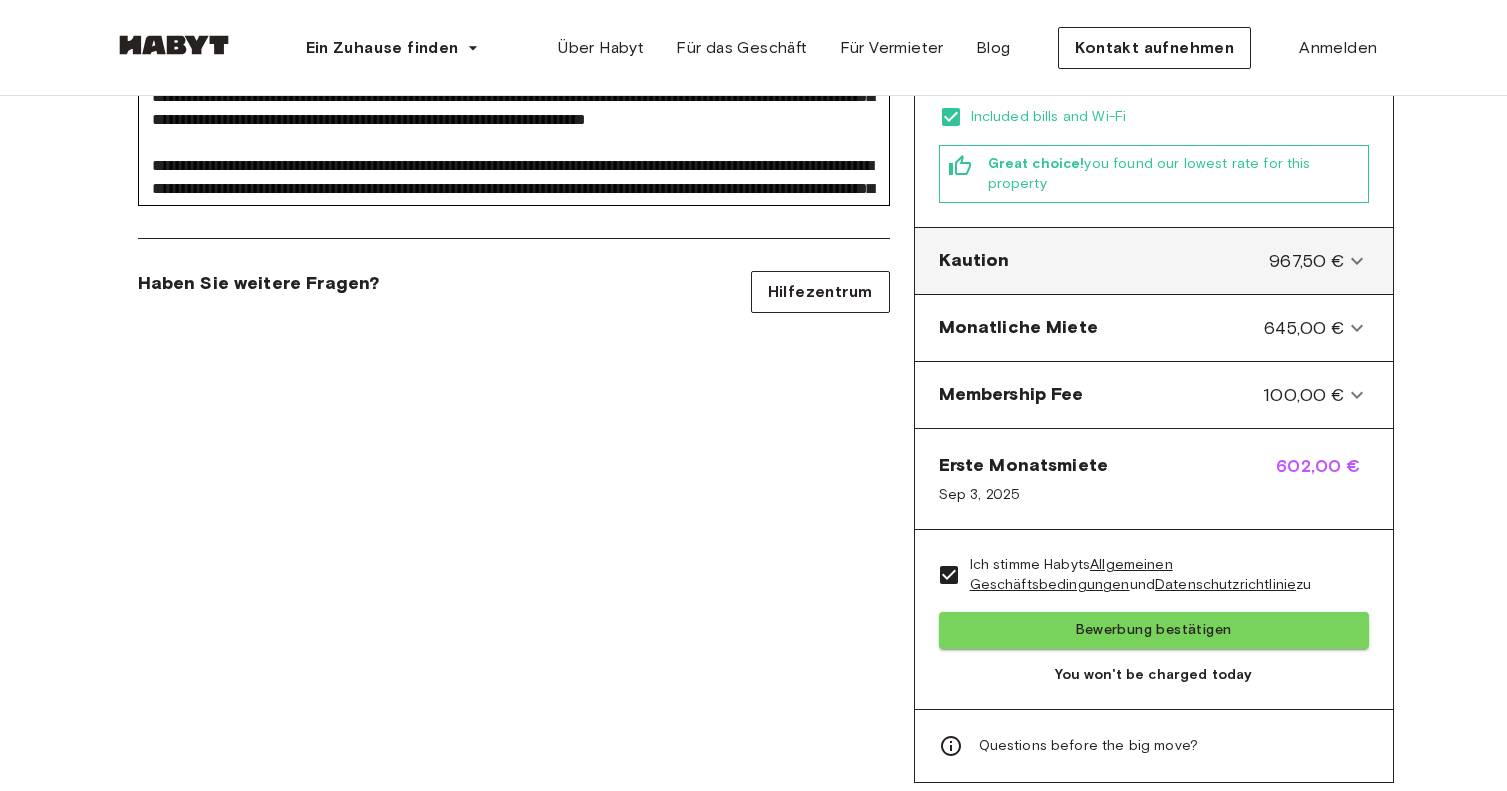 click on "Kaution 967,50 €" at bounding box center (1142, 261) 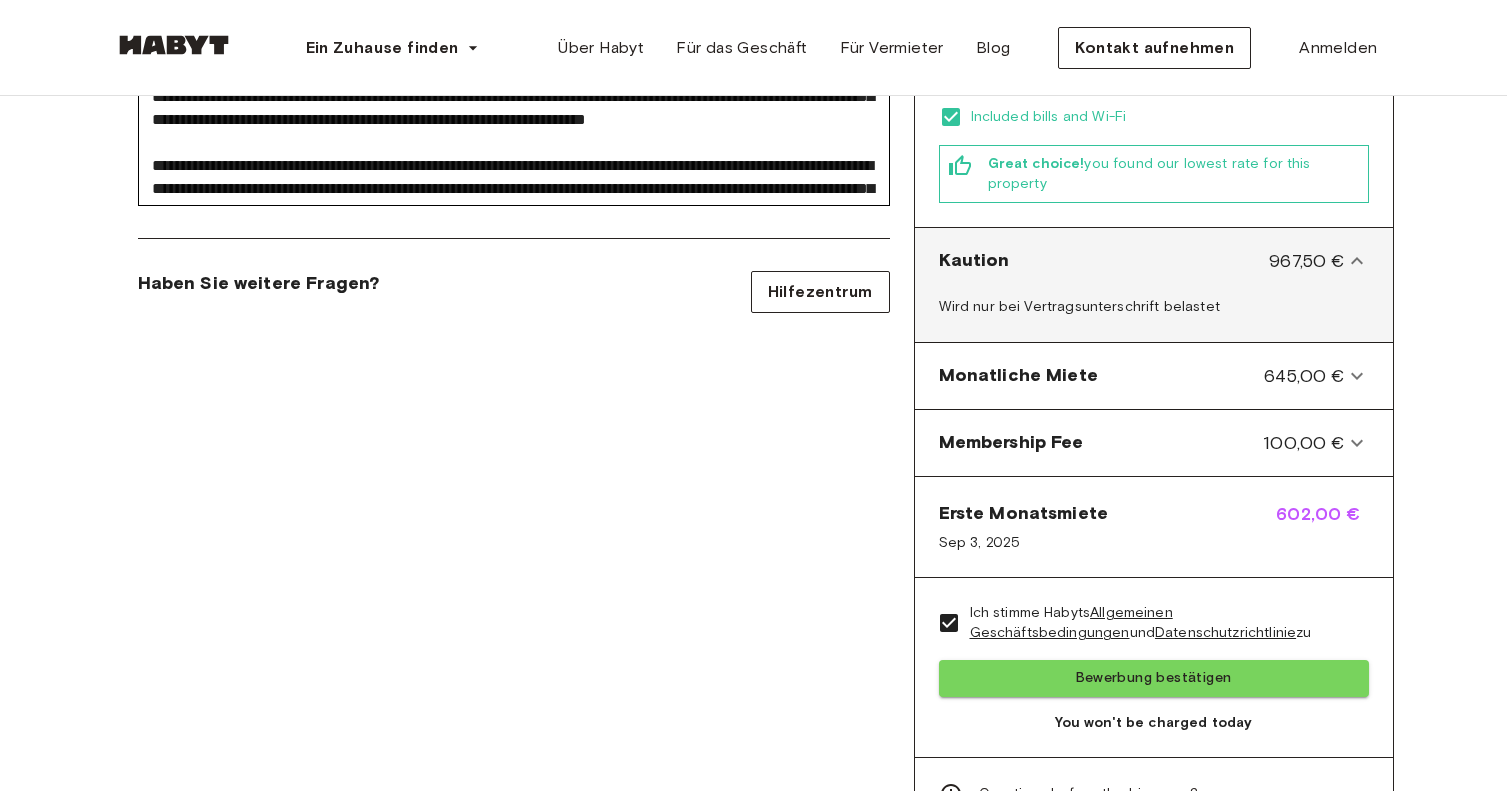 click on "Kaution 967,50 €" at bounding box center [1142, 261] 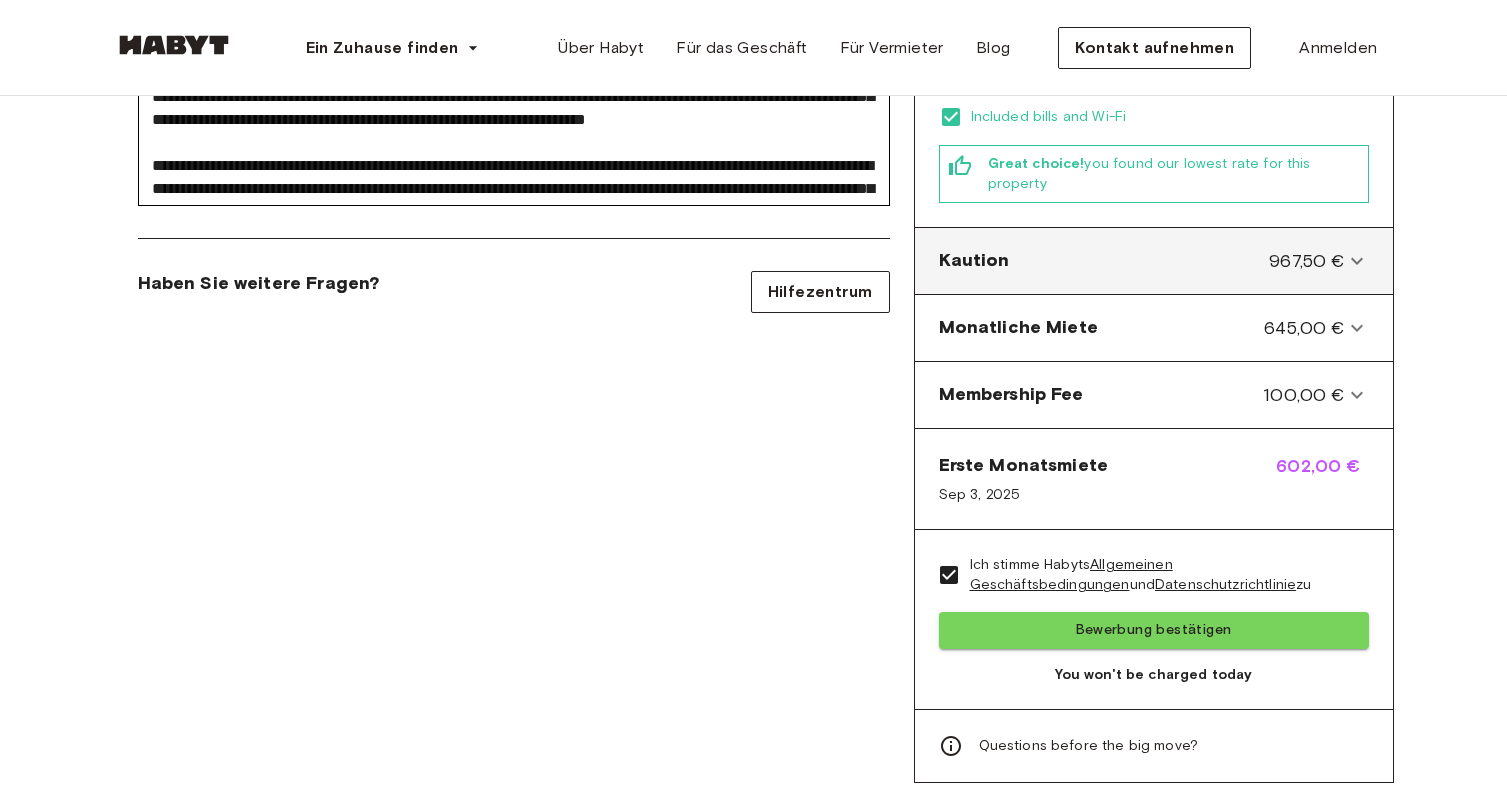 click on "Kaution 967,50 €" at bounding box center [1142, 261] 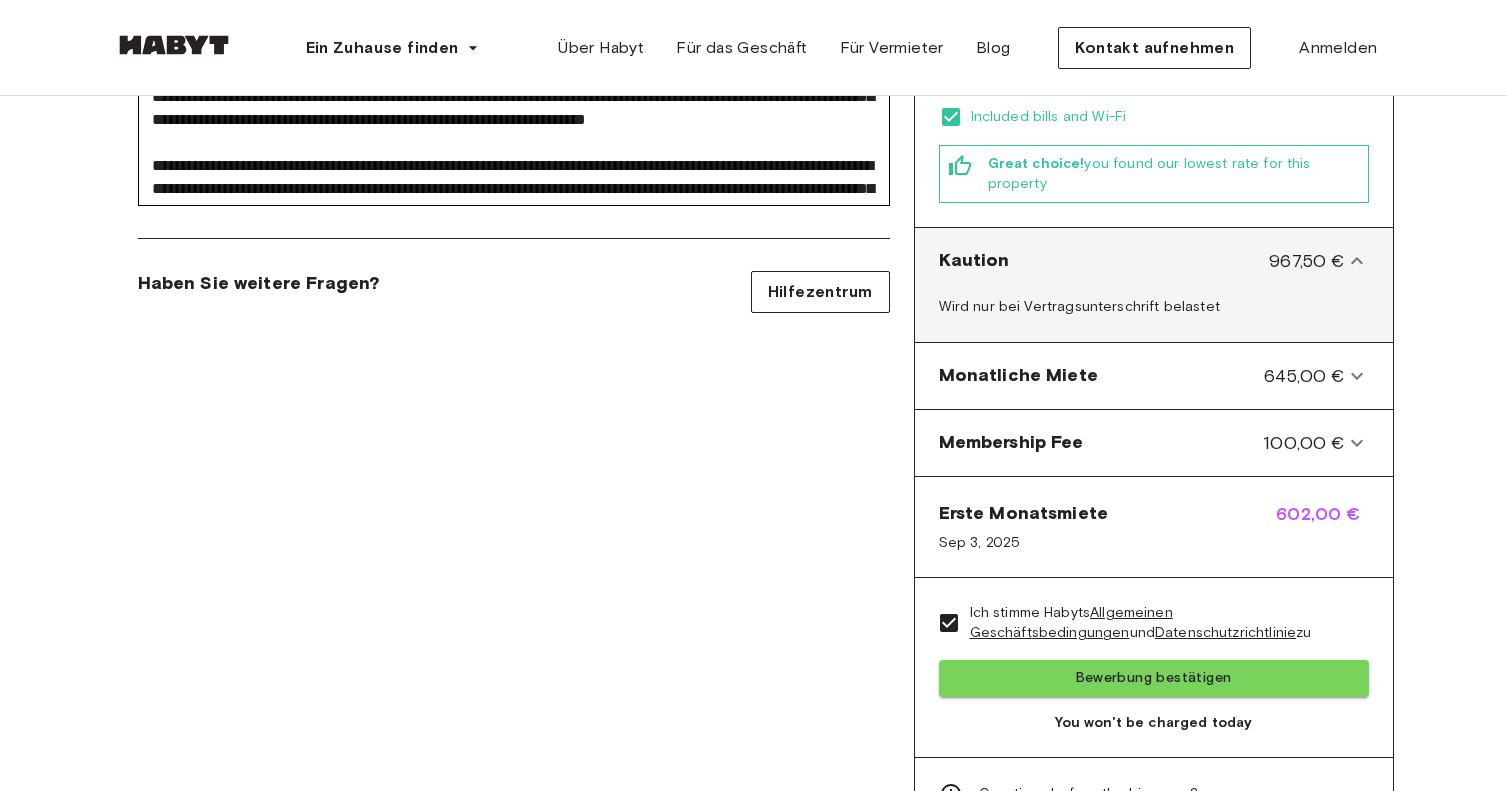 click on "Kaution 967,50 €" at bounding box center [1142, 261] 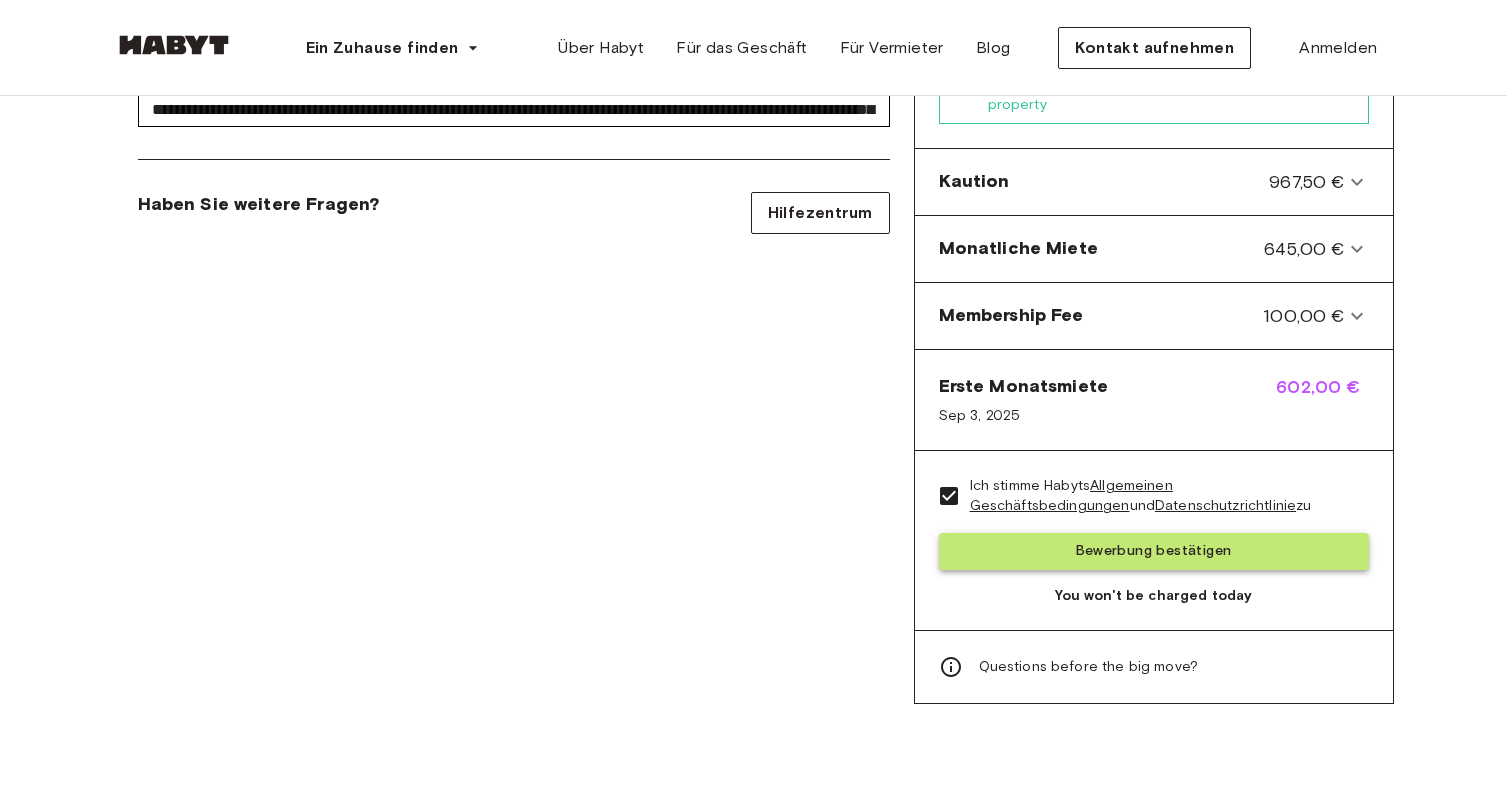 scroll, scrollTop: 763, scrollLeft: 0, axis: vertical 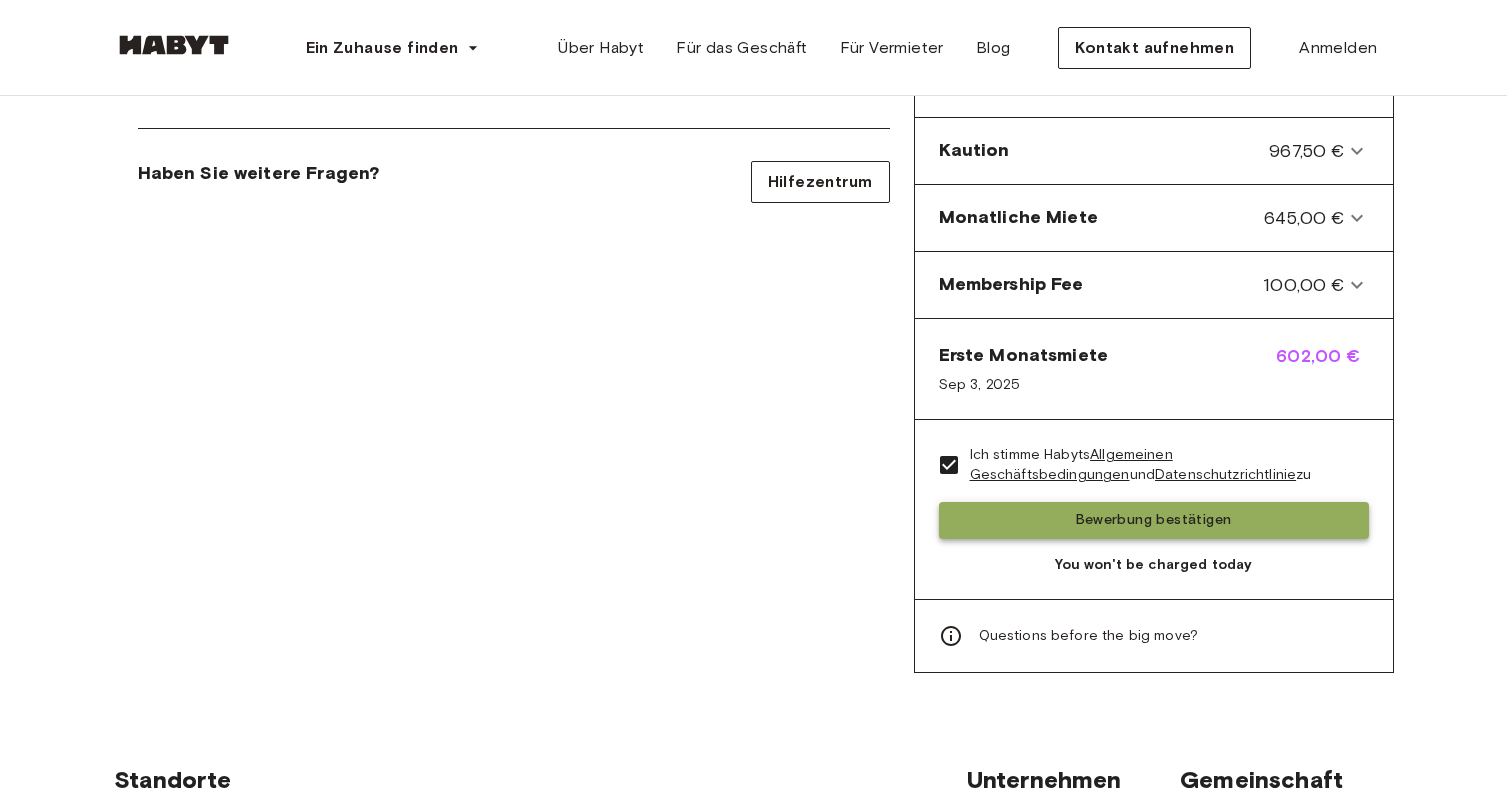 click on "Bewerbung bestätigen" at bounding box center [1154, 520] 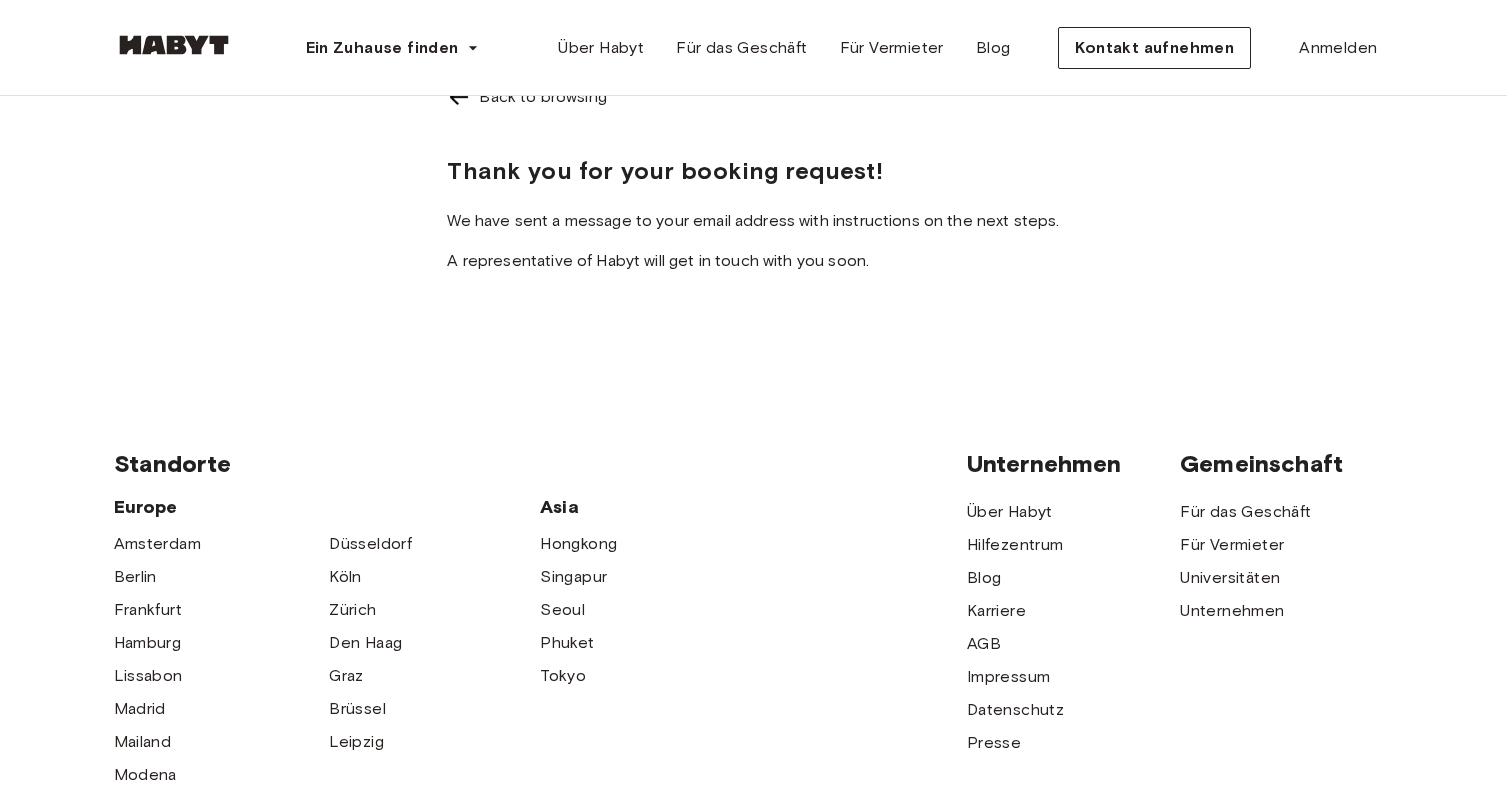 scroll, scrollTop: 0, scrollLeft: 0, axis: both 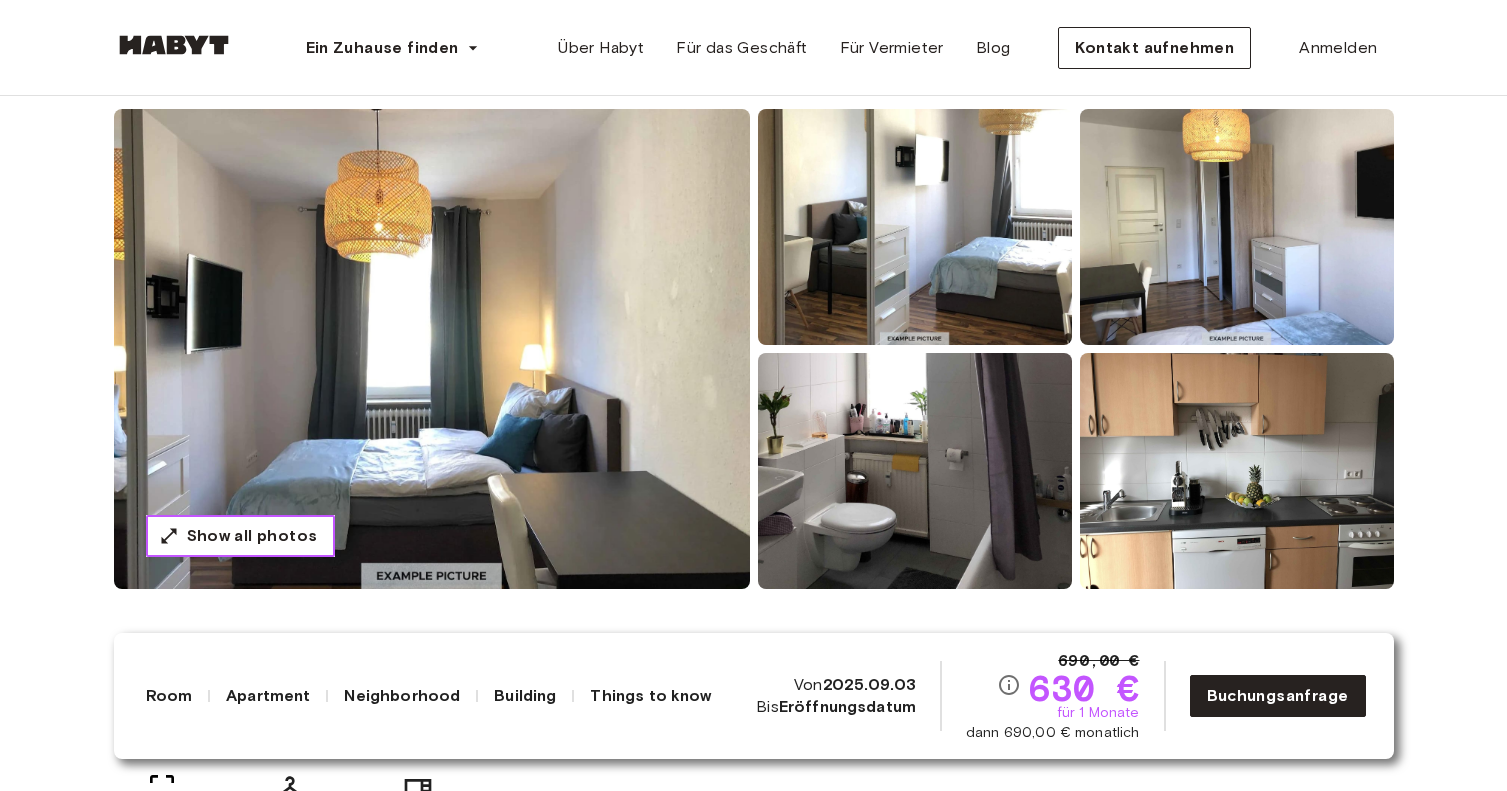click on "Show all photos" at bounding box center (252, 536) 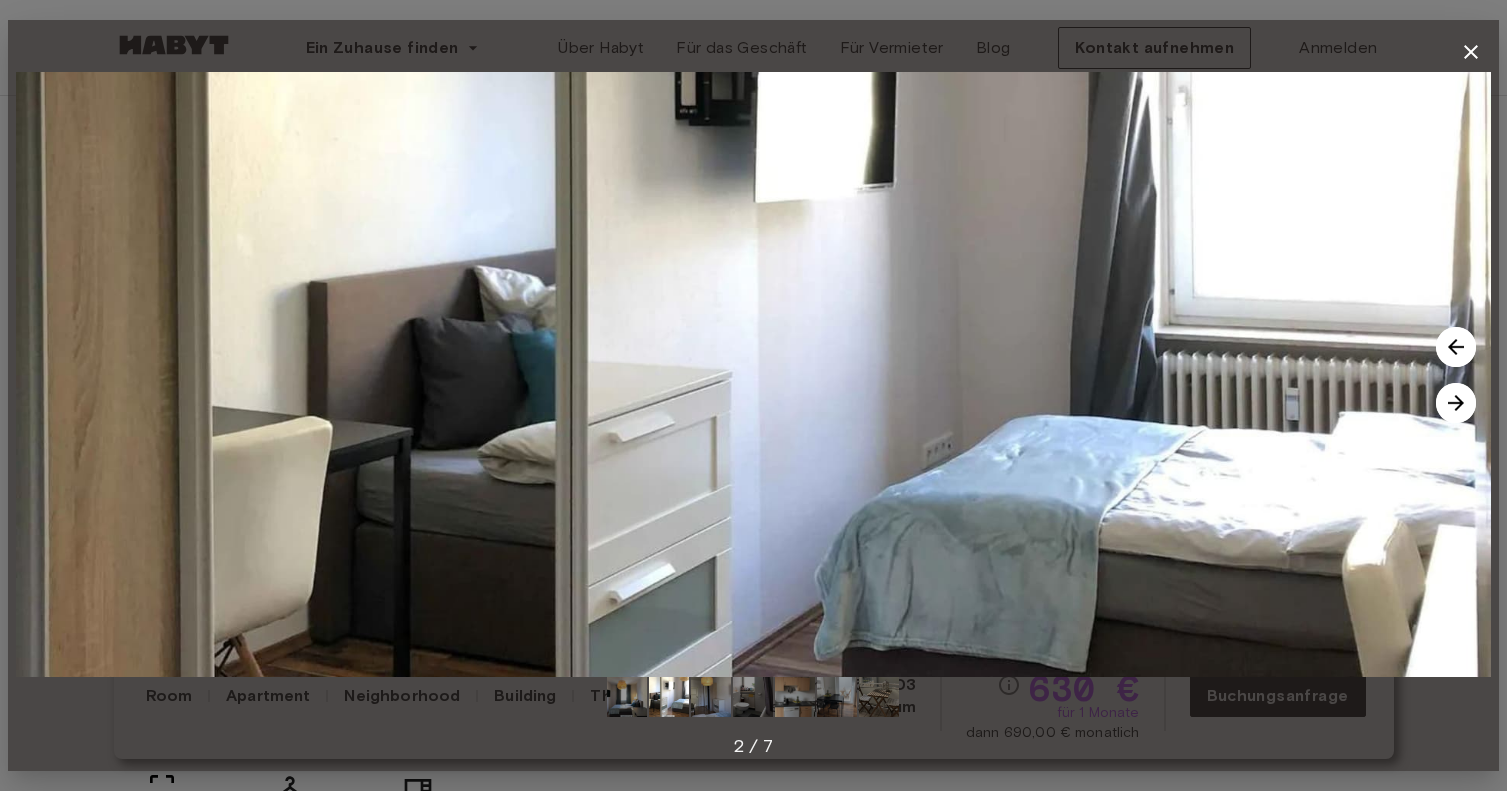 click 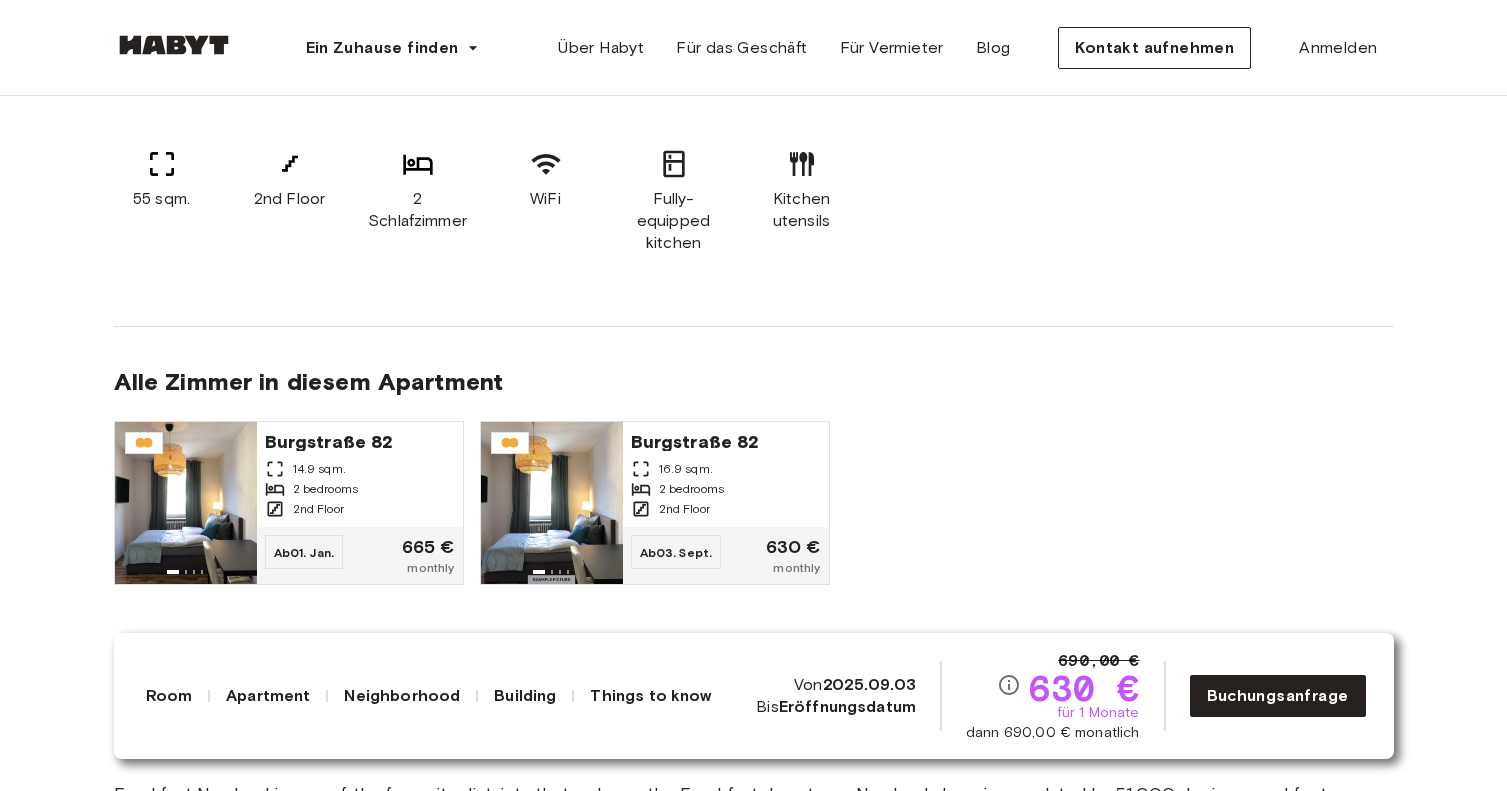 scroll, scrollTop: 1271, scrollLeft: 0, axis: vertical 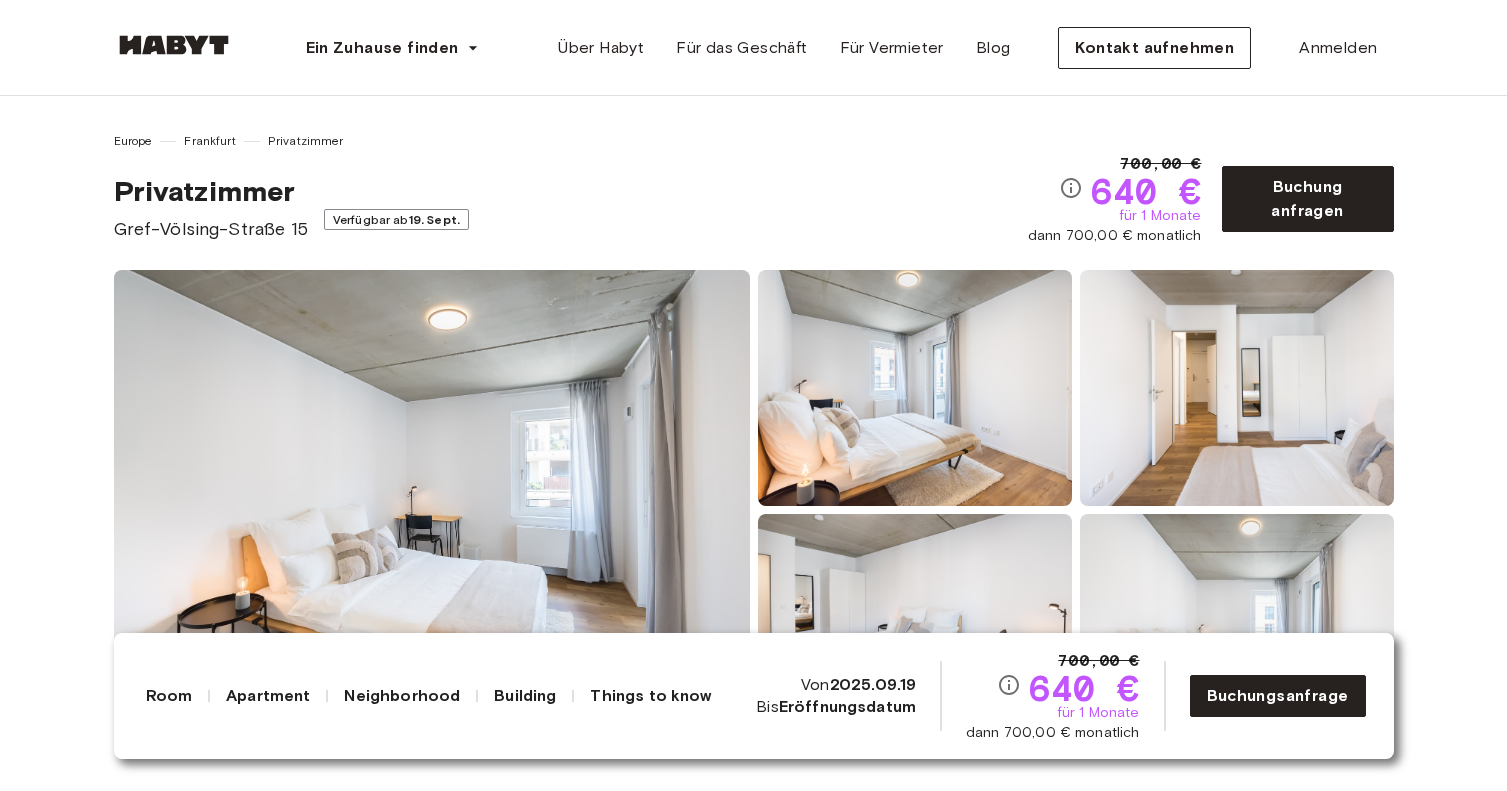 click at bounding box center [432, 510] 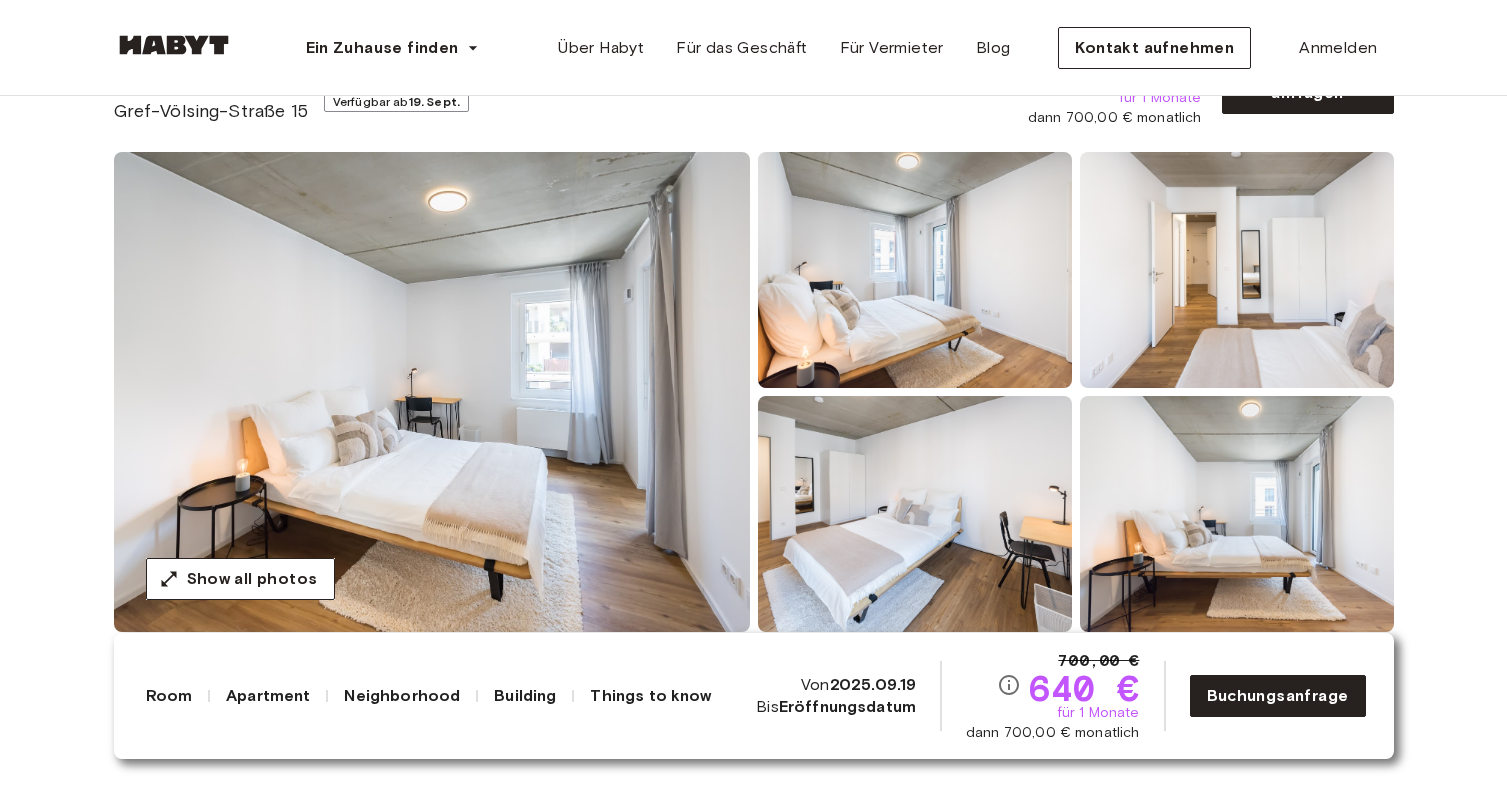 scroll, scrollTop: 143, scrollLeft: 0, axis: vertical 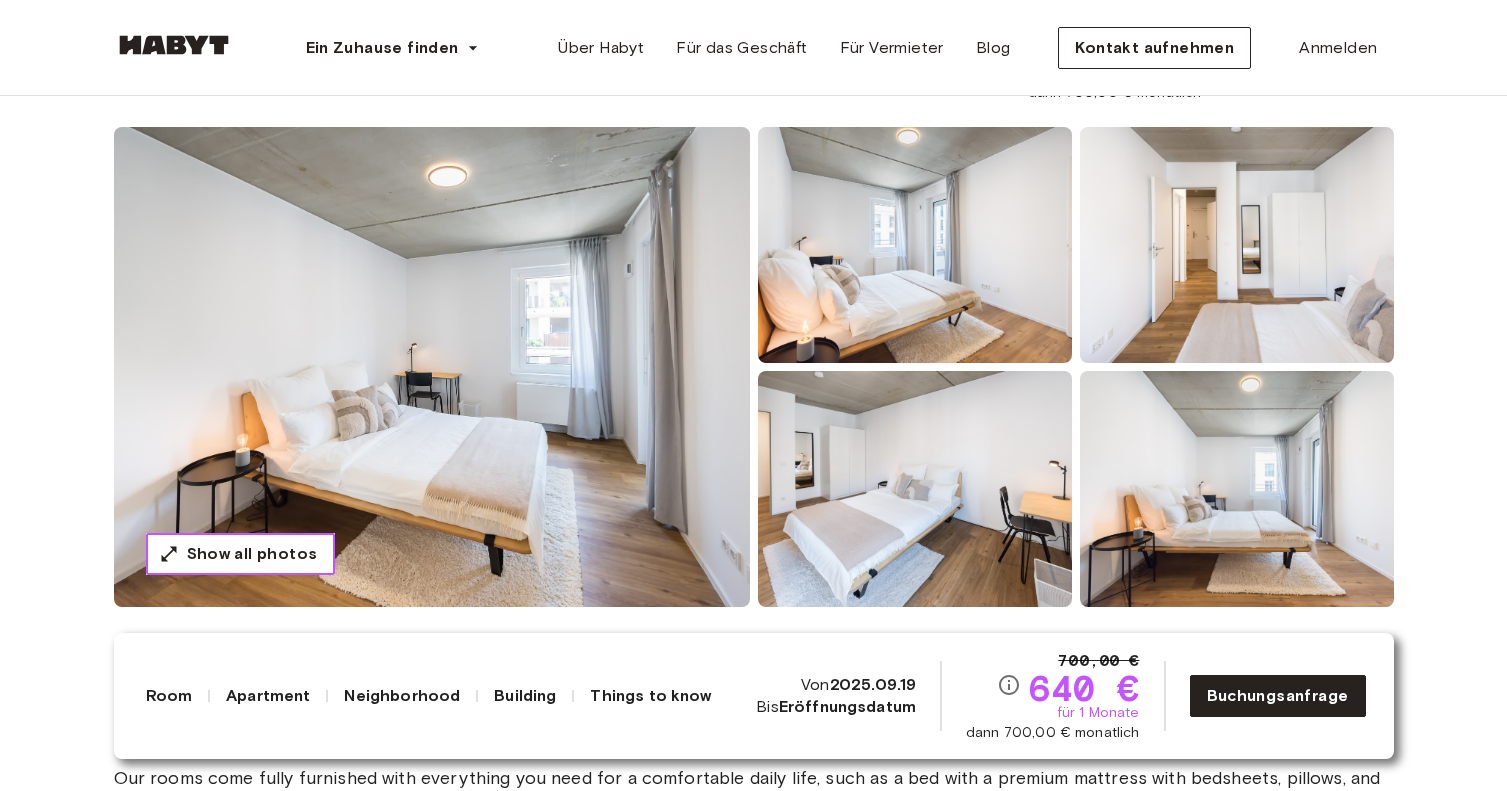 click on "Show all photos" at bounding box center [252, 554] 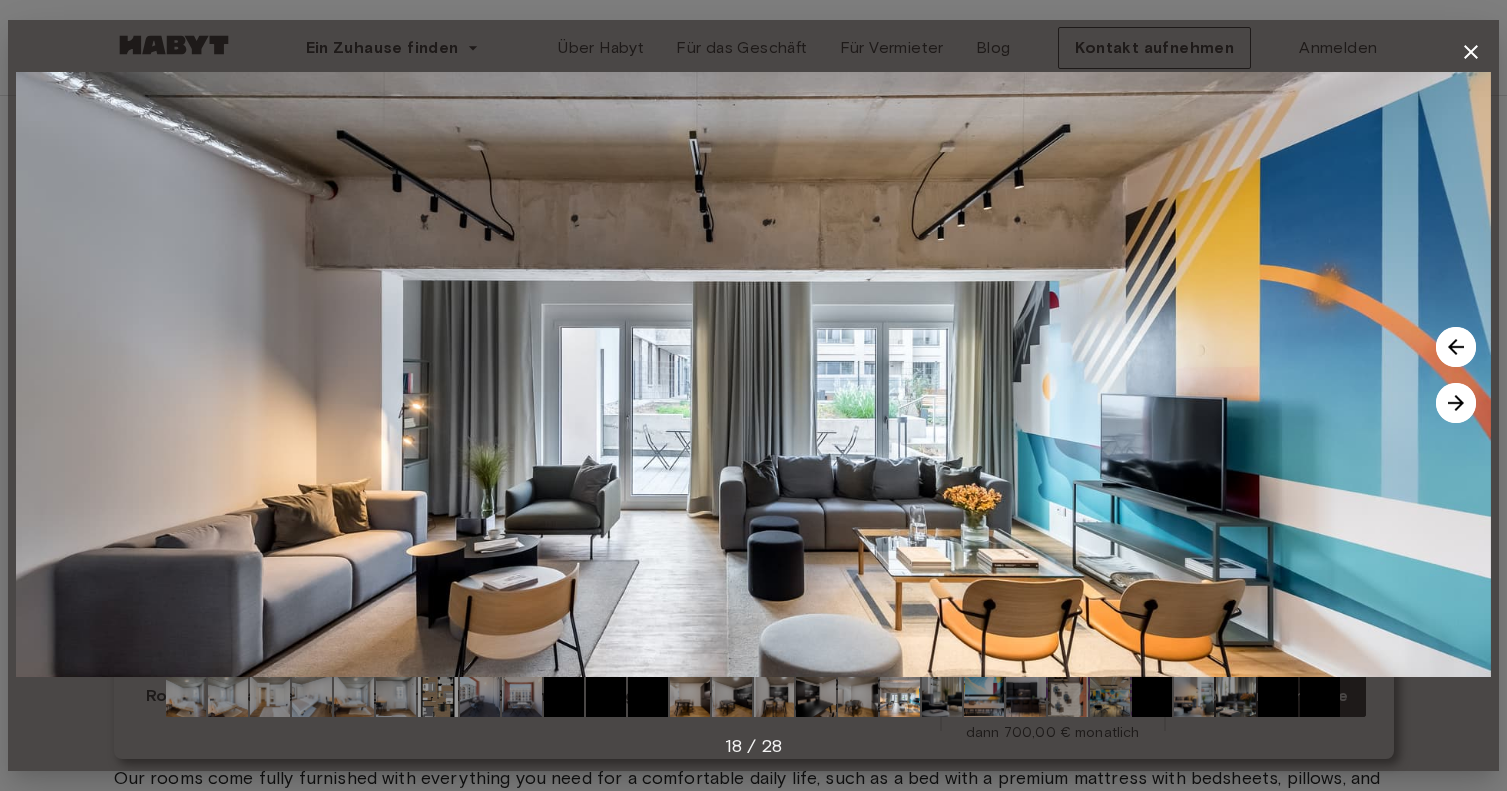 click 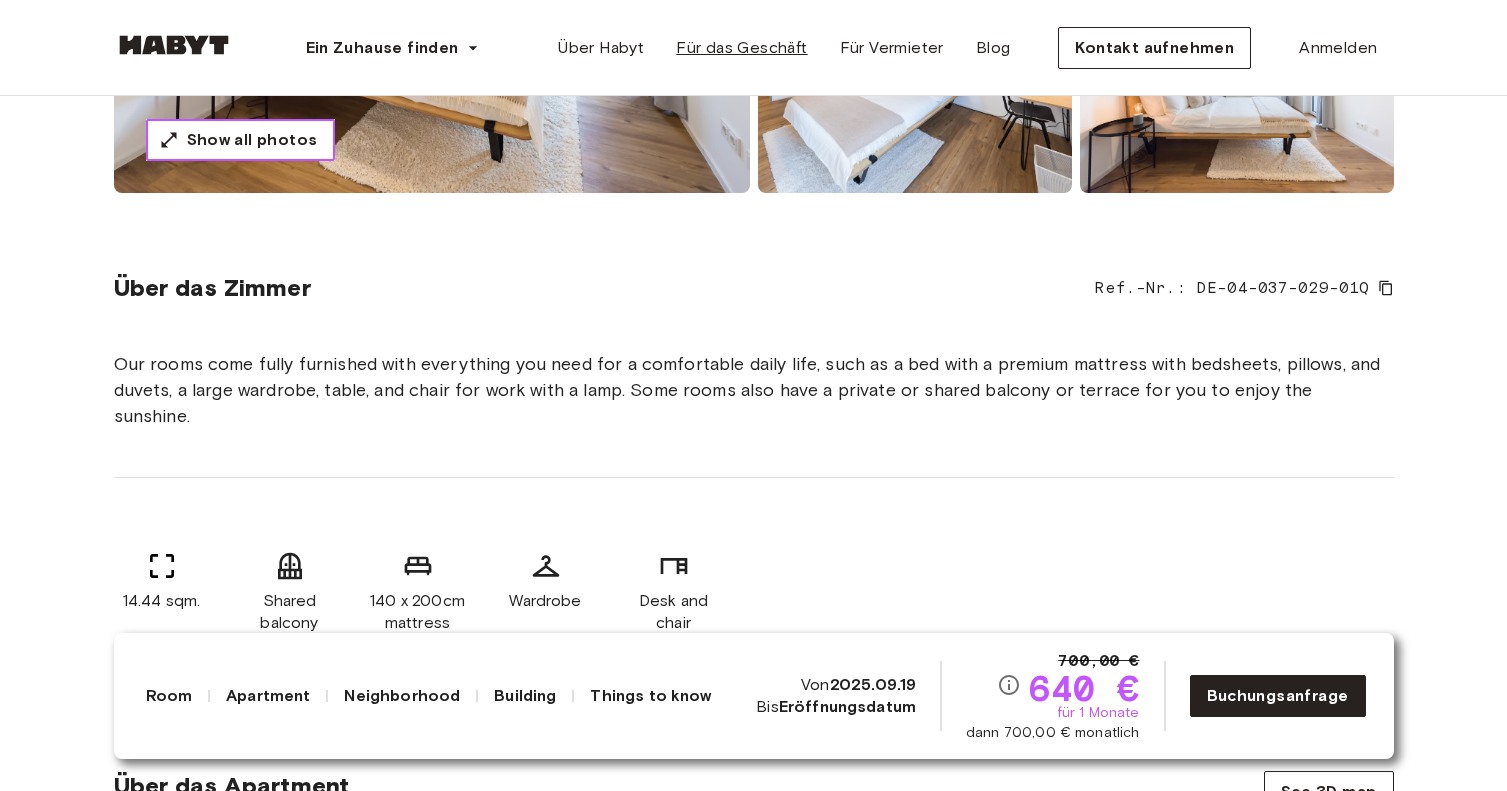scroll, scrollTop: 437, scrollLeft: 0, axis: vertical 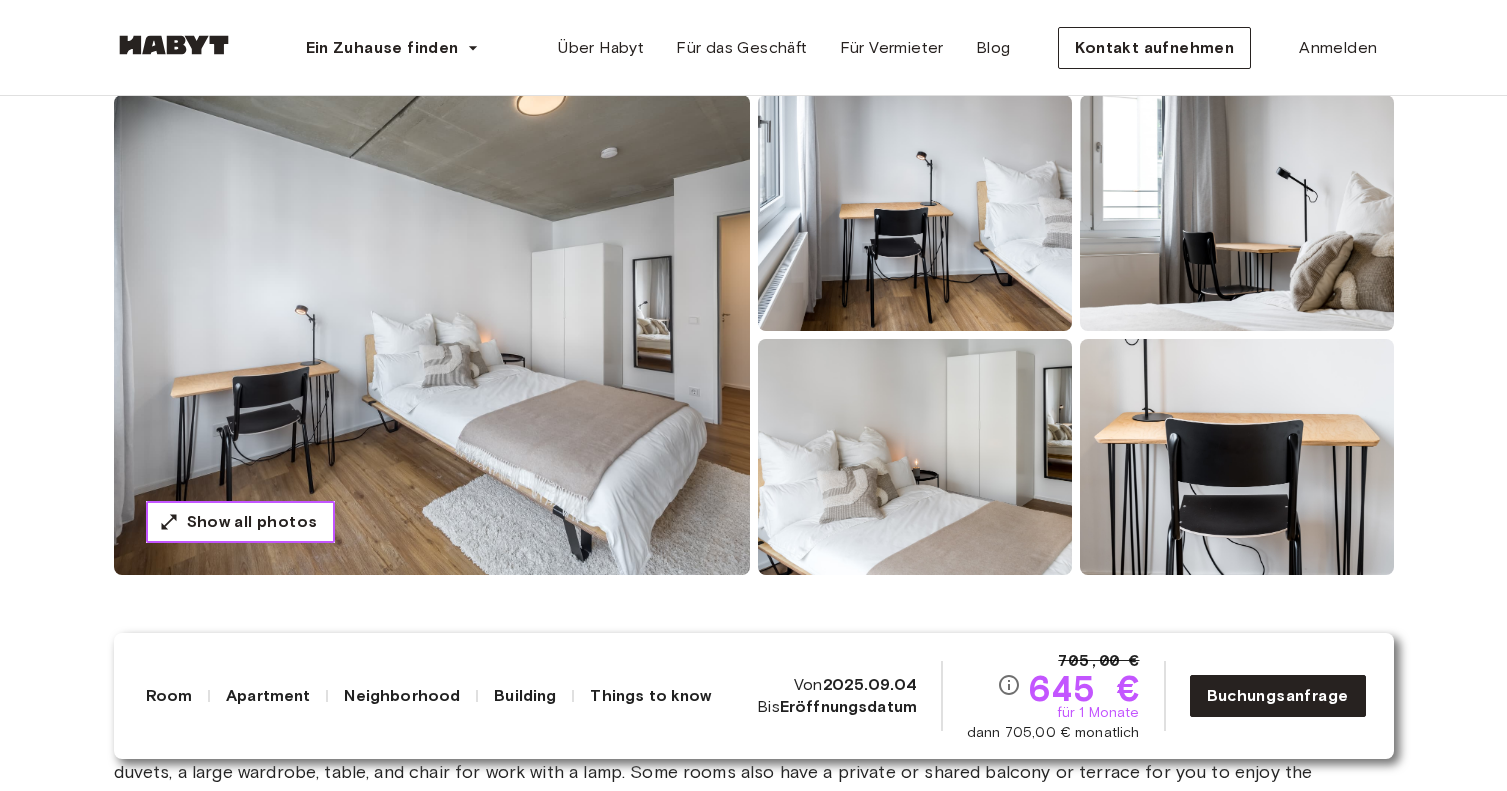 click on "Show all photos" at bounding box center (252, 522) 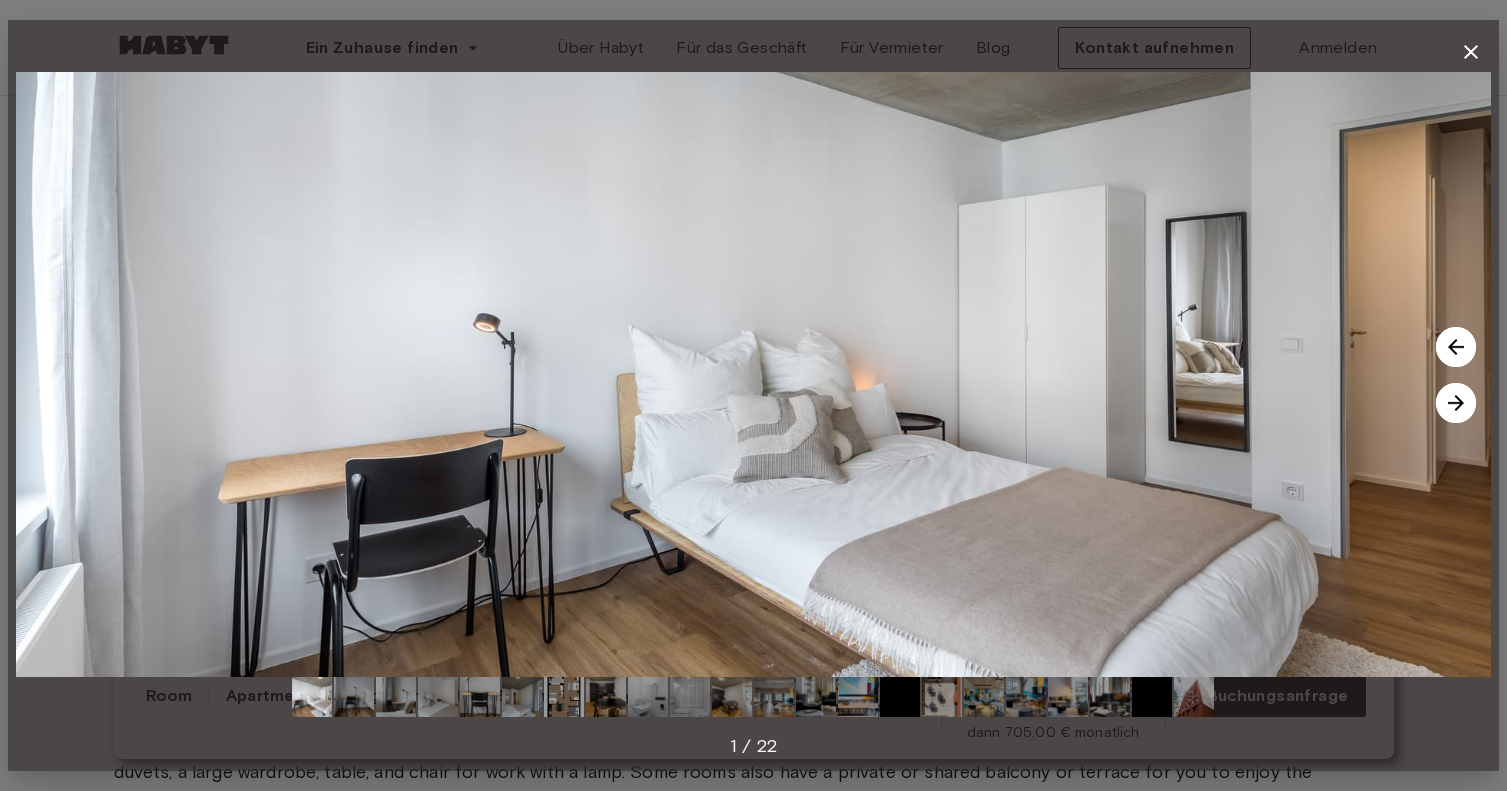 click 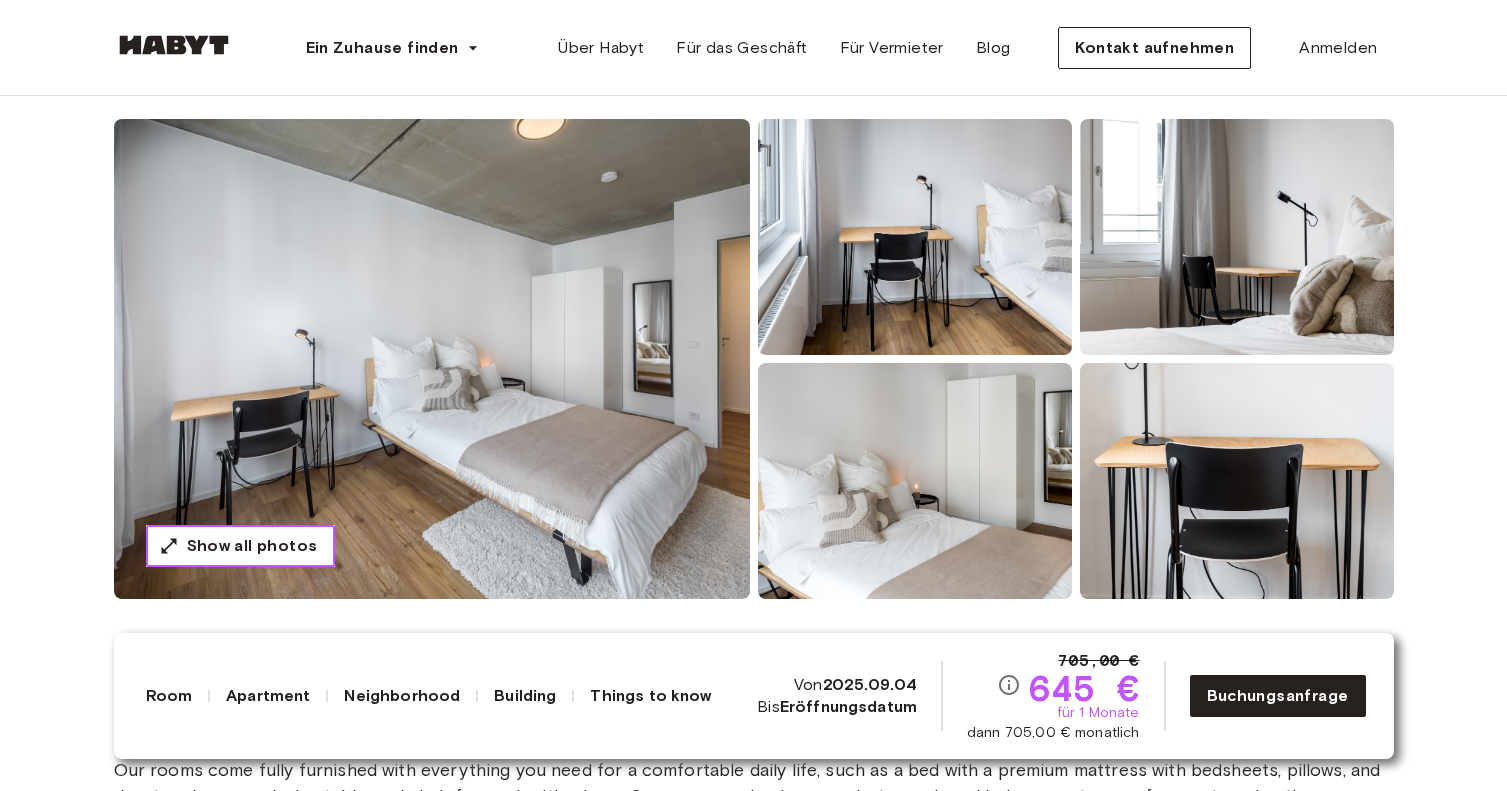 scroll, scrollTop: 139, scrollLeft: 0, axis: vertical 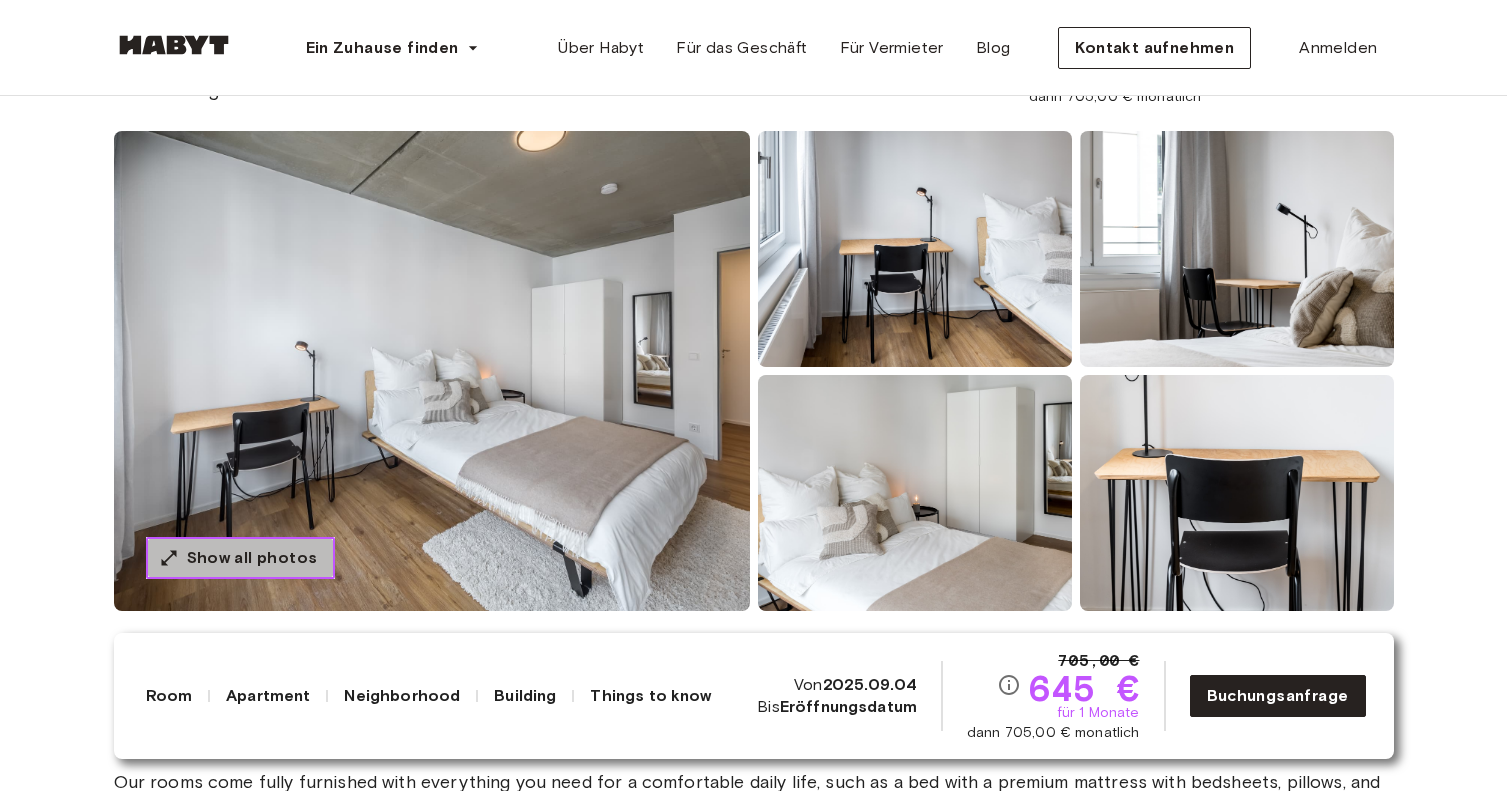 click on "Show all photos" at bounding box center [252, 558] 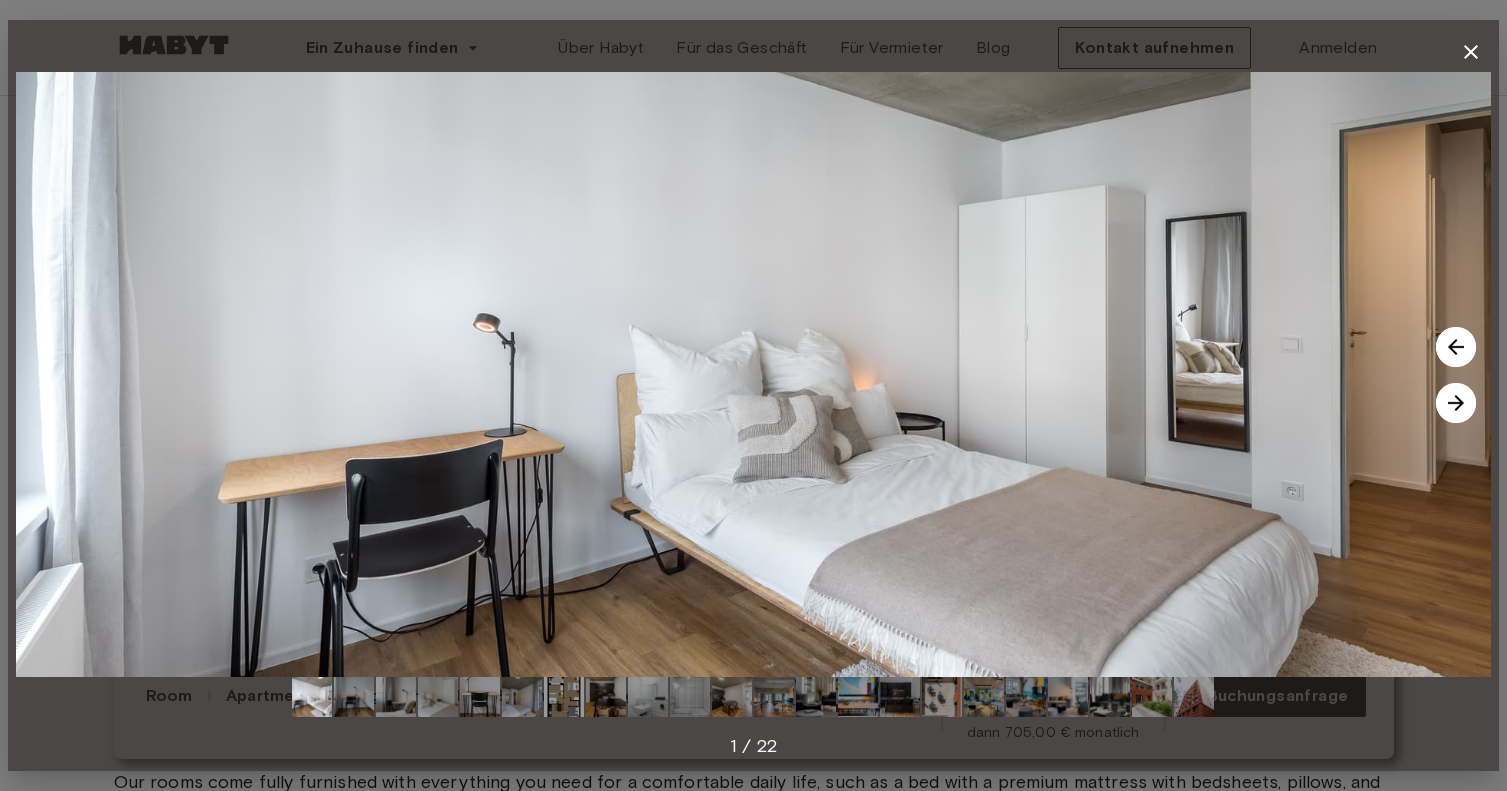 click at bounding box center (753, 374) 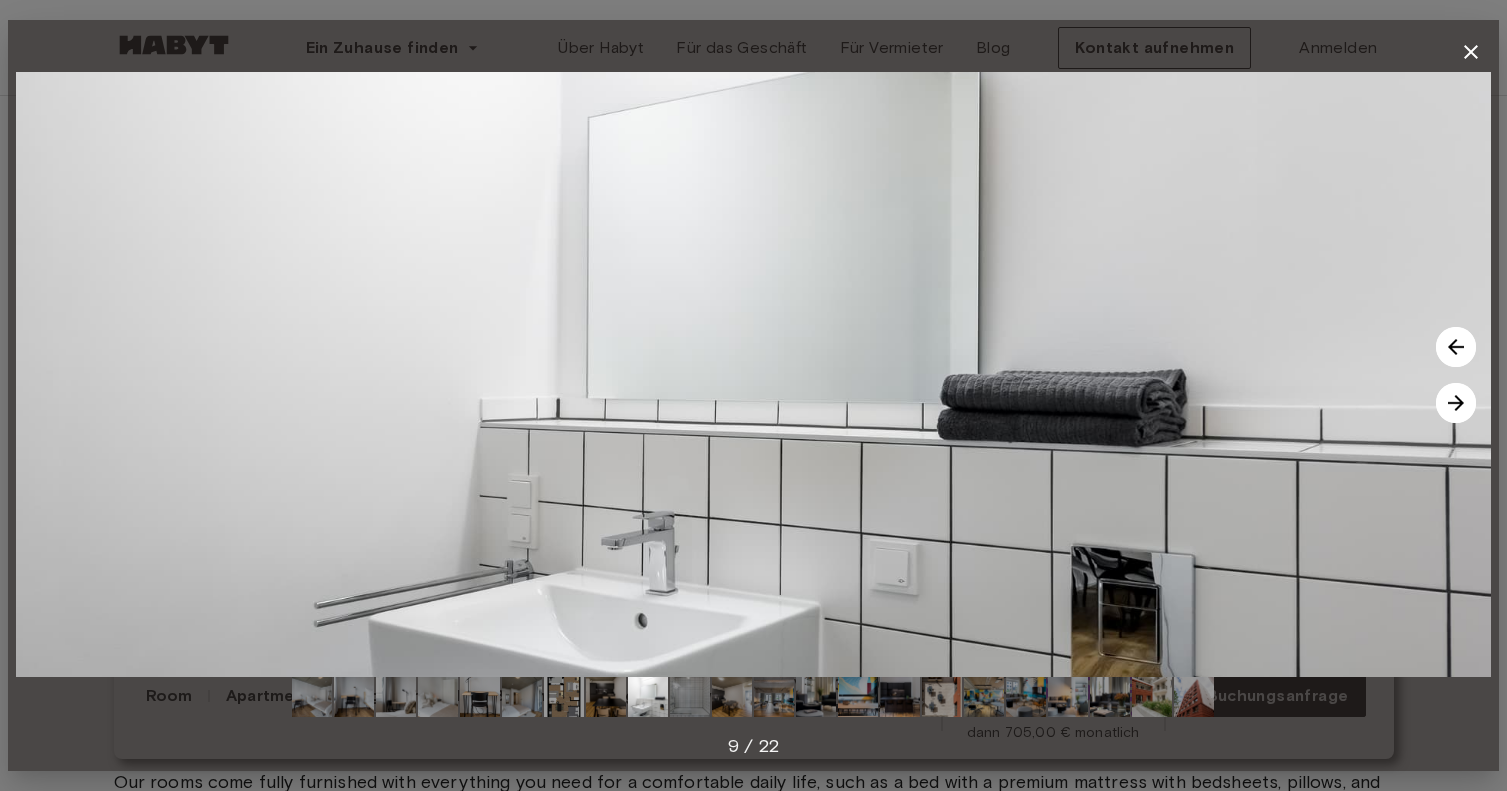 click at bounding box center (564, 697) 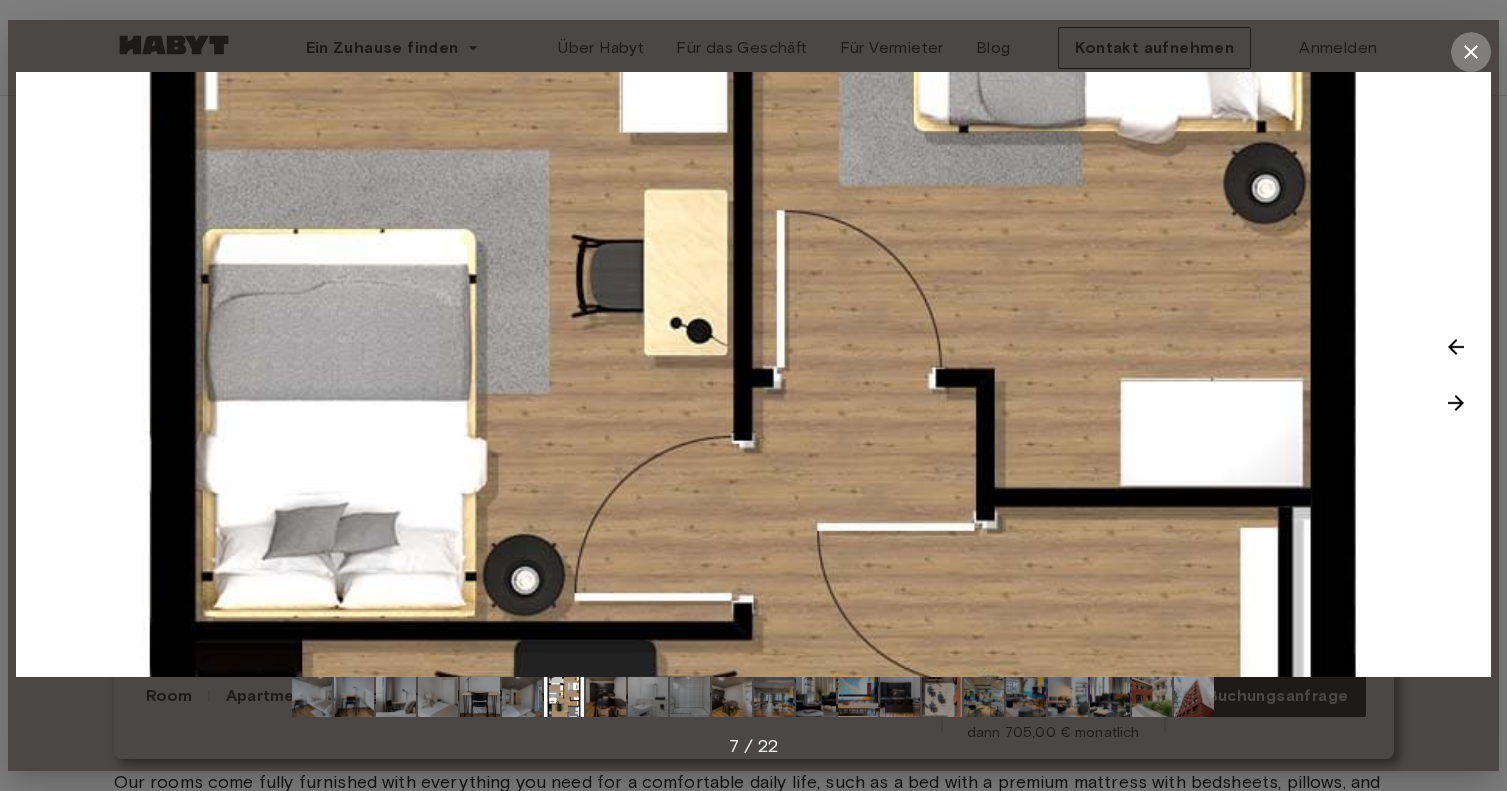 click 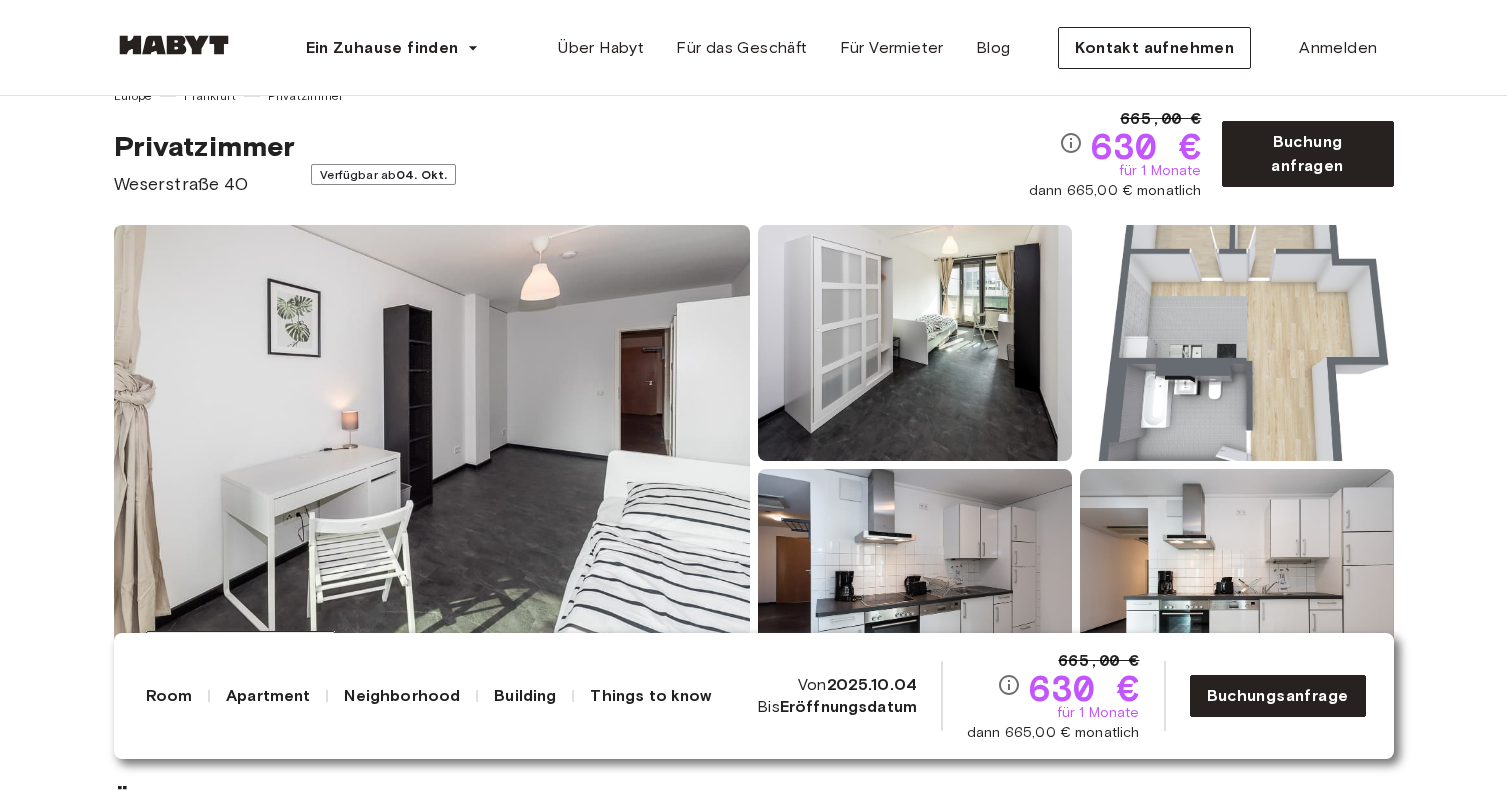 scroll, scrollTop: 0, scrollLeft: 0, axis: both 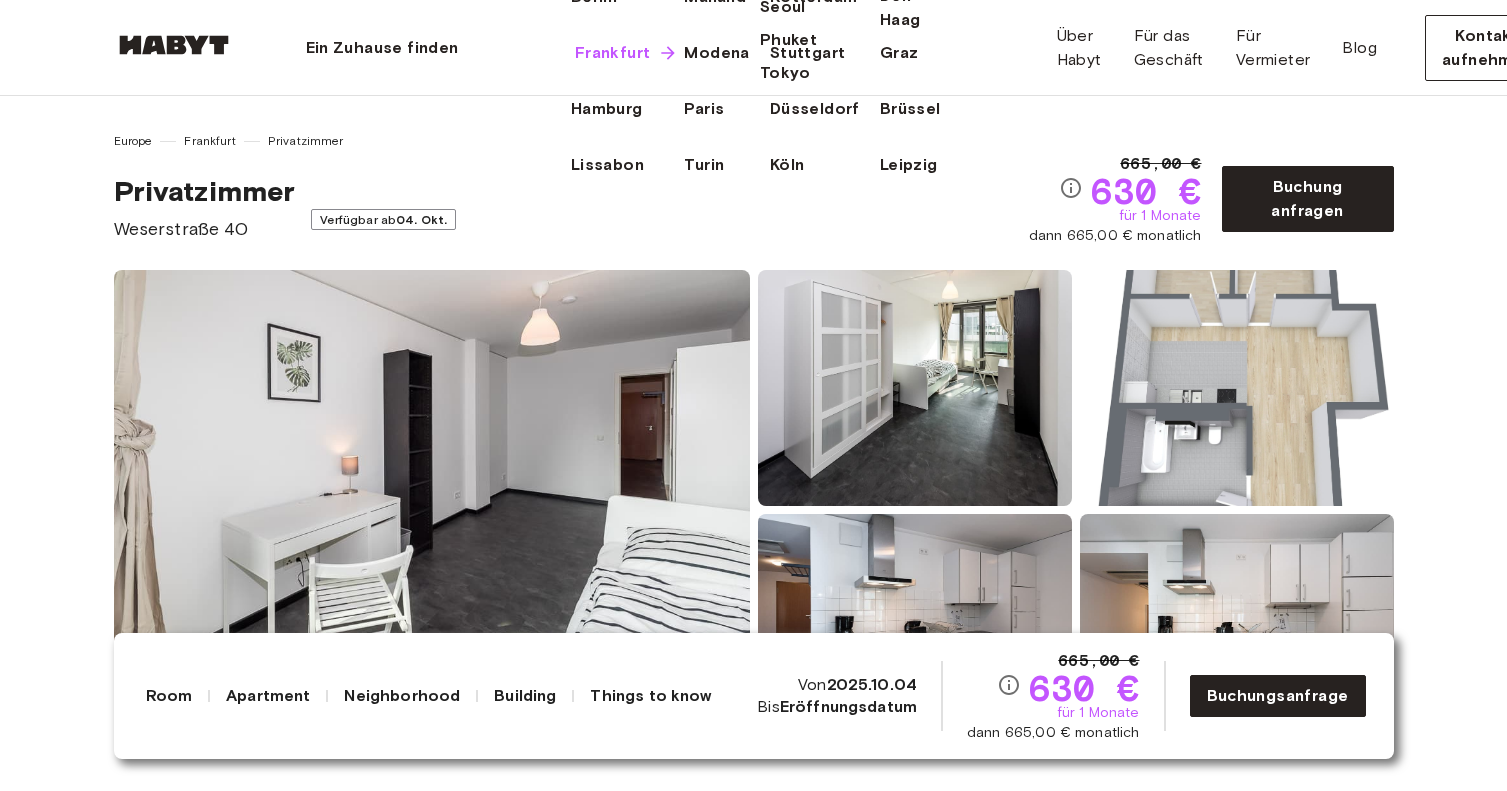 click on "Frankfurt" at bounding box center (613, 53) 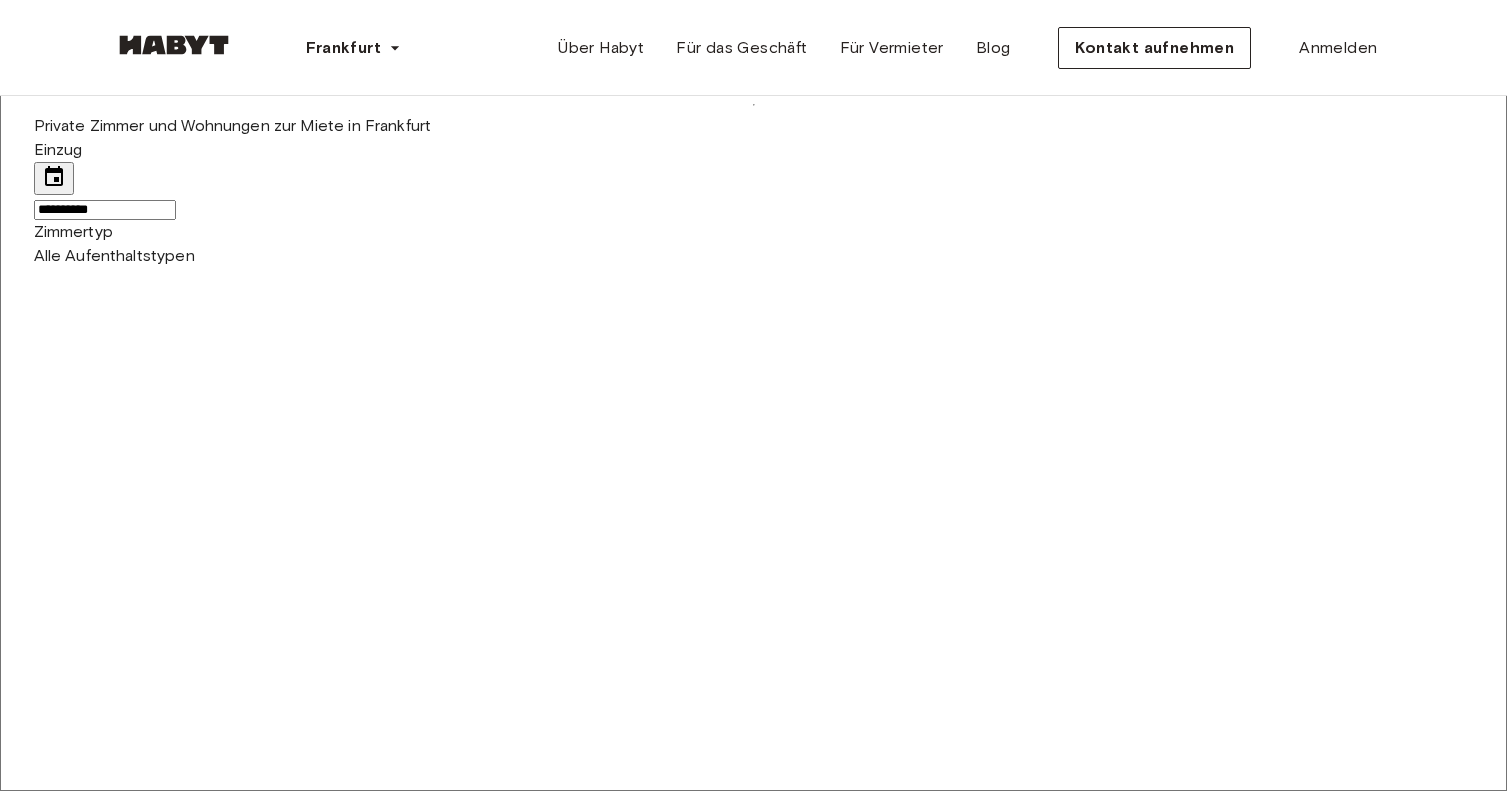 click on "**********" at bounding box center [753, 6025] 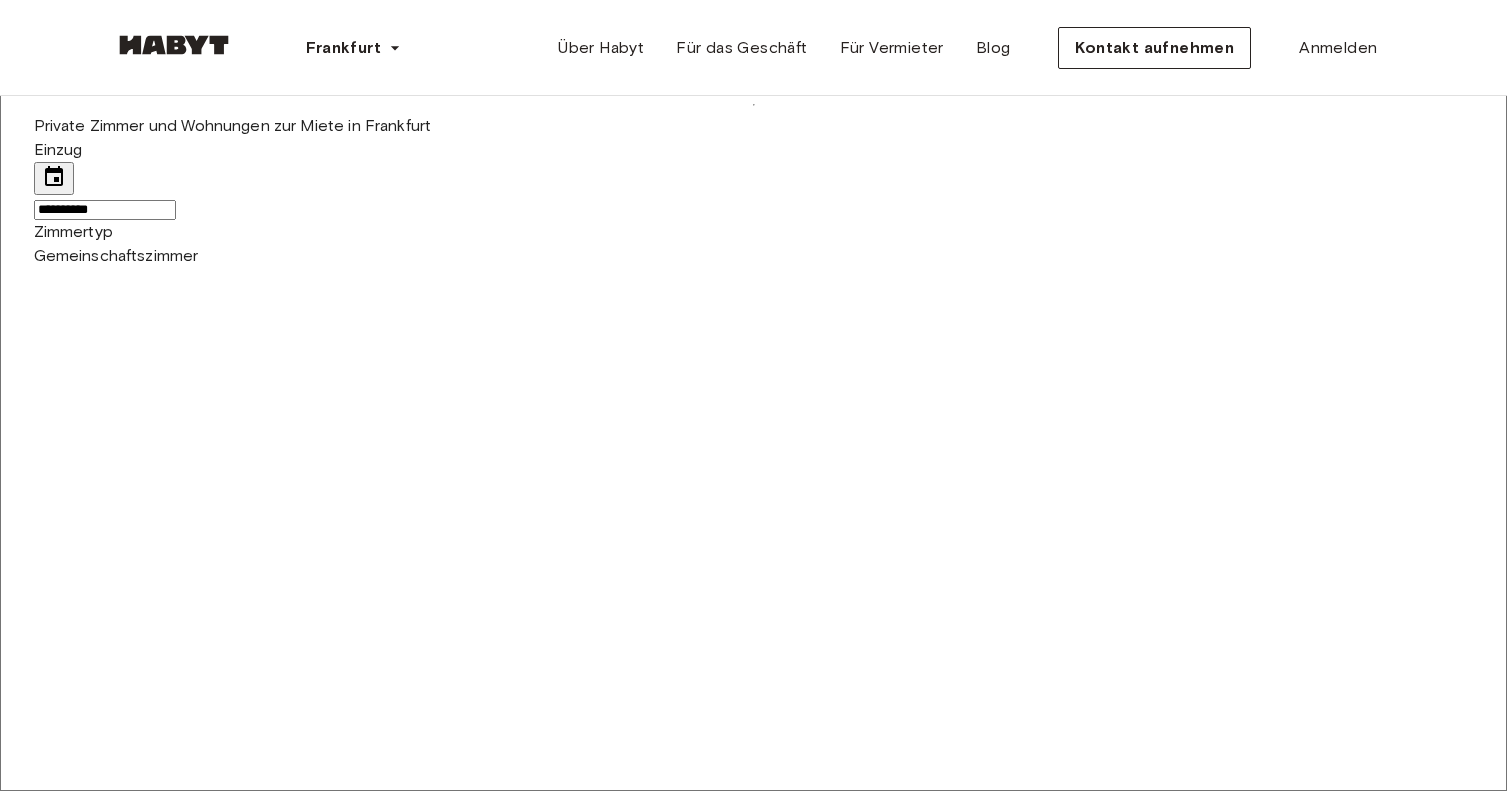 click on "Gemeinschaftszimmer" at bounding box center (773, 6103) 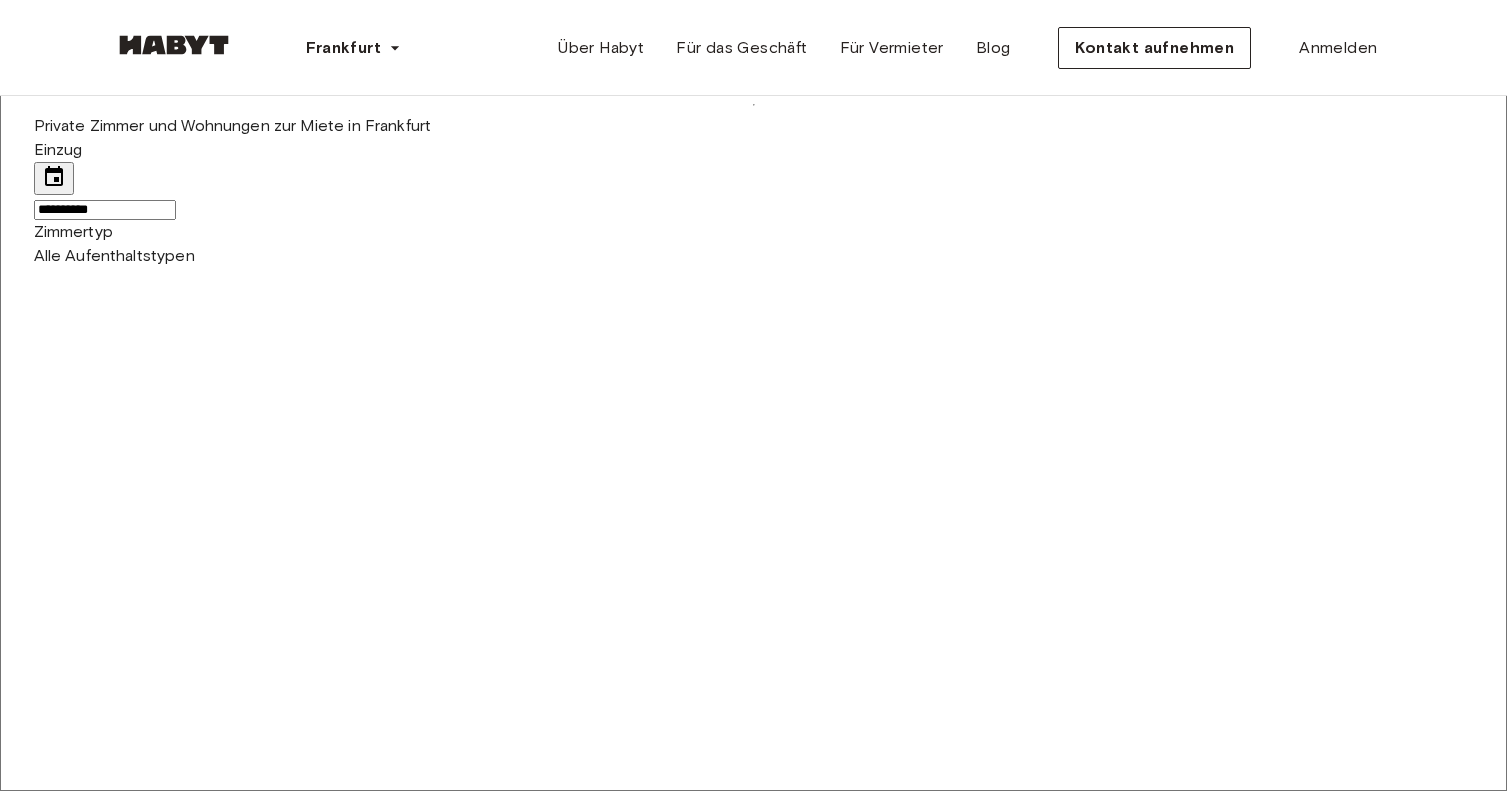 click on "Privatzimmer" at bounding box center (773, 11778) 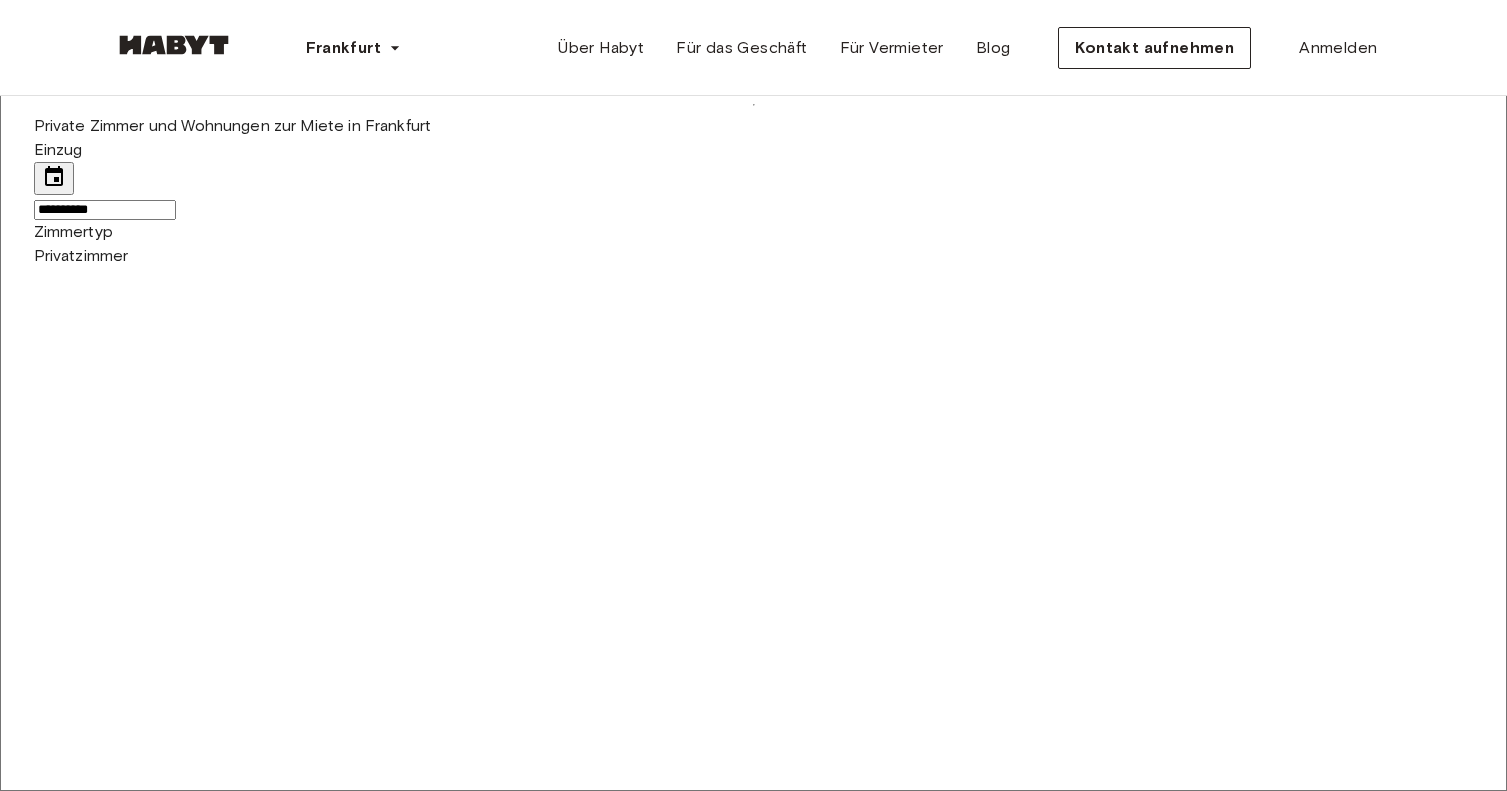click on "Privatzimmer" at bounding box center [773, 11758] 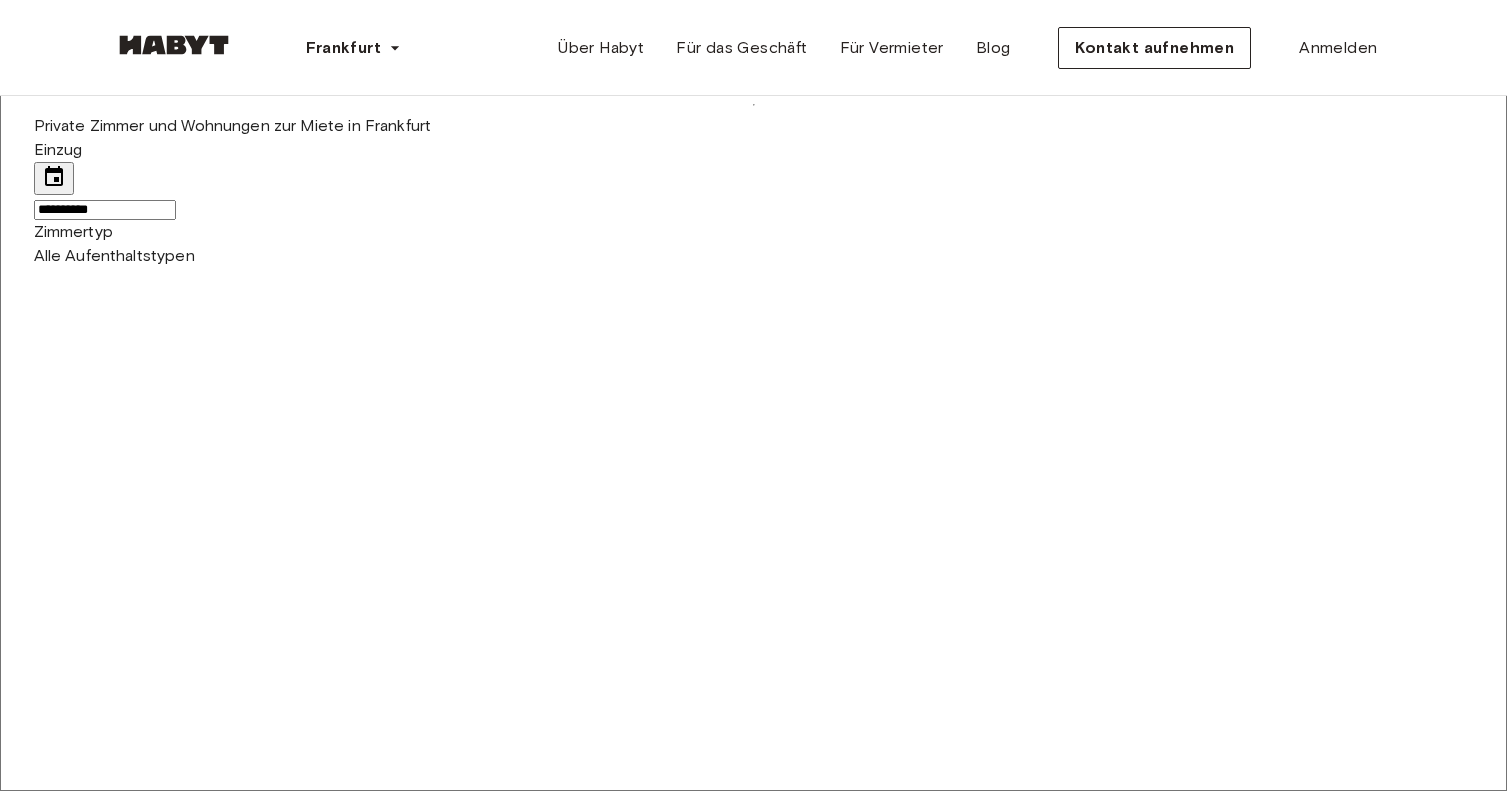 click on "Privatwohnungen" at bounding box center (773, 11952) 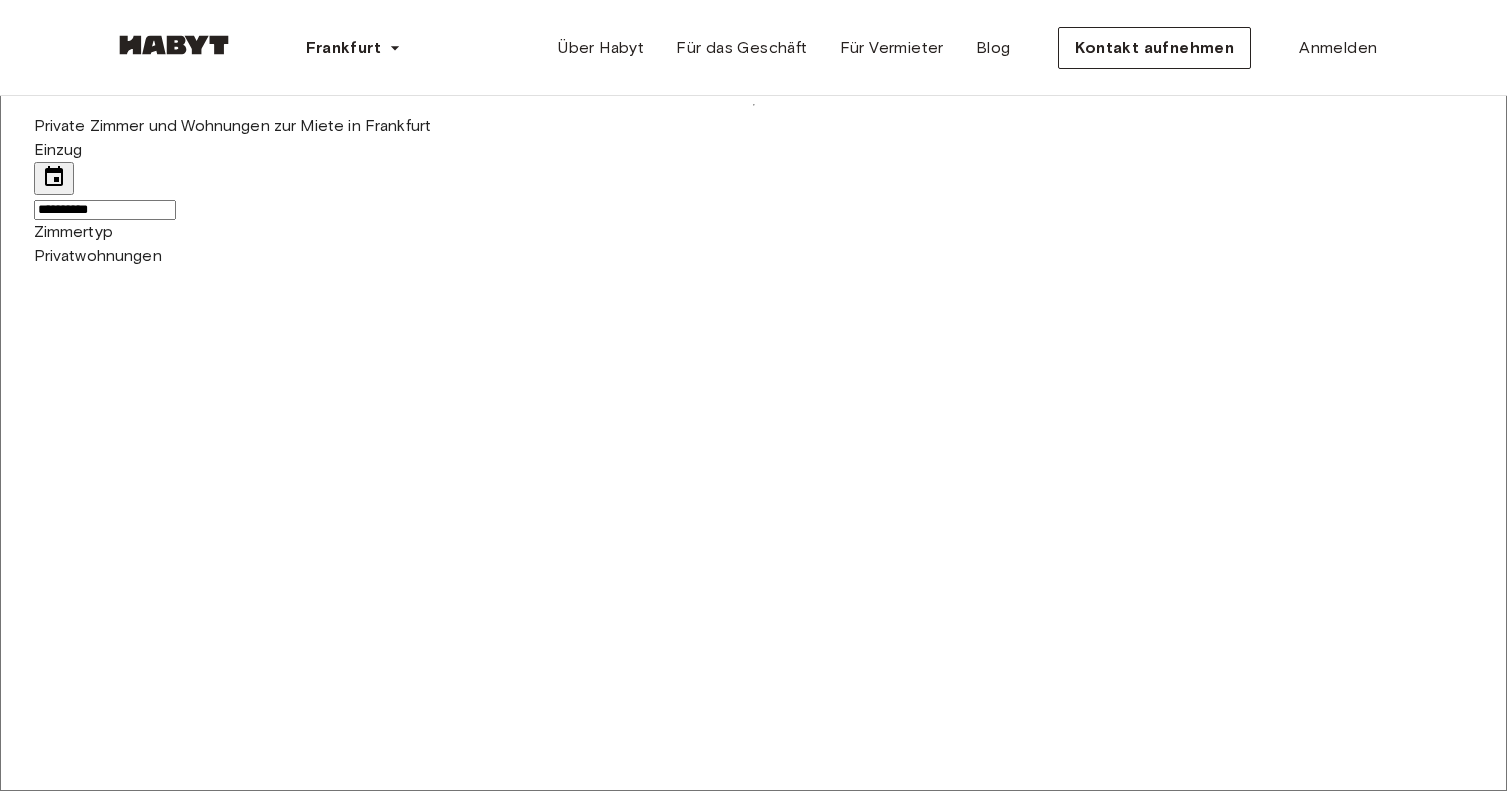 click at bounding box center (753, 5941) 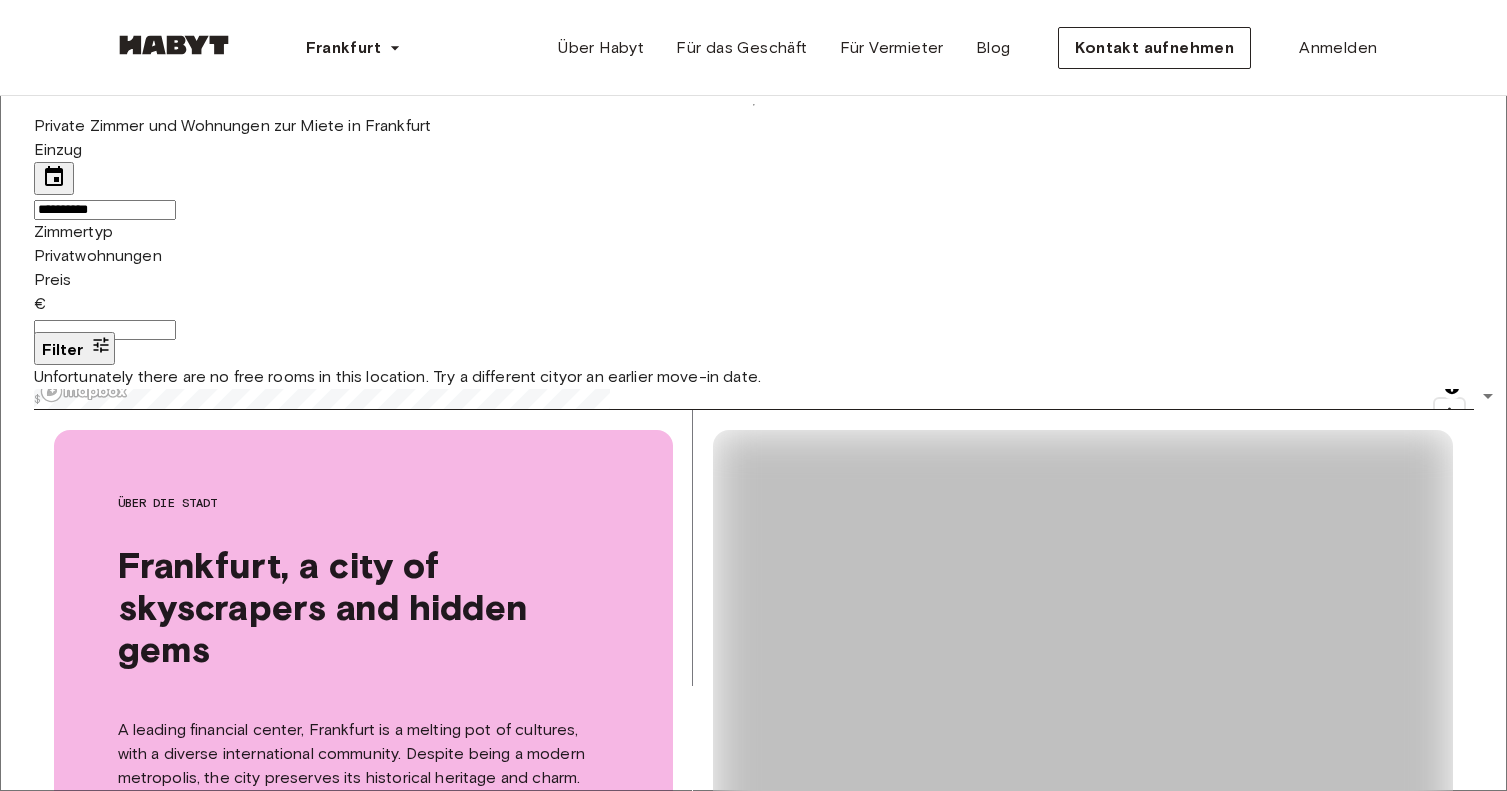 click on "**********" at bounding box center [105, 210] 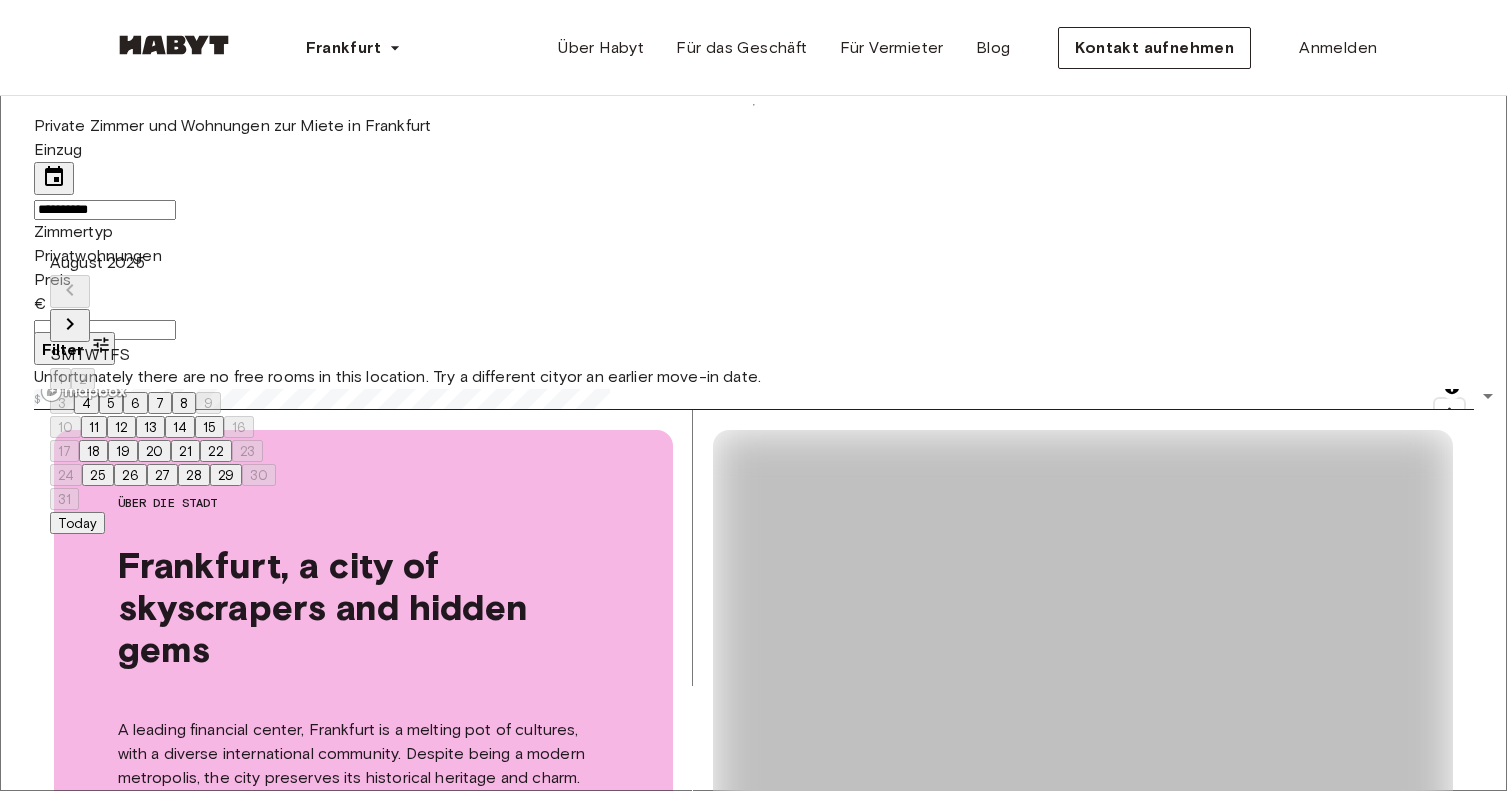 click 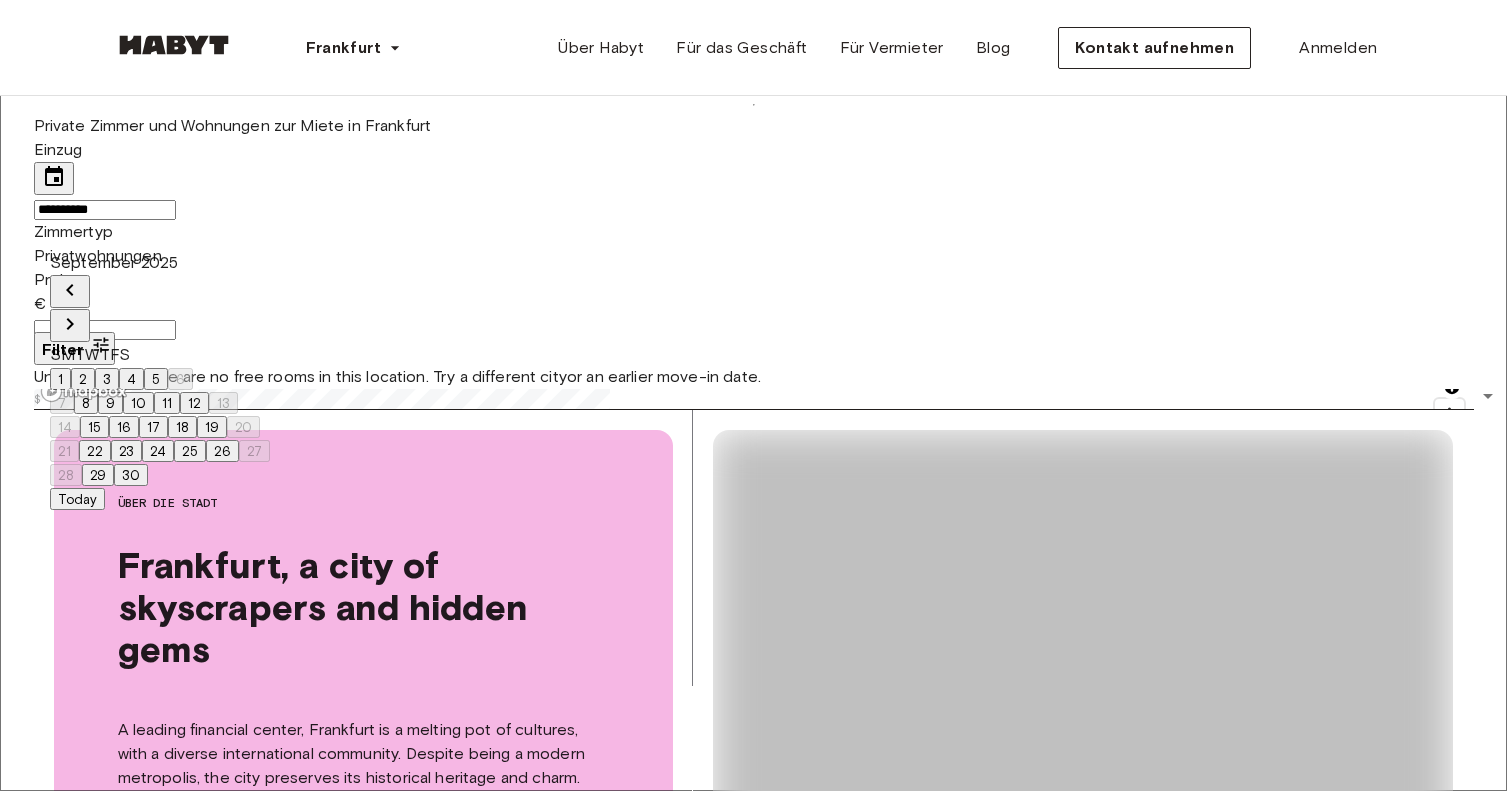 click on "1" at bounding box center (60, 379) 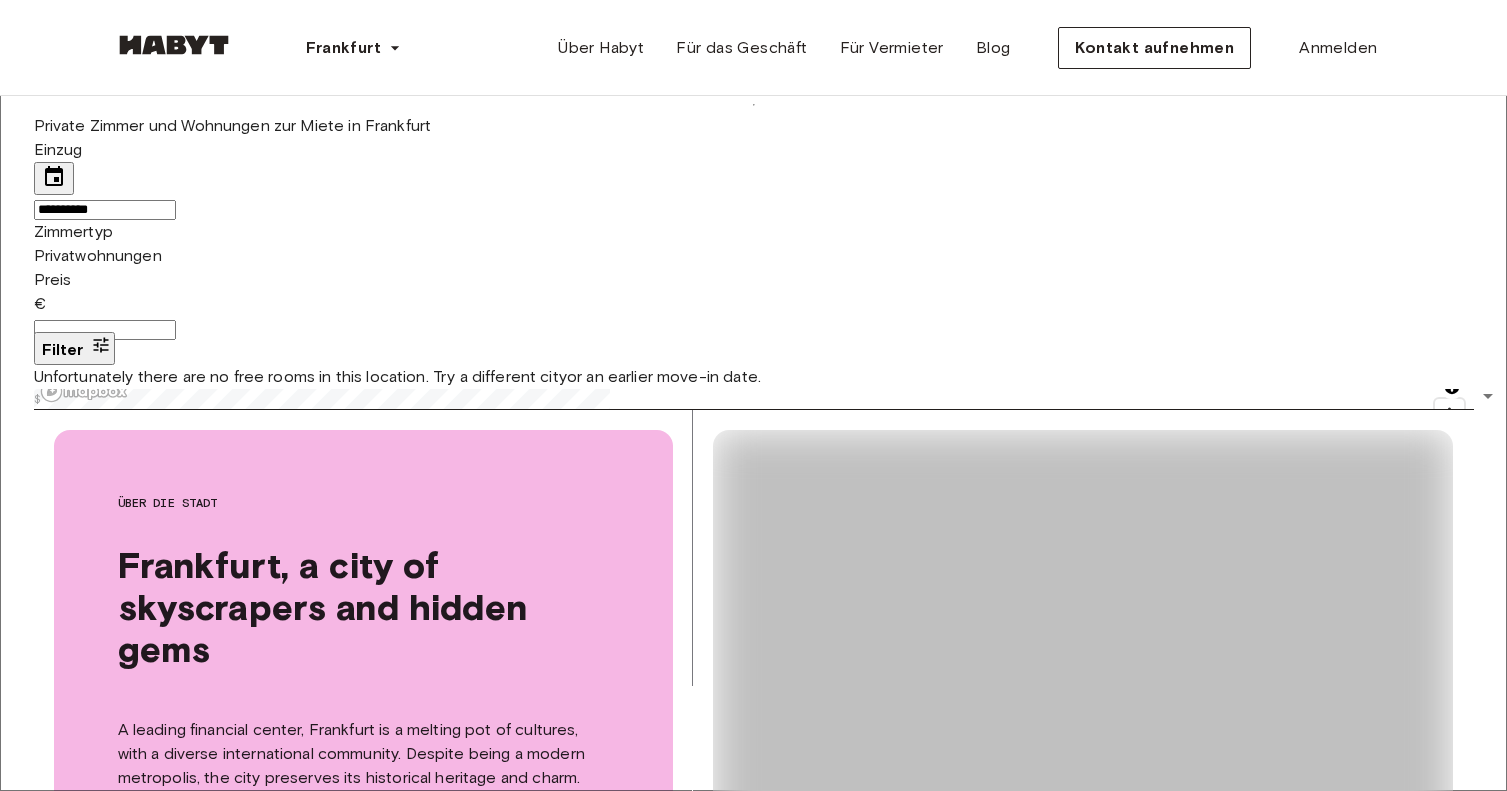 click on "Unfortunately there are no free rooms in this location. Try a   different city  or an   earlier move-in date ." at bounding box center (754, 377) 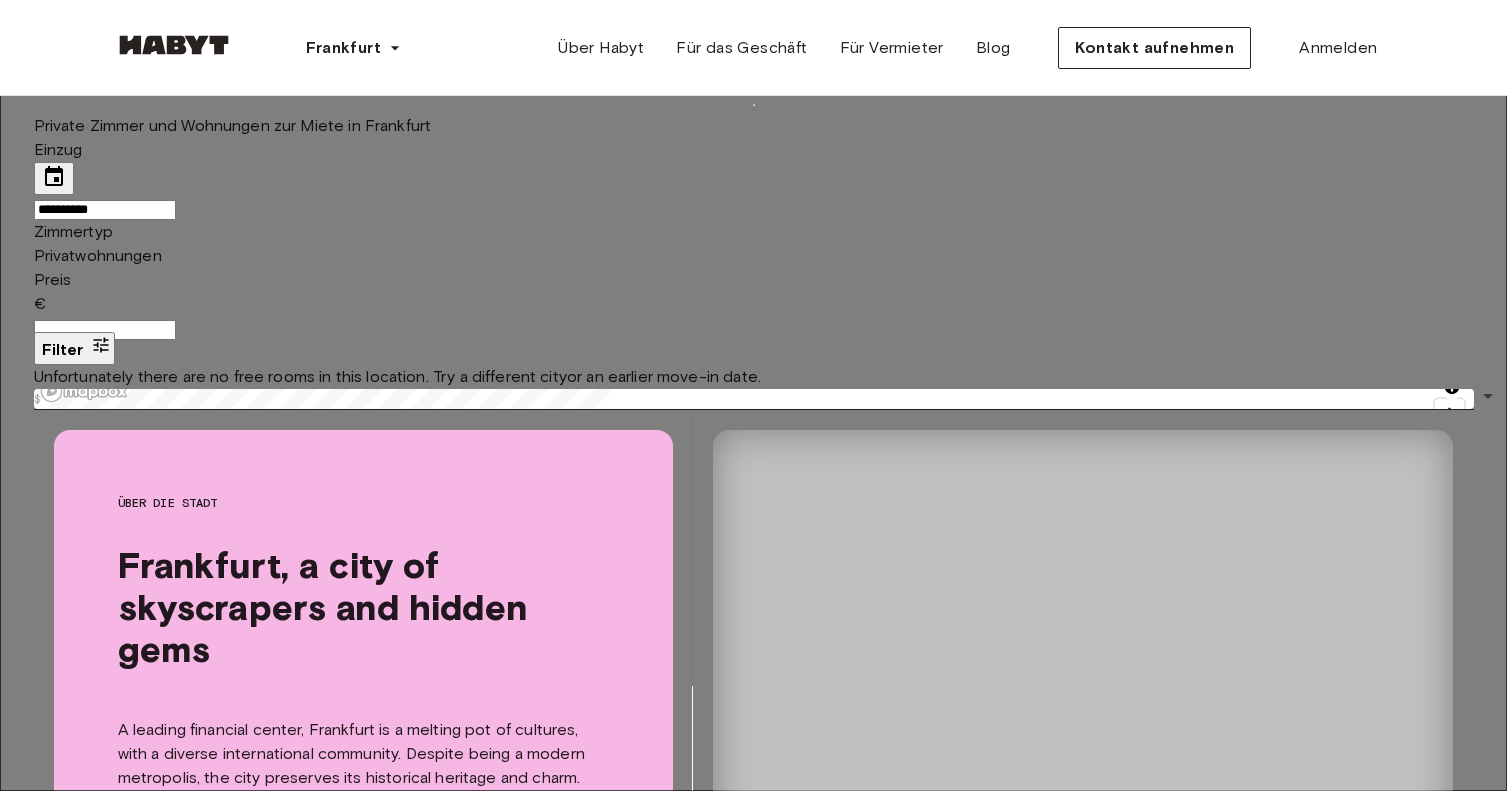 click on "Studiowohnung" at bounding box center [753, 4973] 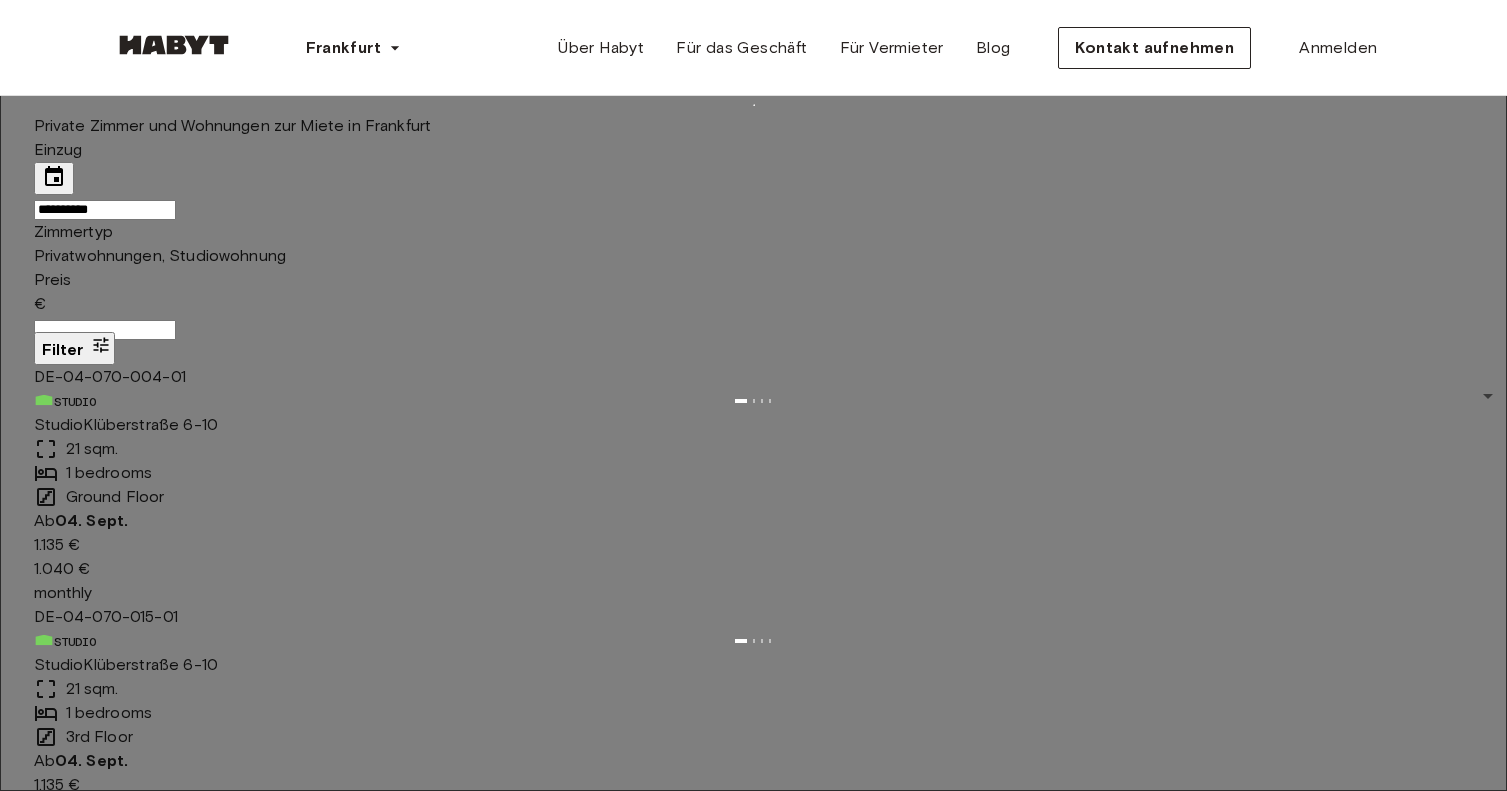 click on "Anwenden" at bounding box center [199, 10709] 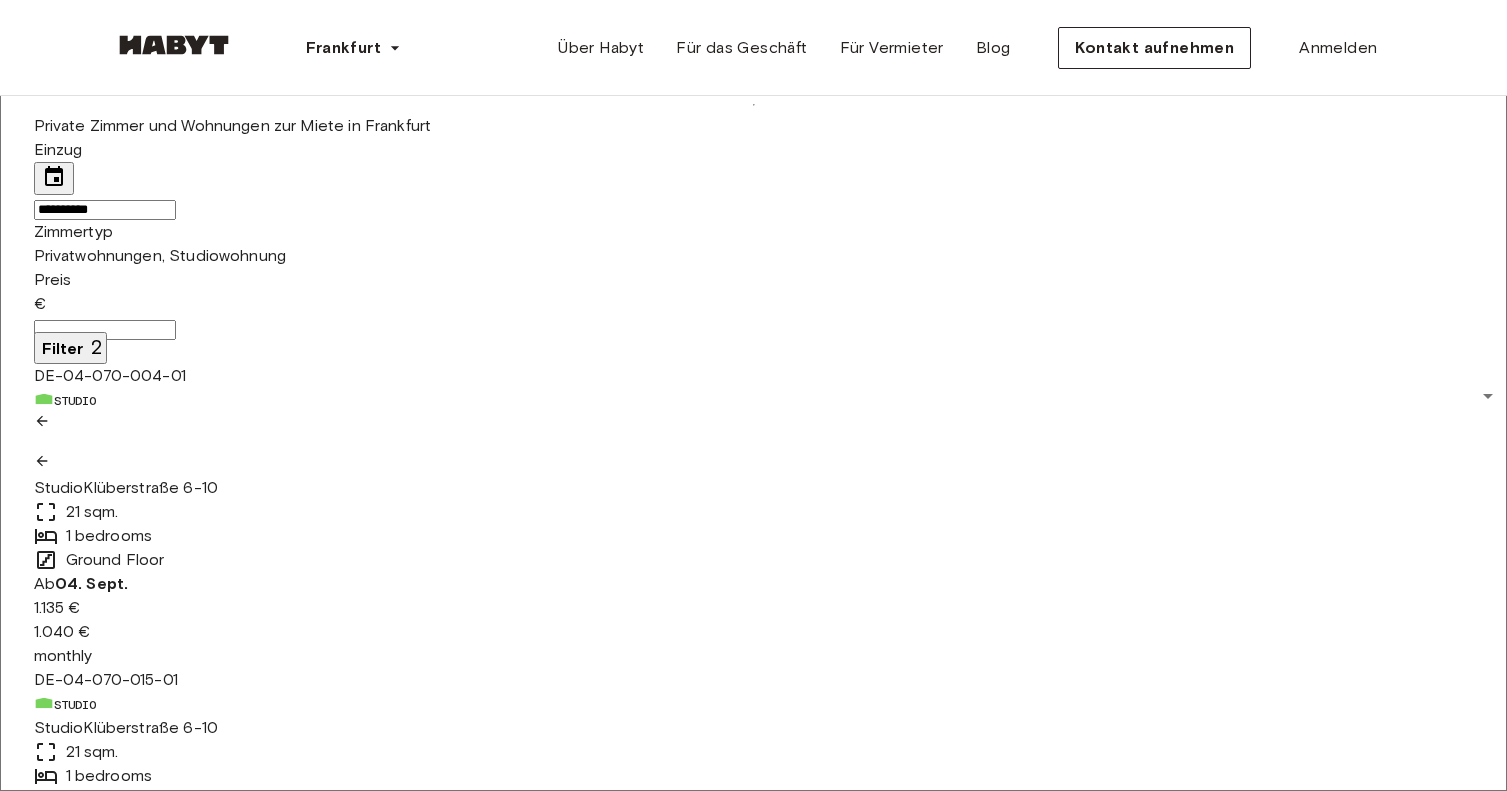 click 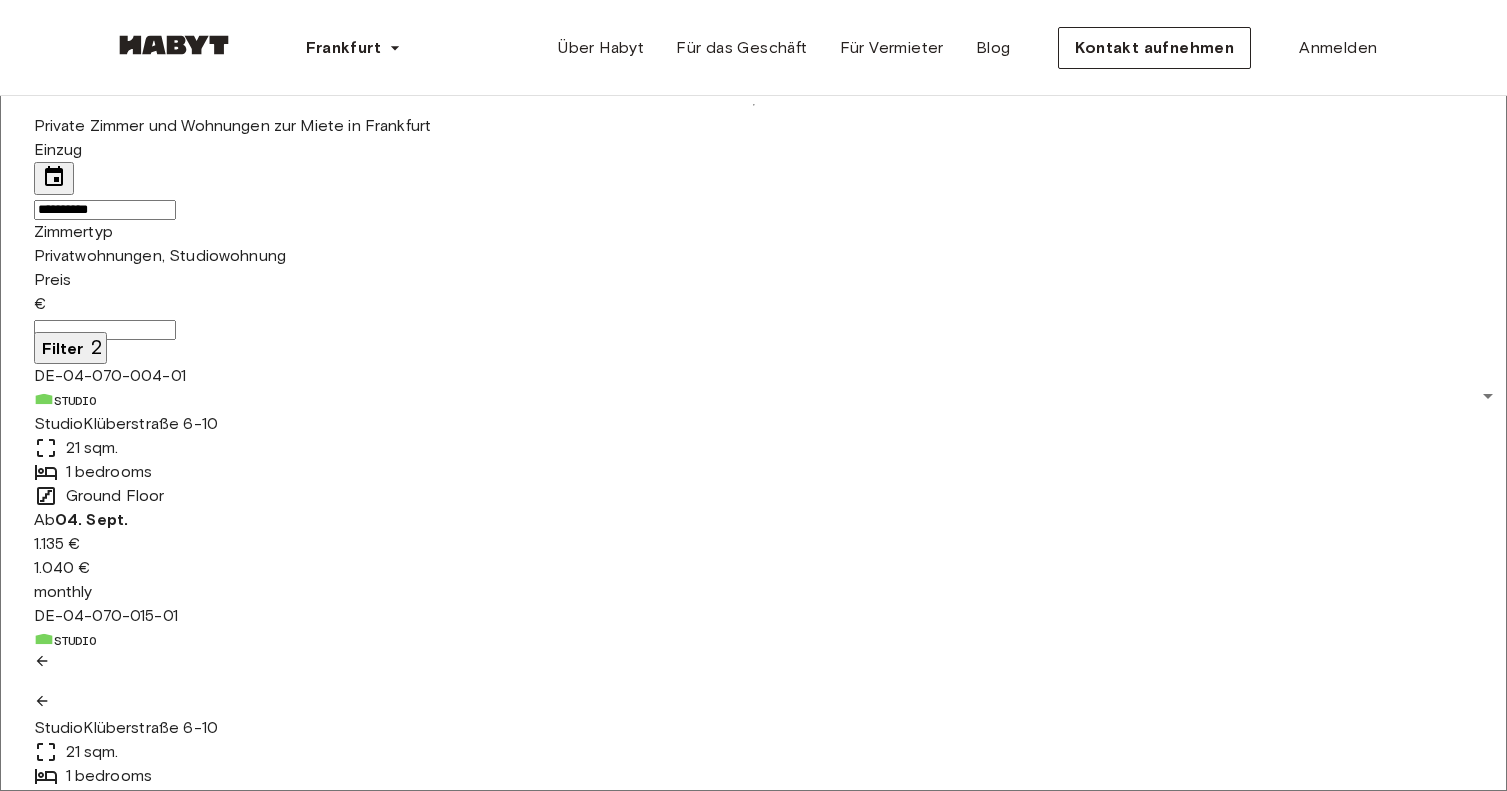 click 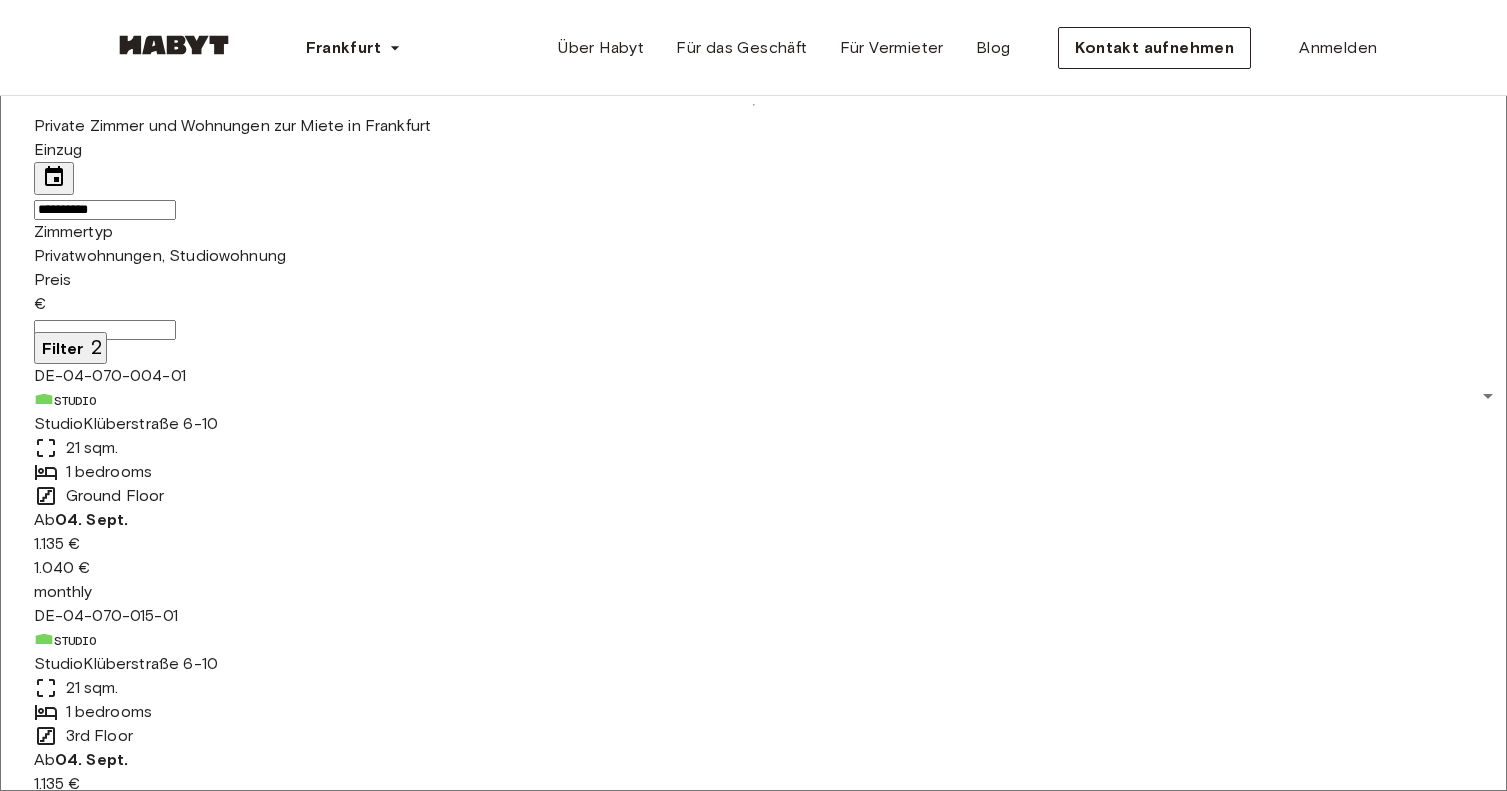 scroll, scrollTop: 472, scrollLeft: 0, axis: vertical 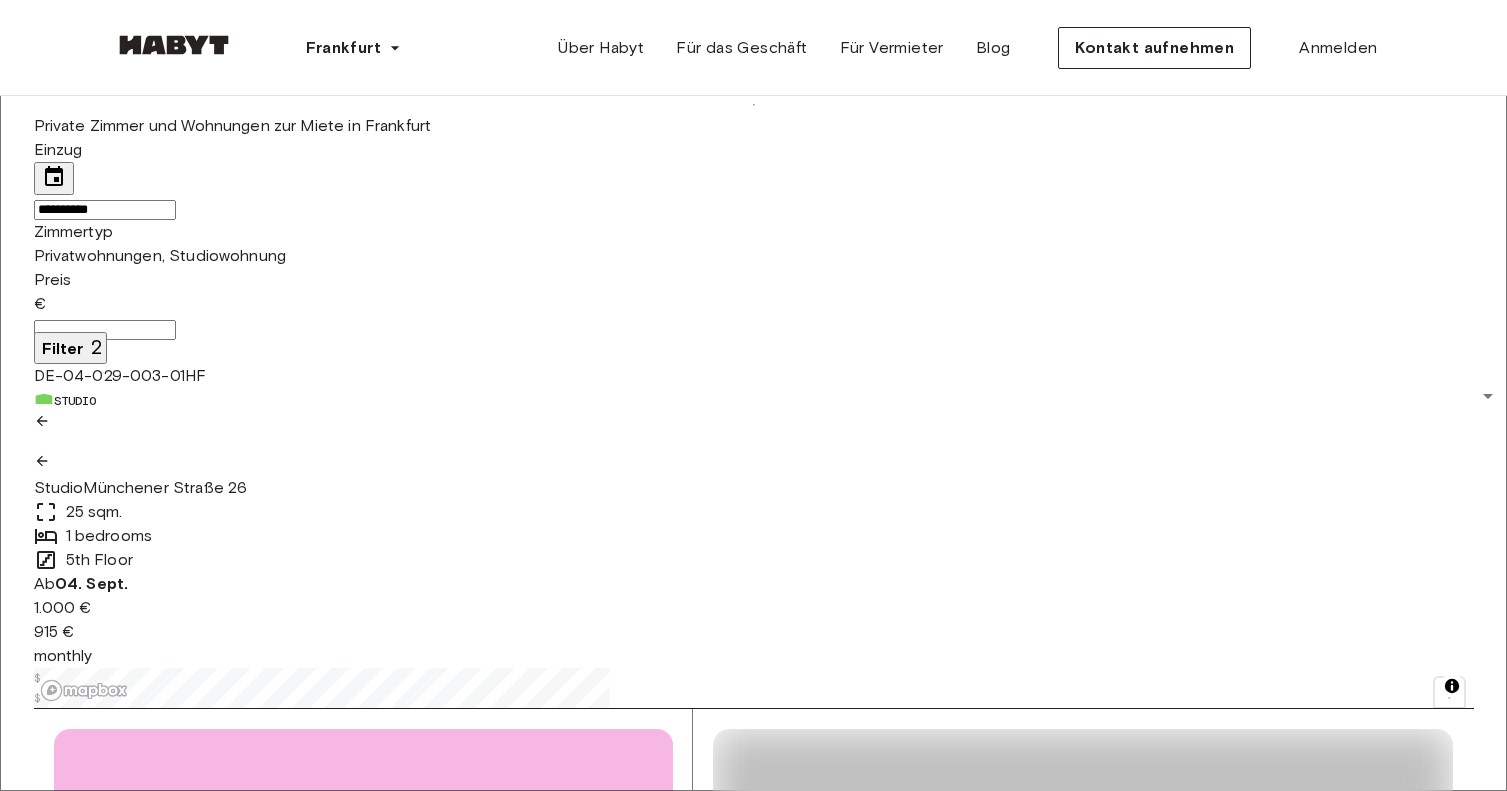 type on "***" 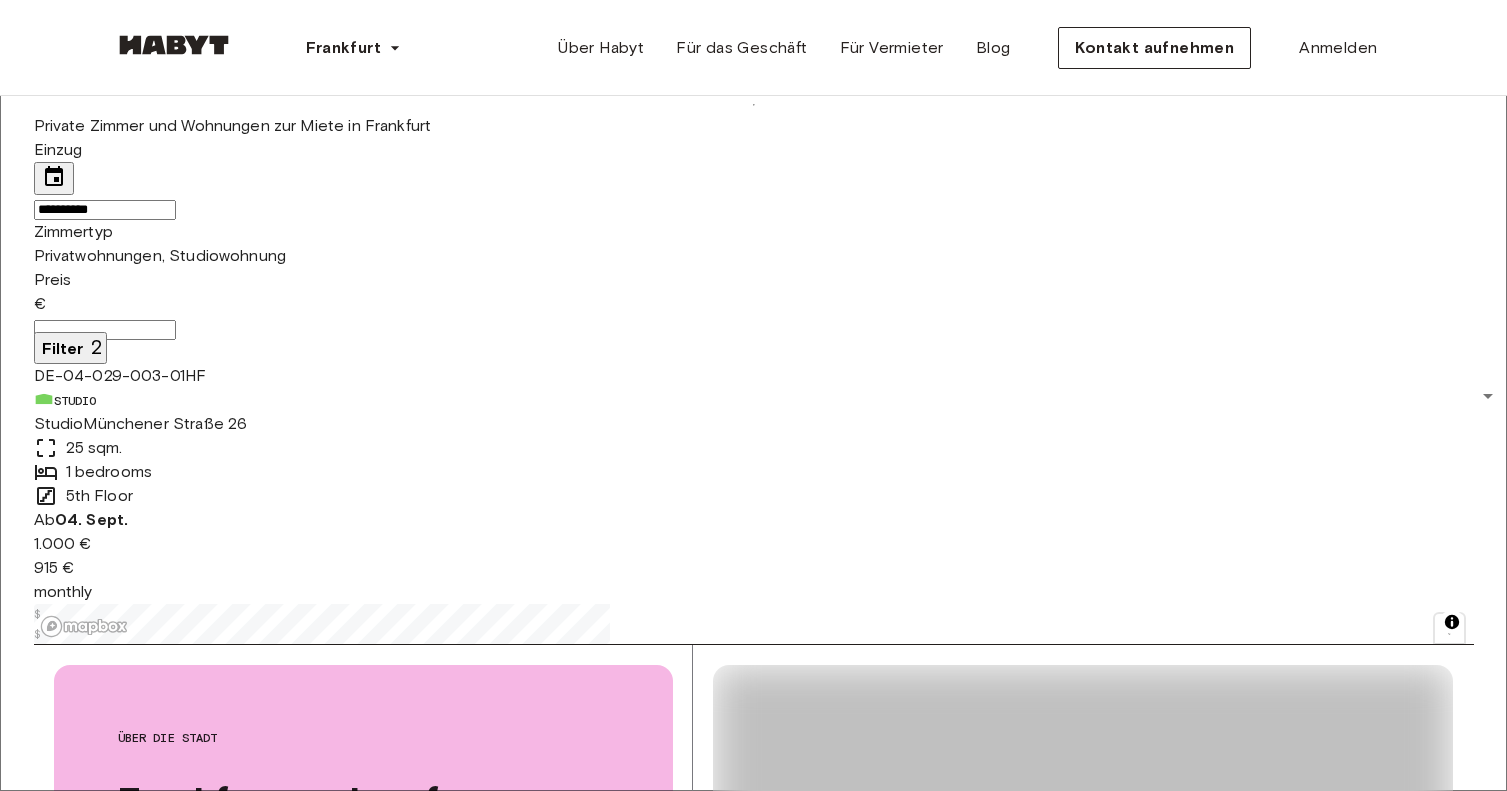click on "**********" at bounding box center (753, 2356) 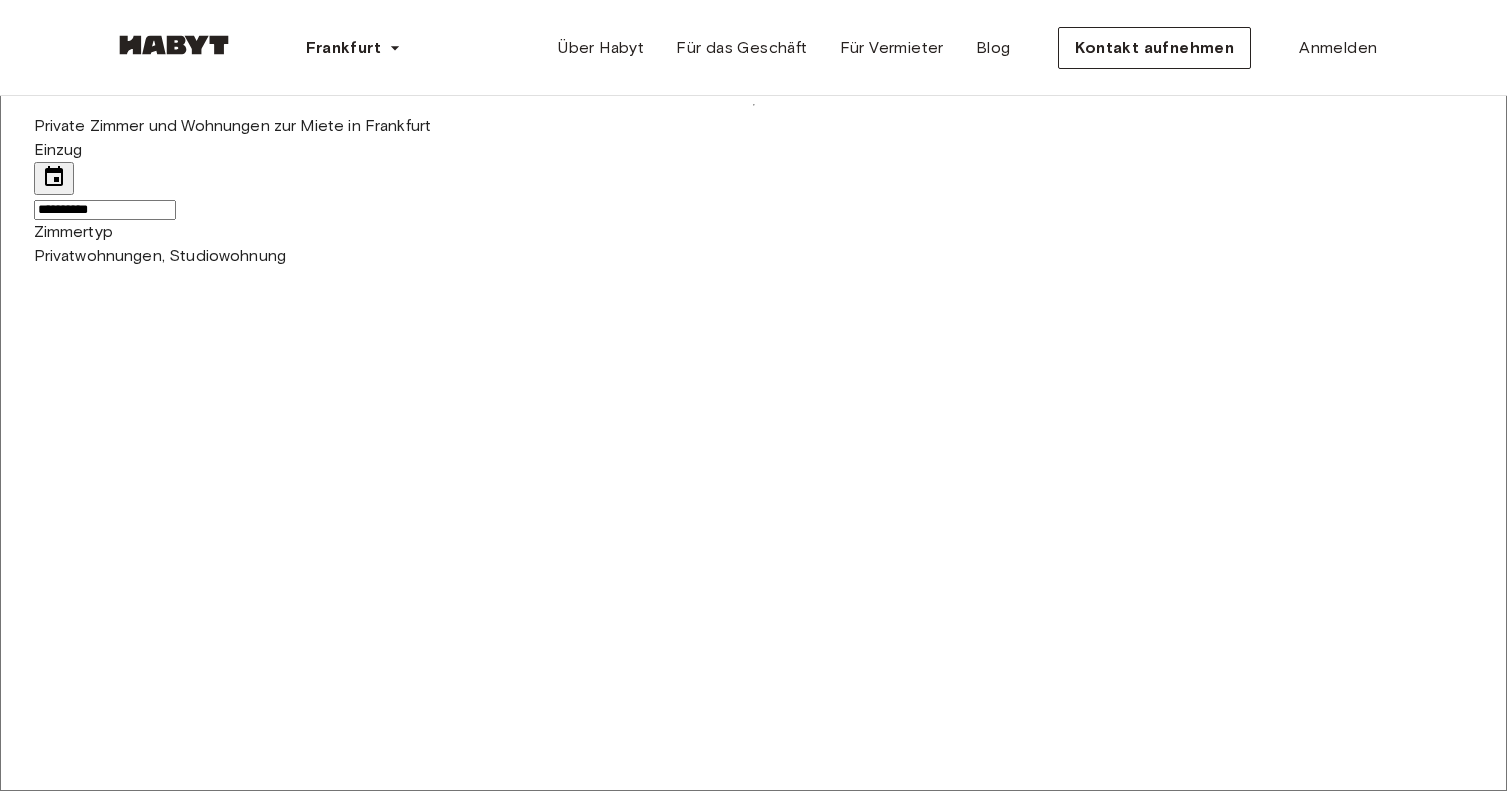 click on "Privatzimmer" at bounding box center (773, 6275) 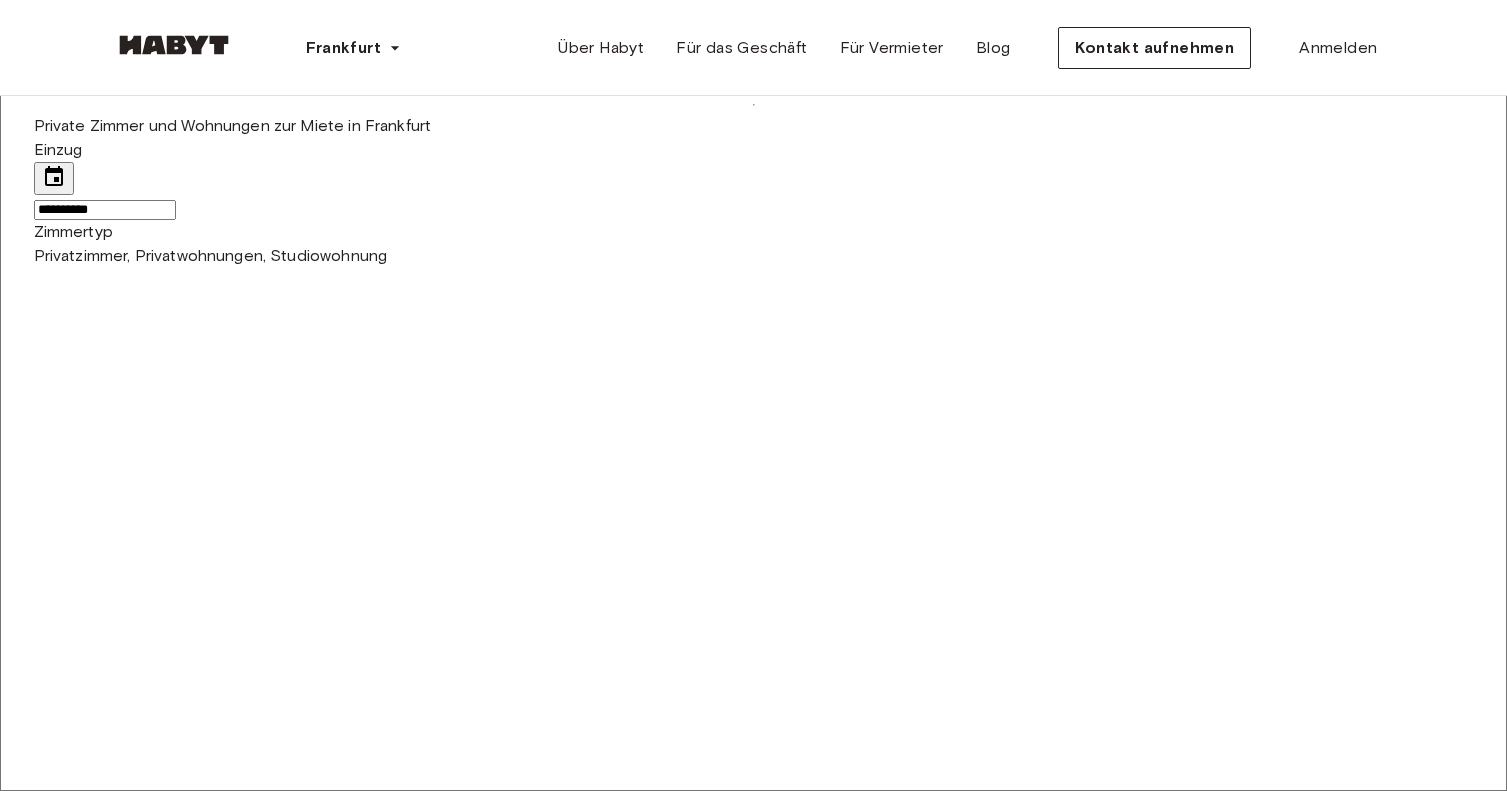 click at bounding box center (52, 11668) 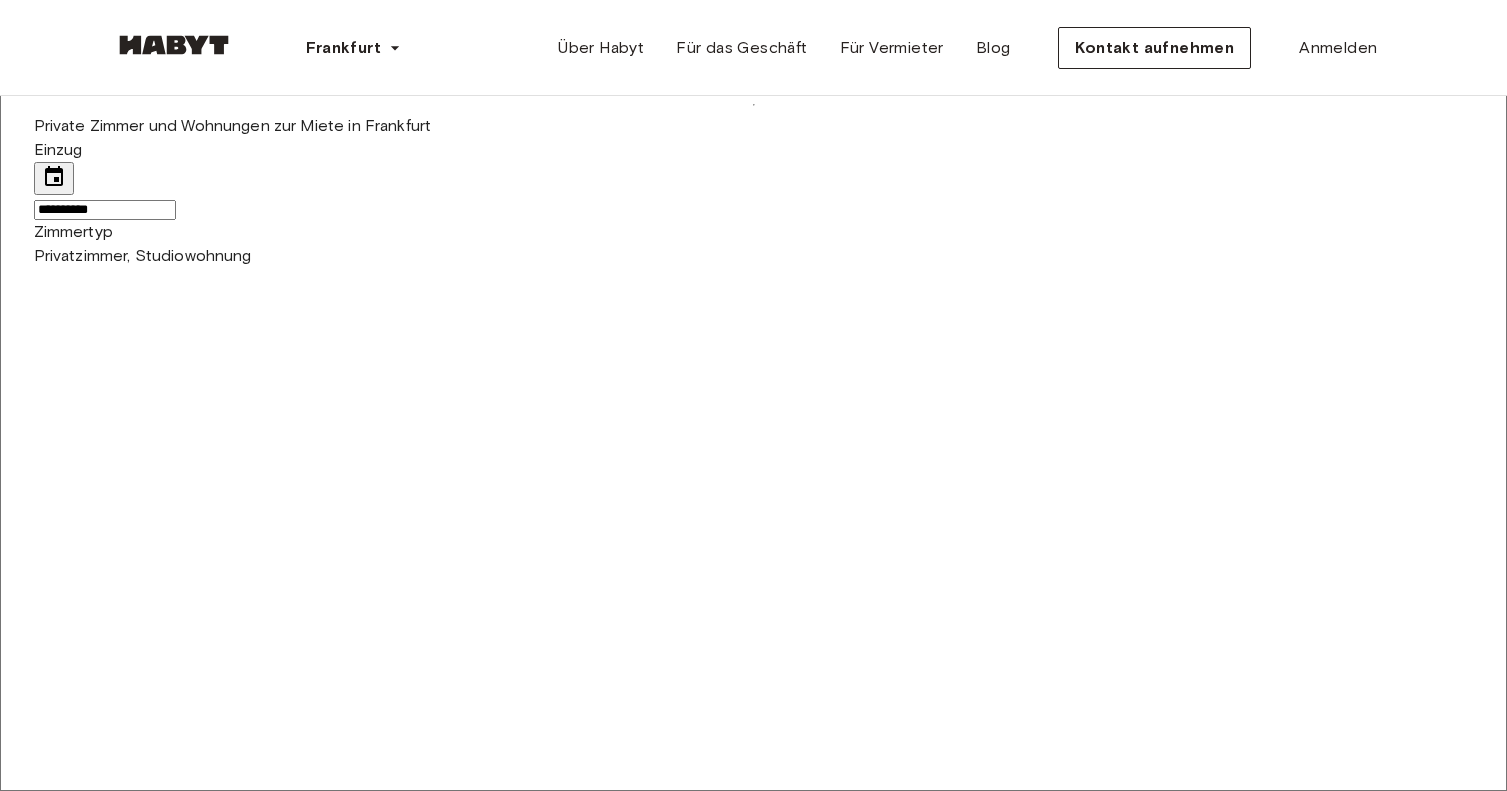 click at bounding box center [52, 11755] 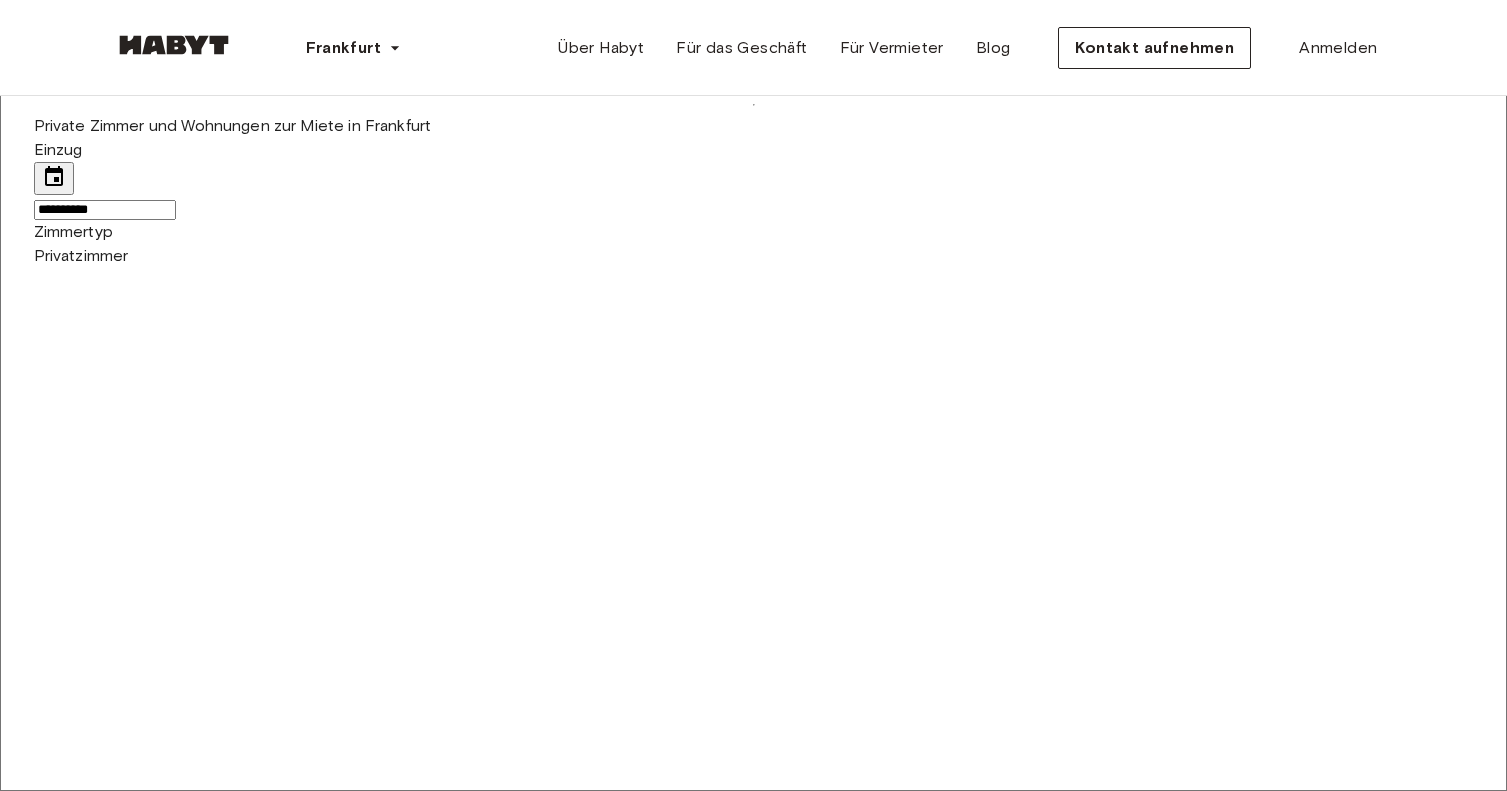 click at bounding box center [753, 11442] 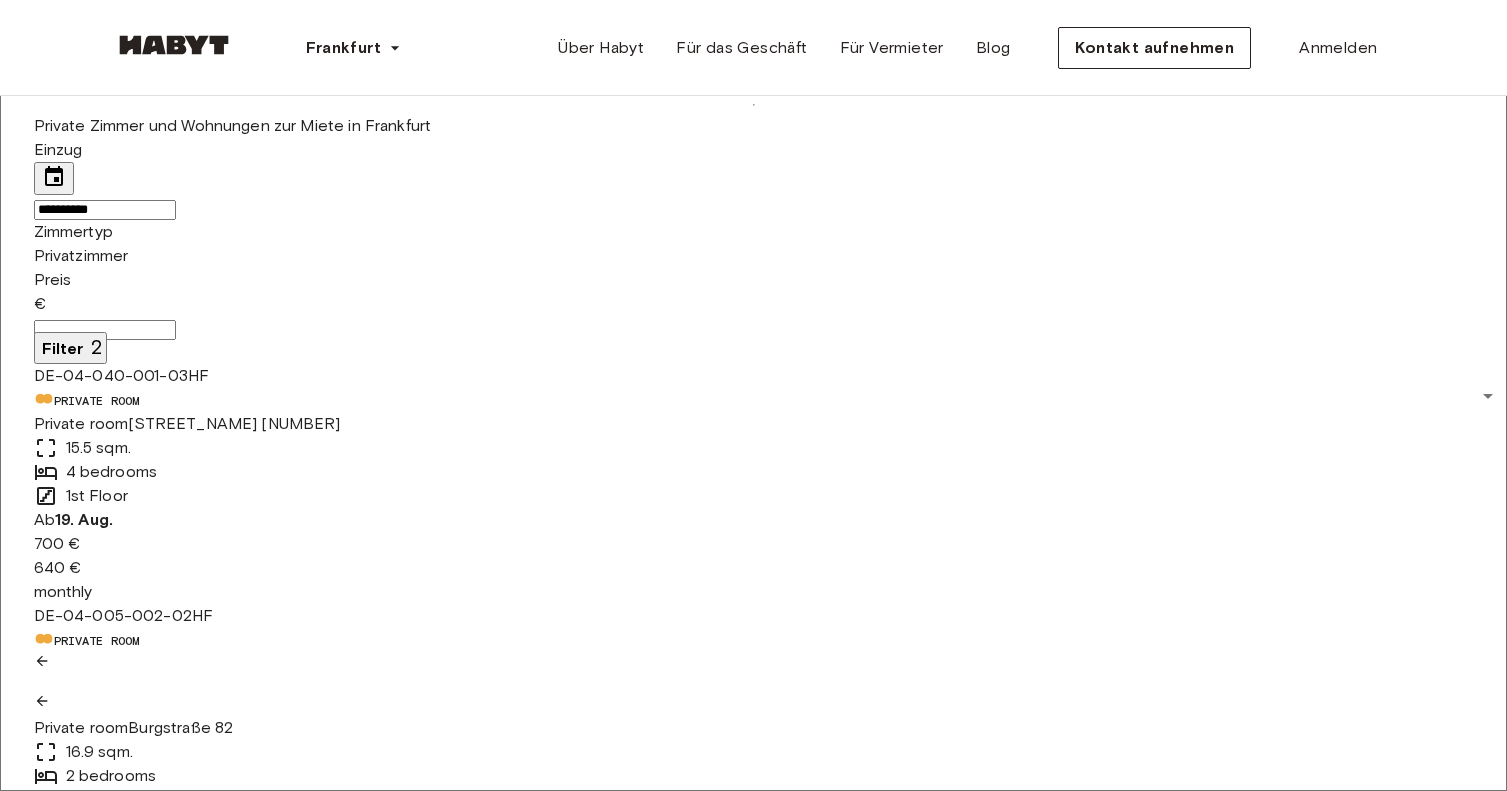 click at bounding box center (754, 652) 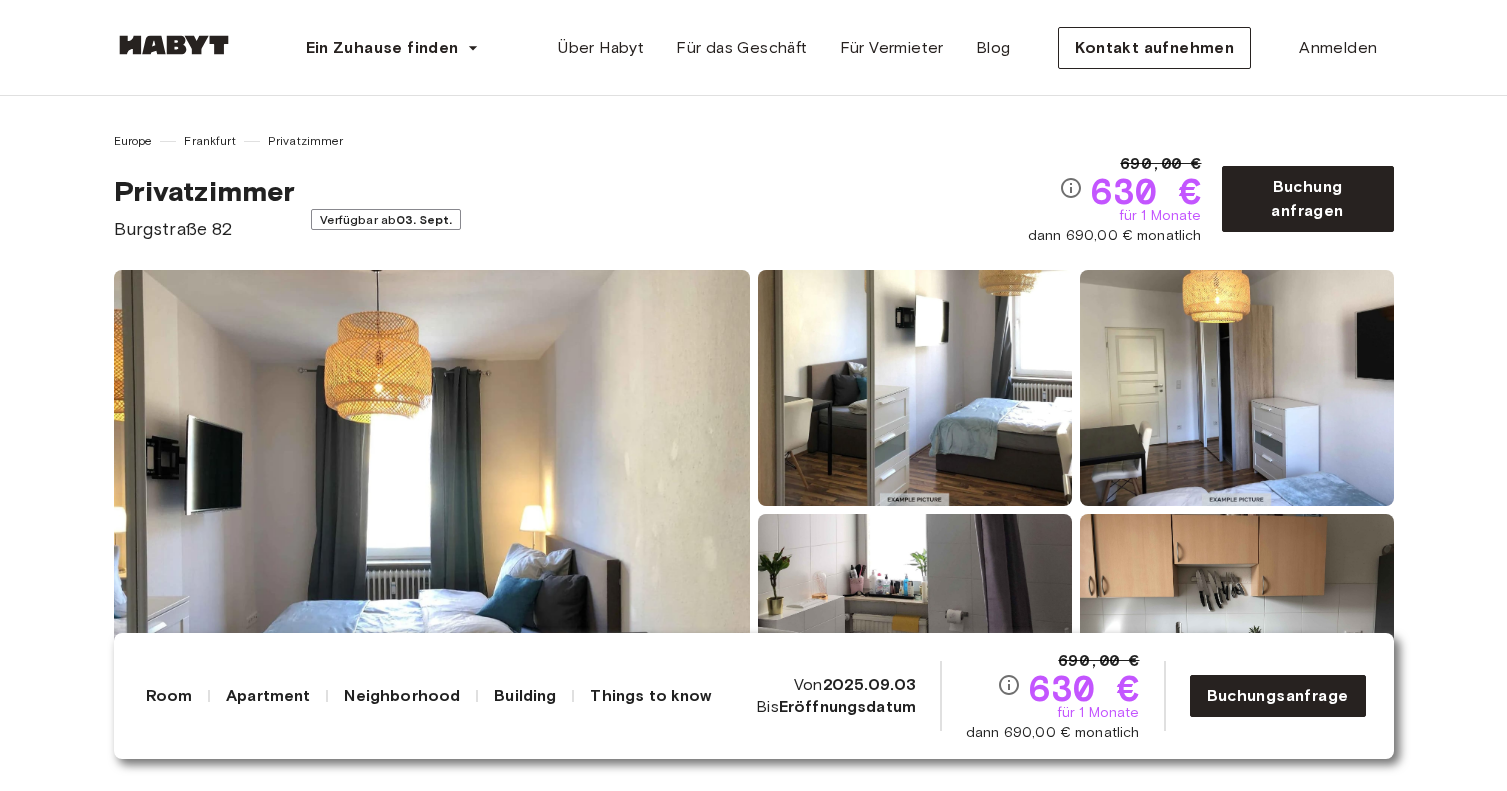 scroll, scrollTop: 0, scrollLeft: 0, axis: both 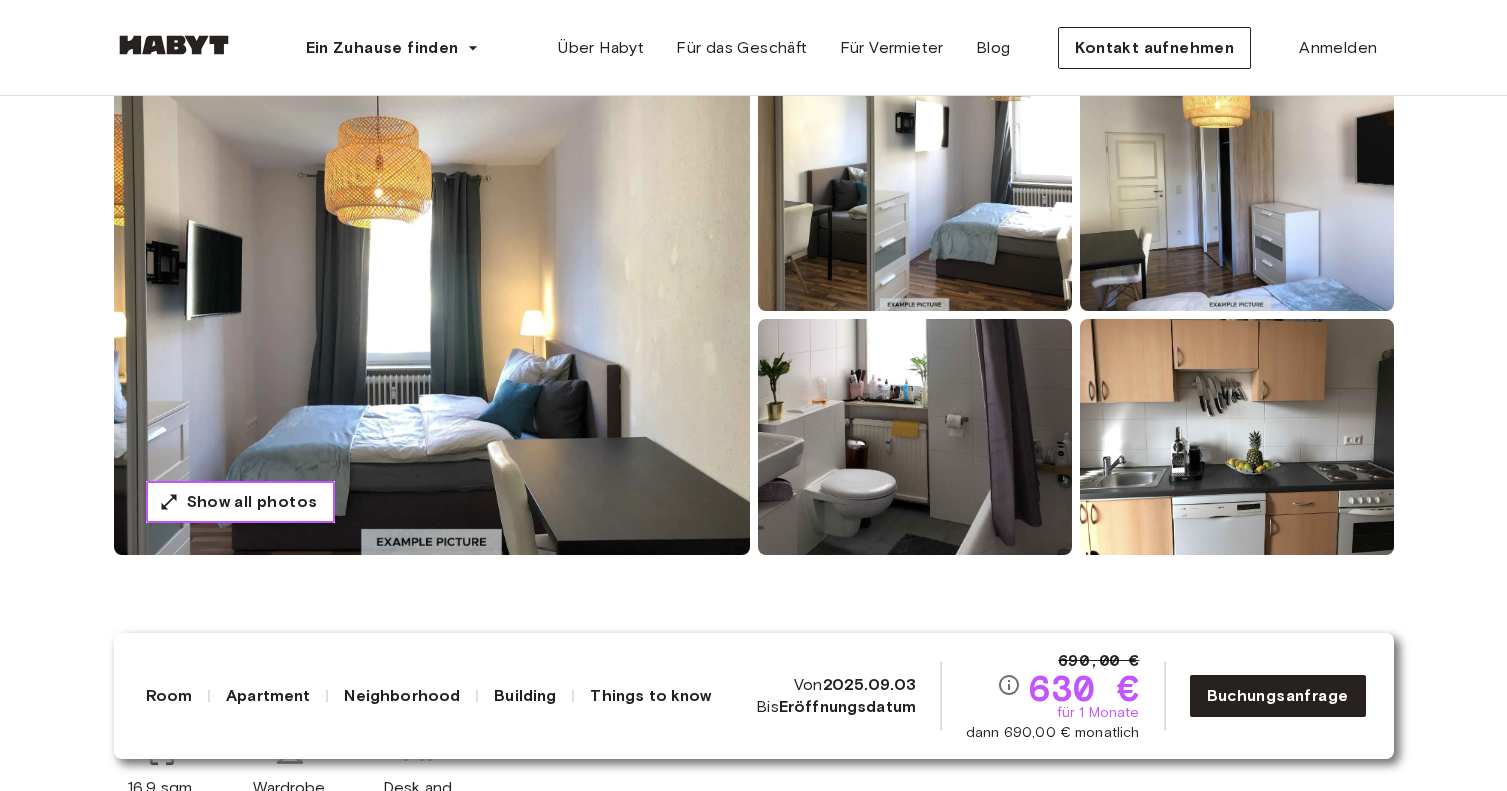 click on "Show all photos" at bounding box center [252, 502] 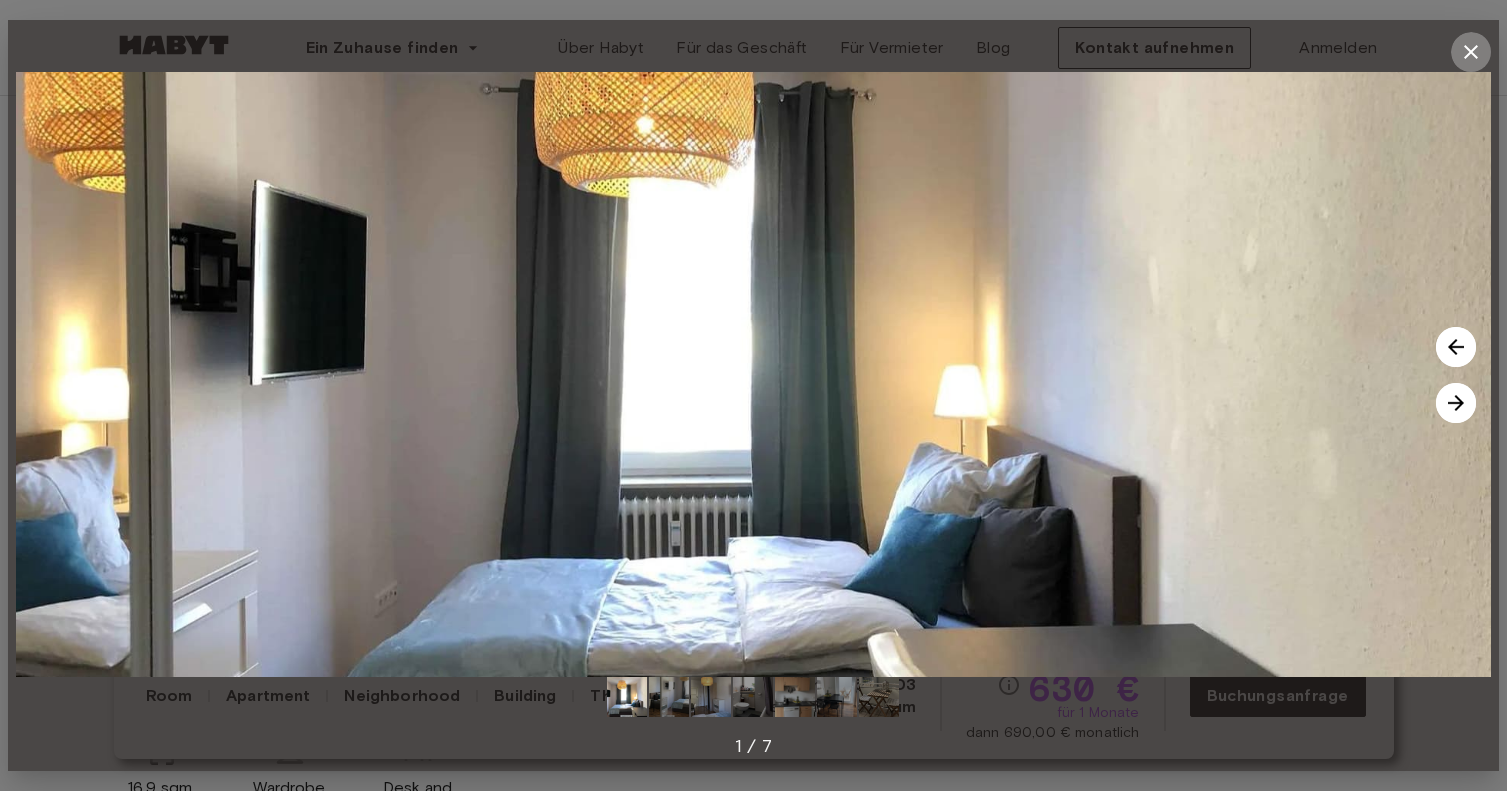 click 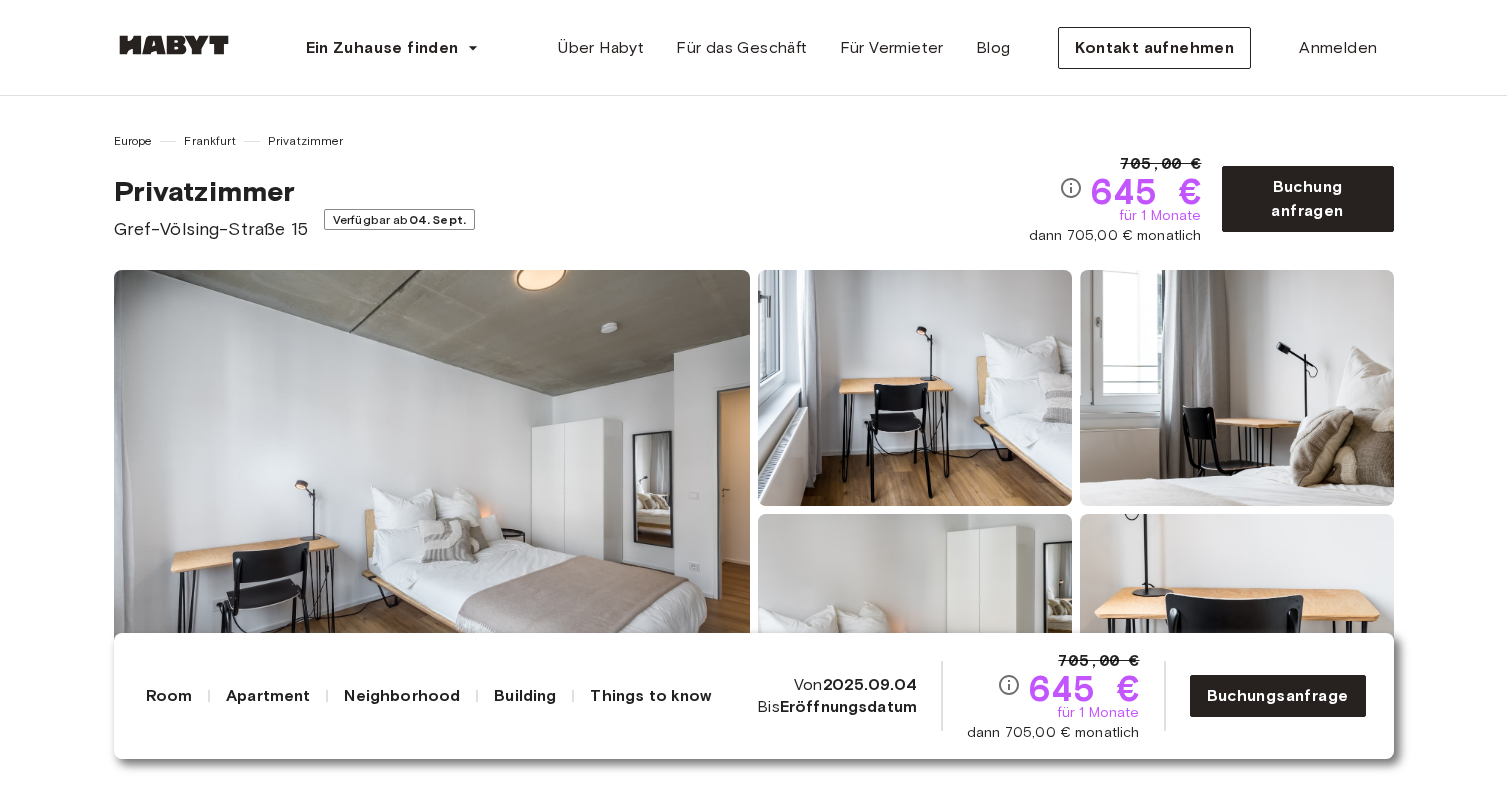 scroll, scrollTop: 0, scrollLeft: 0, axis: both 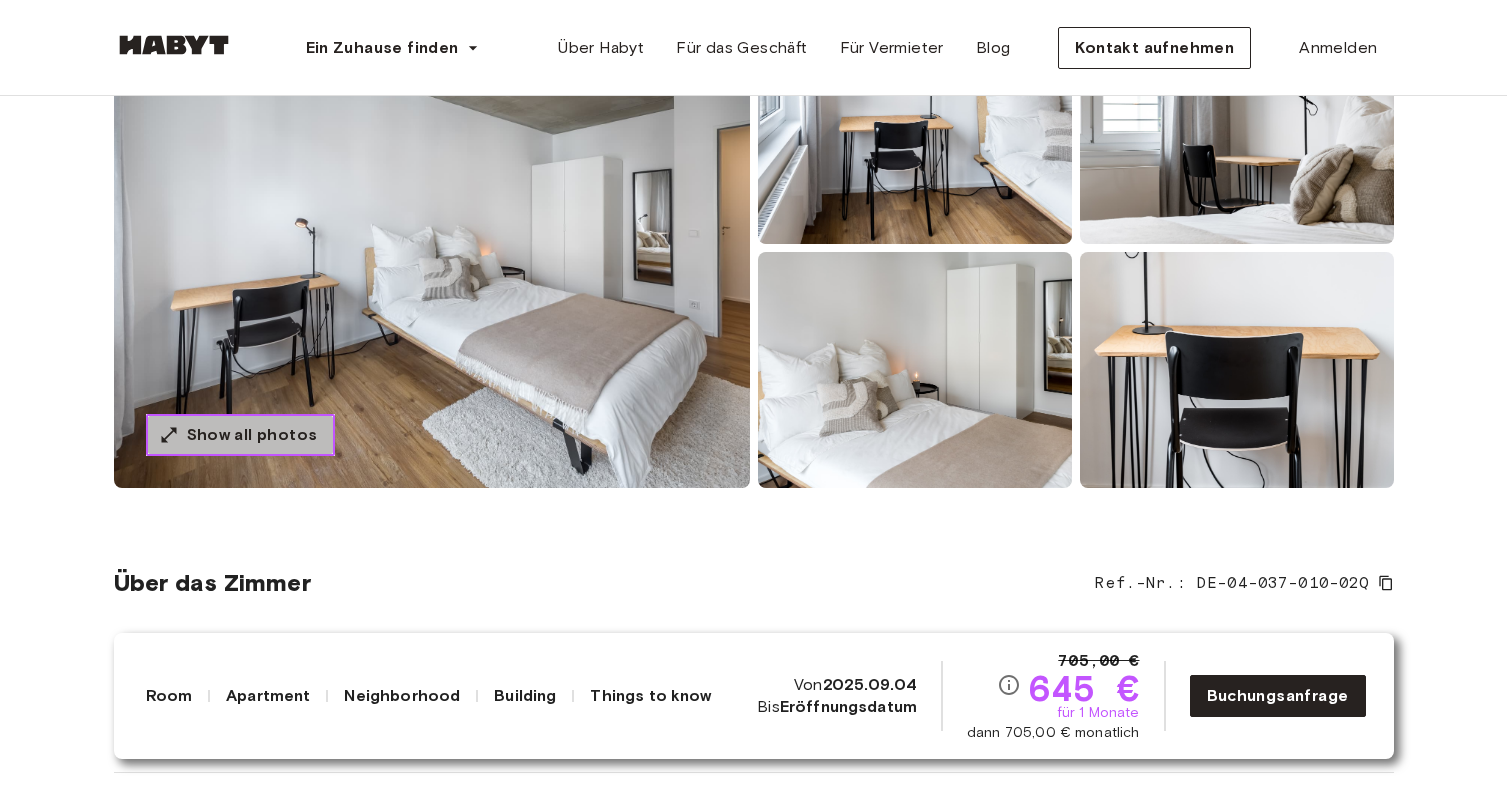 click on "Show all photos" at bounding box center [252, 435] 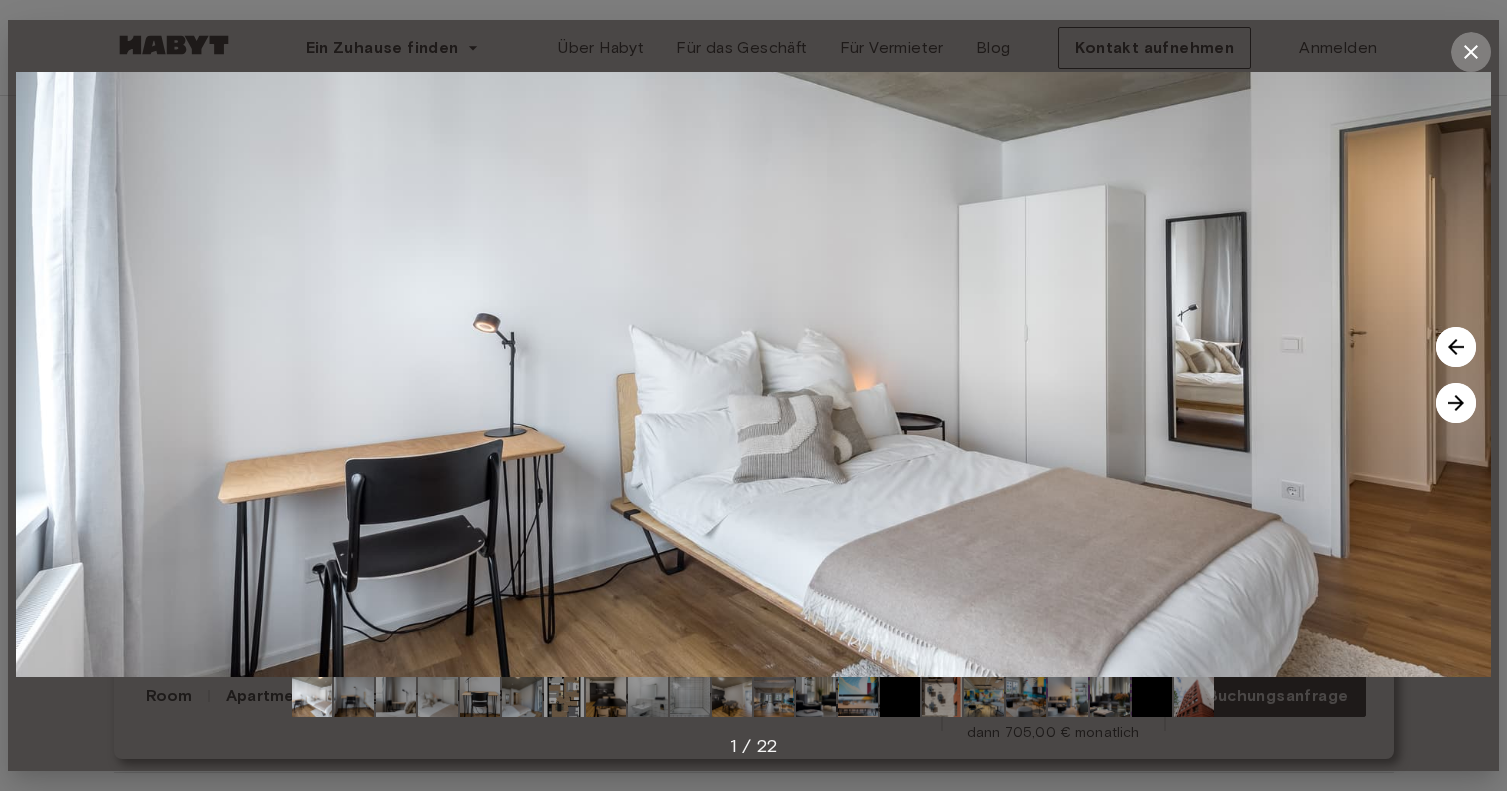 click 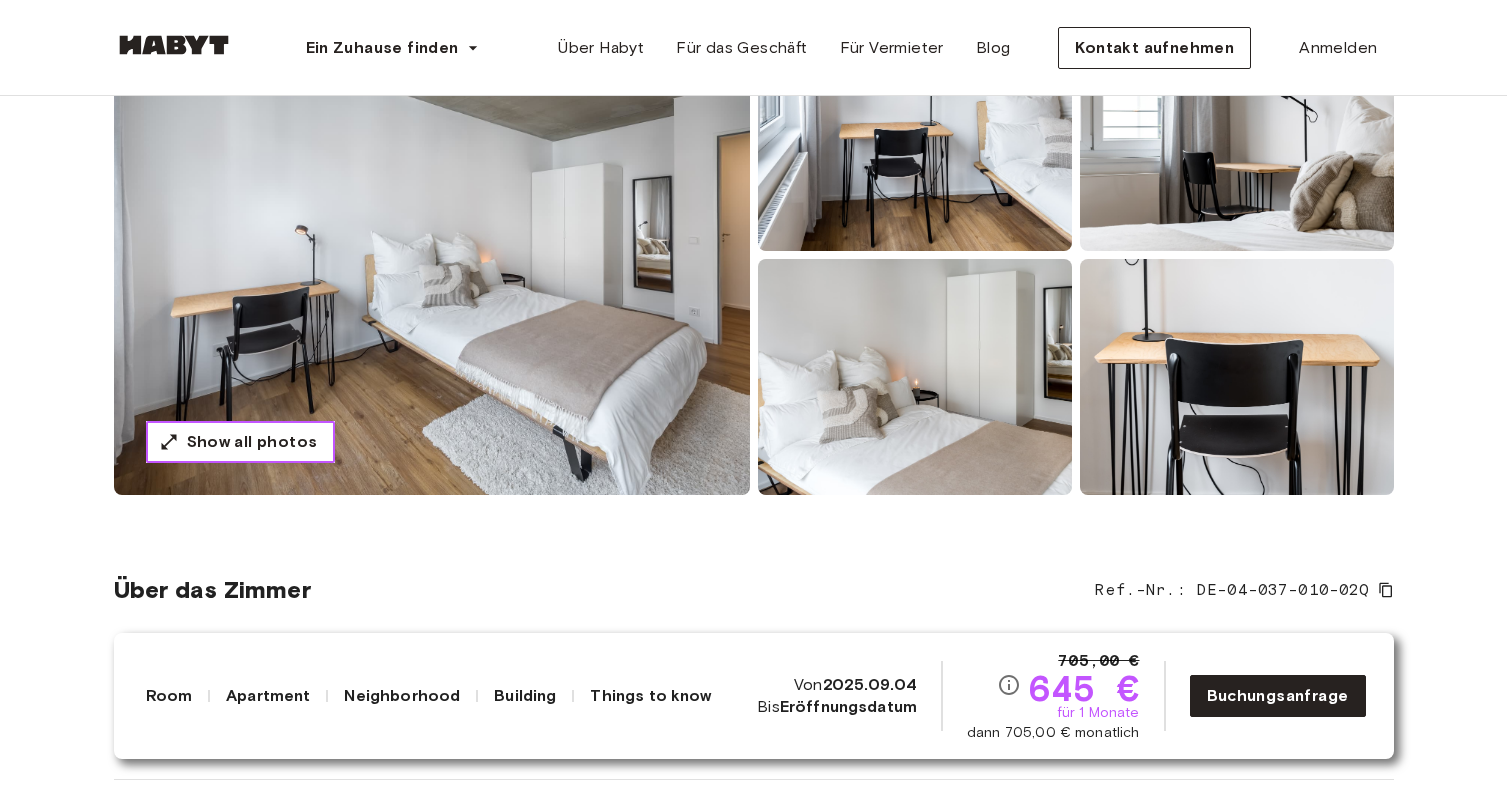 scroll, scrollTop: 0, scrollLeft: 0, axis: both 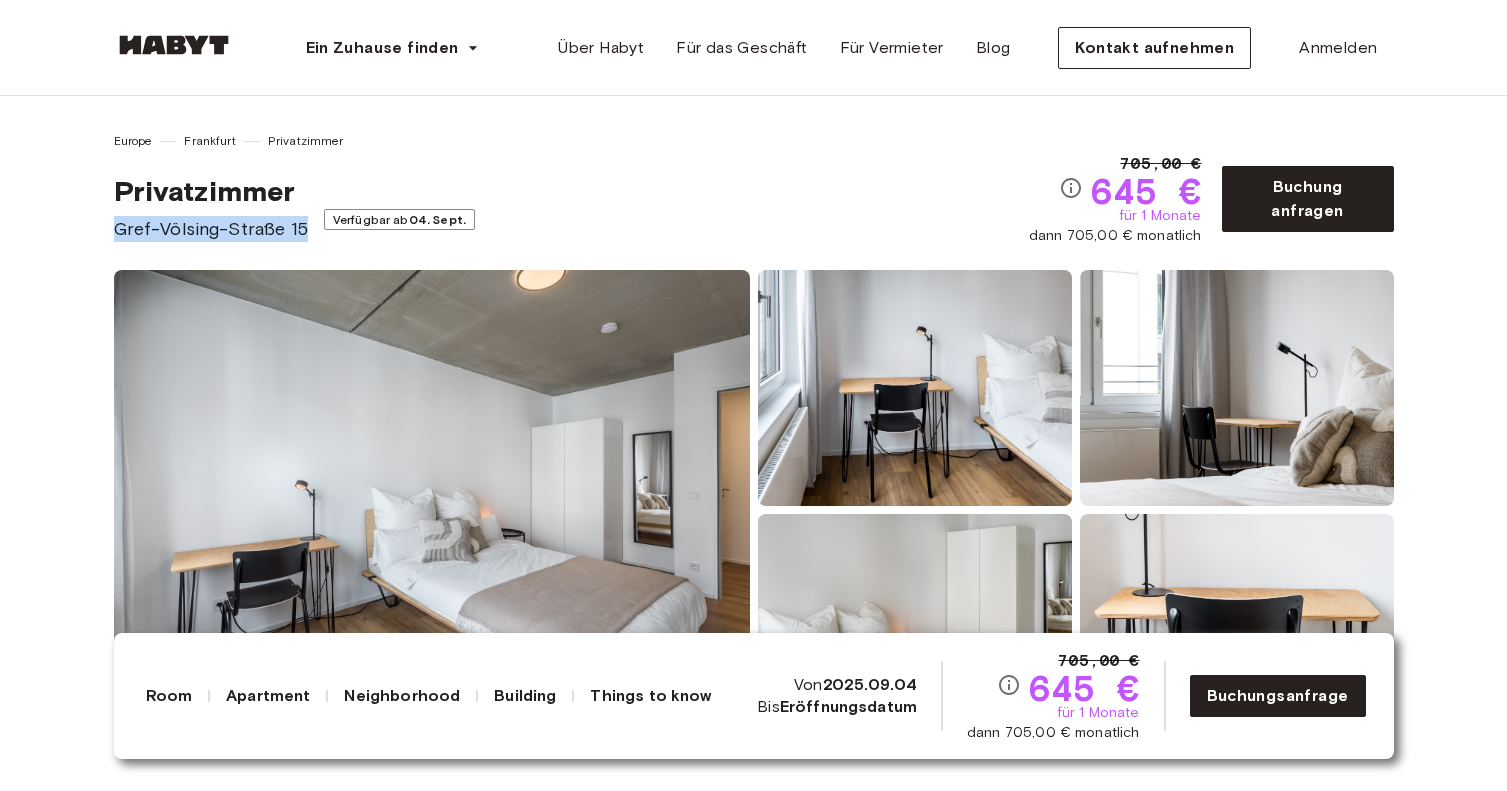 drag, startPoint x: 111, startPoint y: 231, endPoint x: 296, endPoint y: 227, distance: 185.04324 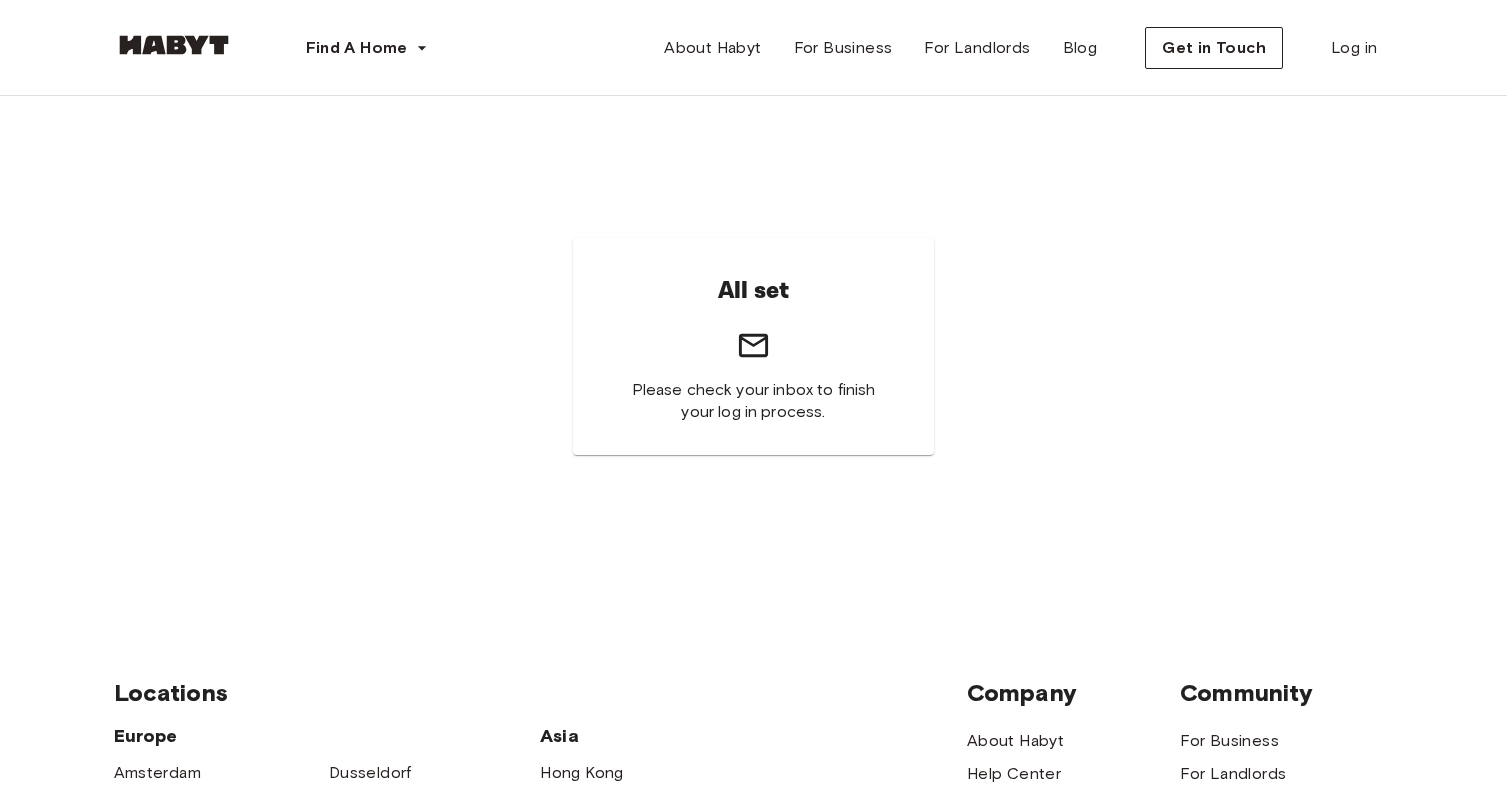 scroll, scrollTop: 0, scrollLeft: 0, axis: both 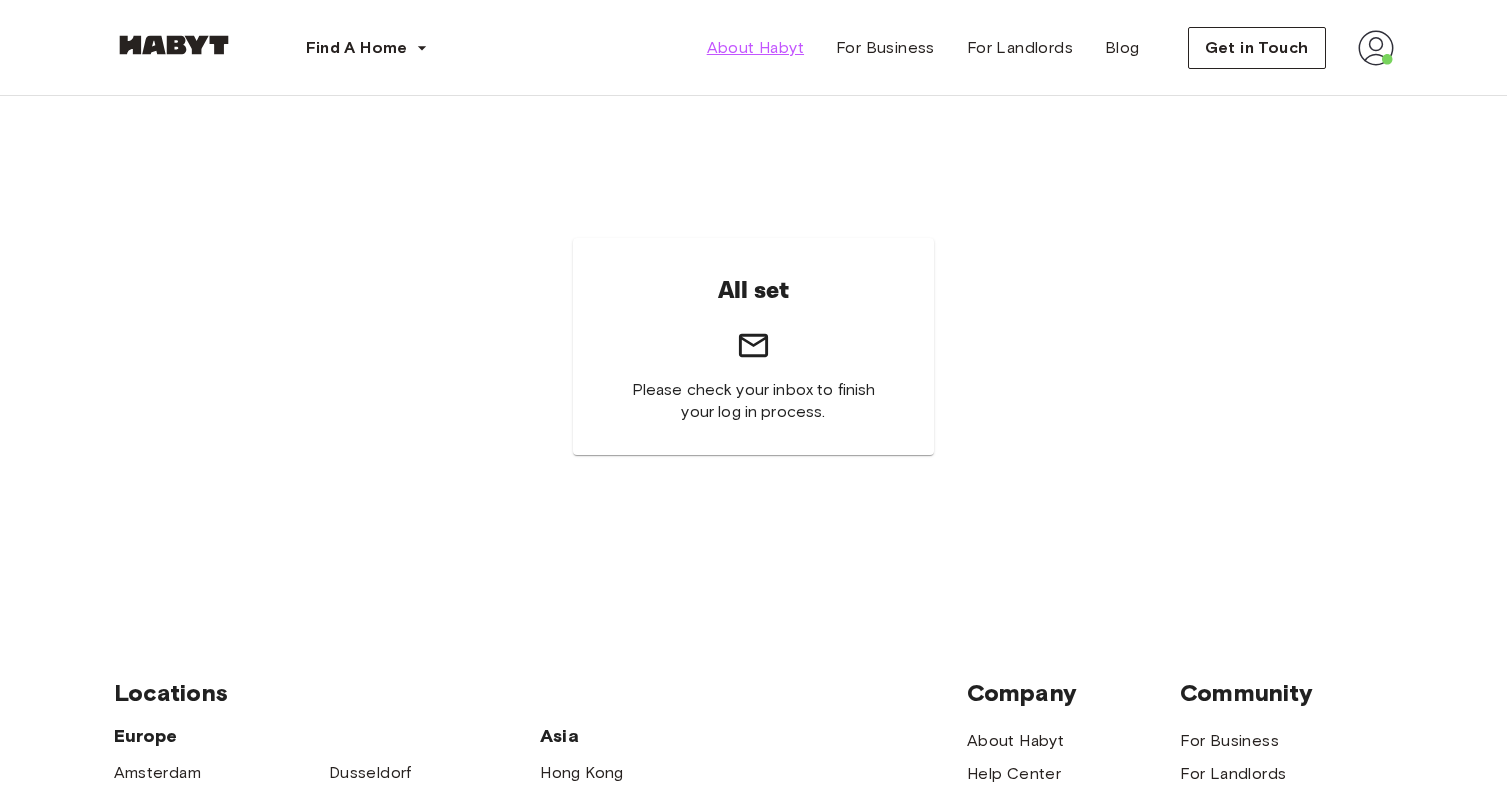 click on "About Habyt" at bounding box center [755, 48] 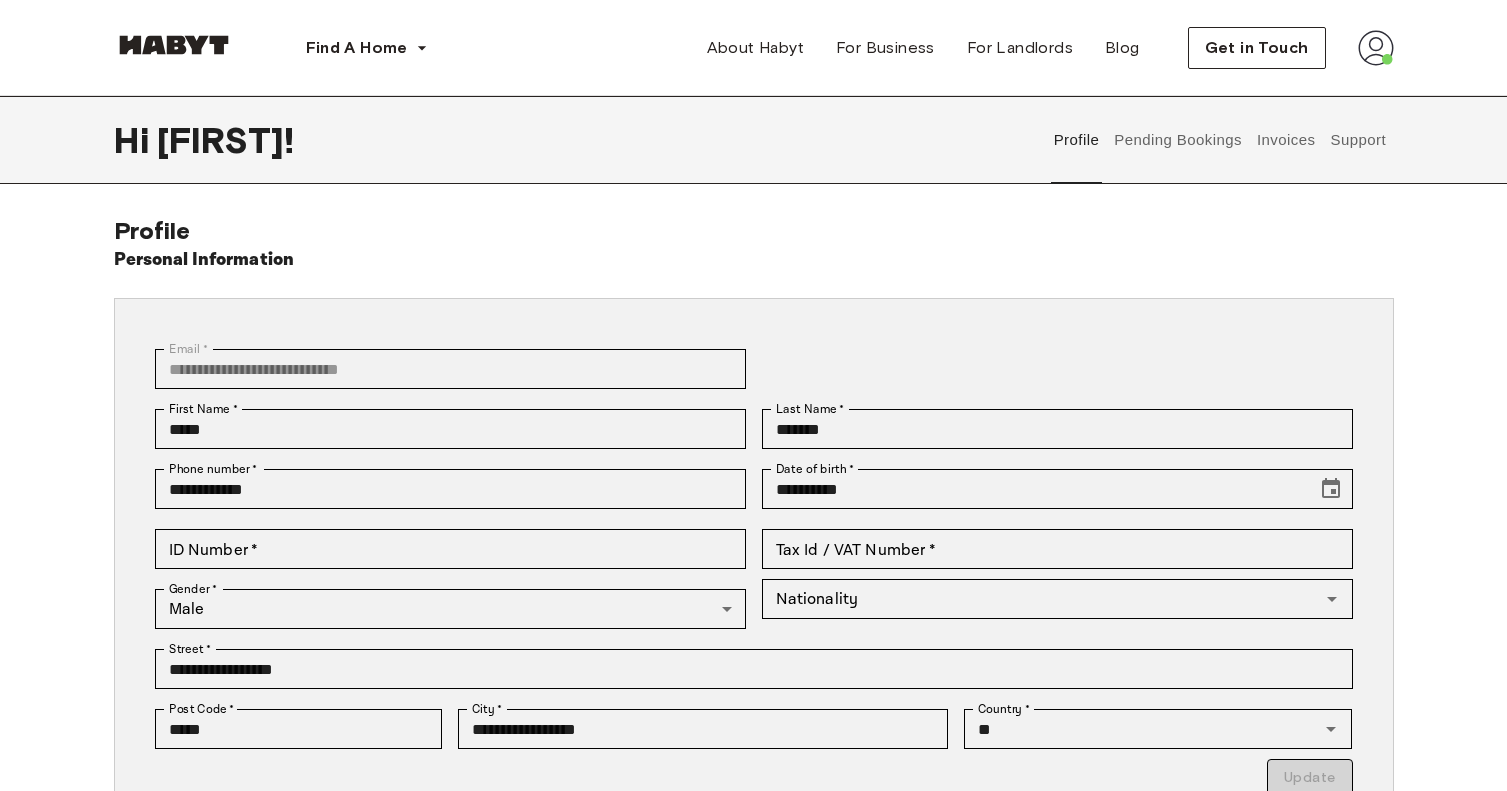 scroll, scrollTop: 0, scrollLeft: 0, axis: both 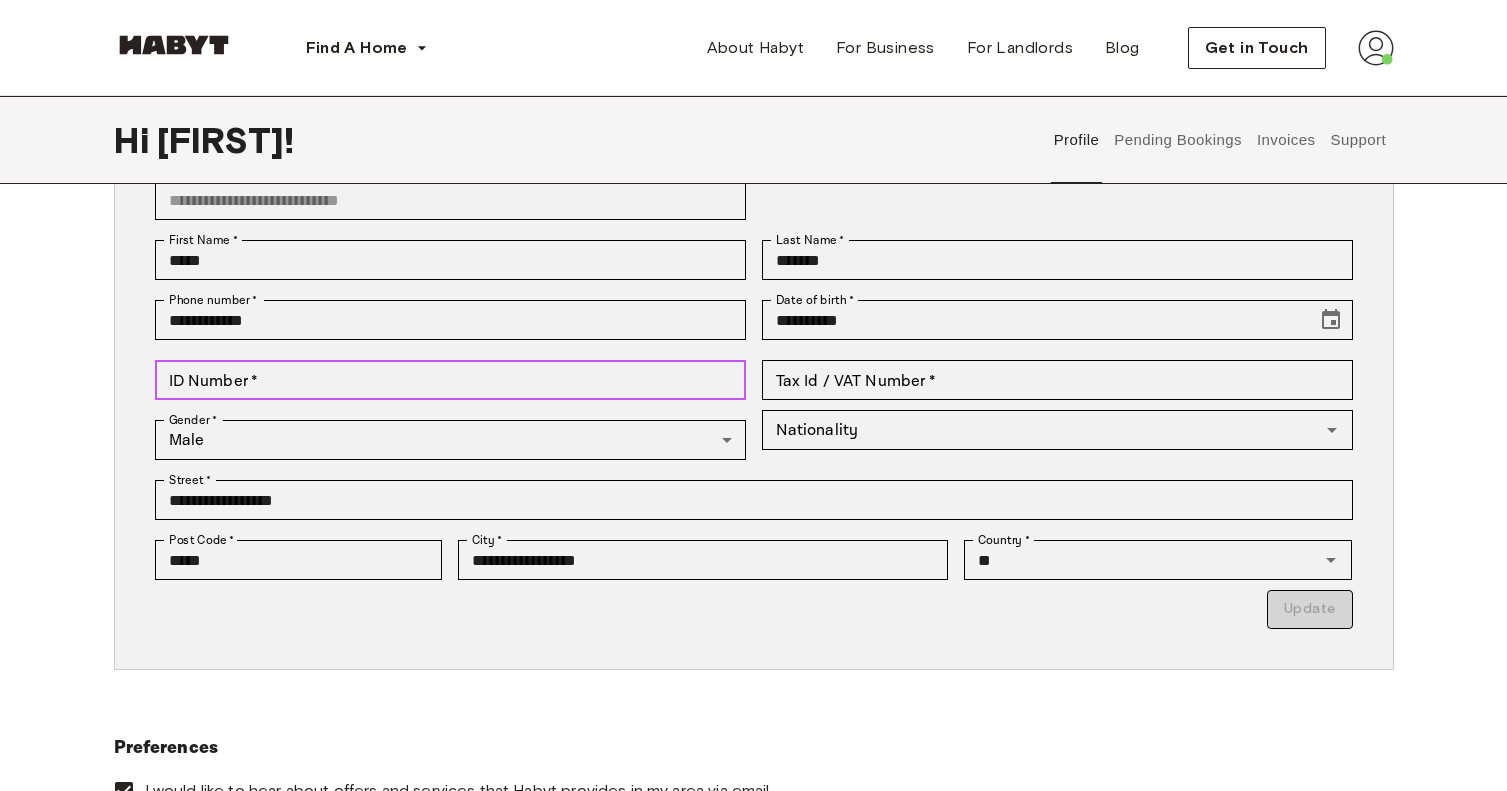 click on "ID Number   *" at bounding box center [450, 380] 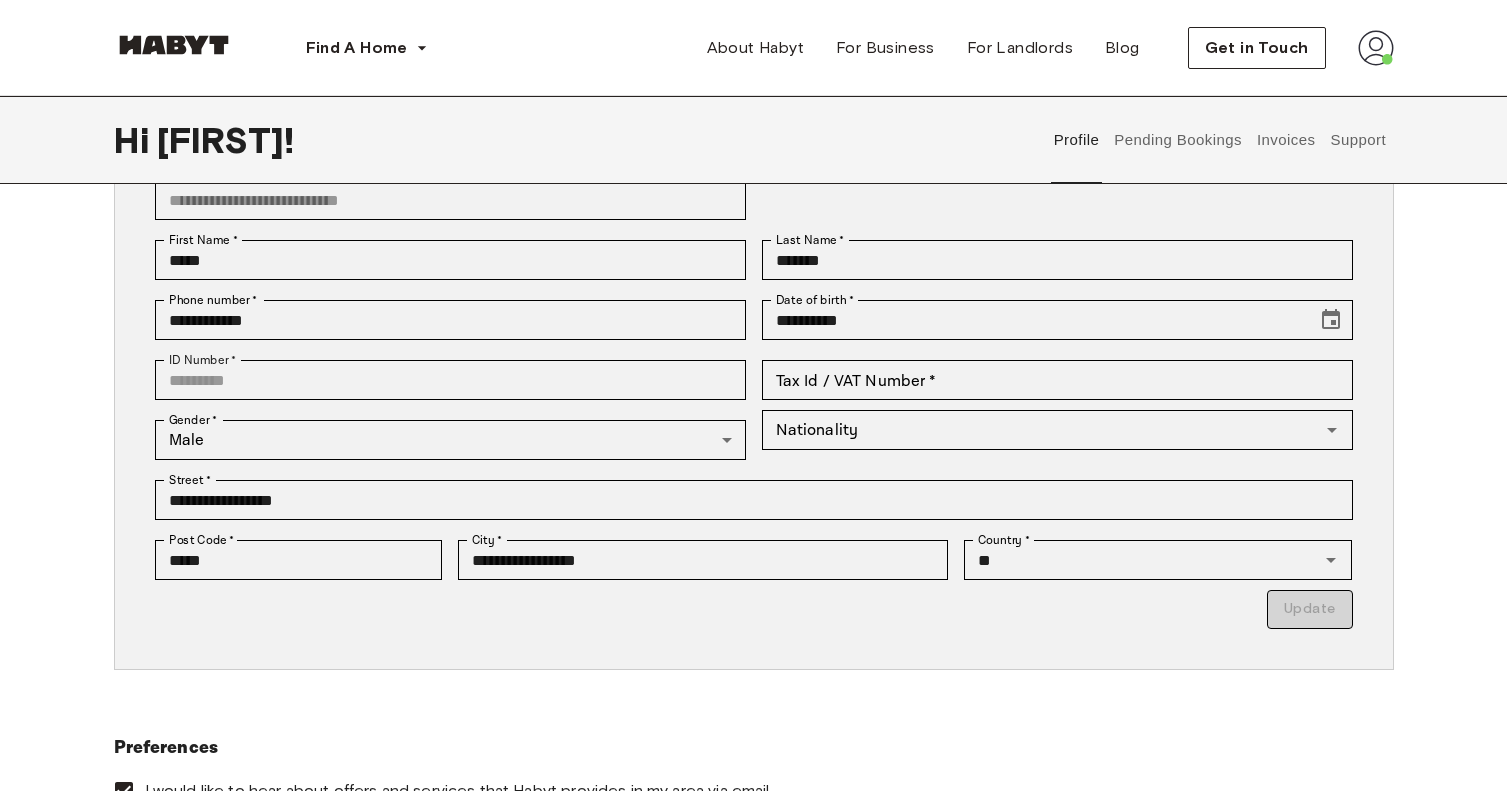 click on "Profile Personal Information Email   * [EMAIL] Email   * First Name   * [FIRST] First Name   * Last Name   * [LAST] Last Name   * Phone number   * [PHONE] Phone number   * Date of birth   * [DATE] Date of birth   * ID Number   * [ID] ID Number   * Tax Id / VAT Number   * [TAX_ID] Tax Id / VAT Number   * Gender   * Male [GENDER] Gender   * Nationality [NATIONALITY] Nationality Street   * [ADDRESS] Street   * Post Code   * [POSTAL_CODE] Post Code   * City   * [CITY] City   * Country   * [COUNTRY] Country   * Update Preferences I would like to hear about offers and services that Habyt provides in my area via email." at bounding box center (754, 429) 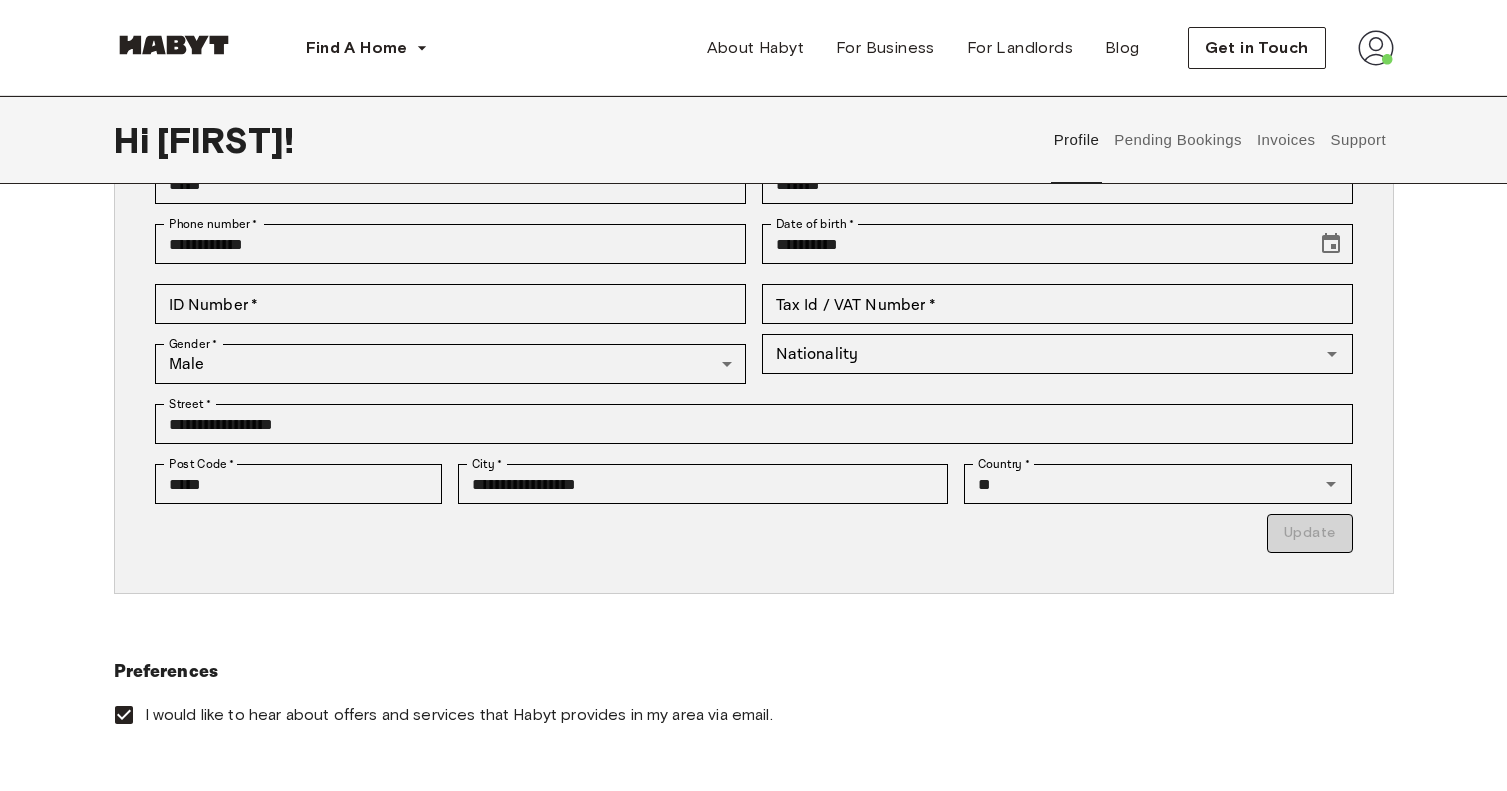scroll, scrollTop: 0, scrollLeft: 0, axis: both 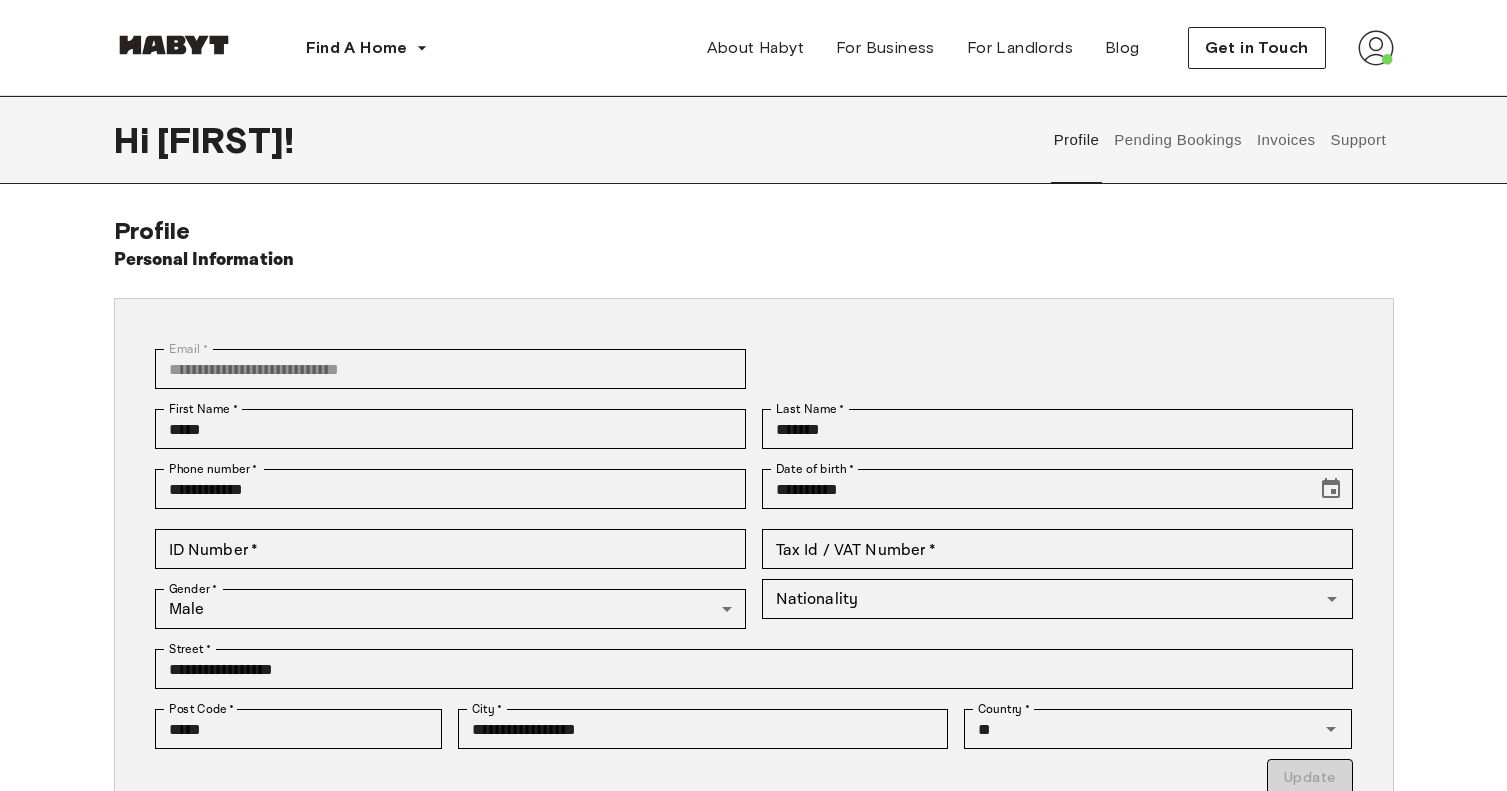 click on "Pending Bookings" at bounding box center (1178, 140) 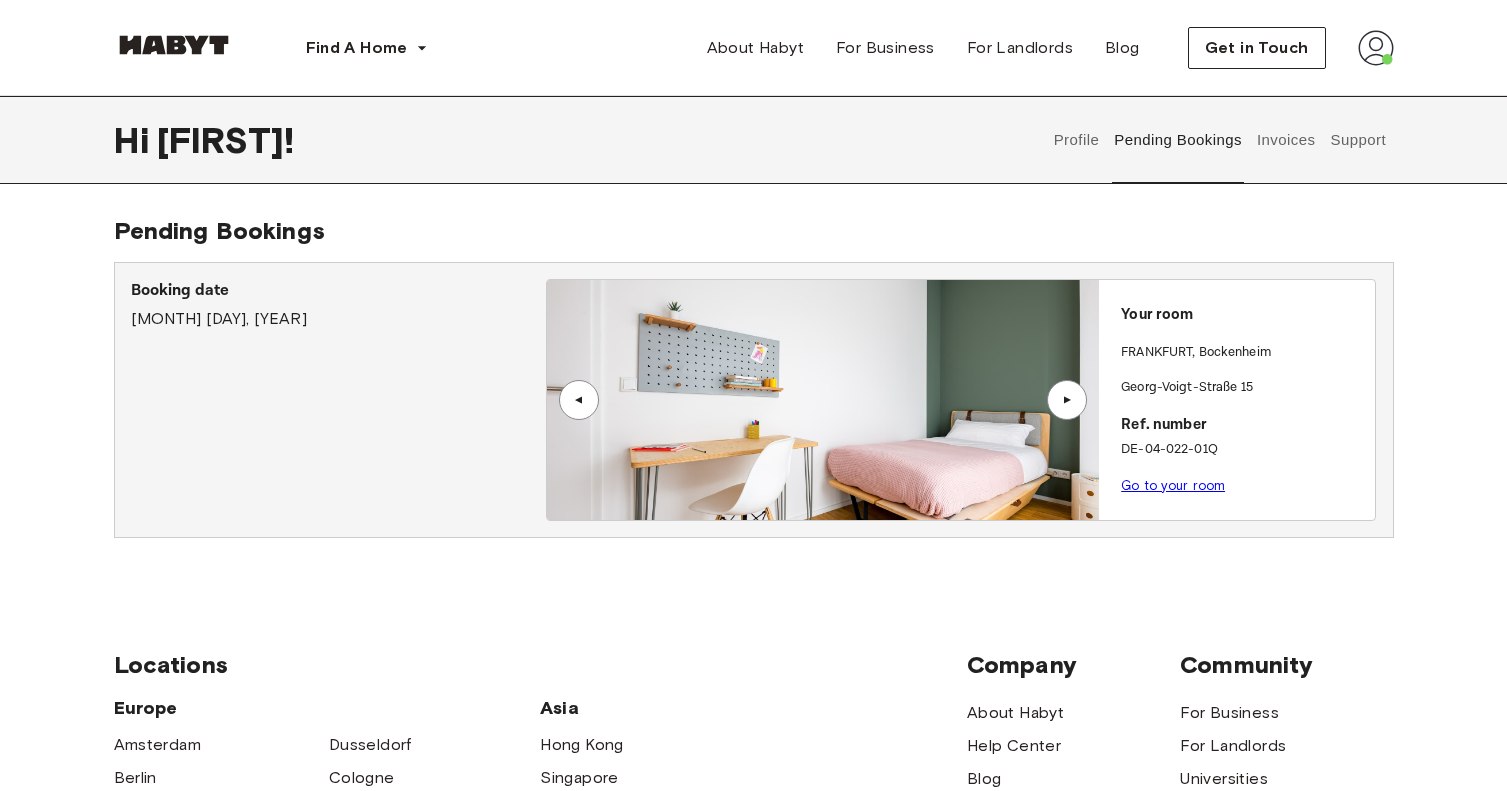 click on "▲" at bounding box center (1067, 400) 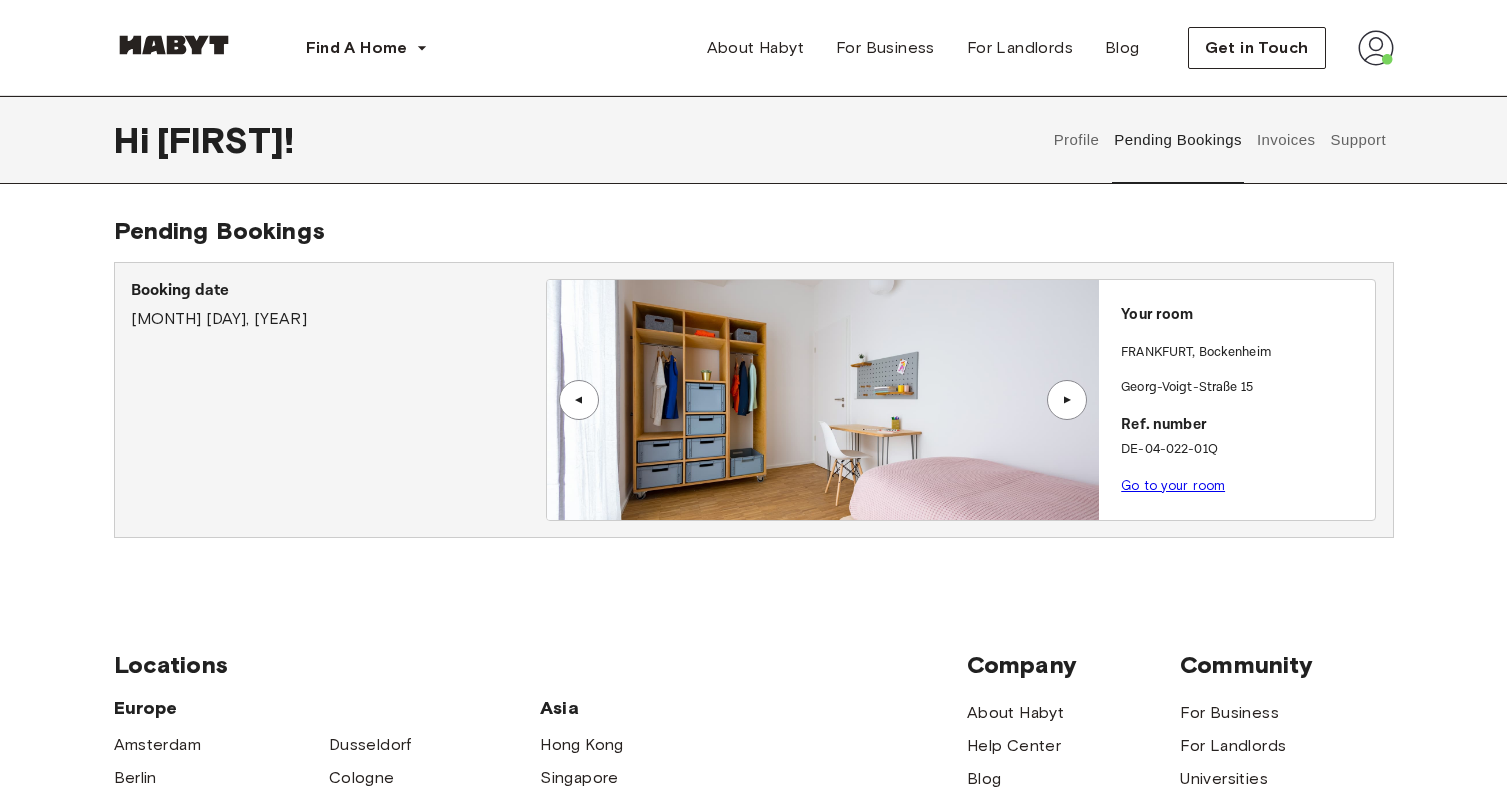 click on "▲" at bounding box center [1067, 400] 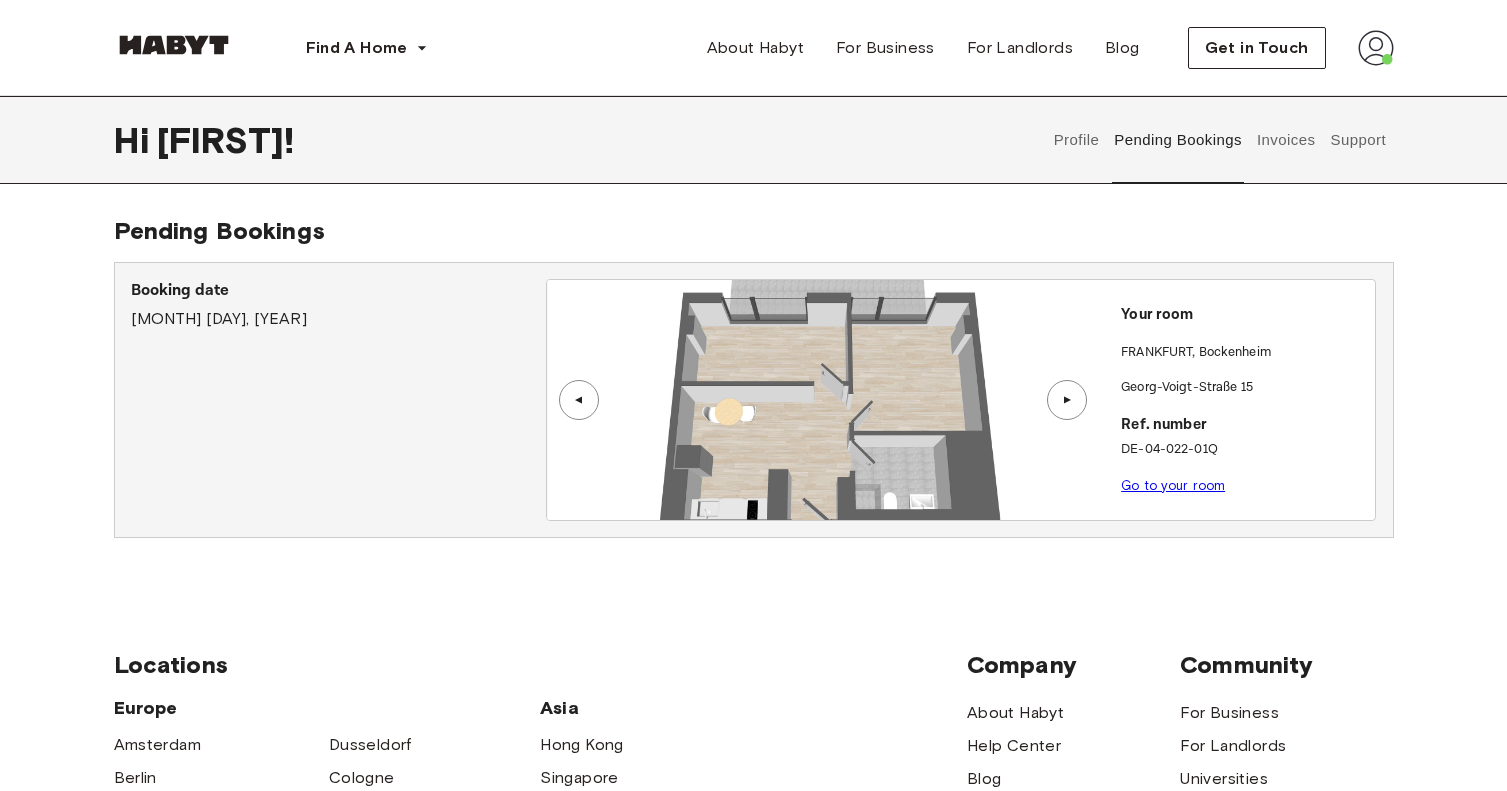 click on "▲" at bounding box center [1067, 400] 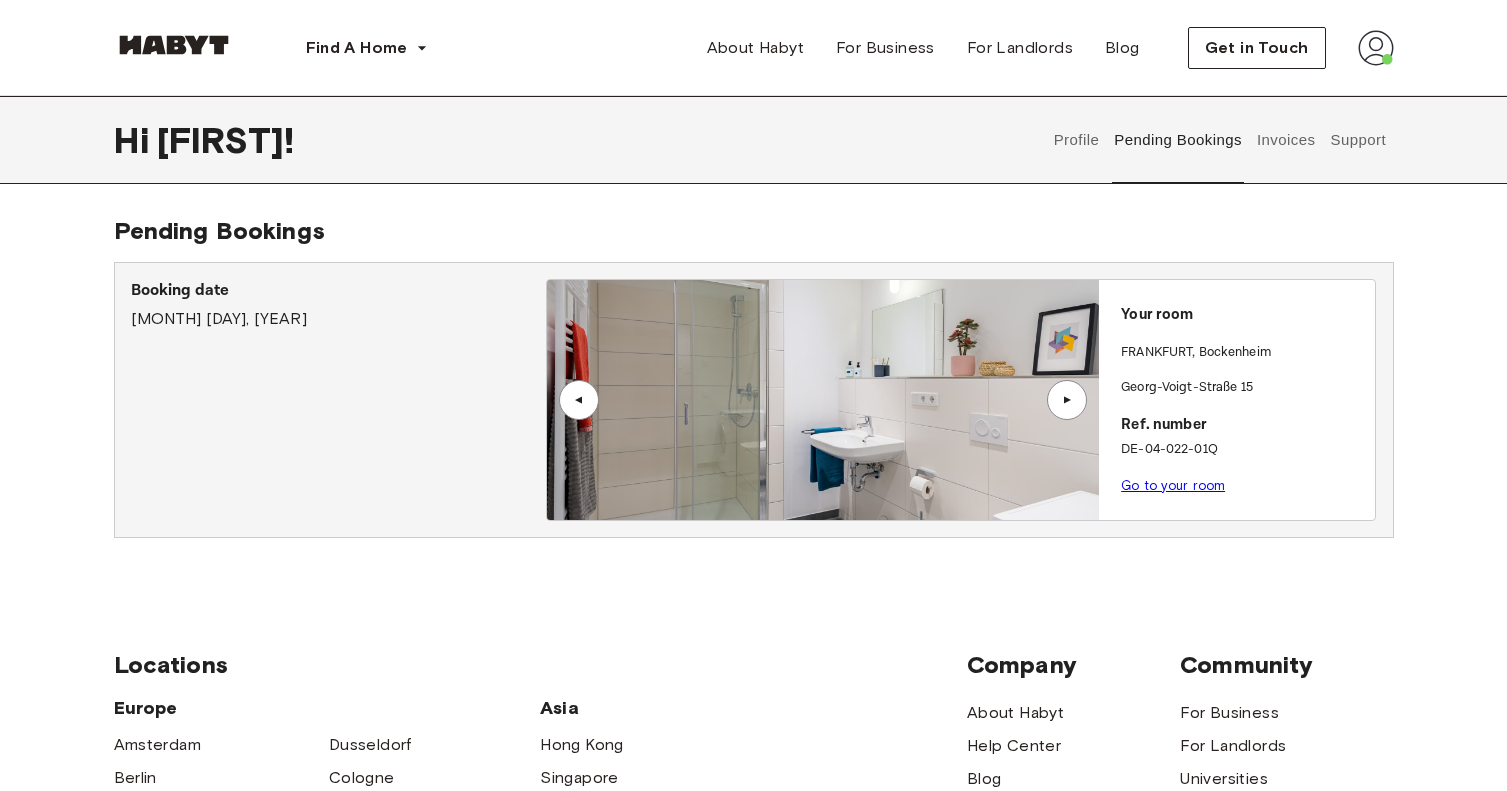 click on "▲" at bounding box center [1067, 400] 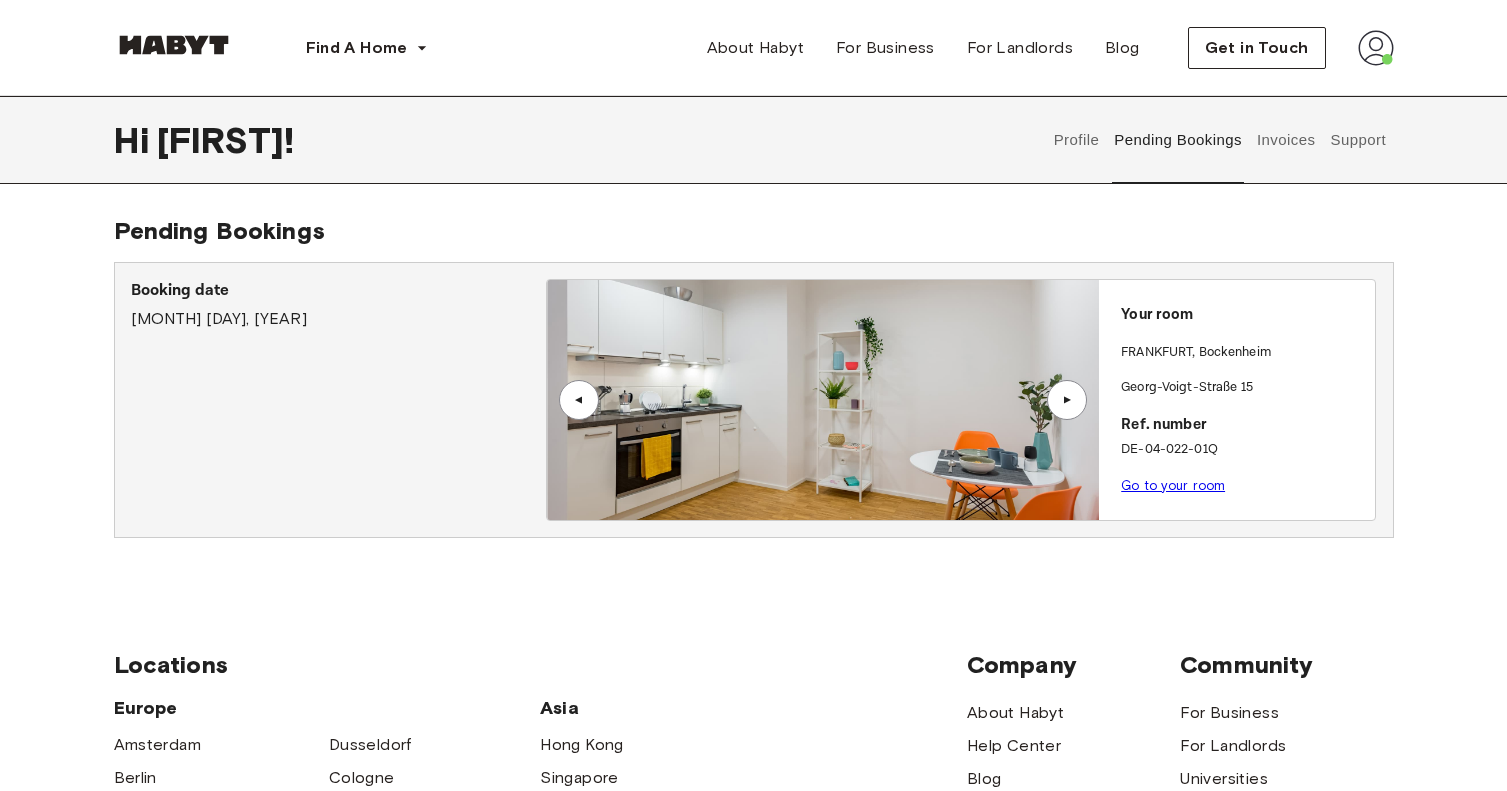 click on "▲" at bounding box center (1067, 400) 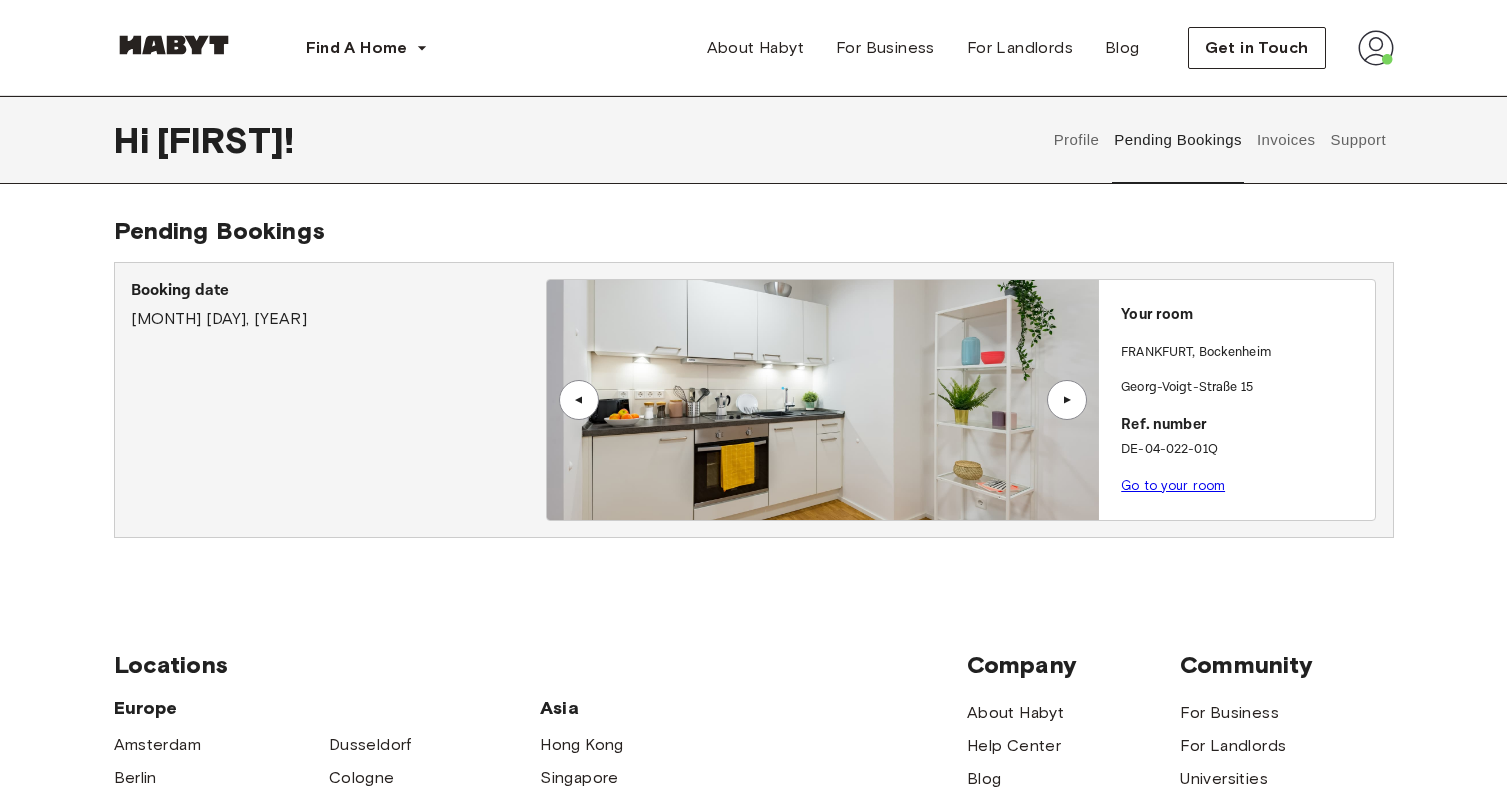 click on "▲" at bounding box center [1067, 400] 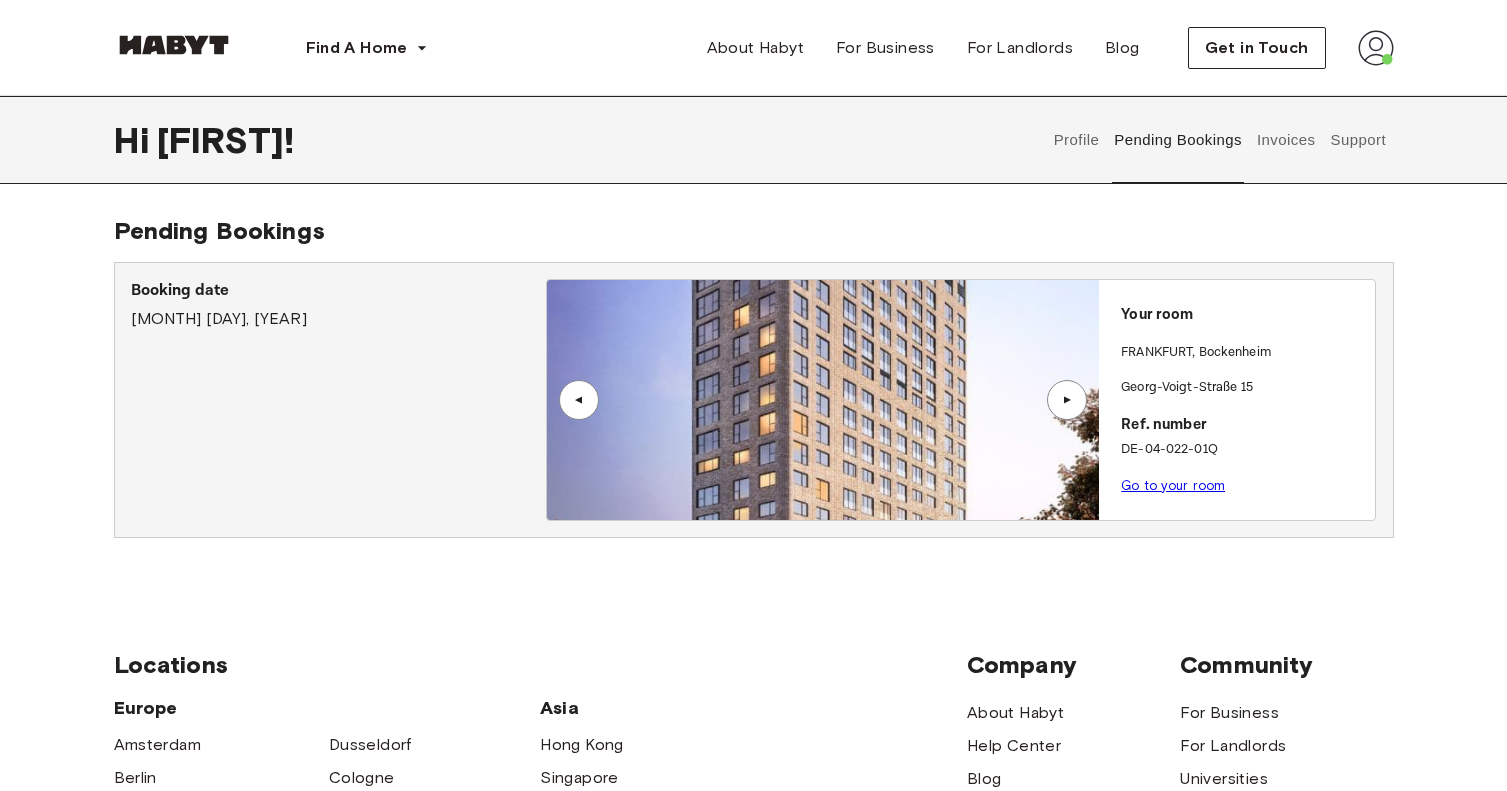 click on "▲" at bounding box center (1067, 400) 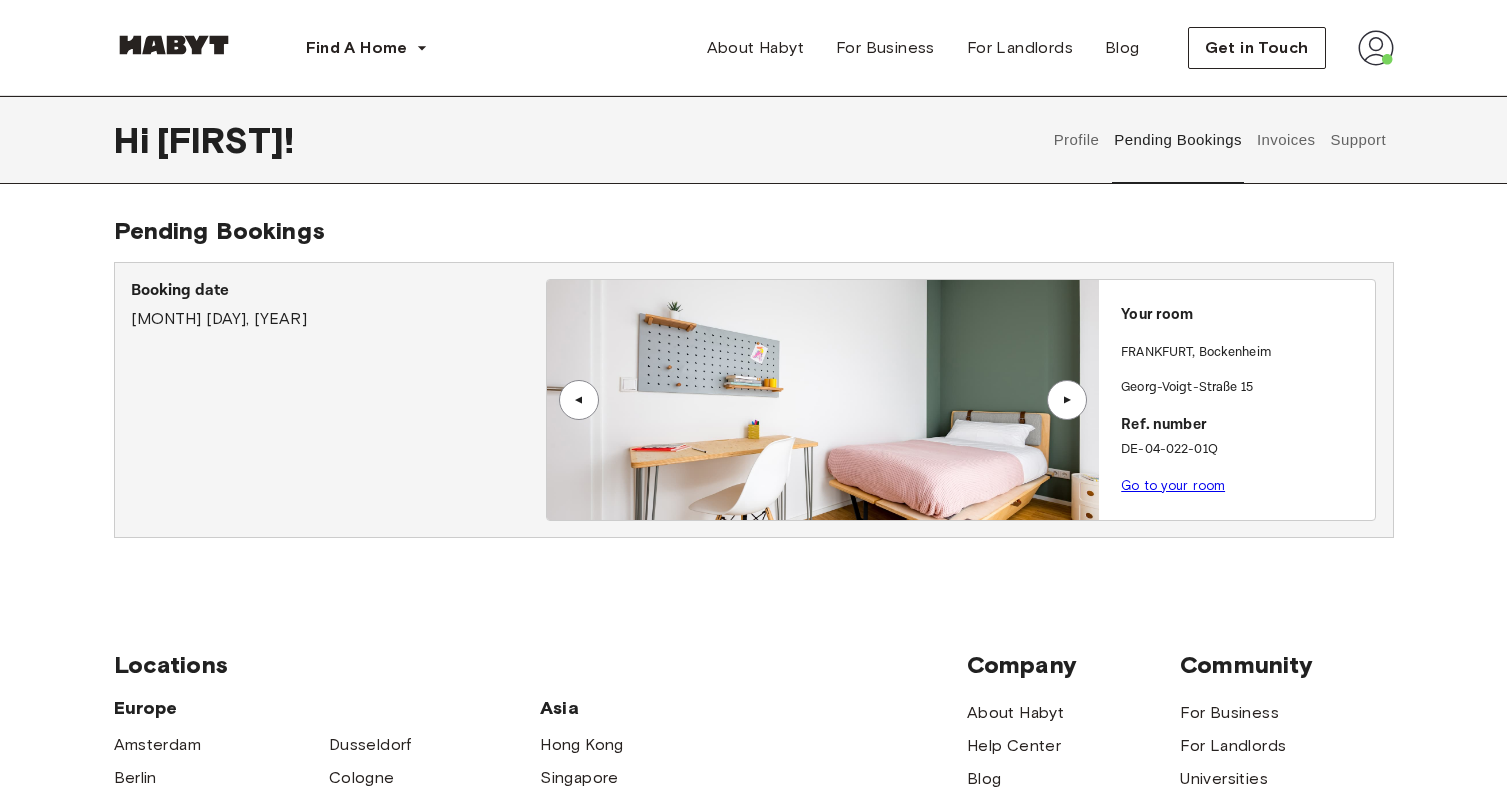 click on "▲" at bounding box center (1067, 400) 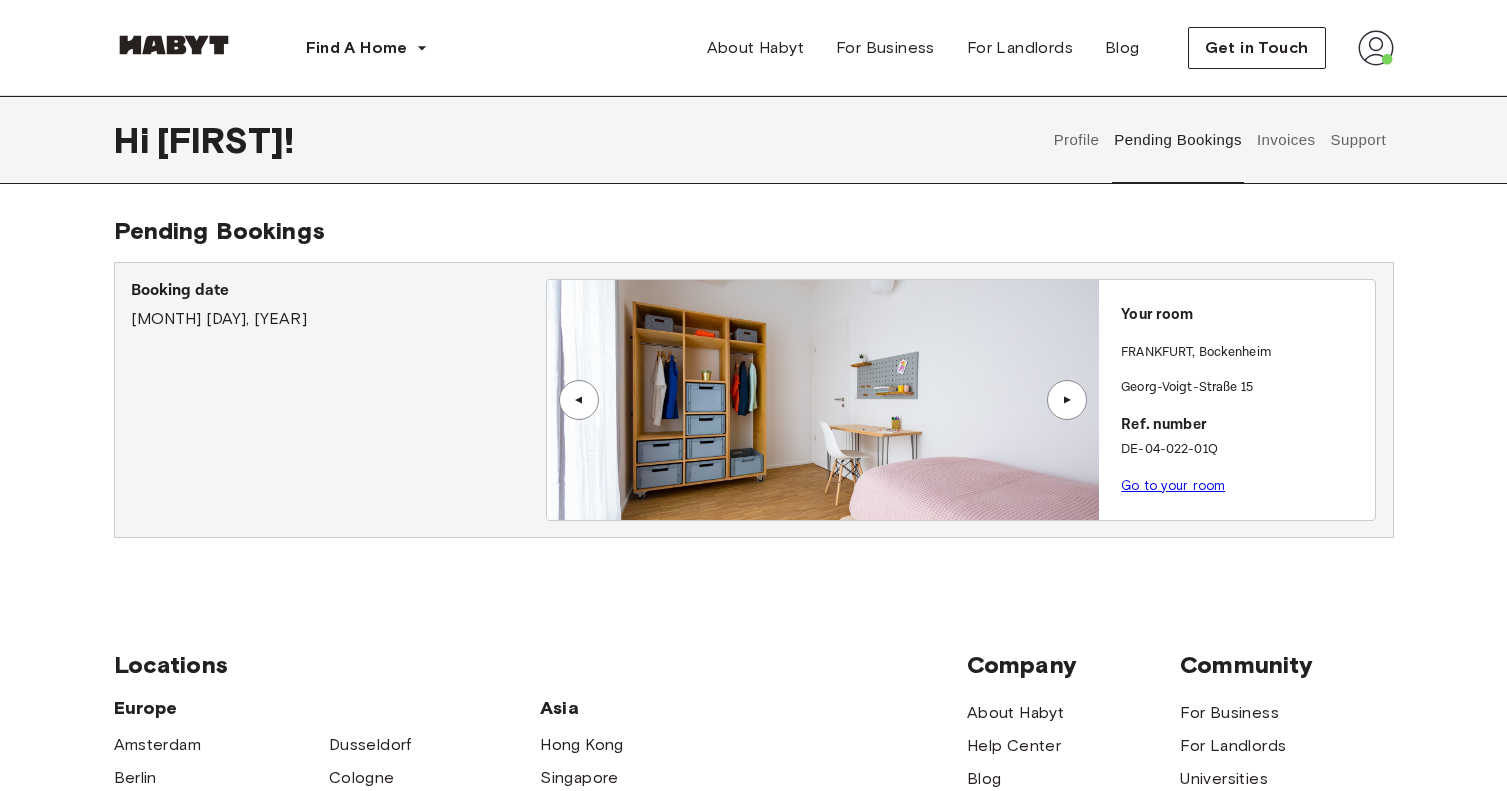 click on "Go to your room" at bounding box center [1173, 485] 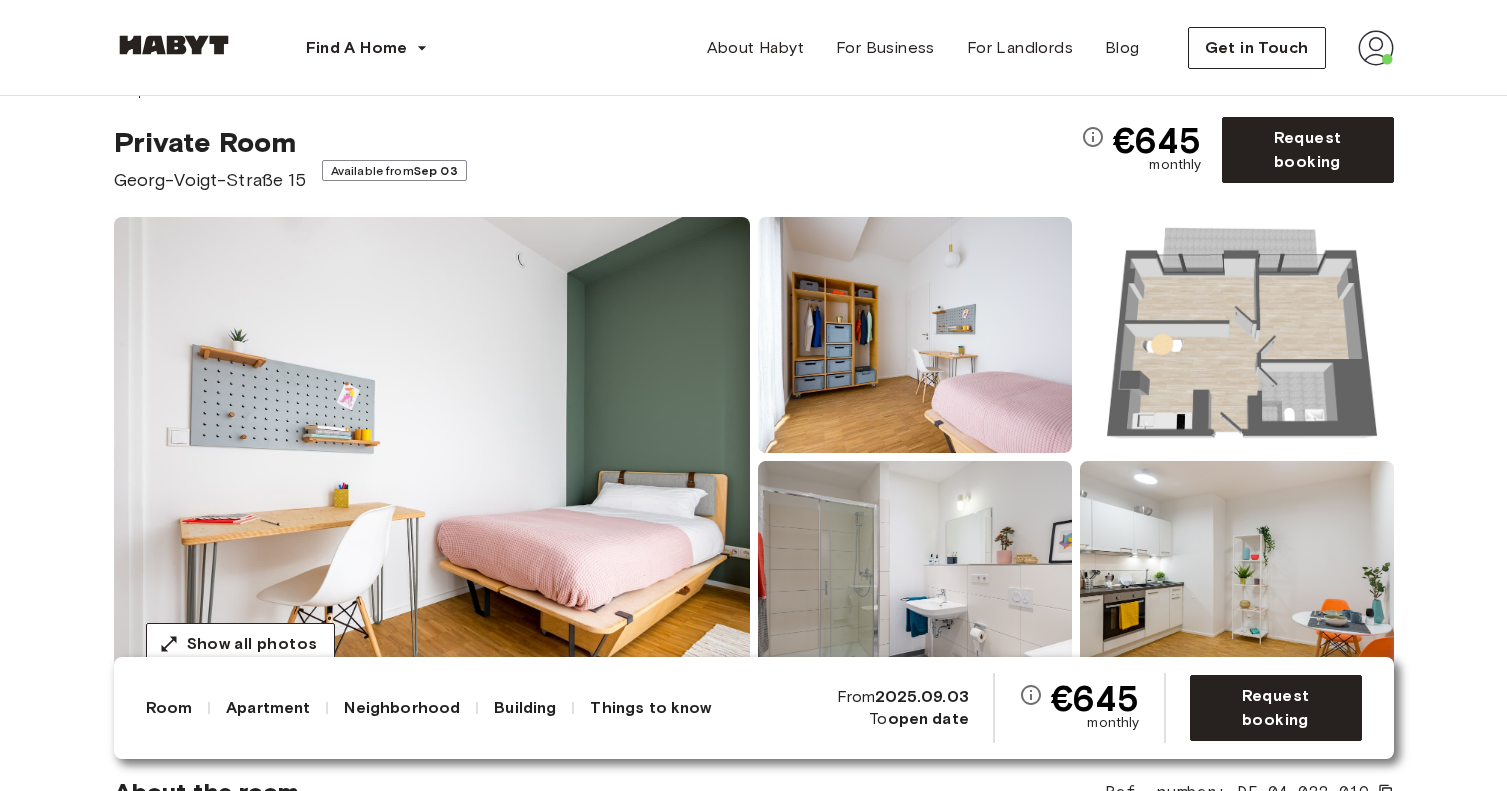 scroll, scrollTop: 50, scrollLeft: 0, axis: vertical 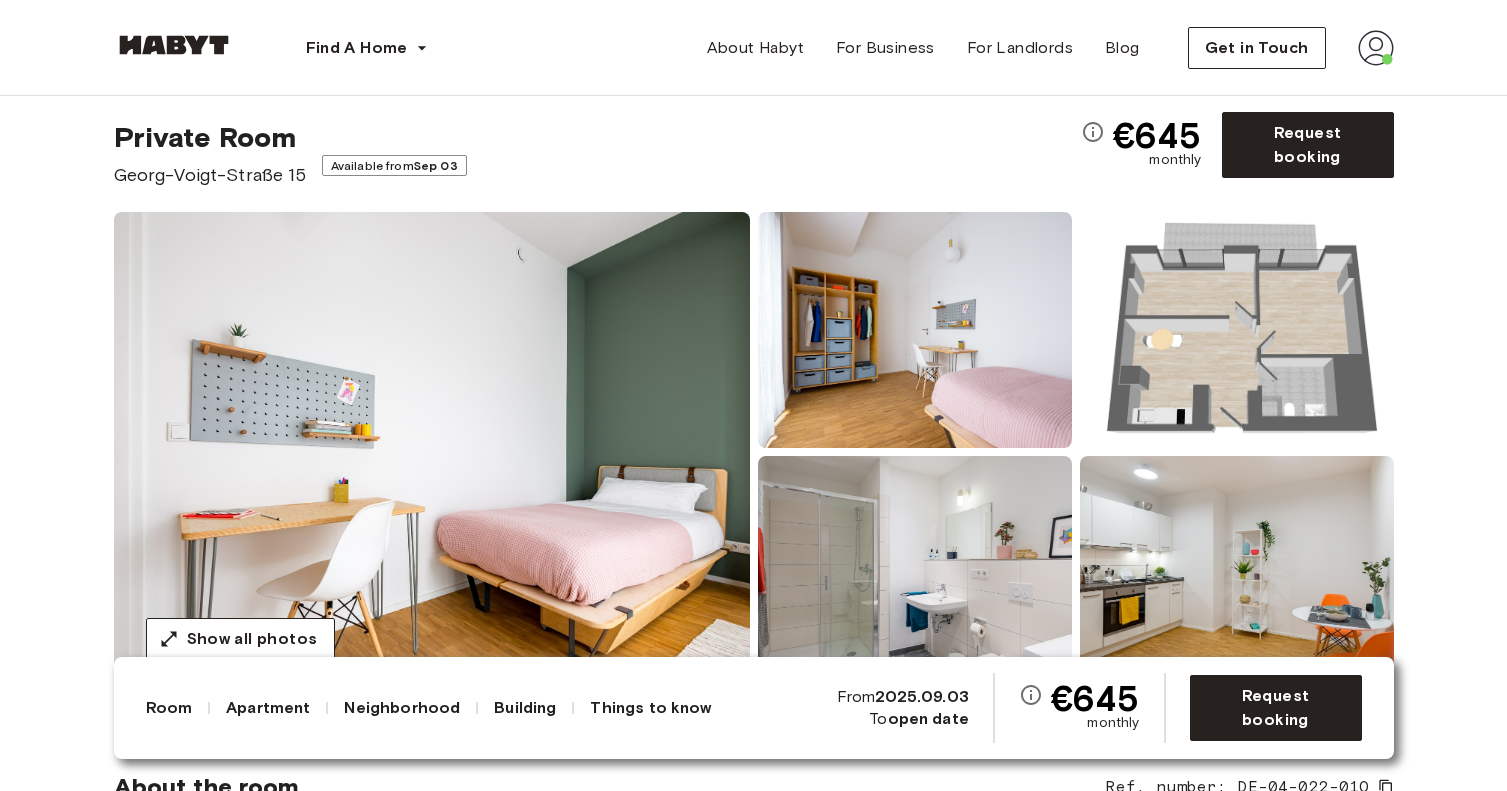 click at bounding box center (432, 452) 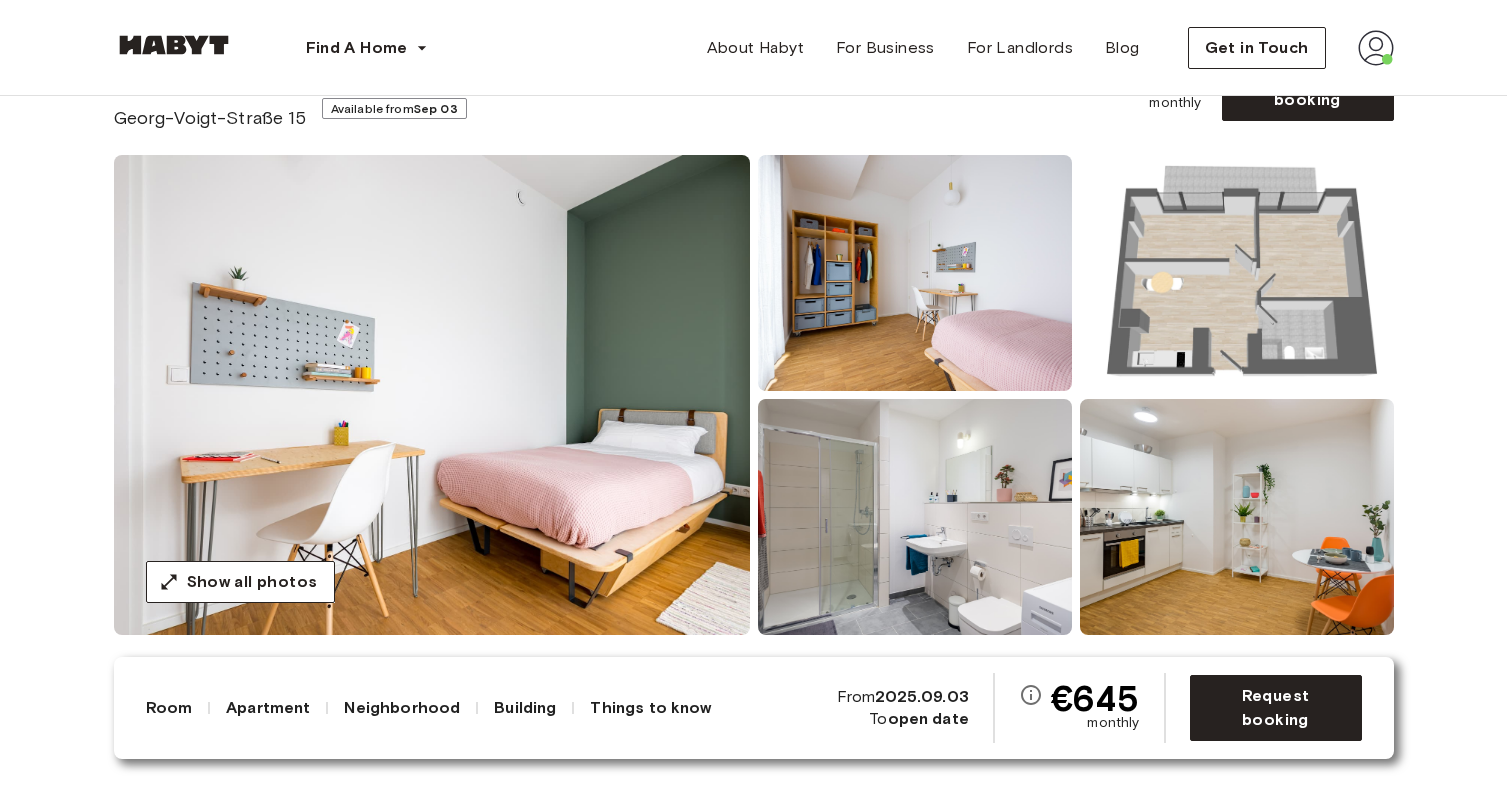 scroll, scrollTop: 128, scrollLeft: 0, axis: vertical 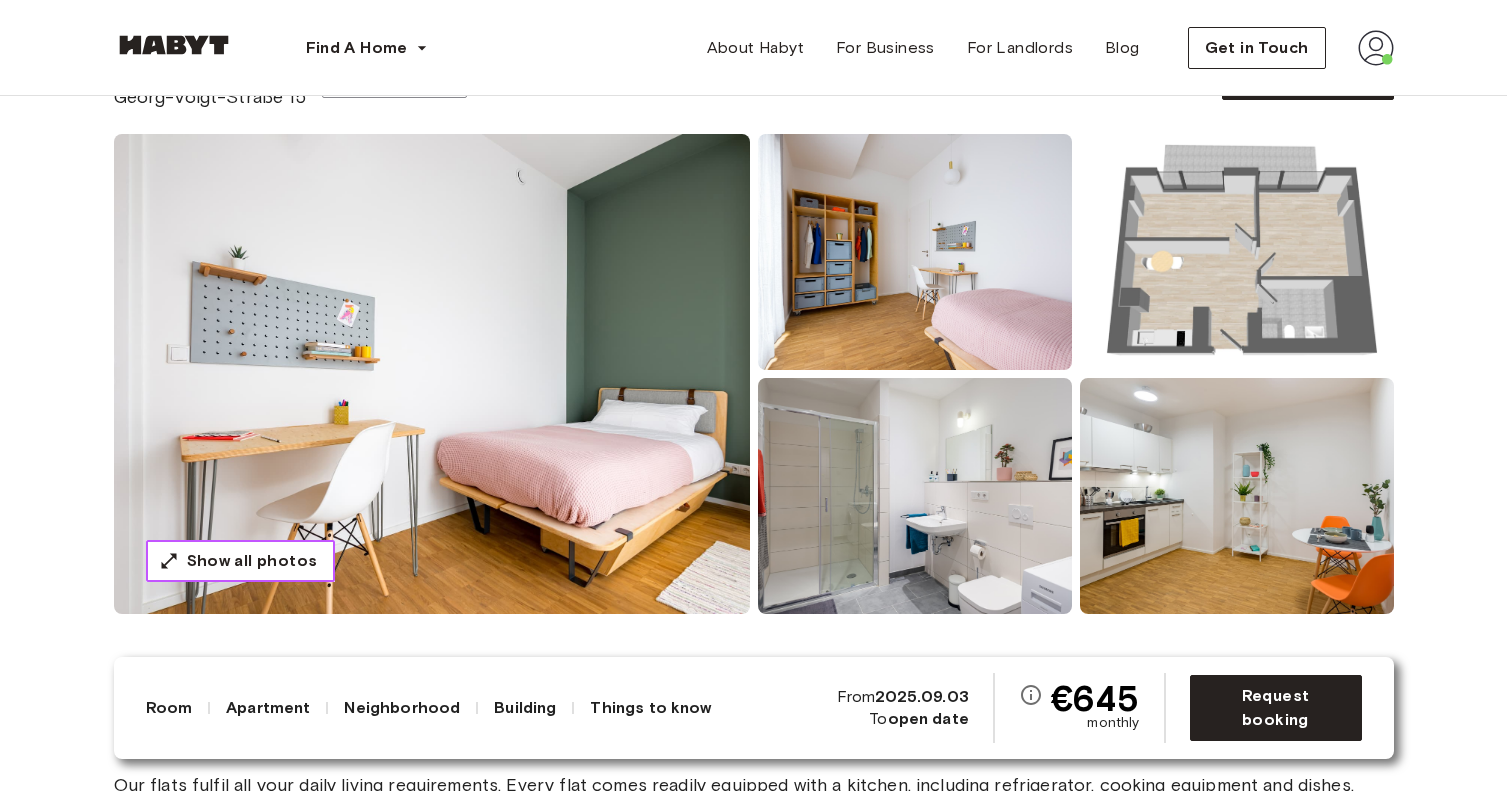 click on "Show all photos" at bounding box center [252, 561] 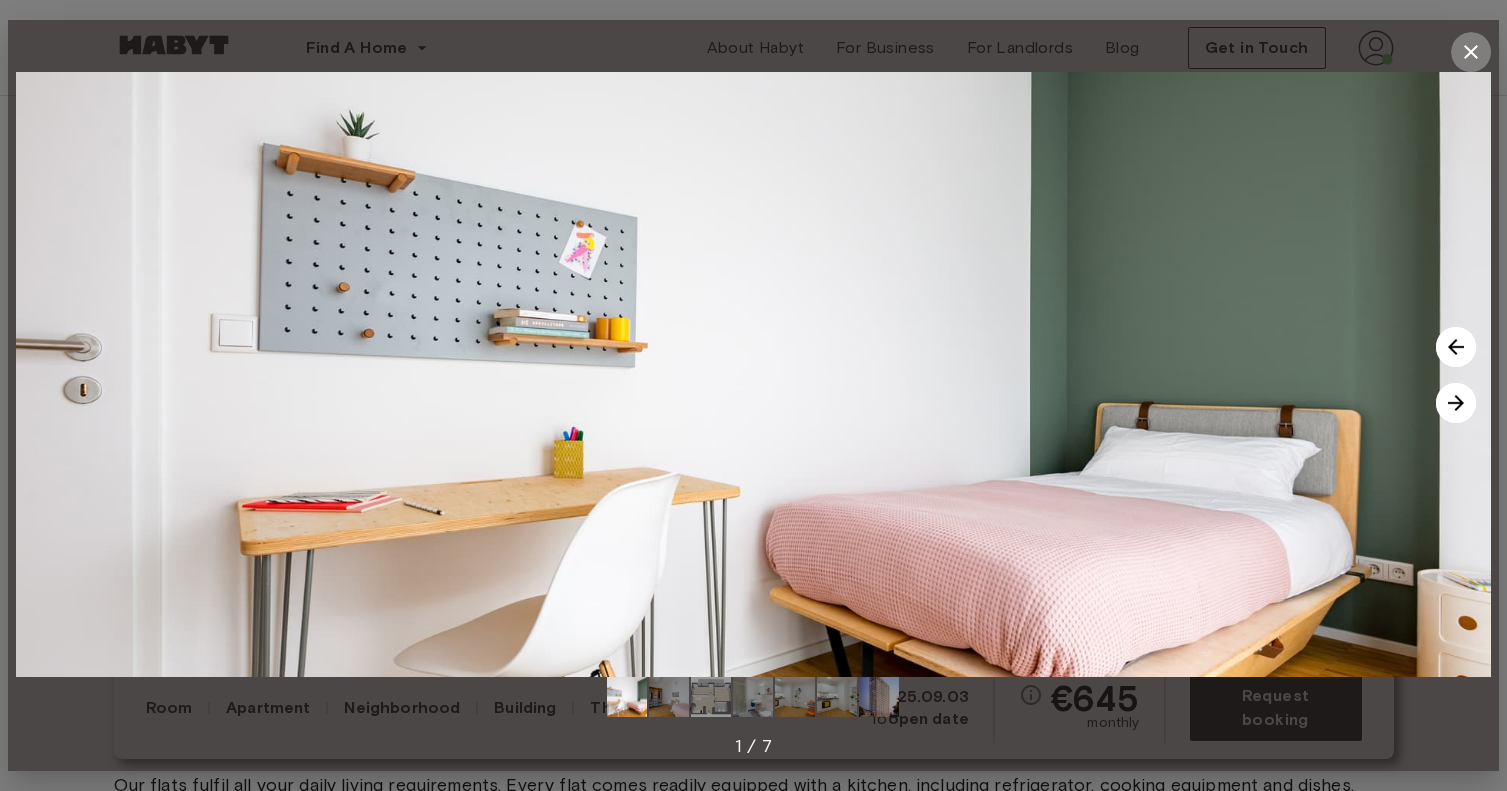 click 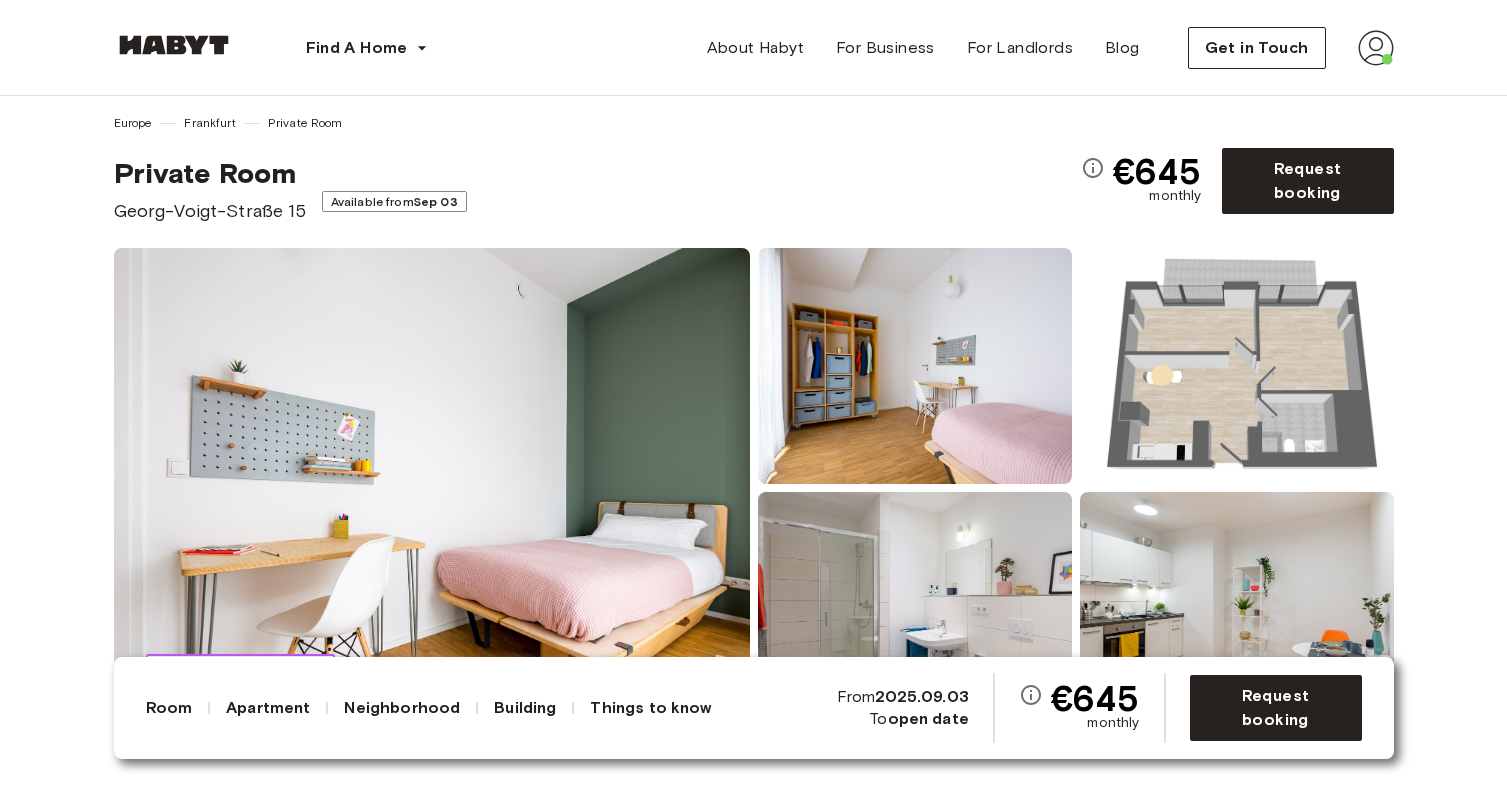 scroll, scrollTop: 0, scrollLeft: 0, axis: both 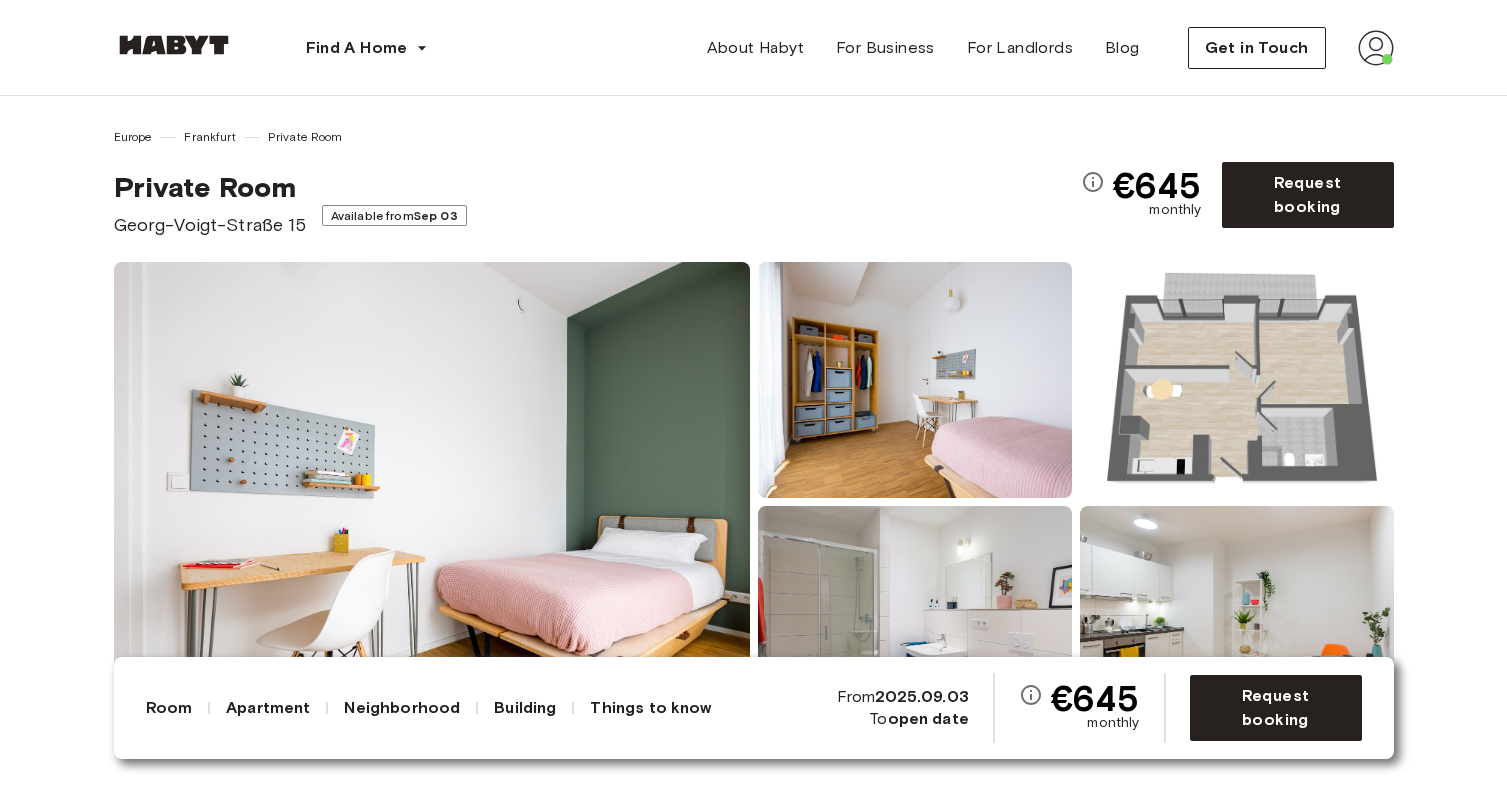 type 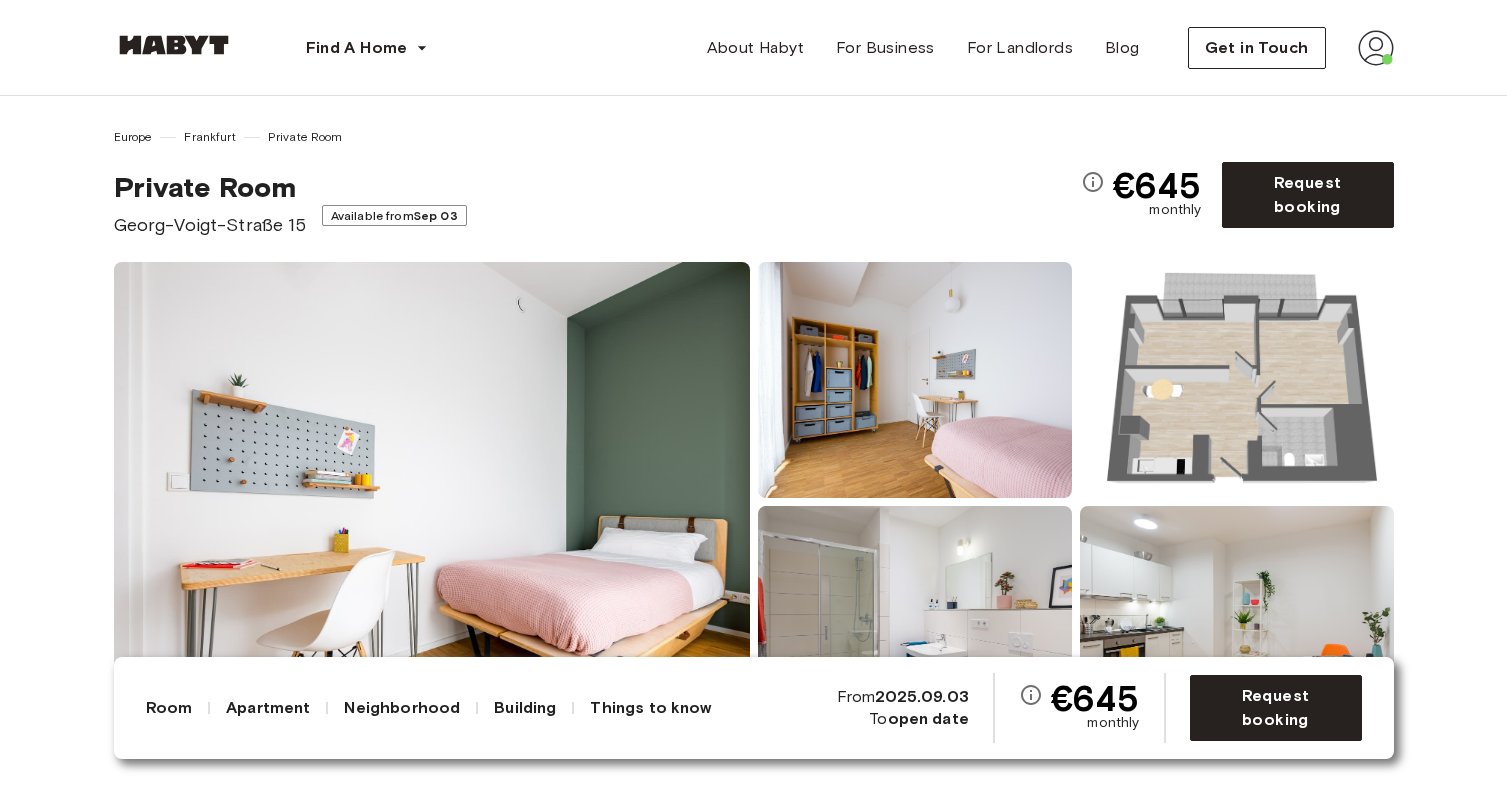 click on "Sep 03" at bounding box center (436, 215) 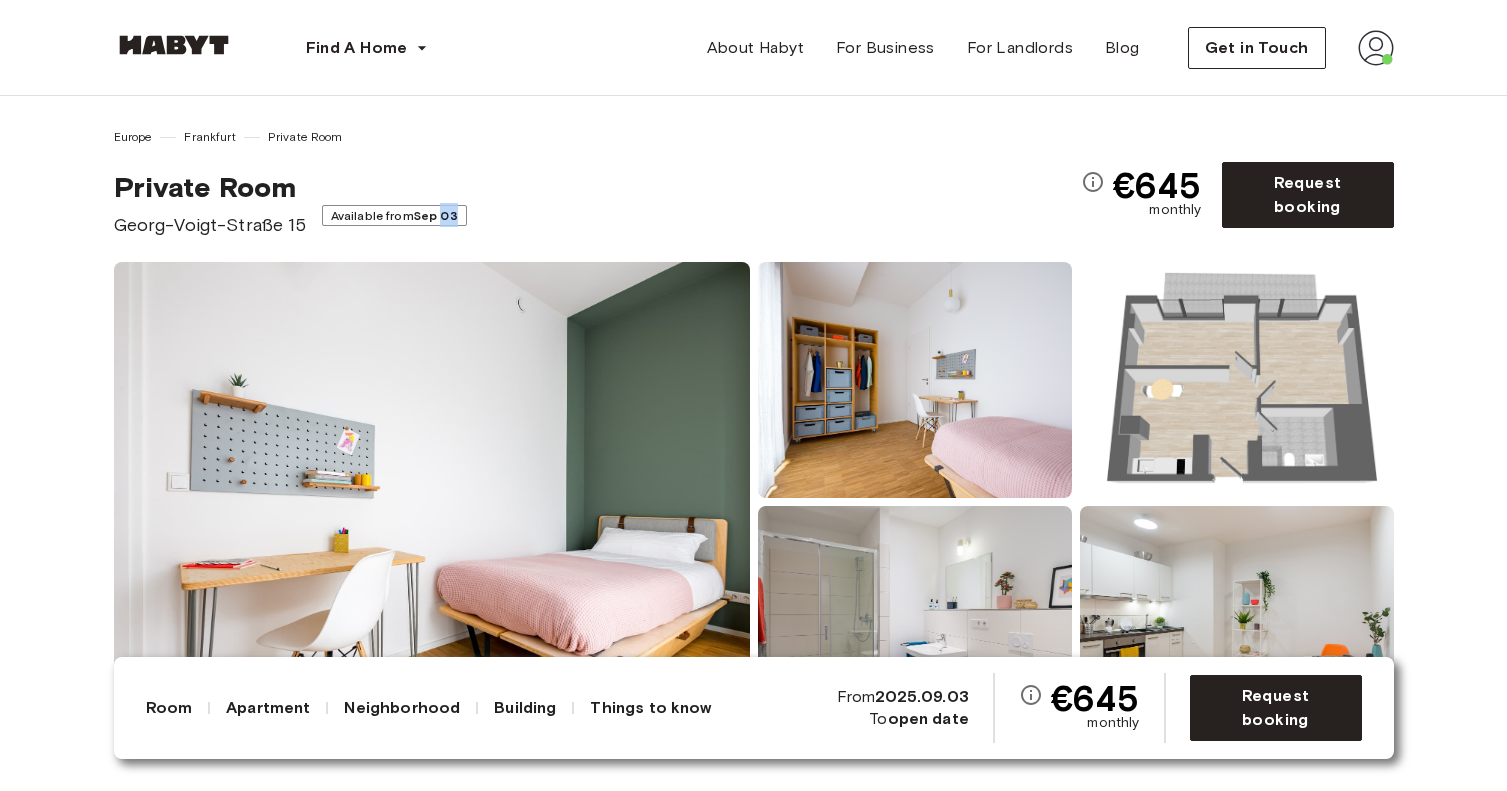 click on "Sep 03" at bounding box center [436, 215] 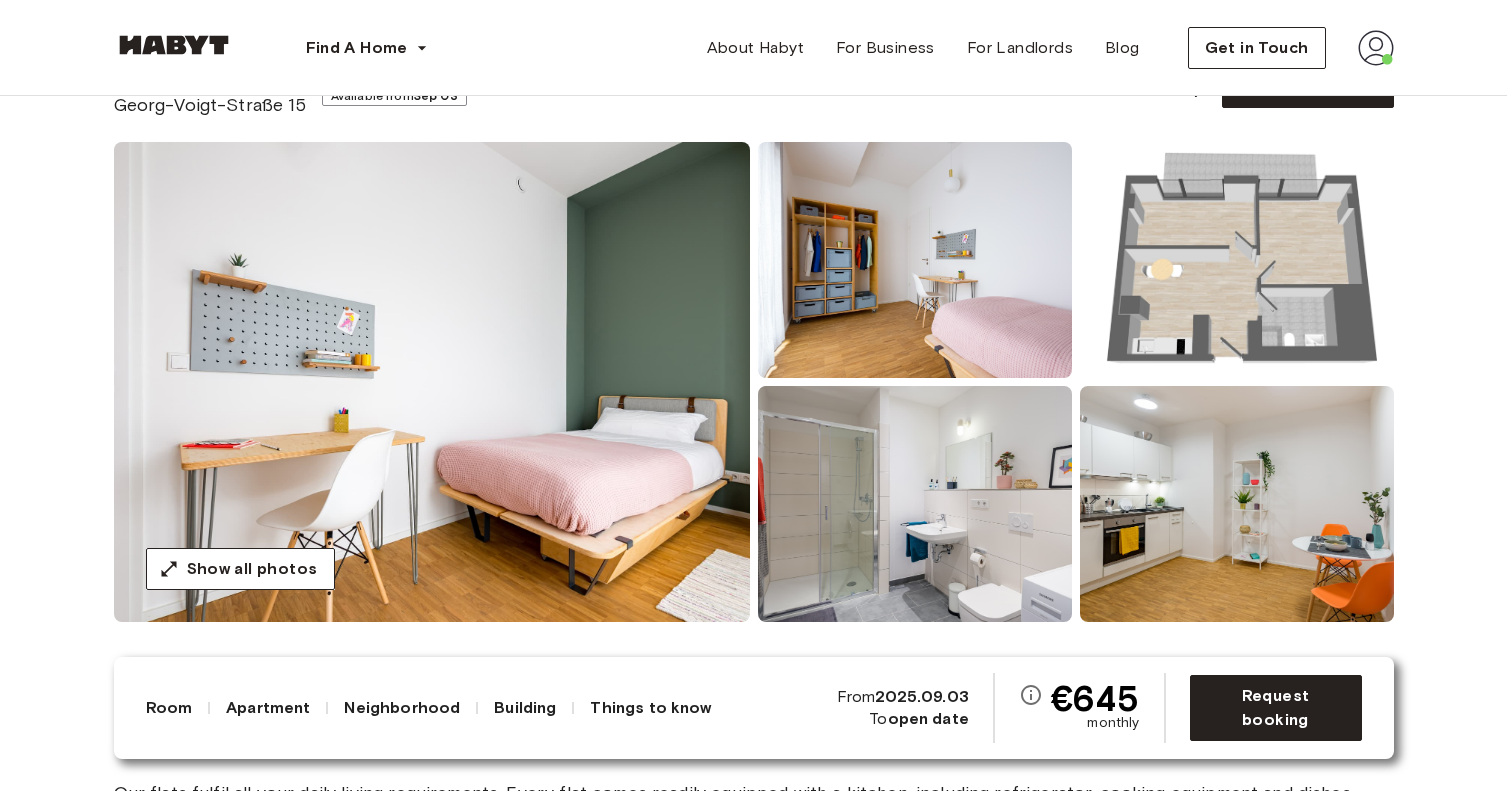 scroll, scrollTop: 99, scrollLeft: 0, axis: vertical 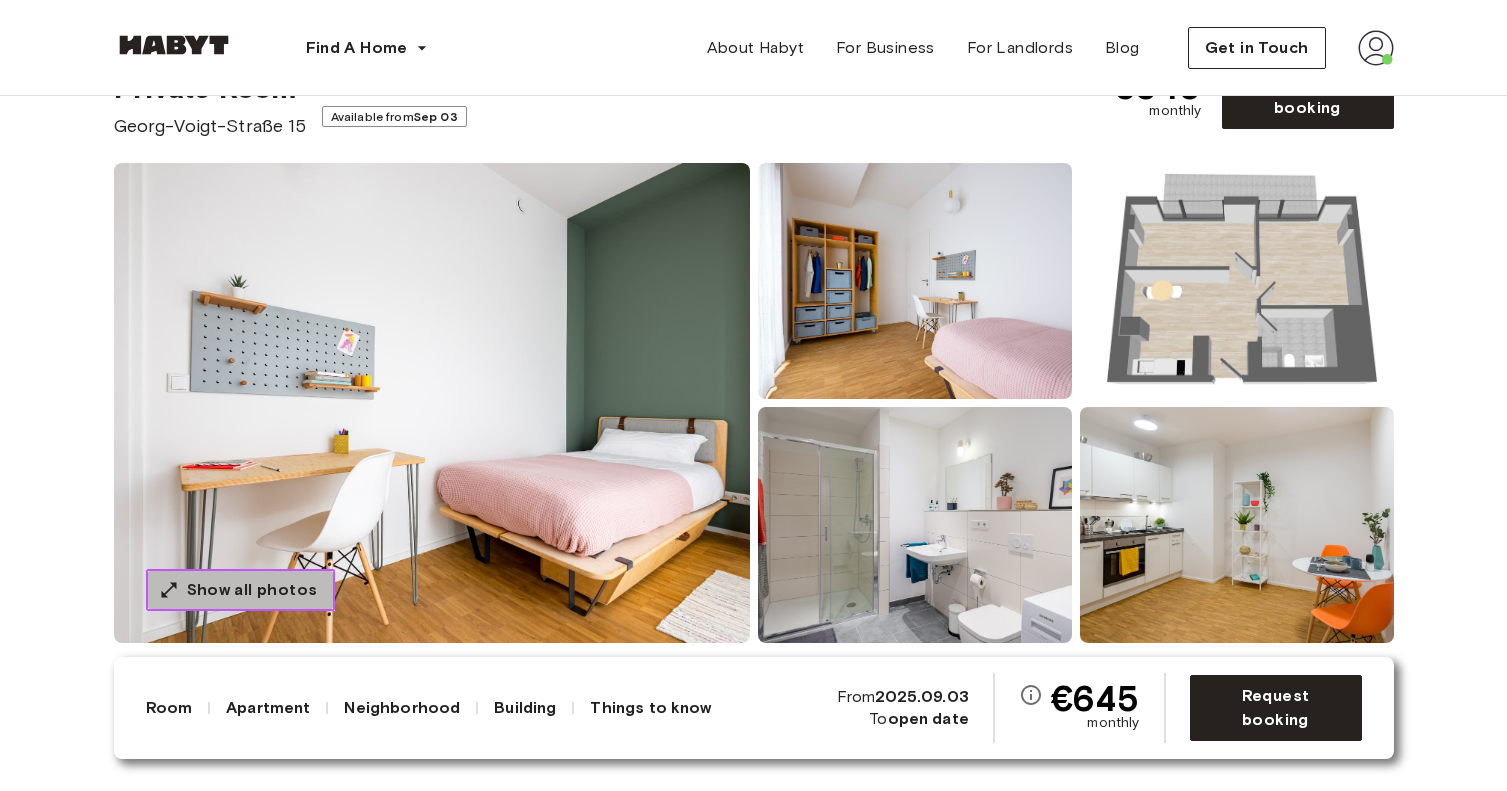 click on "Show all photos" at bounding box center [252, 590] 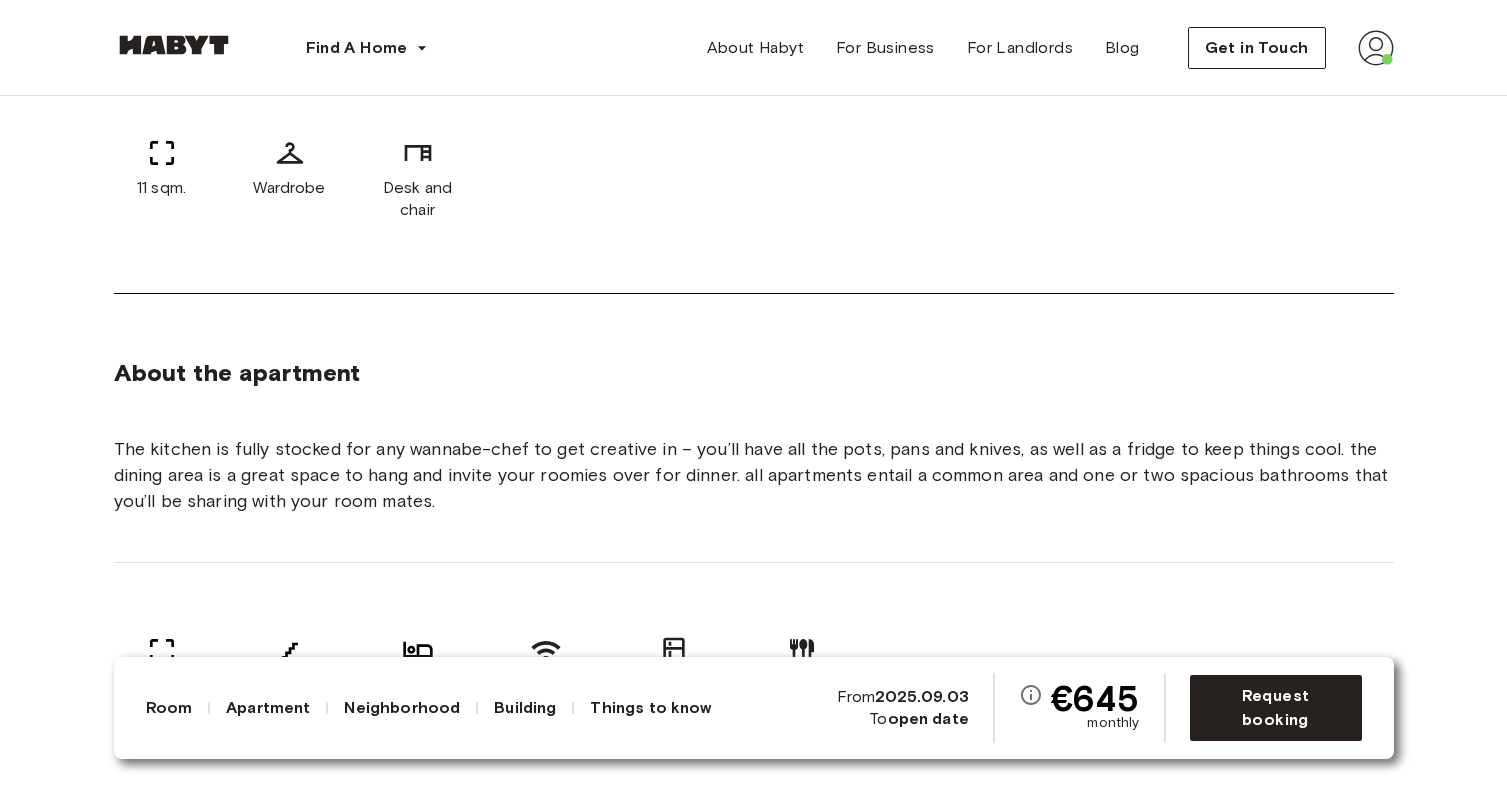 scroll, scrollTop: 964, scrollLeft: 0, axis: vertical 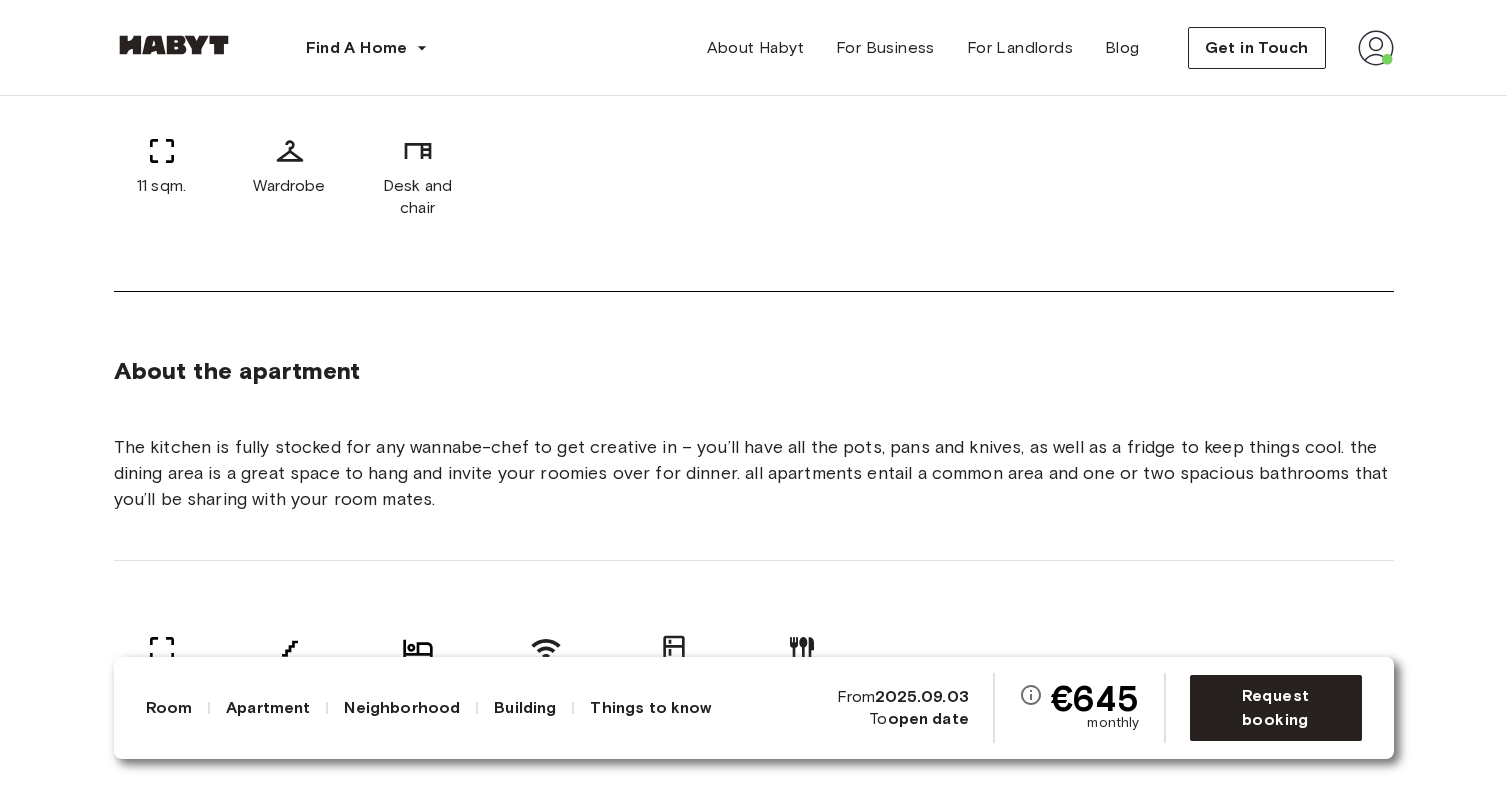 click on "The kitchen is fully stocked for any wannabe-chef to get creative in – you’ll have all the pots, pans and knives, as well as a fridge to keep things cool. the dining area is a great space to hang and invite your roomies over for dinner. all apartments entail a common area and one or two spacious bathrooms that you’ll be sharing with your room mates." at bounding box center (754, 473) 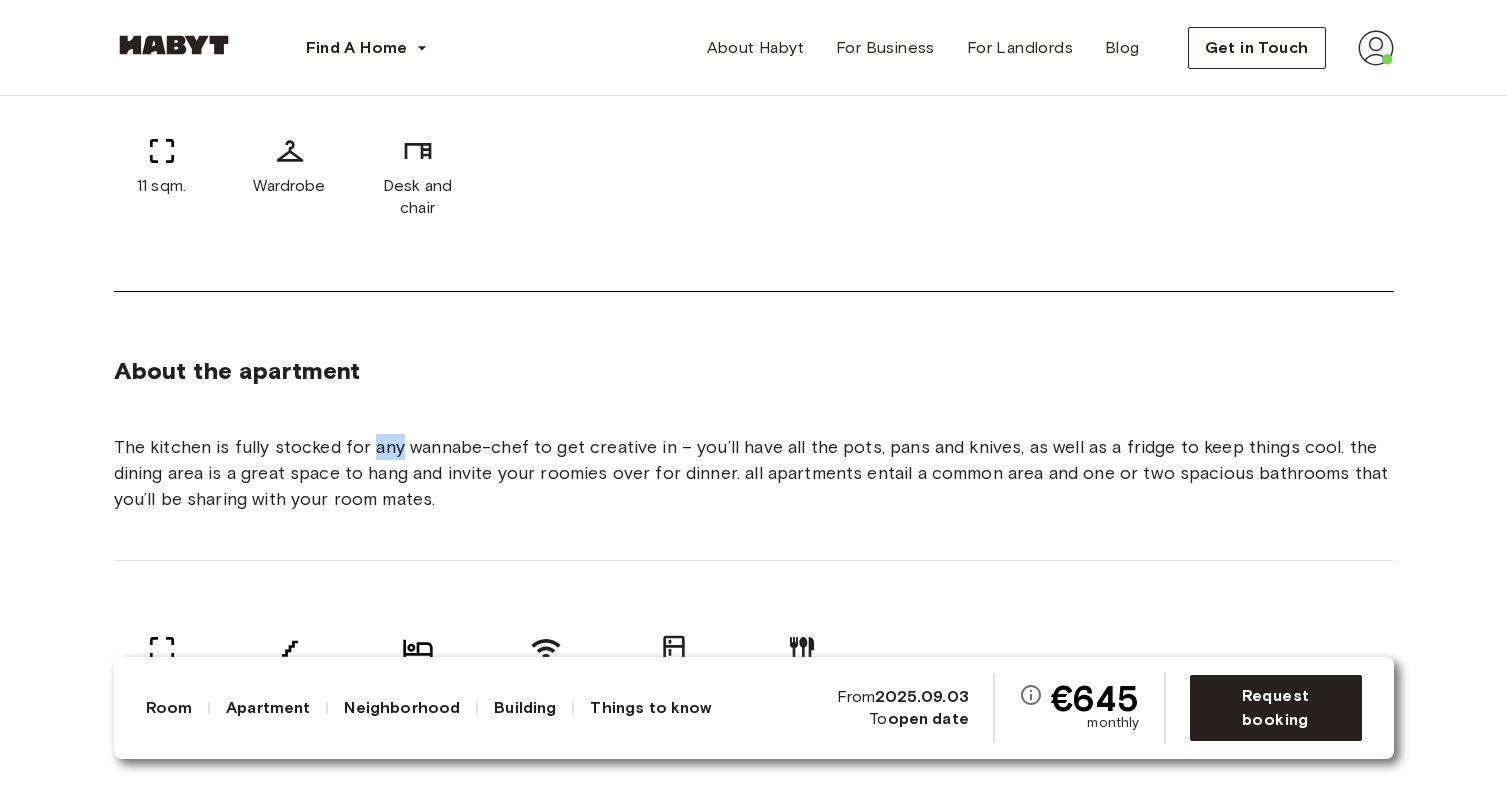 click on "The kitchen is fully stocked for any wannabe-chef to get creative in – you’ll have all the pots, pans and knives, as well as a fridge to keep things cool. the dining area is a great space to hang and invite your roomies over for dinner. all apartments entail a common area and one or two spacious bathrooms that you’ll be sharing with your room mates." at bounding box center [754, 473] 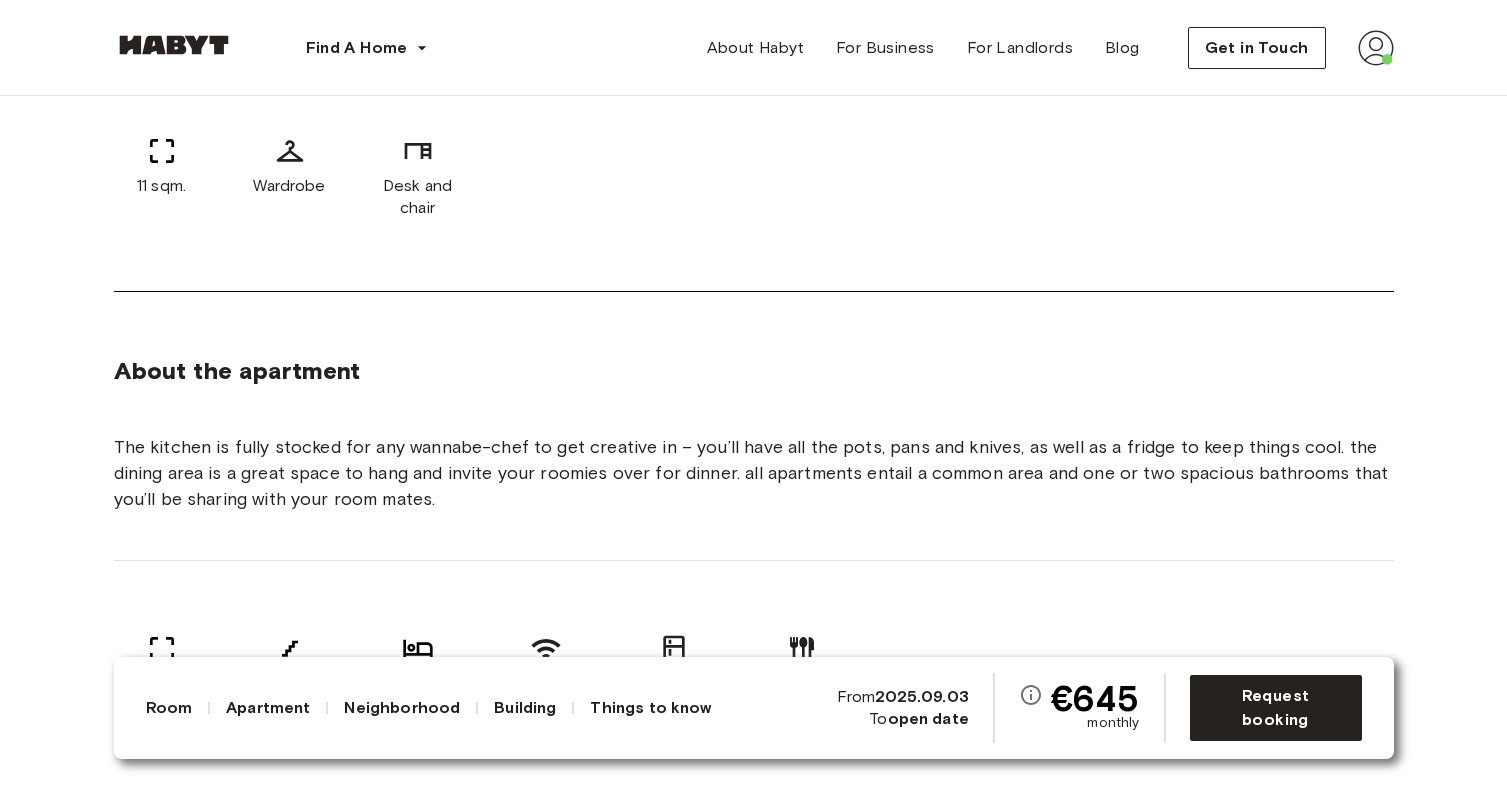 click on "The kitchen is fully stocked for any wannabe-chef to get creative in – you’ll have all the pots, pans and knives, as well as a fridge to keep things cool. the dining area is a great space to hang and invite your roomies over for dinner. all apartments entail a common area and one or two spacious bathrooms that you’ll be sharing with your room mates." at bounding box center (754, 473) 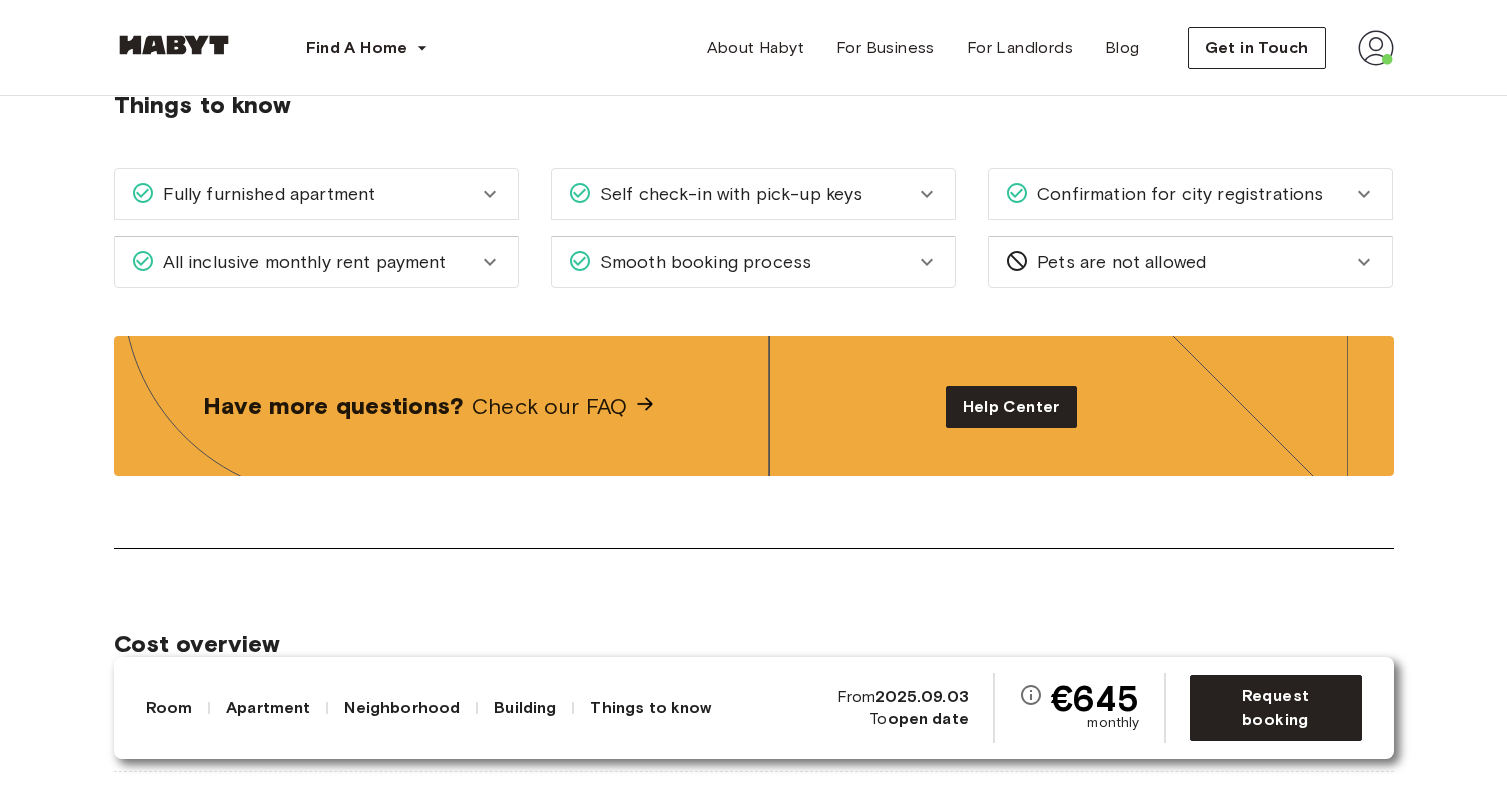 scroll, scrollTop: 3337, scrollLeft: 0, axis: vertical 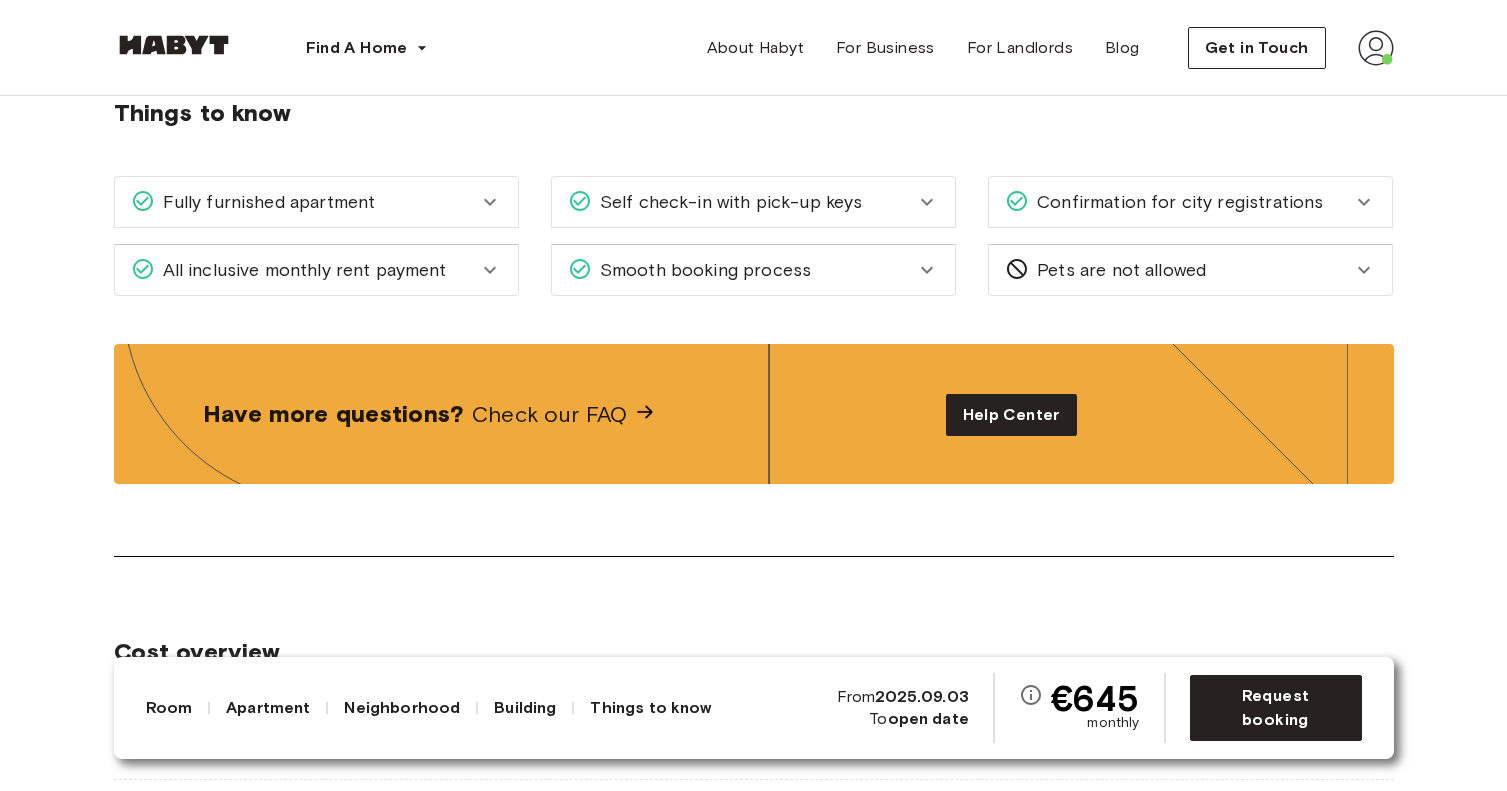 click 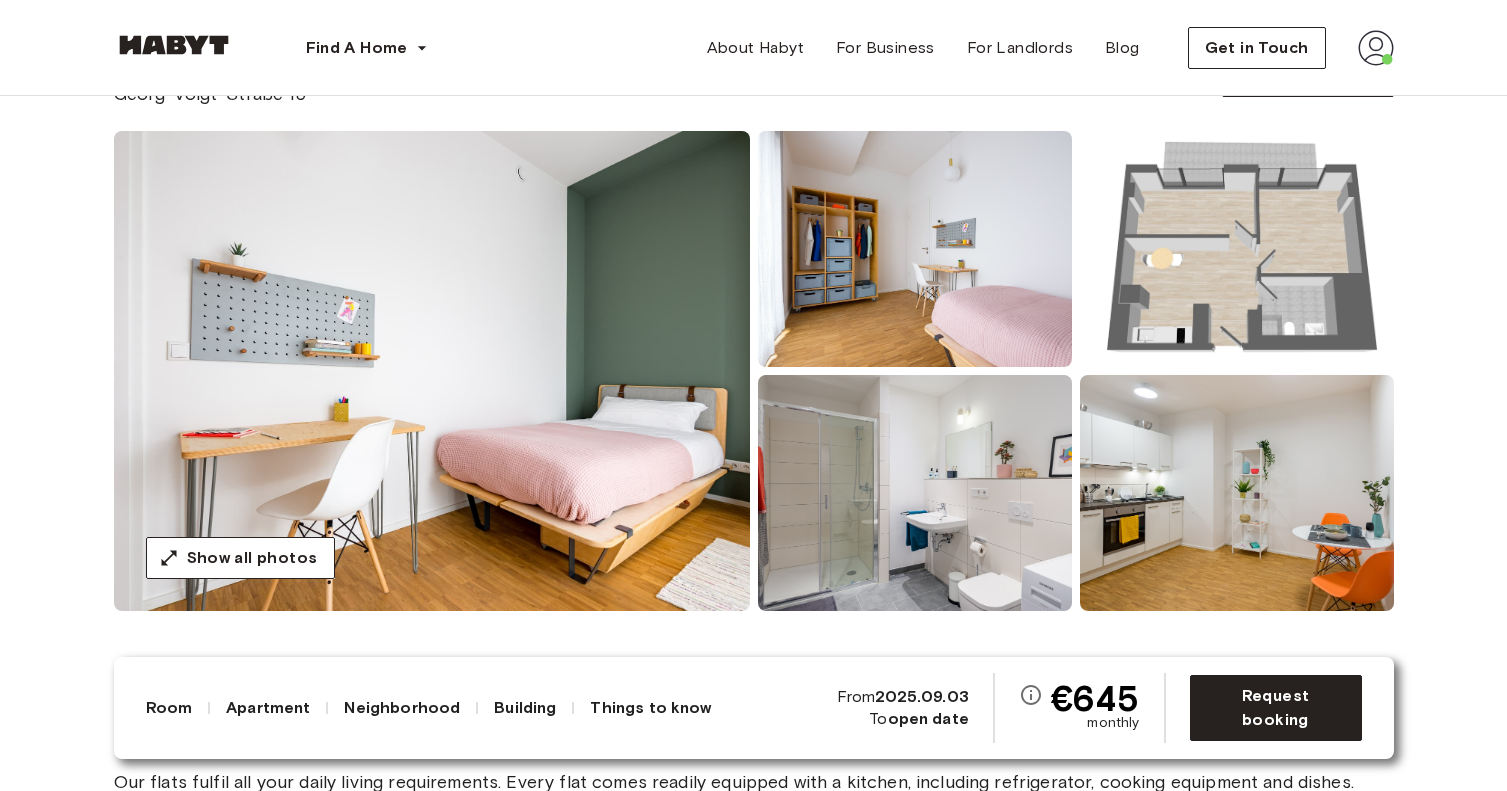 scroll, scrollTop: 0, scrollLeft: 0, axis: both 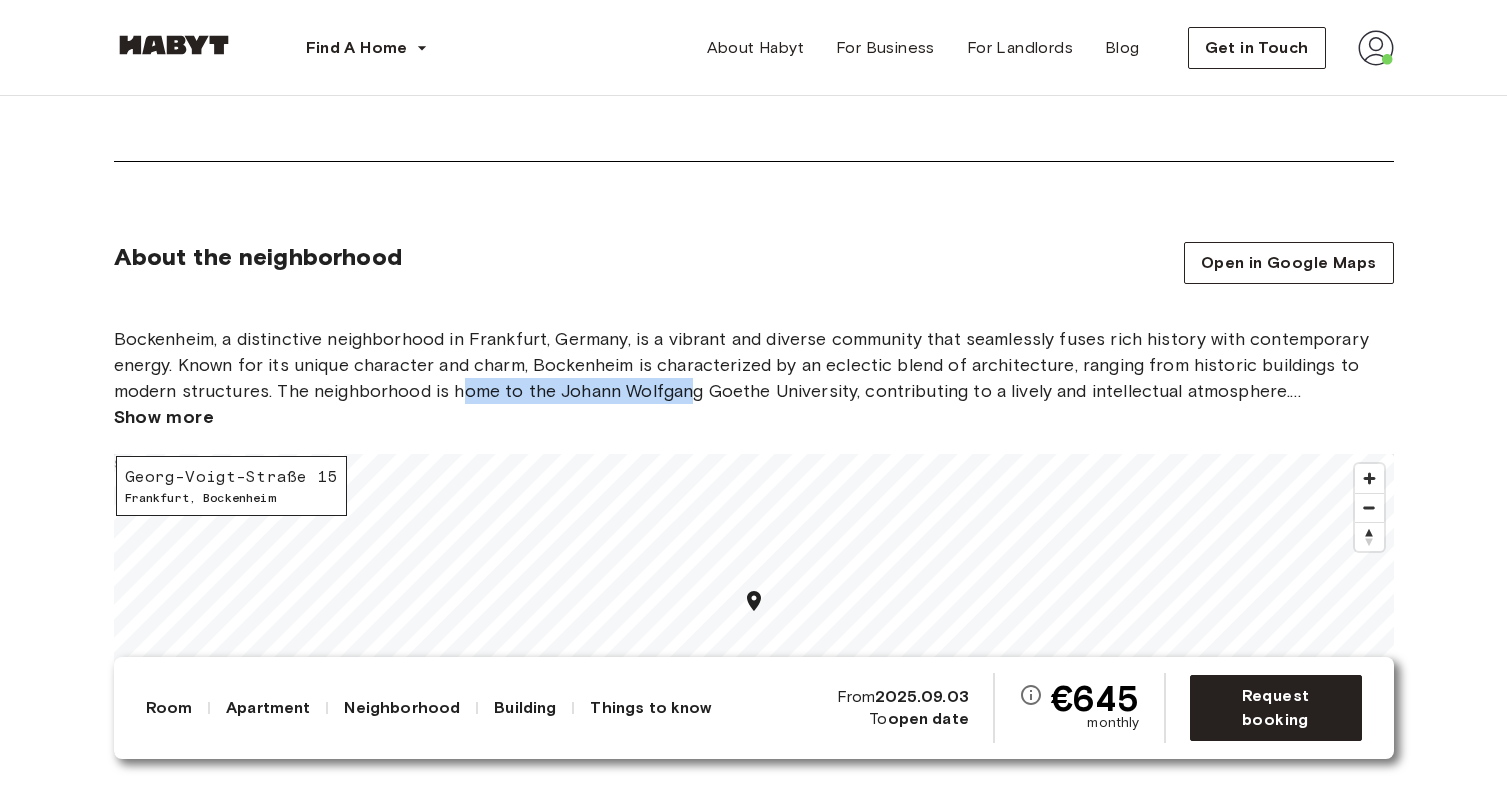 drag, startPoint x: 458, startPoint y: 394, endPoint x: 693, endPoint y: 387, distance: 235.10423 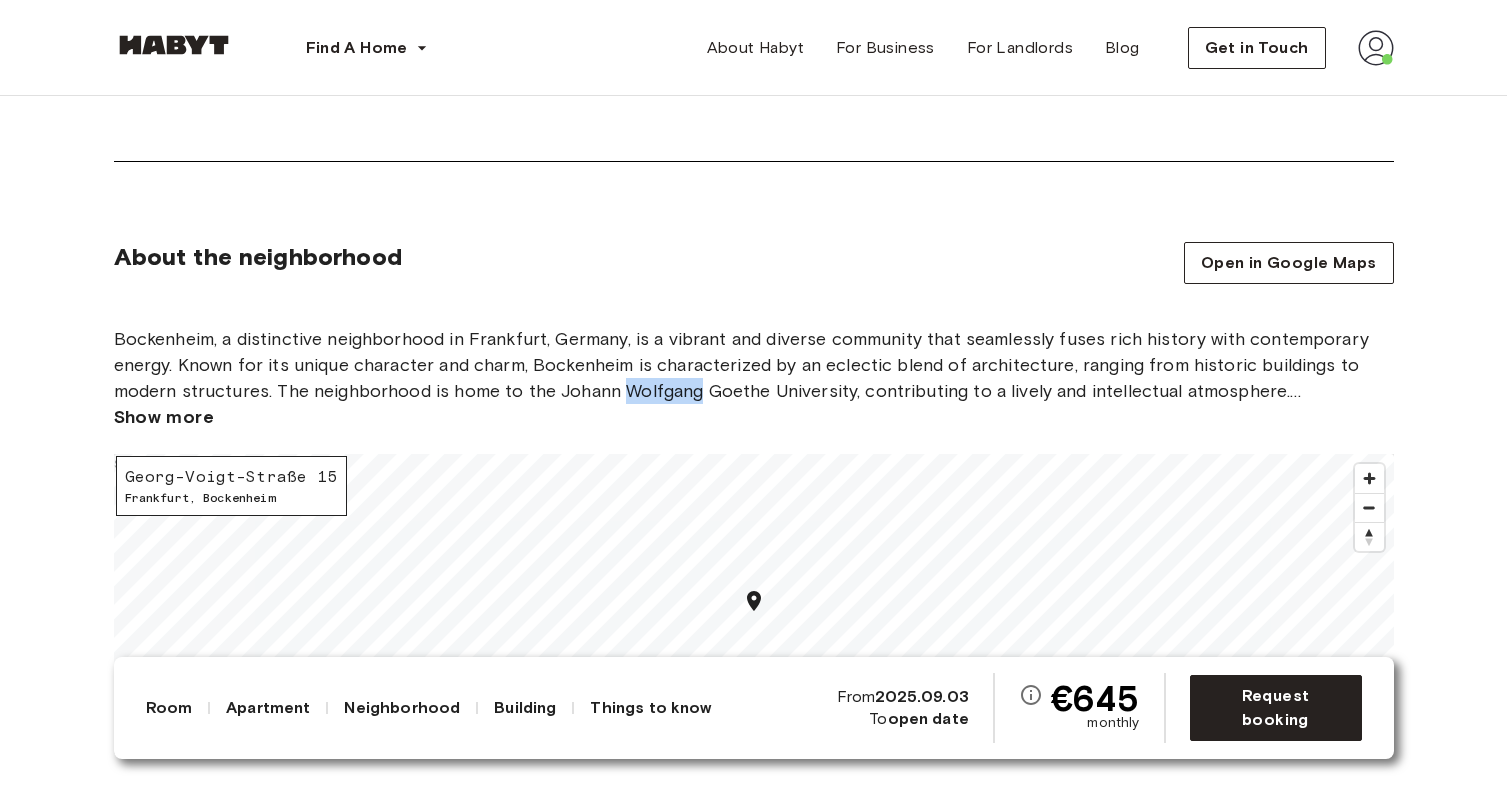 click on "Bockenheim, a distinctive neighborhood in Frankfurt, Germany, is a vibrant and diverse community that seamlessly fuses rich history with contemporary energy. Known for its unique character and charm, Bockenheim is characterized by an eclectic blend of architecture, ranging from historic buildings to modern structures. The neighborhood is home to the Johann Wolfgang Goethe University, contributing to a lively and intellectual atmosphere. Bockenheim's lively streets are dotted with cozy cafes, diverse eateries, and cultural hubs that attract residents and visitors alike. The Bockenheimer Warte, a historic landmark, adds to the neighborhood's allure. With its strategic location and well-connected public transportation, Bockenheim is a hub of activity, offering a mix of cultural experiences, academic pursuits, and a vibrant community spirit that defines this dynamic Frankfurt neighborhood." at bounding box center [754, 365] 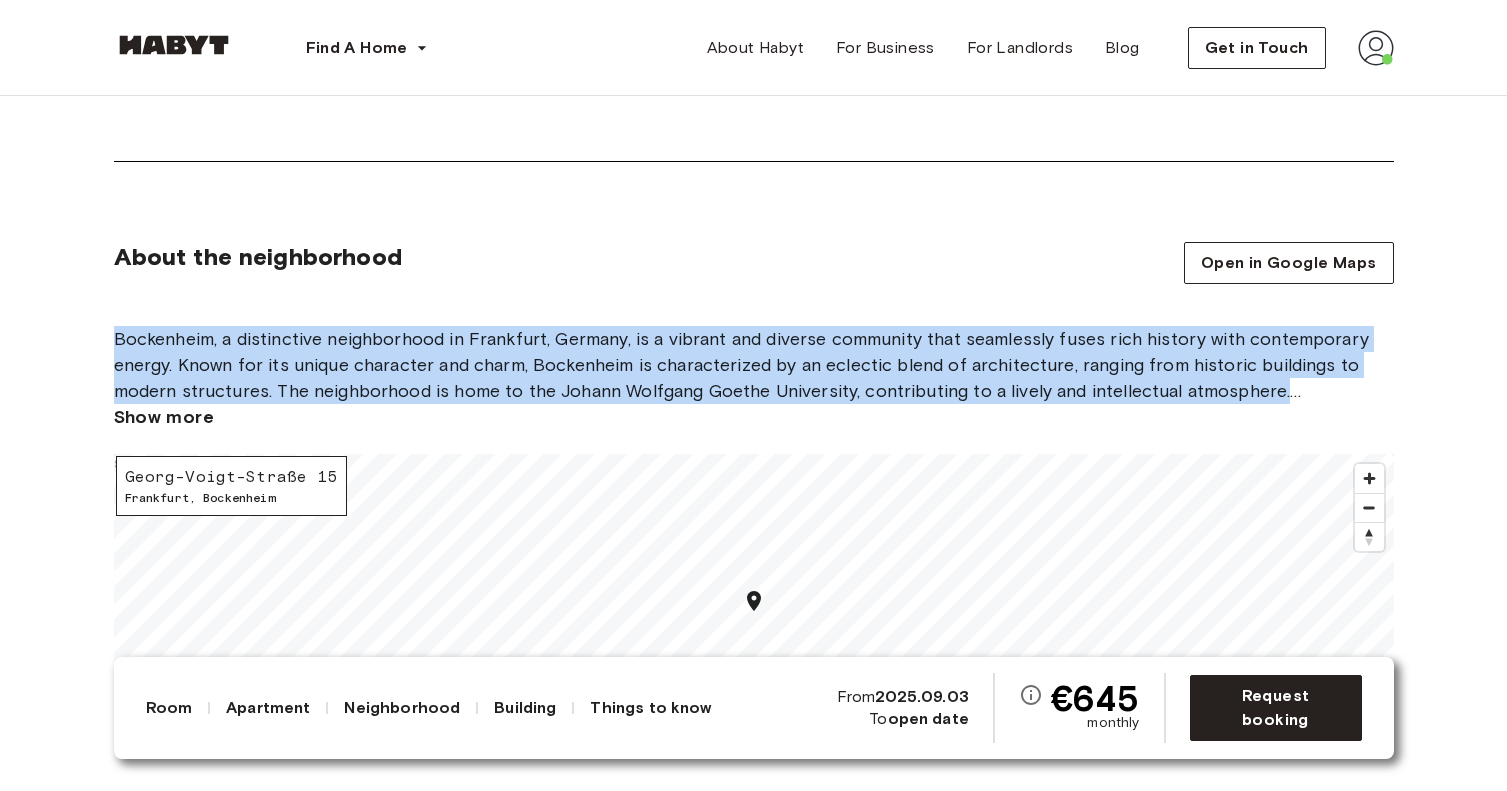 click on "Bockenheim, a distinctive neighborhood in Frankfurt, Germany, is a vibrant and diverse community that seamlessly fuses rich history with contemporary energy. Known for its unique character and charm, Bockenheim is characterized by an eclectic blend of architecture, ranging from historic buildings to modern structures. The neighborhood is home to the Johann Wolfgang Goethe University, contributing to a lively and intellectual atmosphere. Bockenheim's lively streets are dotted with cozy cafes, diverse eateries, and cultural hubs that attract residents and visitors alike. The Bockenheimer Warte, a historic landmark, adds to the neighborhood's allure. With its strategic location and well-connected public transportation, Bockenheim is a hub of activity, offering a mix of cultural experiences, academic pursuits, and a vibrant community spirit that defines this dynamic Frankfurt neighborhood." at bounding box center [754, 365] 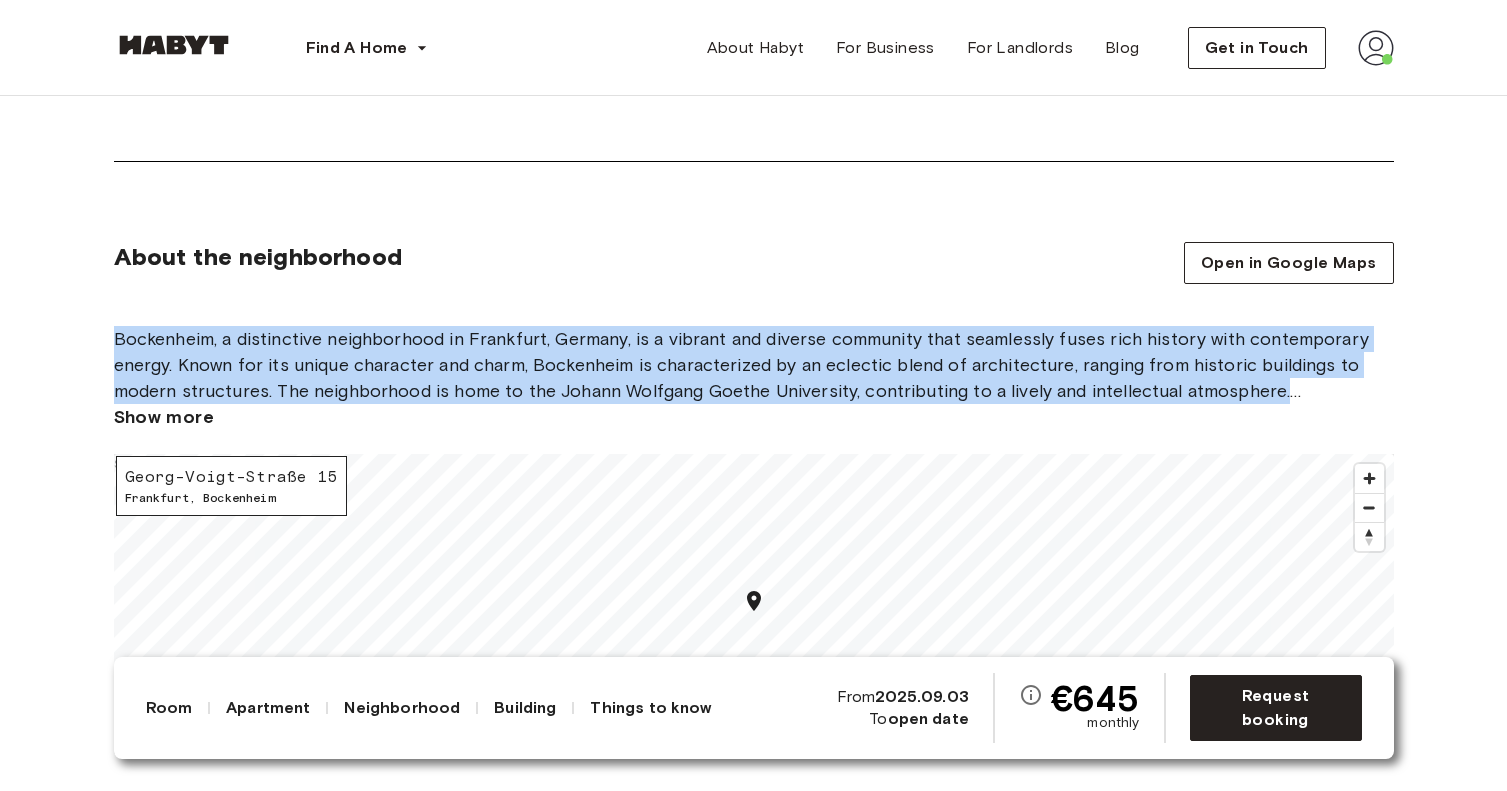 click on "Bockenheim, a distinctive neighborhood in Frankfurt, Germany, is a vibrant and diverse community that seamlessly fuses rich history with contemporary energy. Known for its unique character and charm, Bockenheim is characterized by an eclectic blend of architecture, ranging from historic buildings to modern structures. The neighborhood is home to the Johann Wolfgang Goethe University, contributing to a lively and intellectual atmosphere. Bockenheim's lively streets are dotted with cozy cafes, diverse eateries, and cultural hubs that attract residents and visitors alike. The Bockenheimer Warte, a historic landmark, adds to the neighborhood's allure. With its strategic location and well-connected public transportation, Bockenheim is a hub of activity, offering a mix of cultural experiences, academic pursuits, and a vibrant community spirit that defines this dynamic Frankfurt neighborhood." at bounding box center (754, 365) 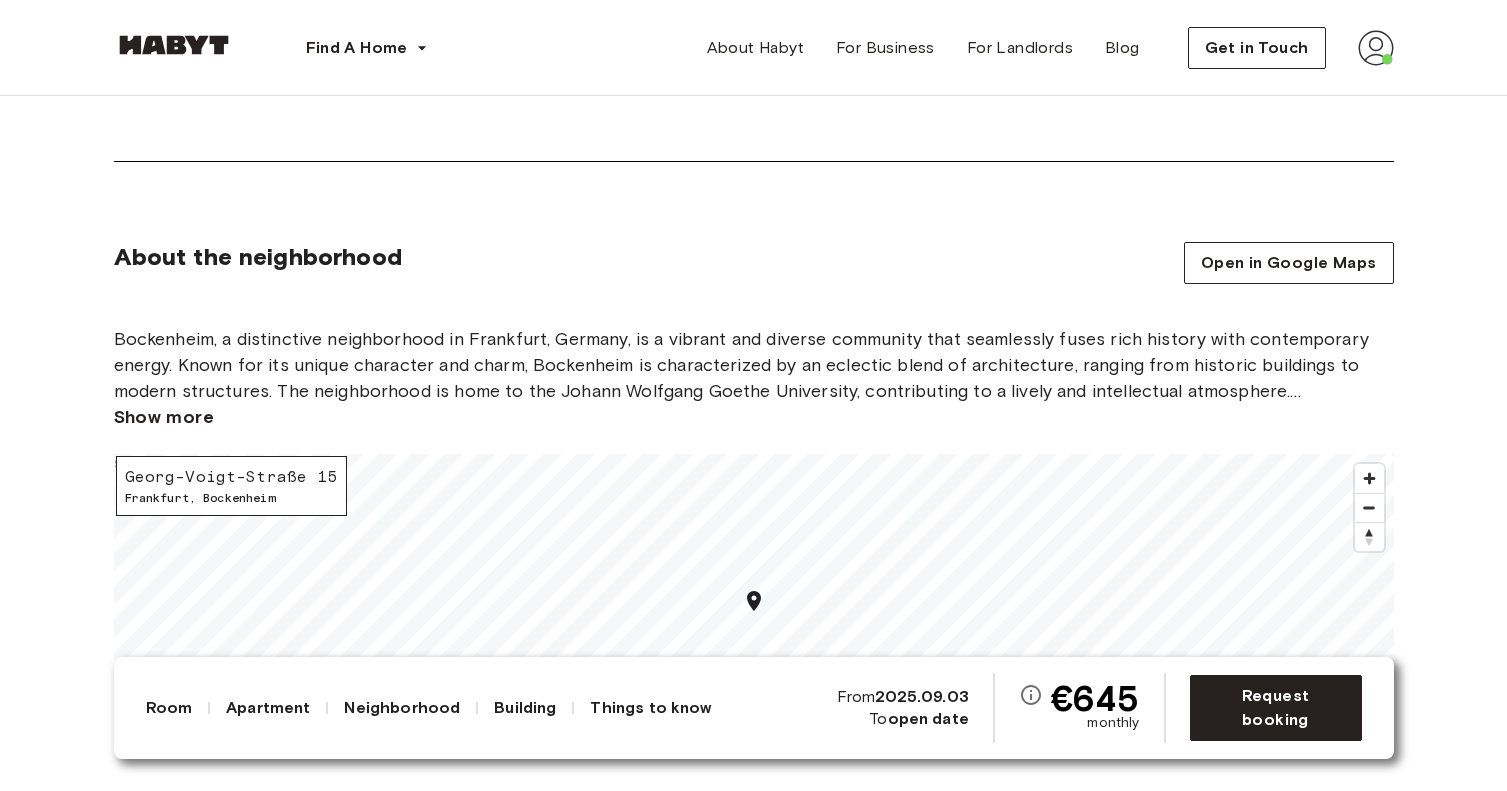 click on "Show more" at bounding box center (164, 417) 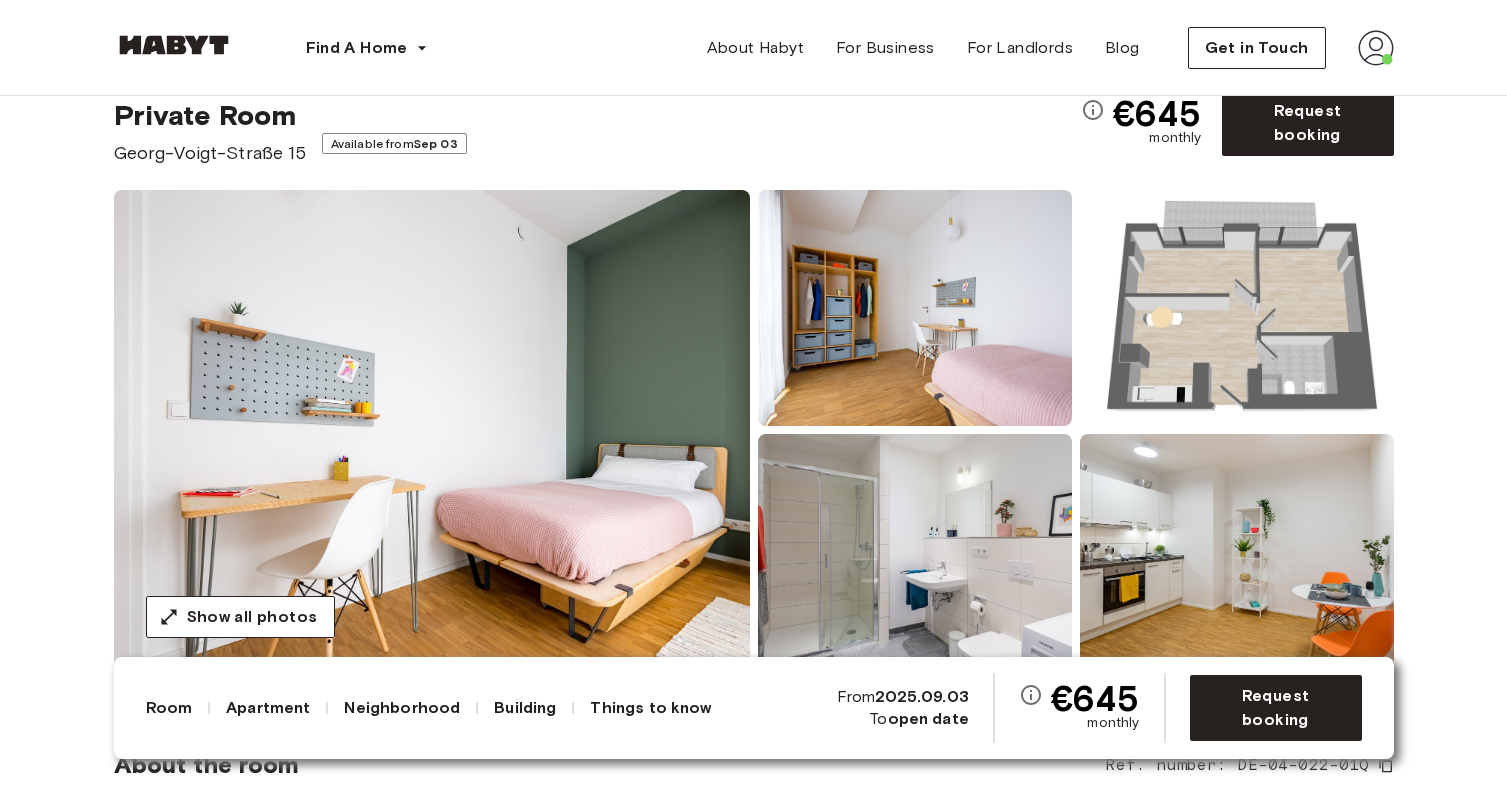 scroll, scrollTop: 0, scrollLeft: 0, axis: both 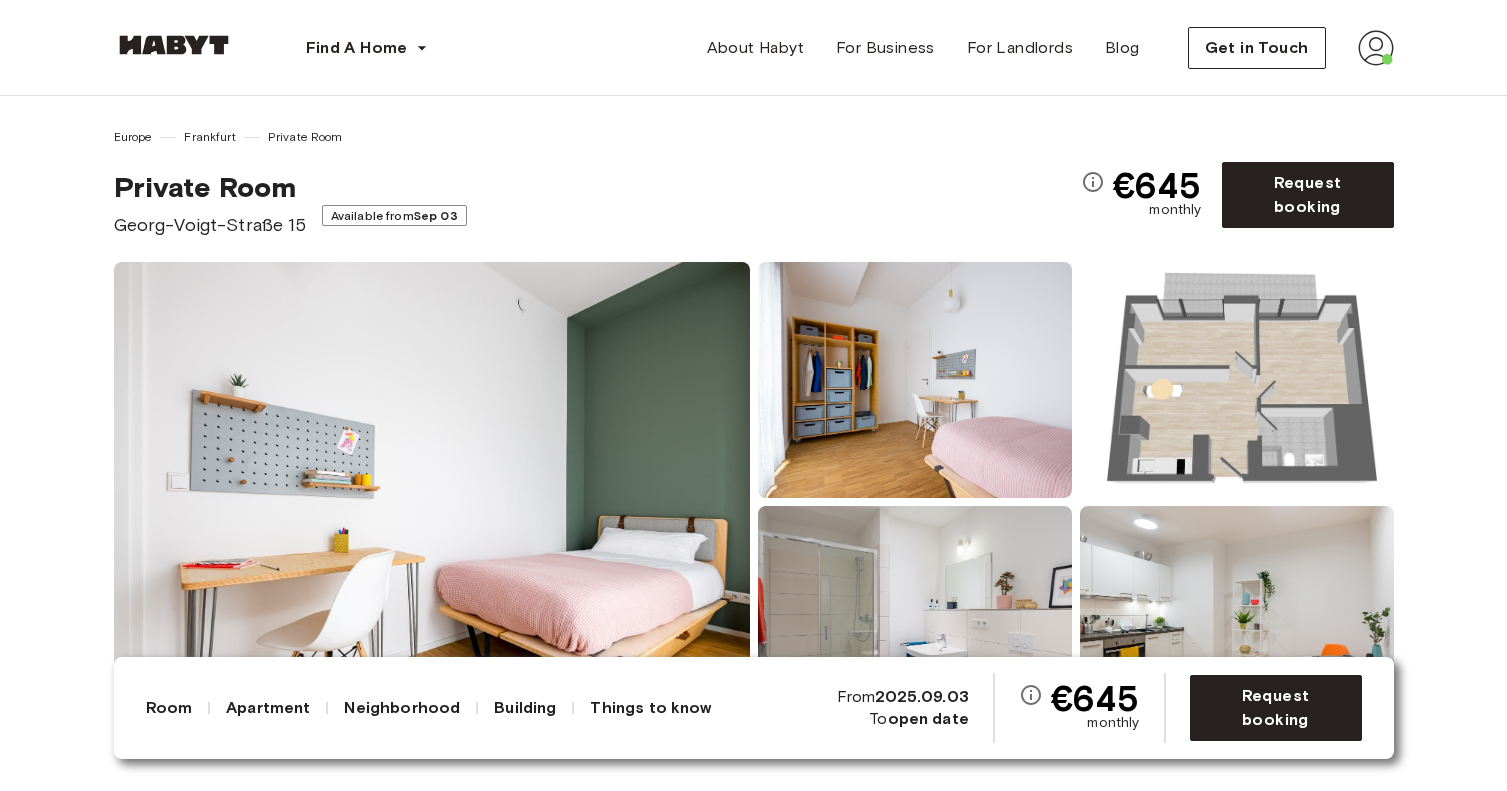click on "Europe Frankfurt Private Room Private Room Georg-Voigt-Straße 15 Available from  Sep 03" at bounding box center (597, 183) 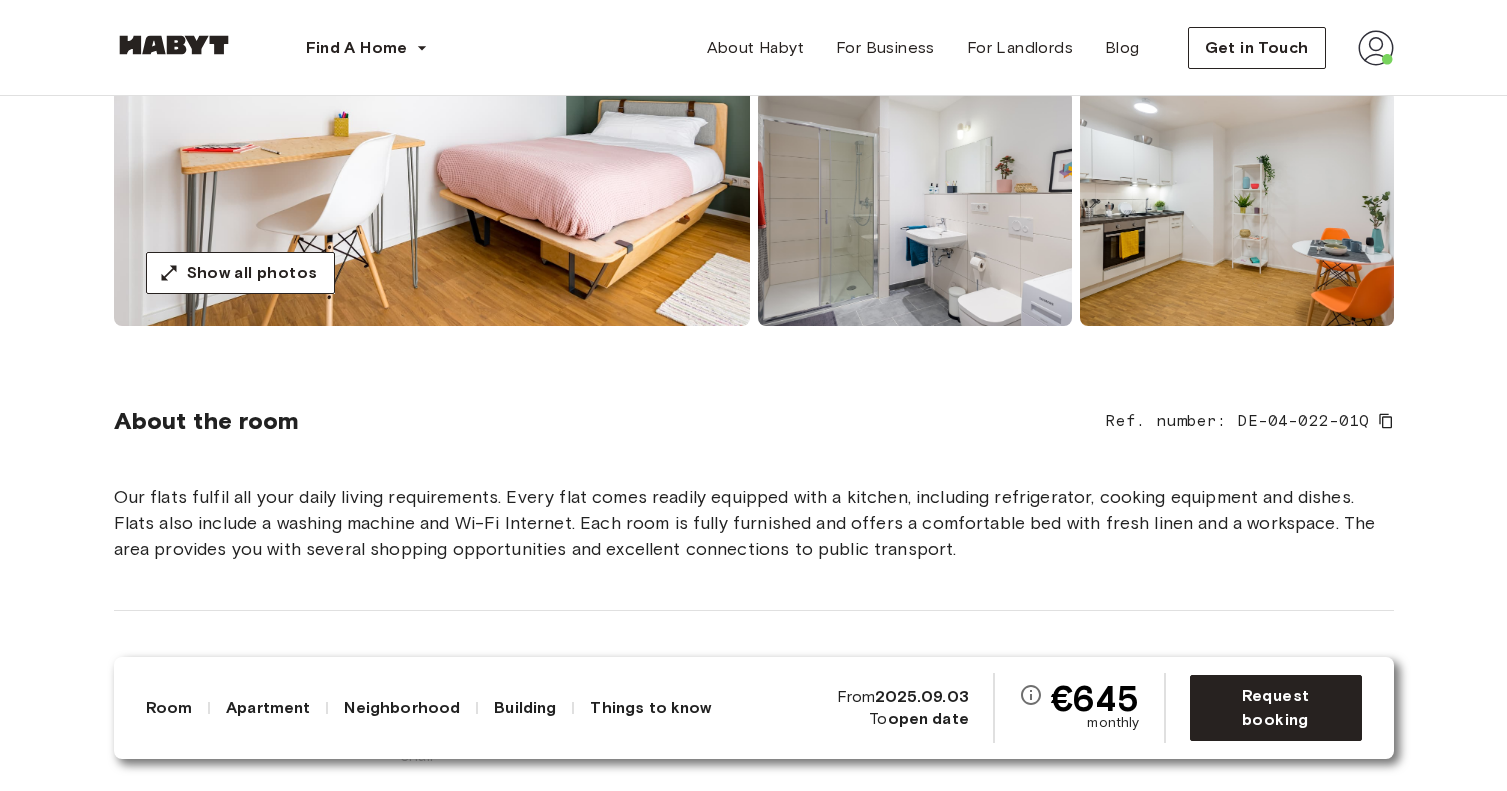 scroll, scrollTop: 478, scrollLeft: 0, axis: vertical 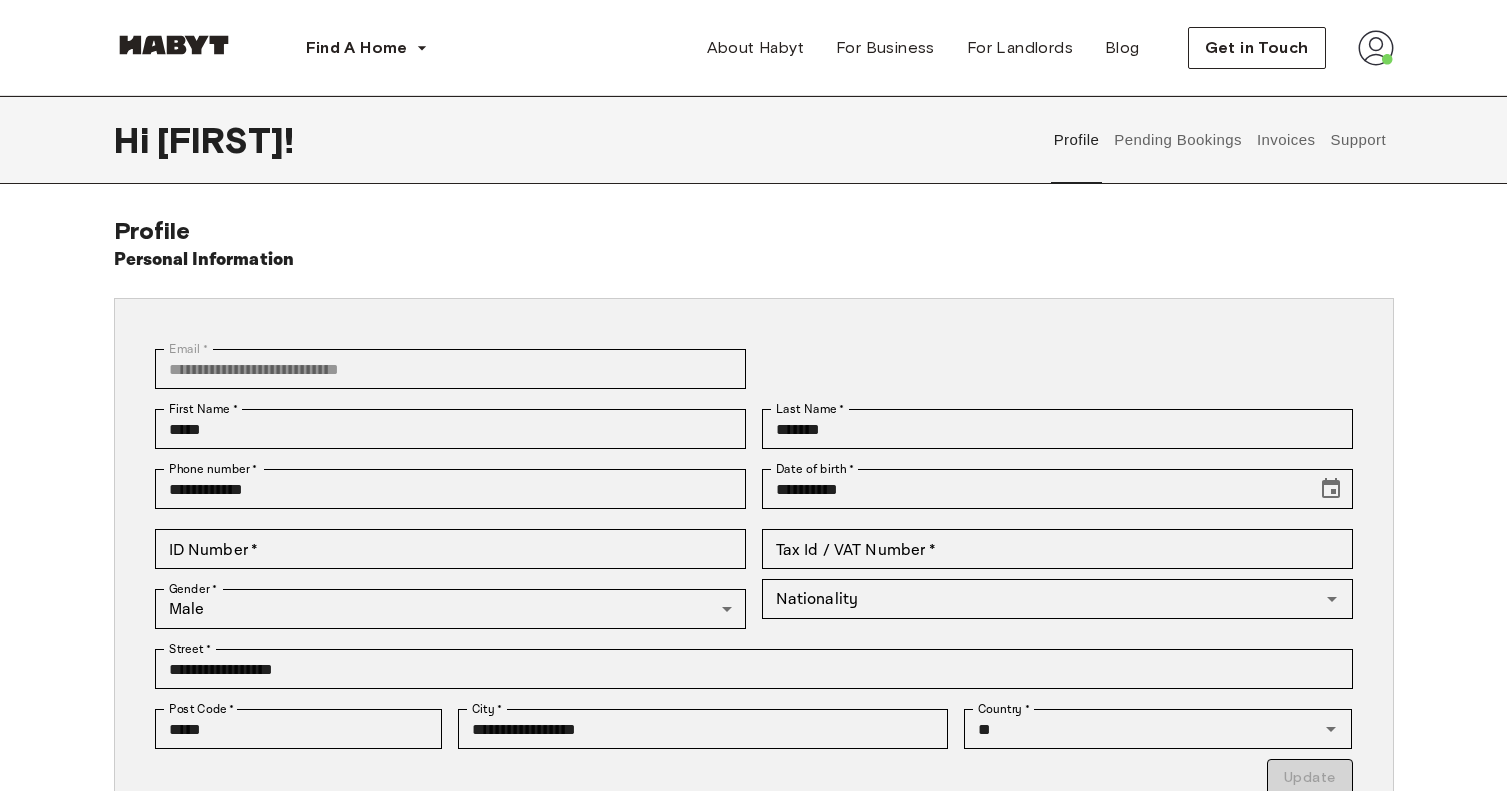 click on "Pending Bookings" at bounding box center (1178, 140) 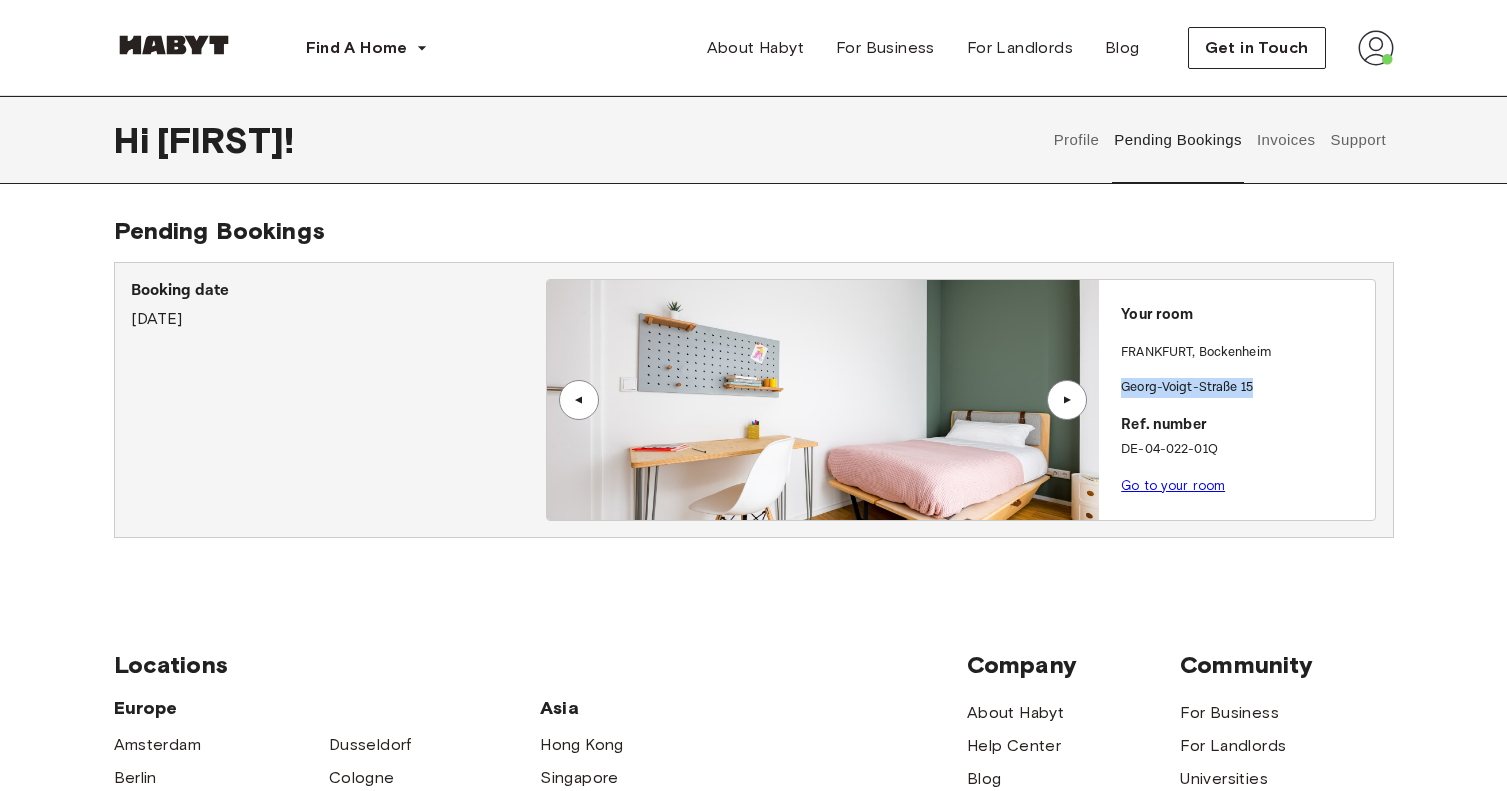 drag, startPoint x: 1124, startPoint y: 386, endPoint x: 1265, endPoint y: 382, distance: 141.05673 